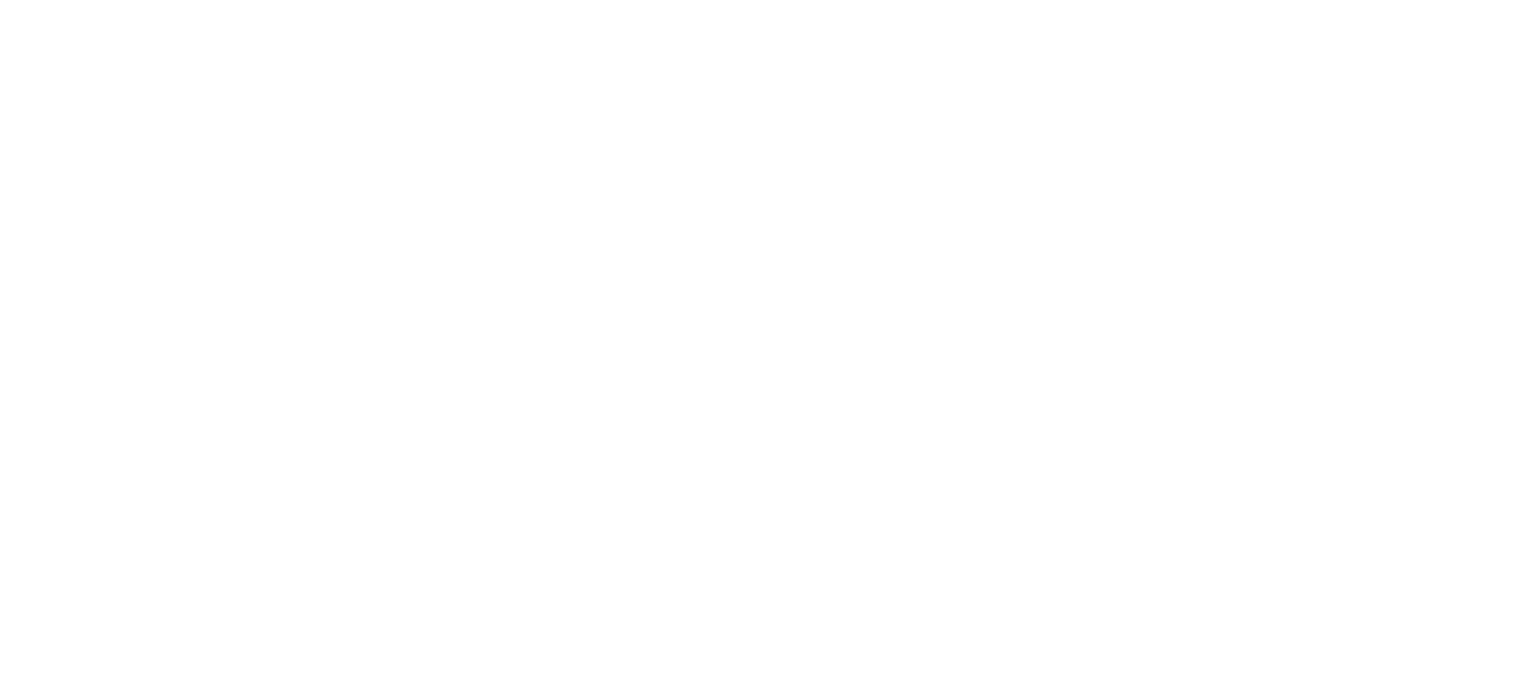scroll, scrollTop: 0, scrollLeft: 0, axis: both 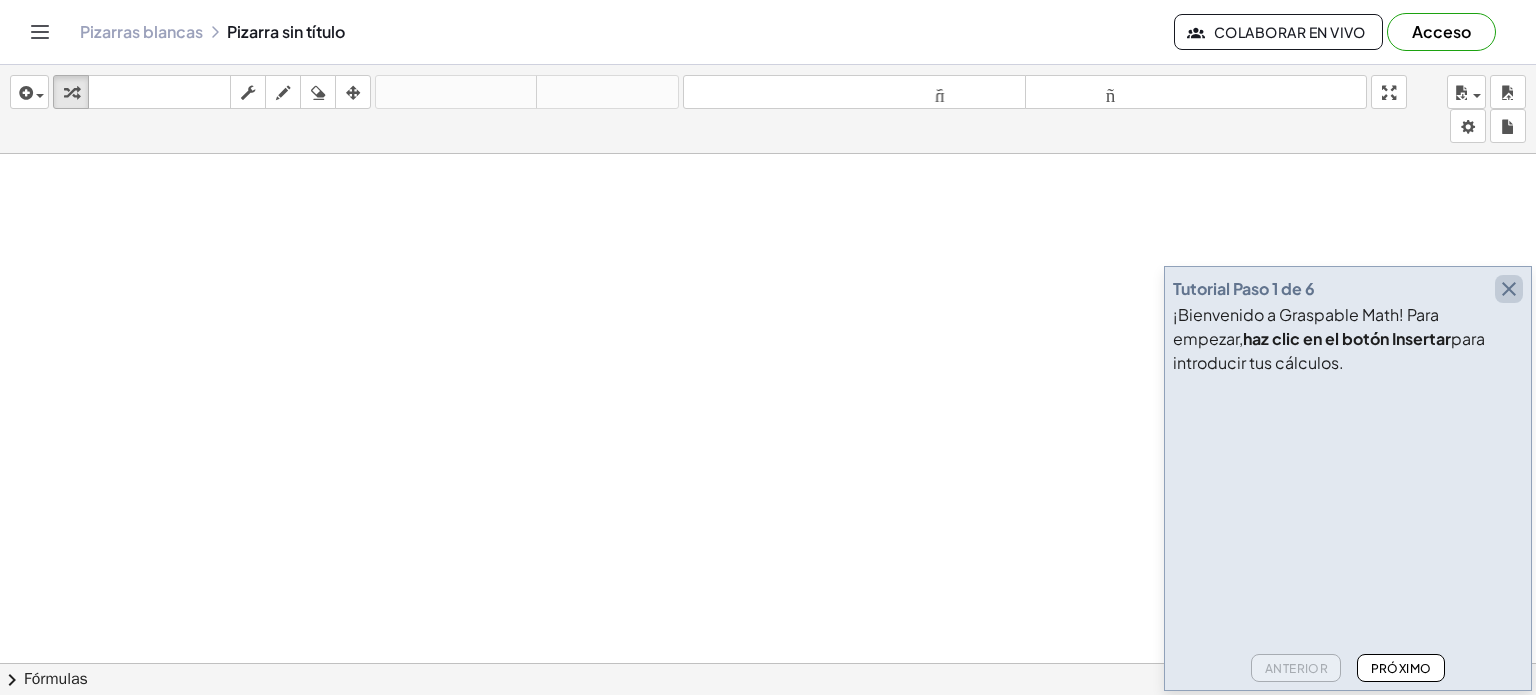 click at bounding box center [1509, 289] 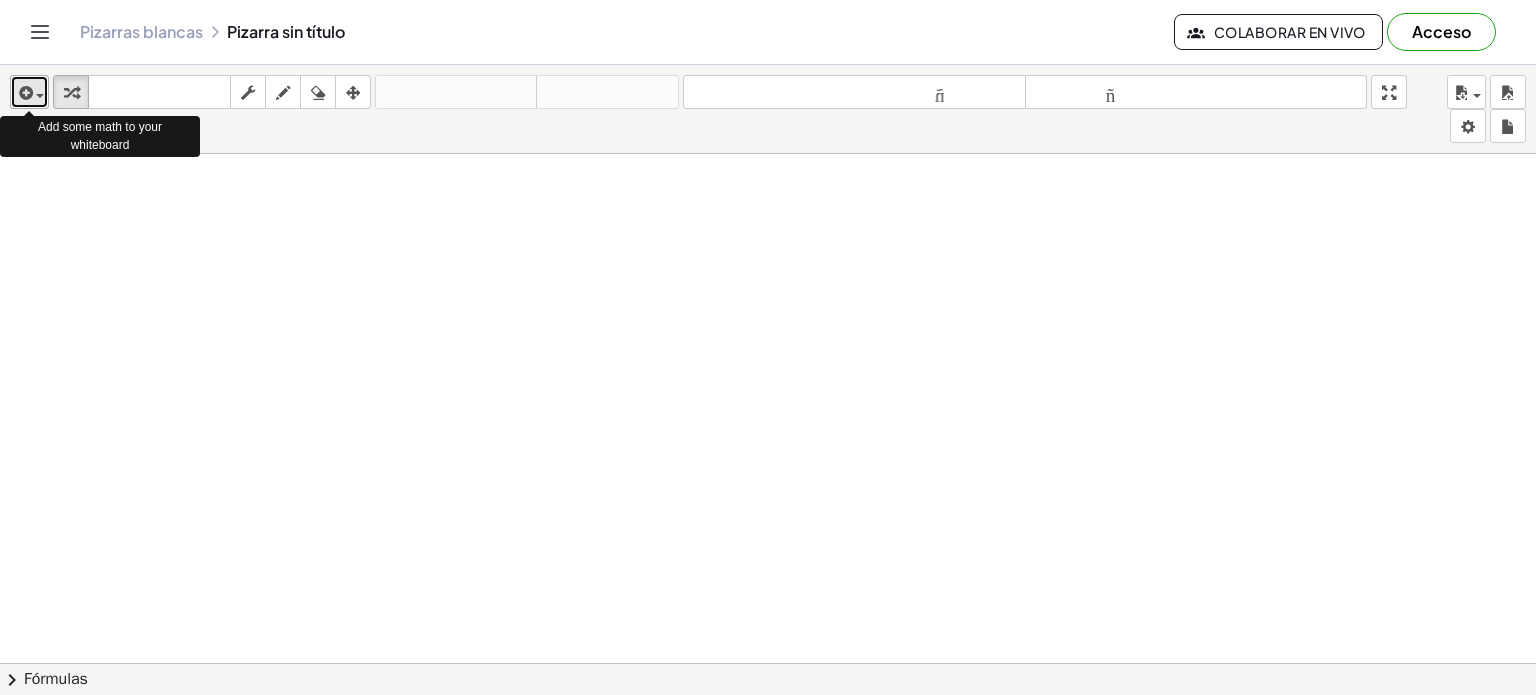 click at bounding box center (29, 92) 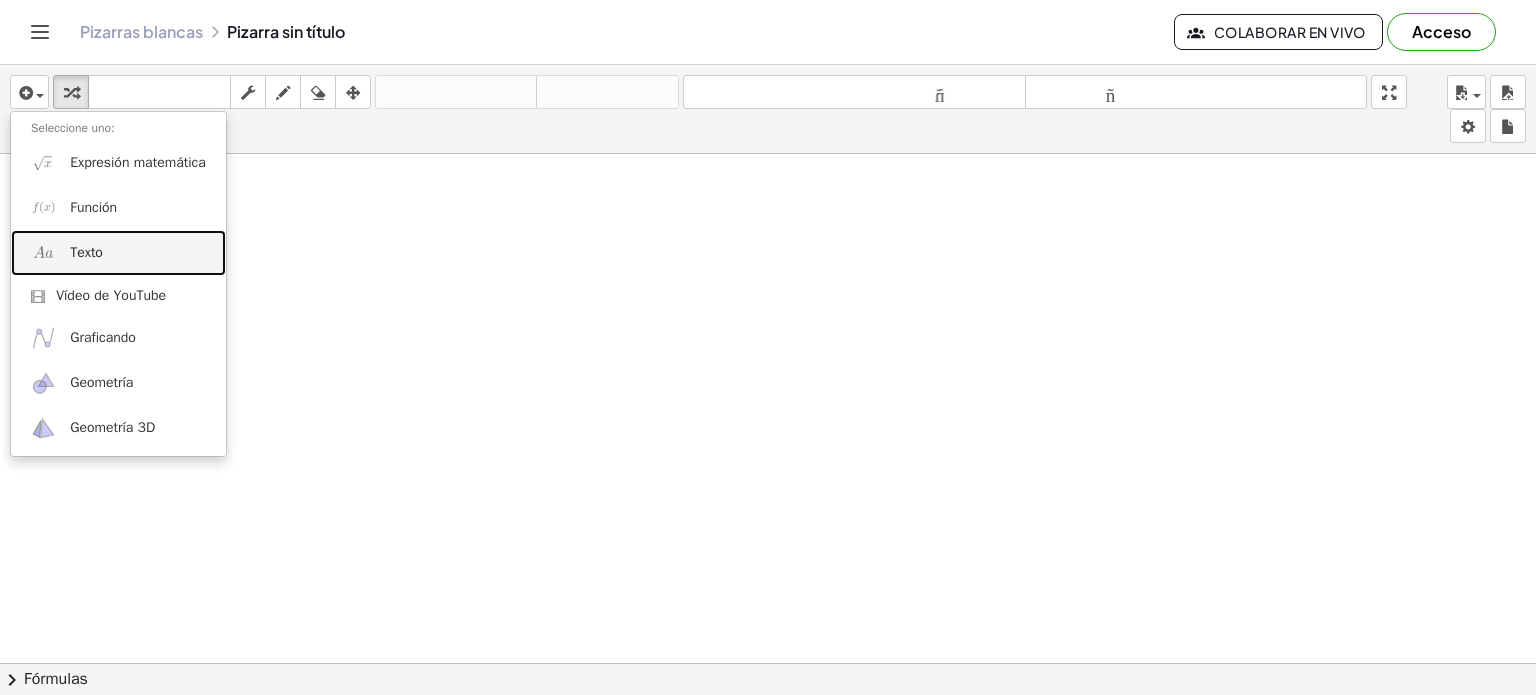 click on "Texto" at bounding box center [118, 252] 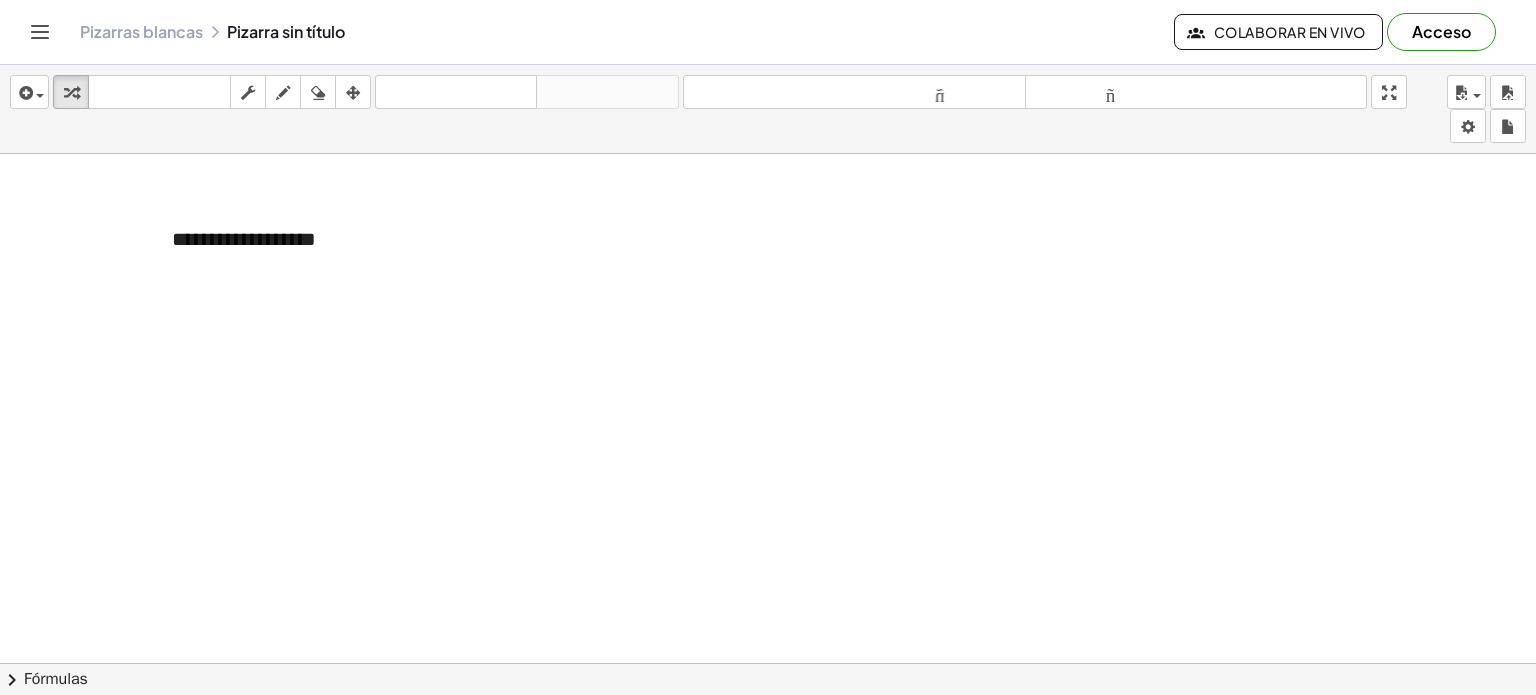 type 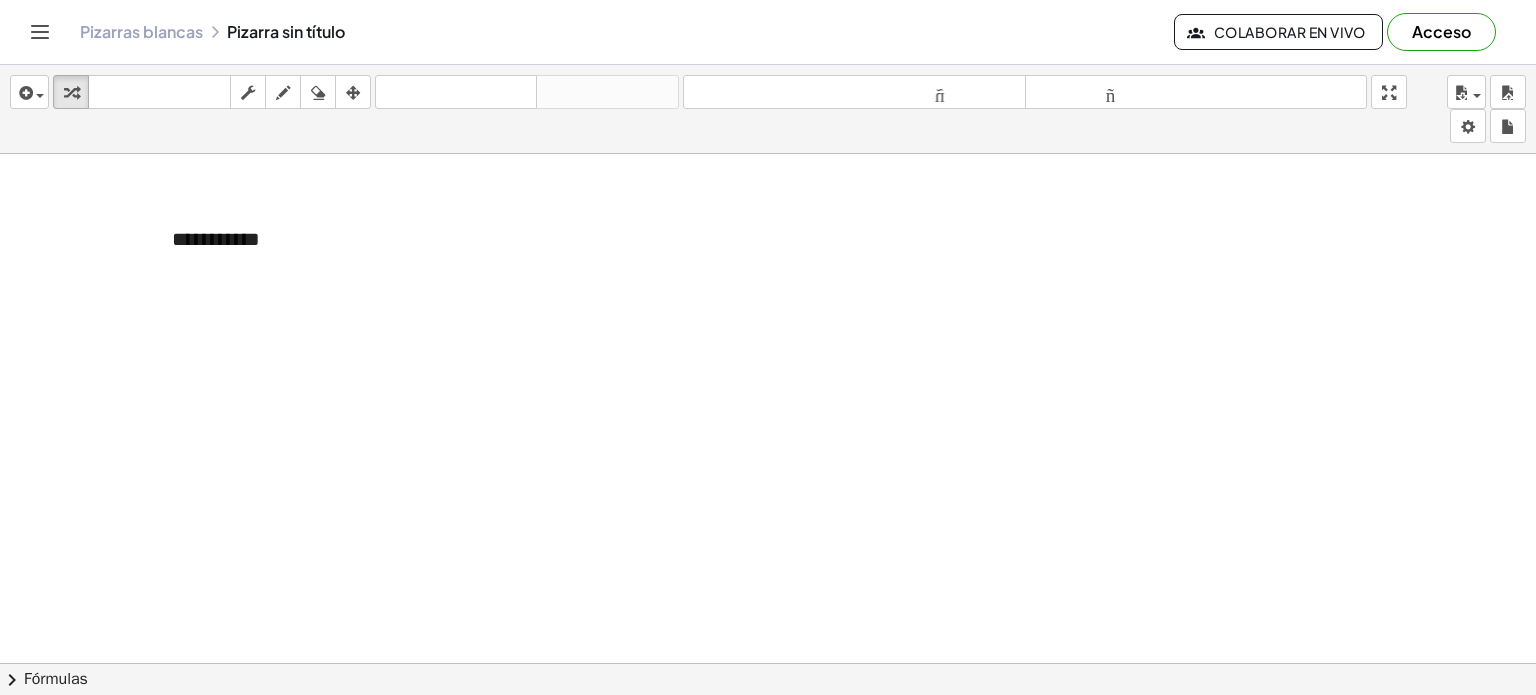 click at bounding box center (768, 743) 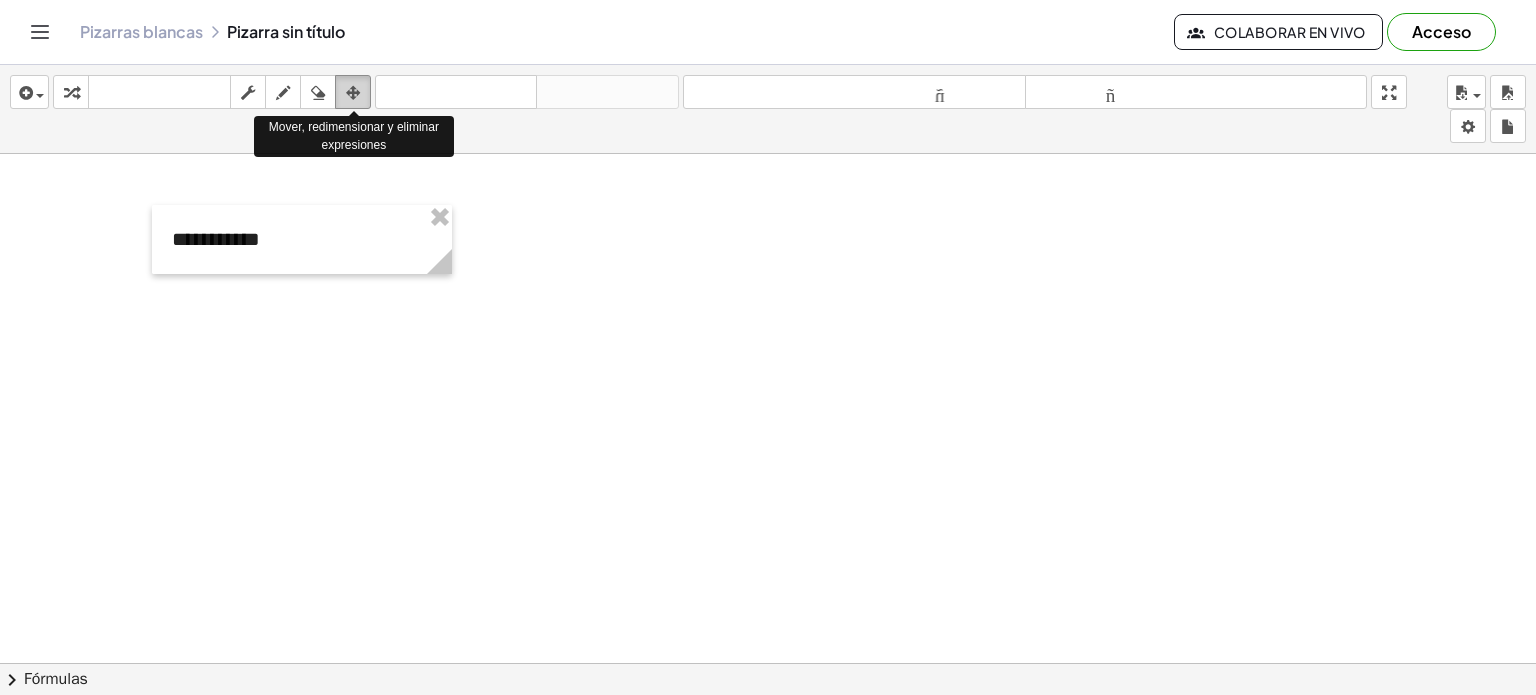 click at bounding box center [353, 93] 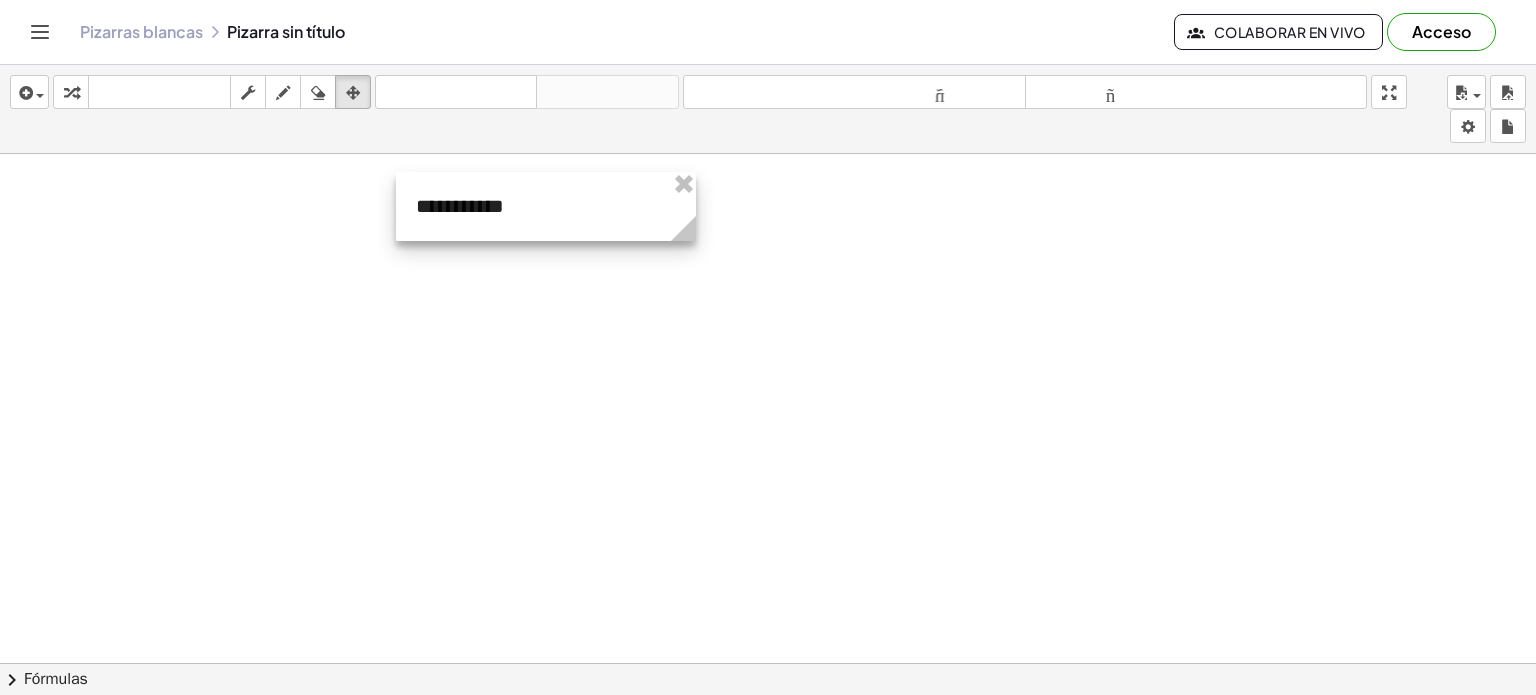 drag, startPoint x: 300, startPoint y: 229, endPoint x: 544, endPoint y: 196, distance: 246.22145 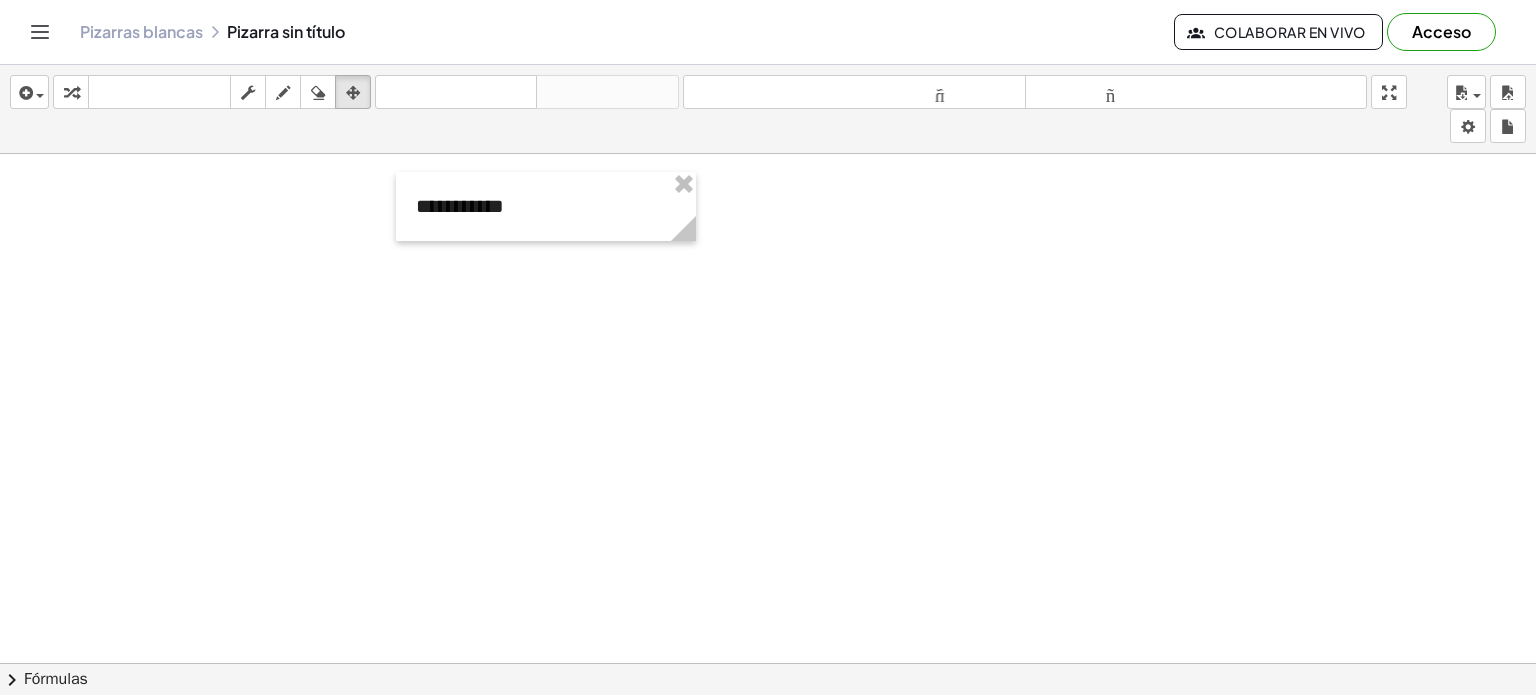 click at bounding box center [768, 743] 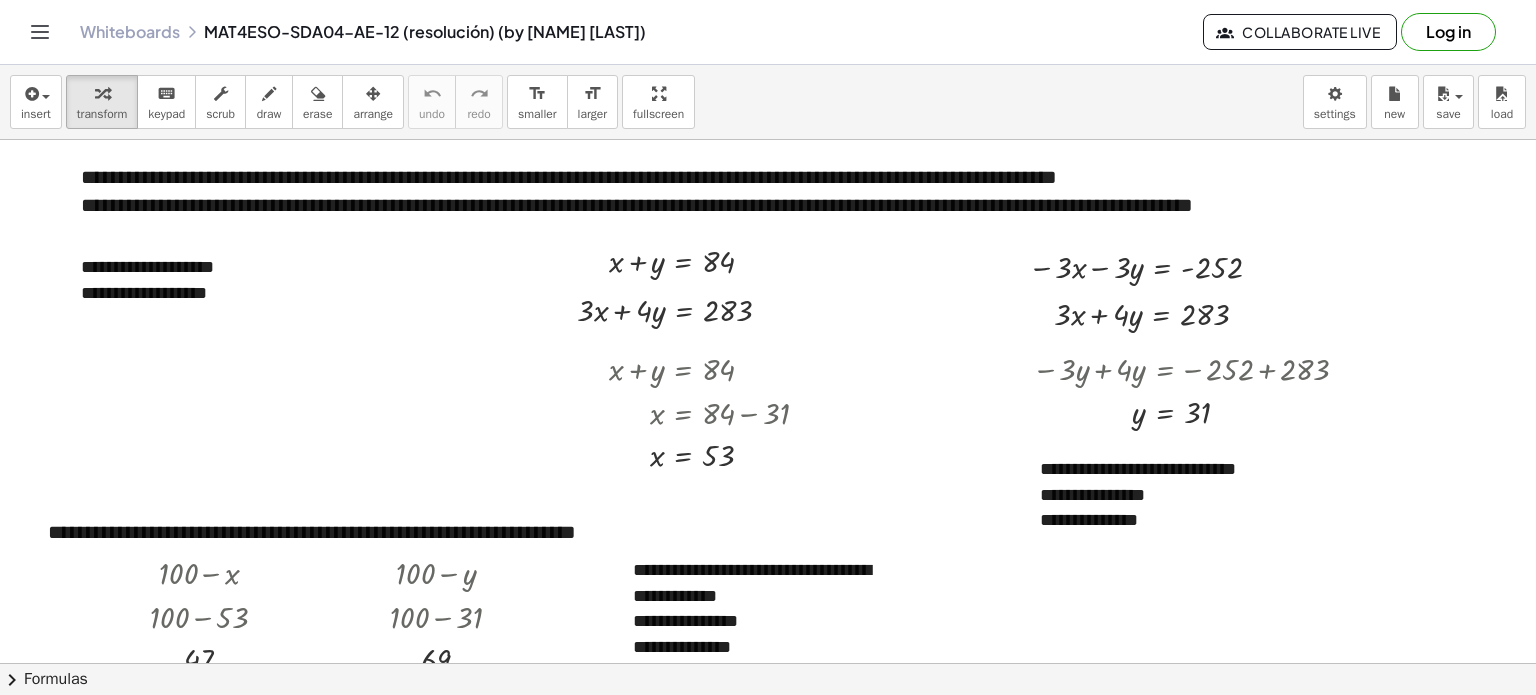 scroll, scrollTop: 0, scrollLeft: 0, axis: both 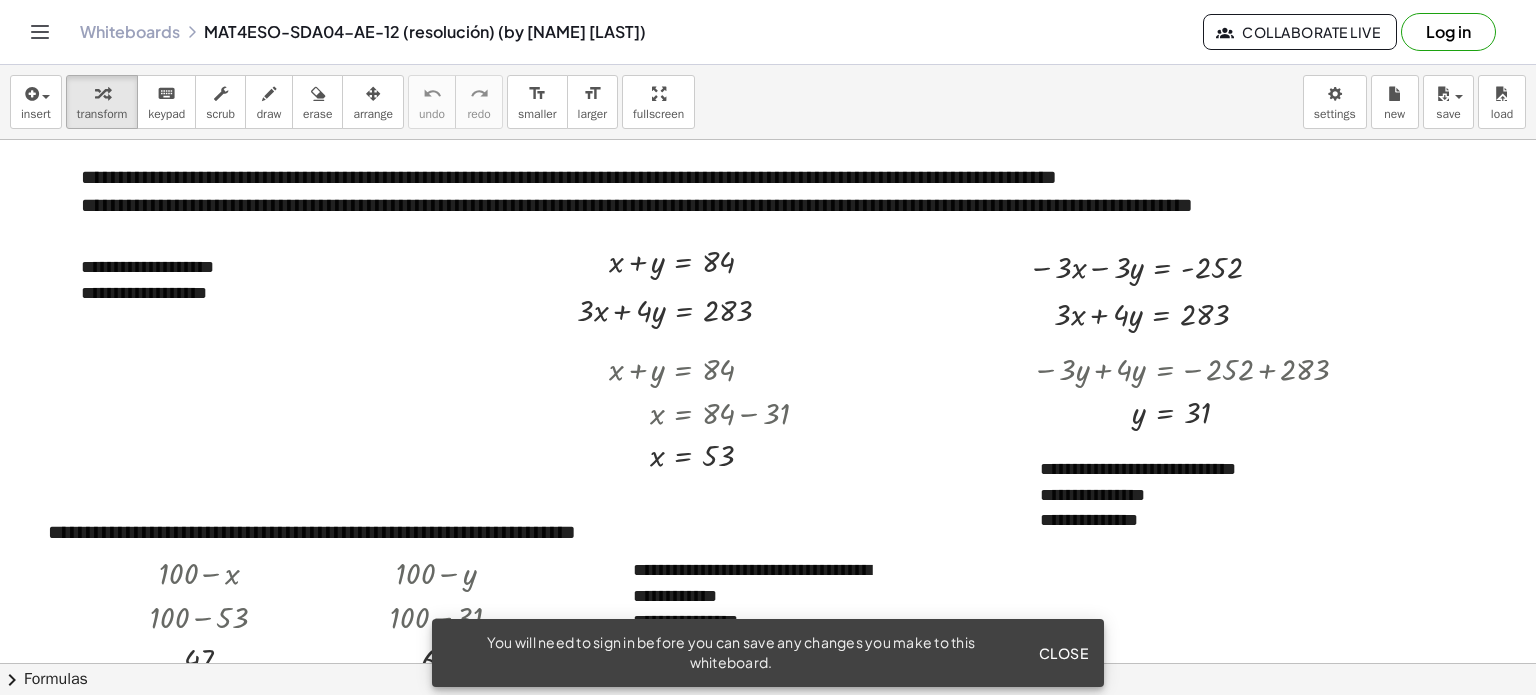 click at bounding box center [768, 808] 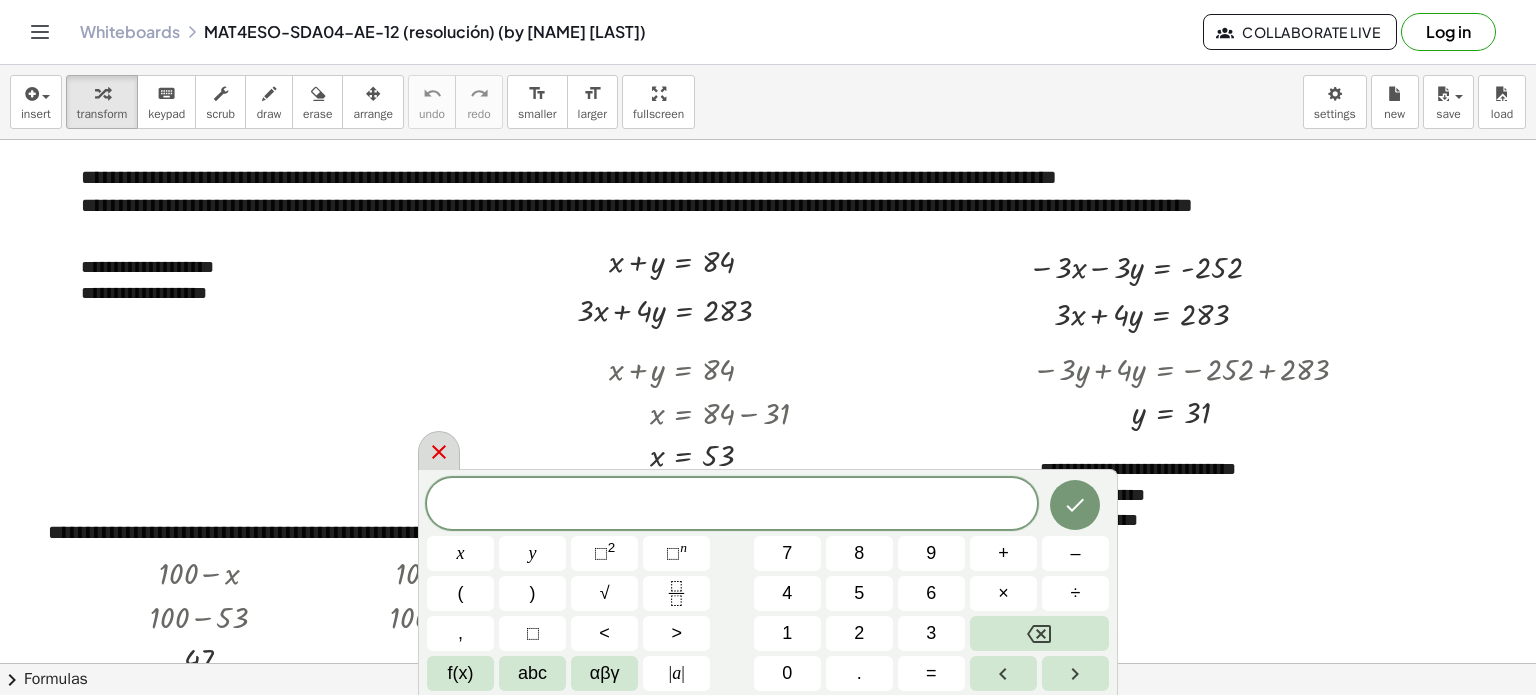 click at bounding box center (439, 450) 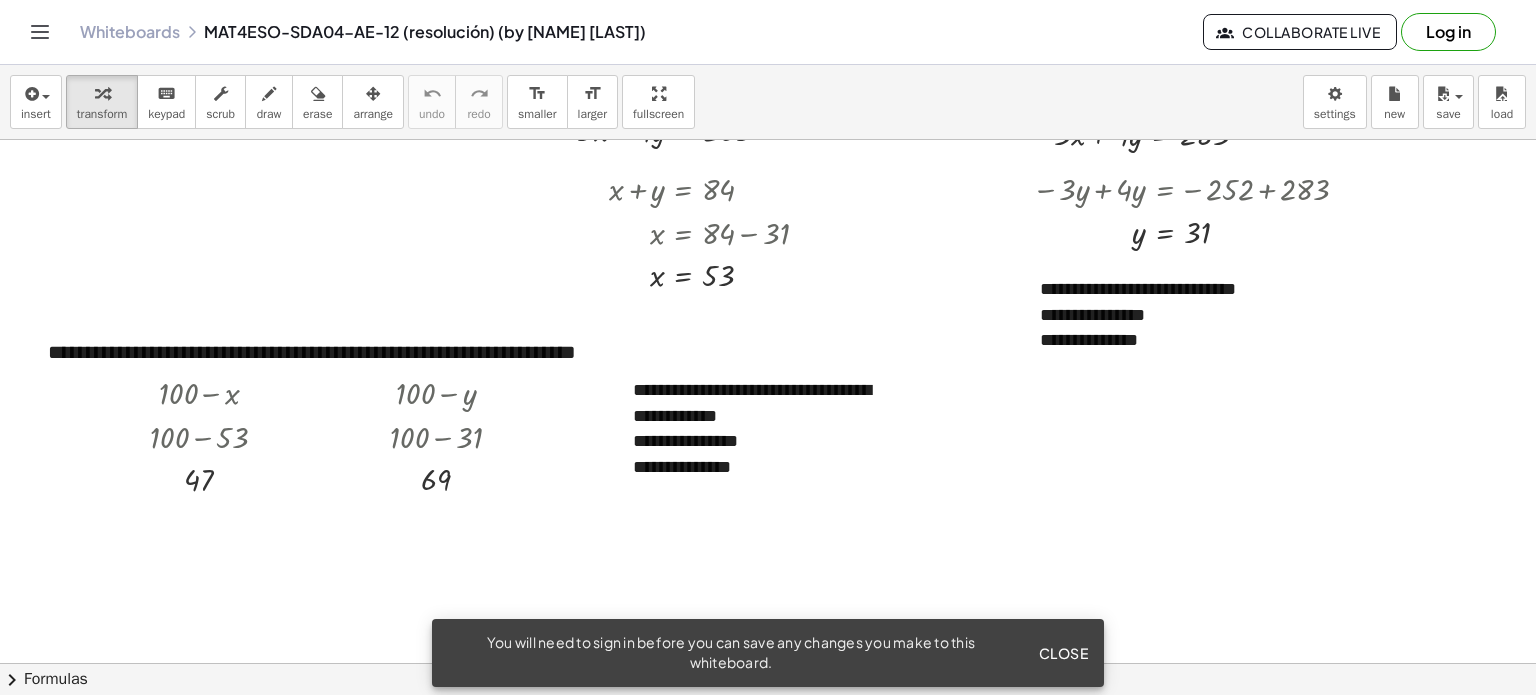 scroll, scrollTop: 182, scrollLeft: 0, axis: vertical 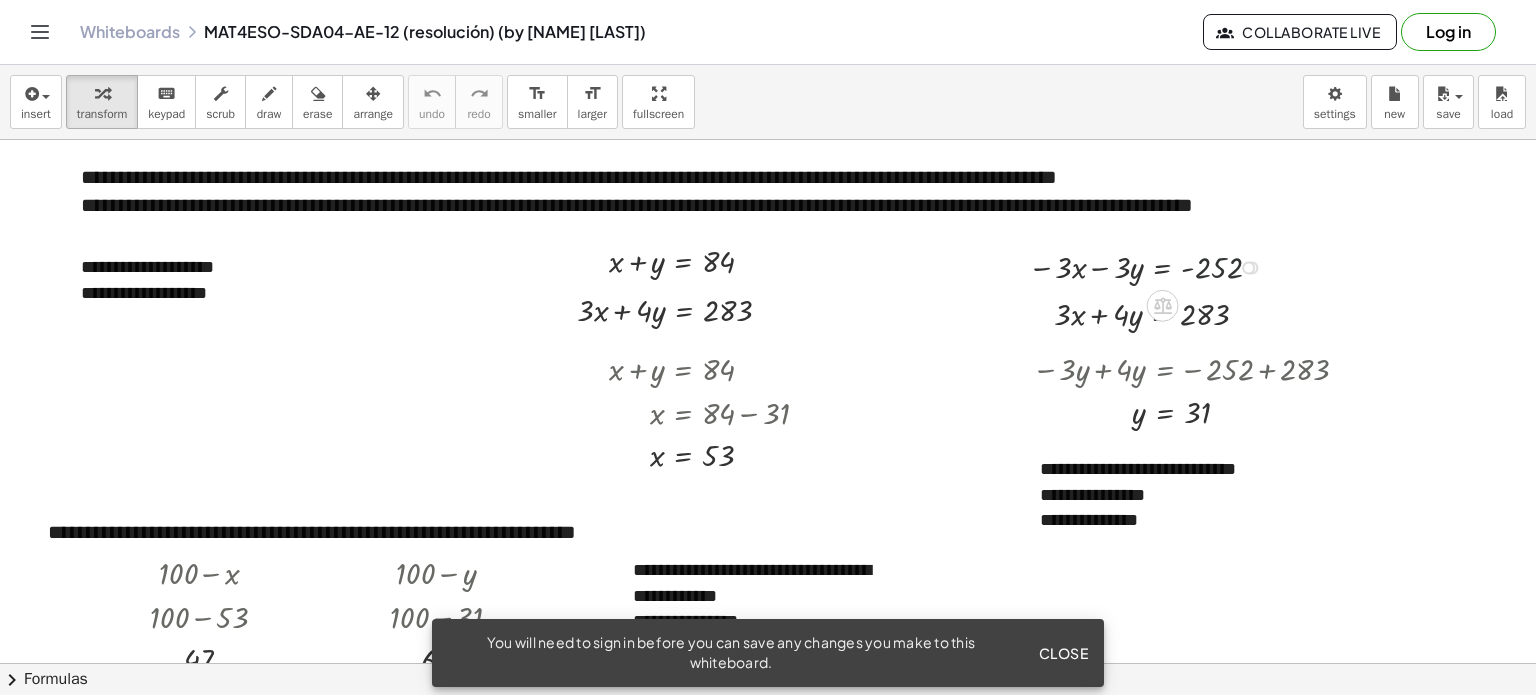 click at bounding box center [1150, 266] 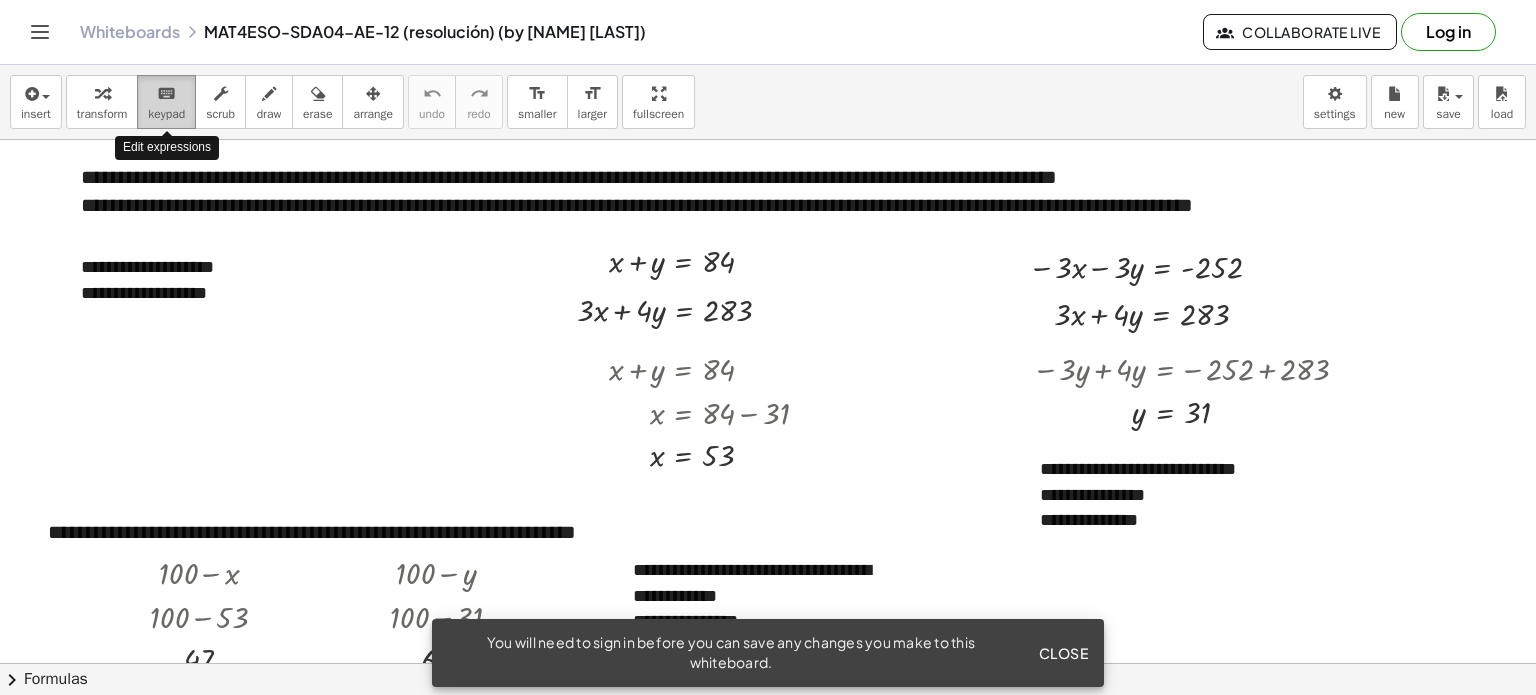 click on "keypad" at bounding box center [166, 114] 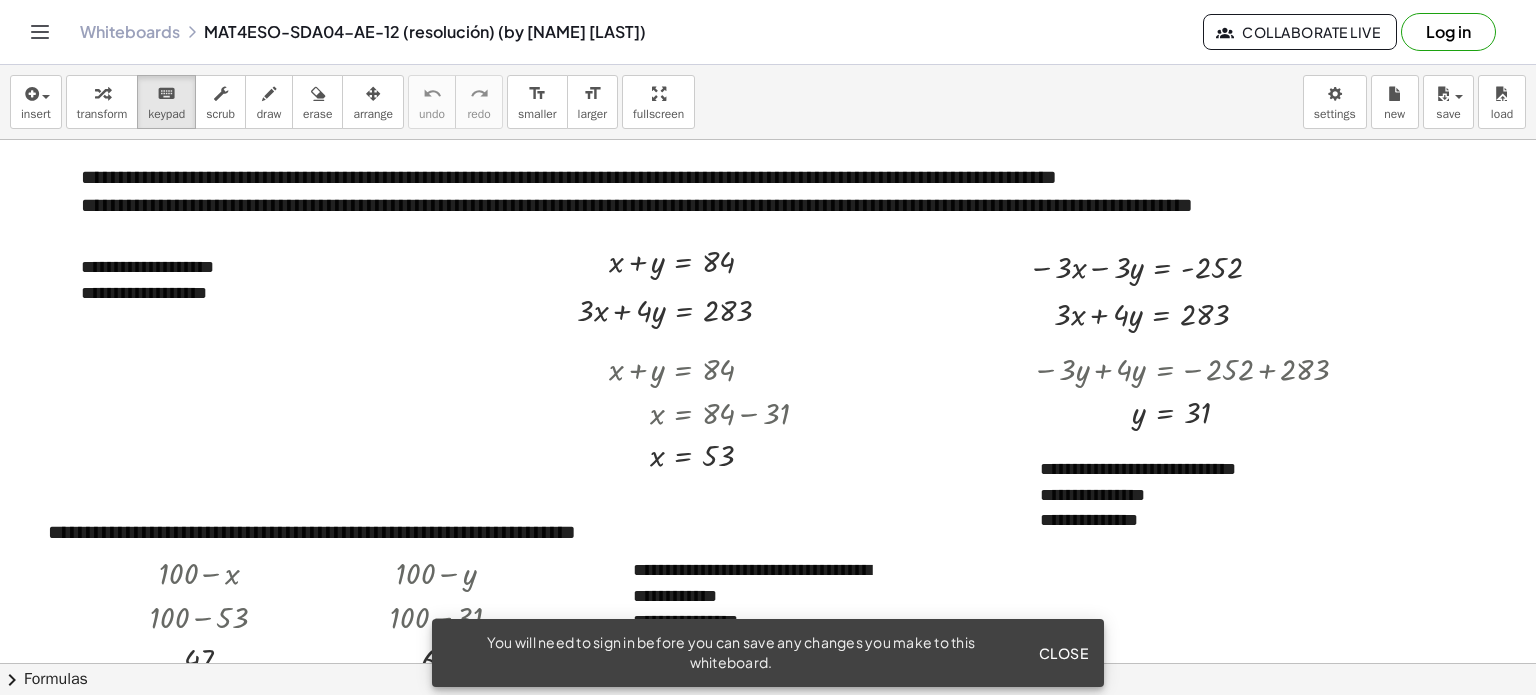 click on "insert select one: Math Expression Function Text Youtube Video Graphing Geometry Geometry 3D transform keyboard keypad scrub draw erase arrange undo undo redo redo format_size smaller format_size larger fullscreen load   save new settings" at bounding box center (768, 102) 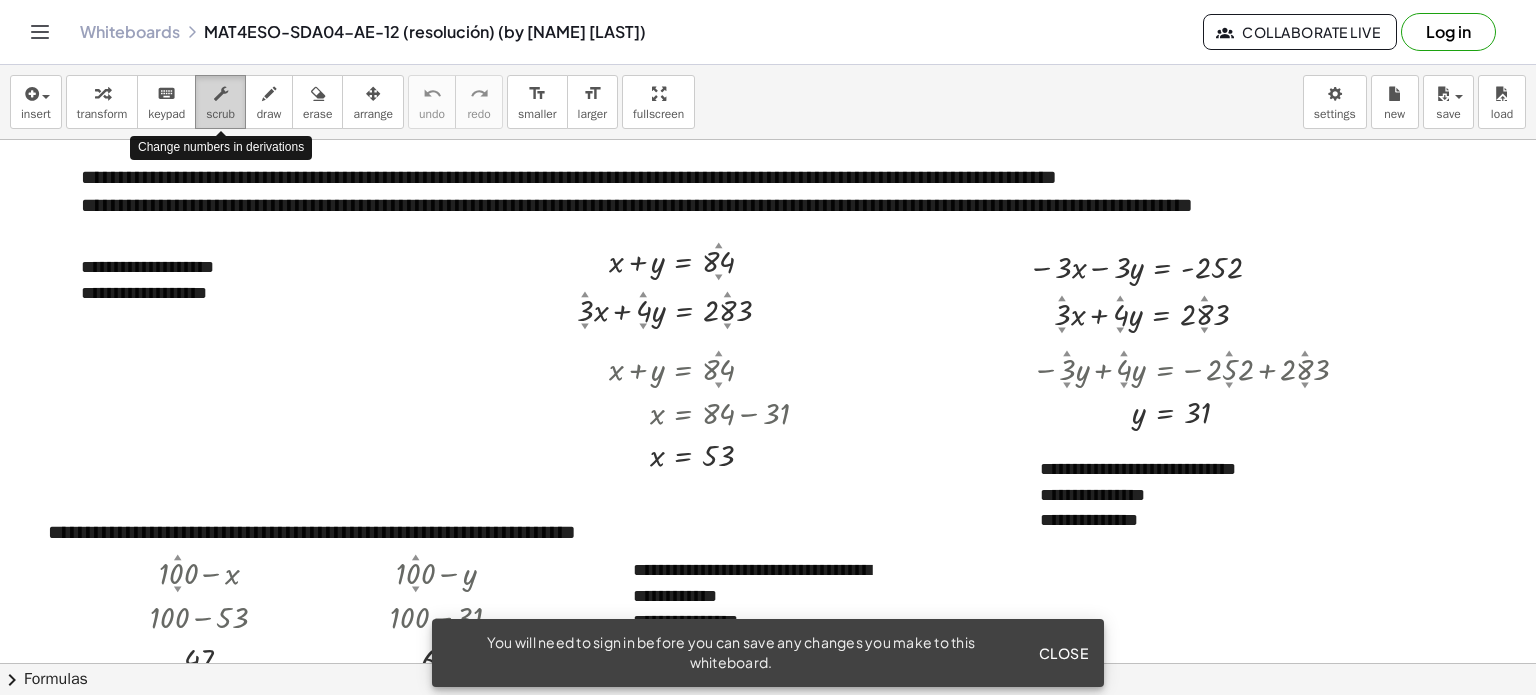 click on "scrub" at bounding box center [220, 114] 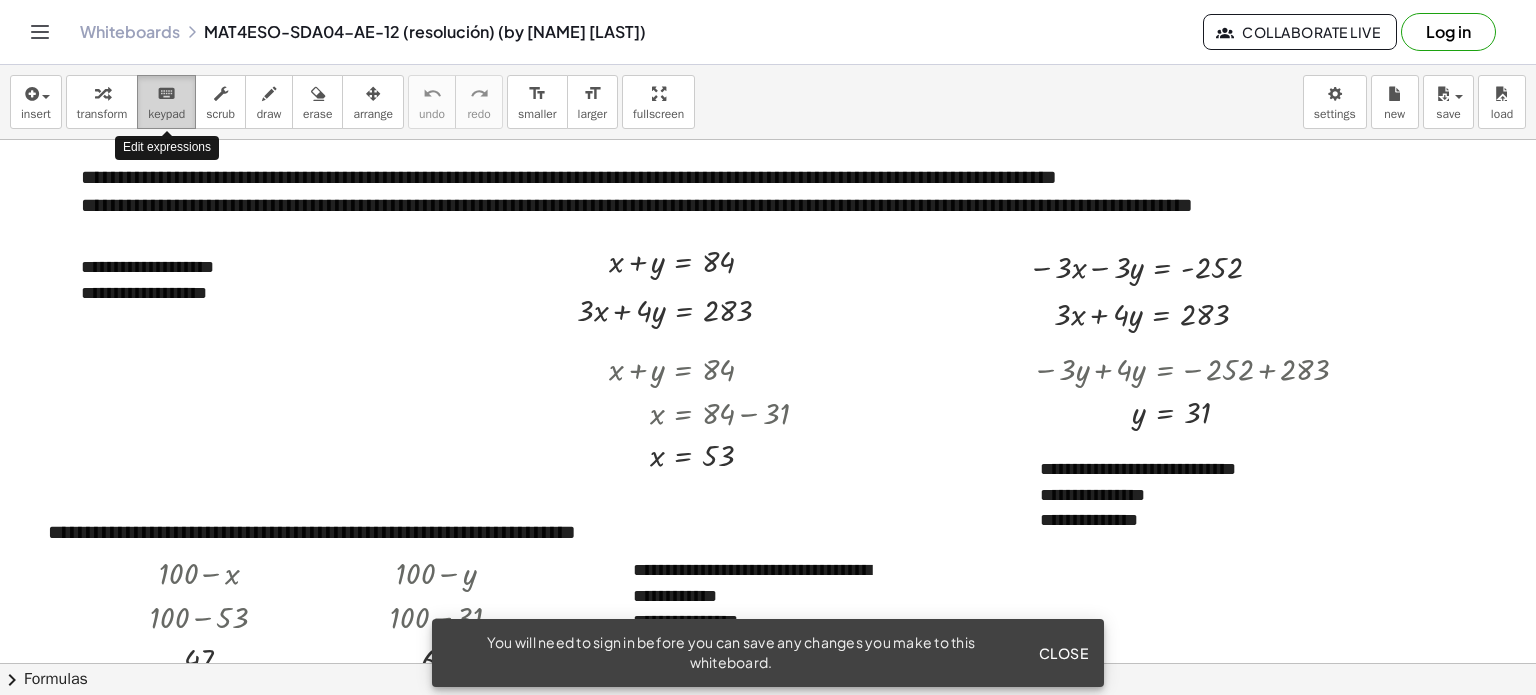 click on "keyboard" at bounding box center (166, 94) 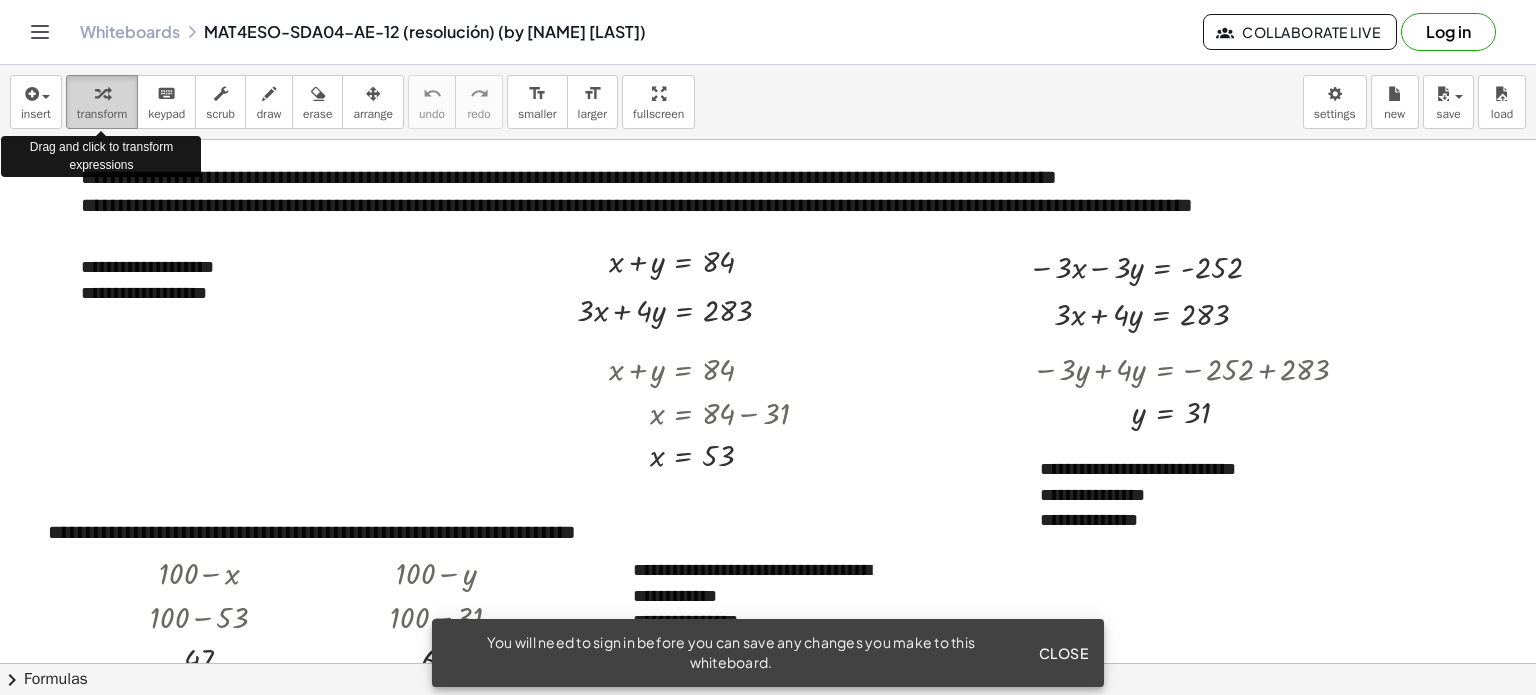 click at bounding box center [102, 94] 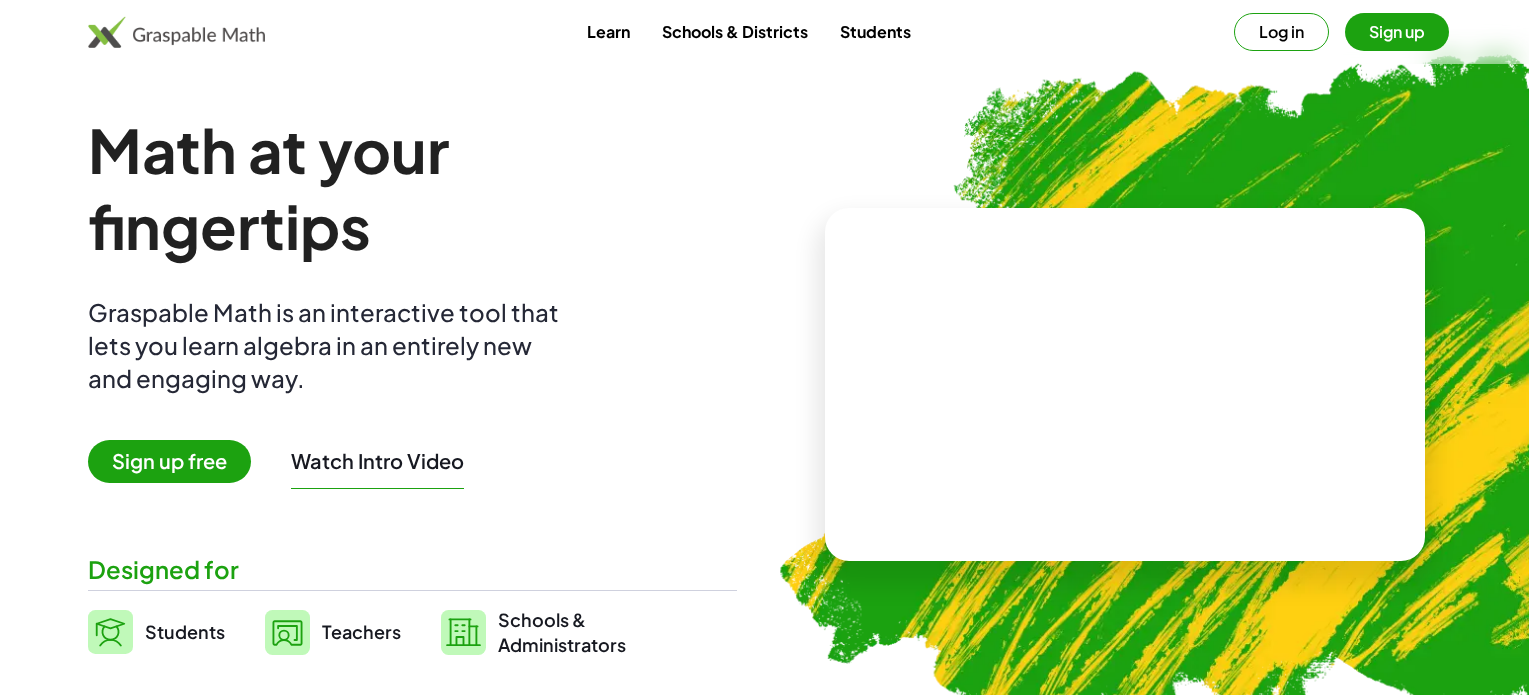 scroll, scrollTop: 0, scrollLeft: 0, axis: both 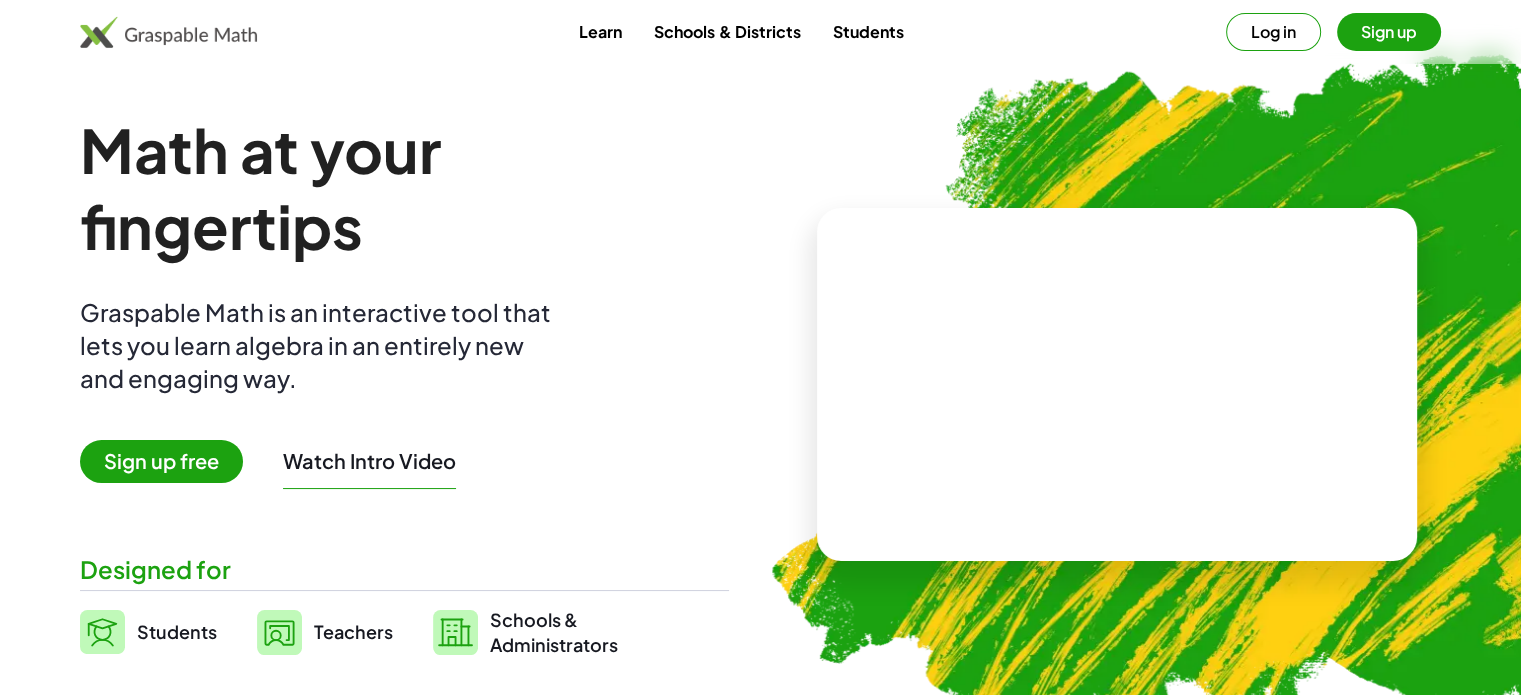 click on "Students" at bounding box center [177, 631] 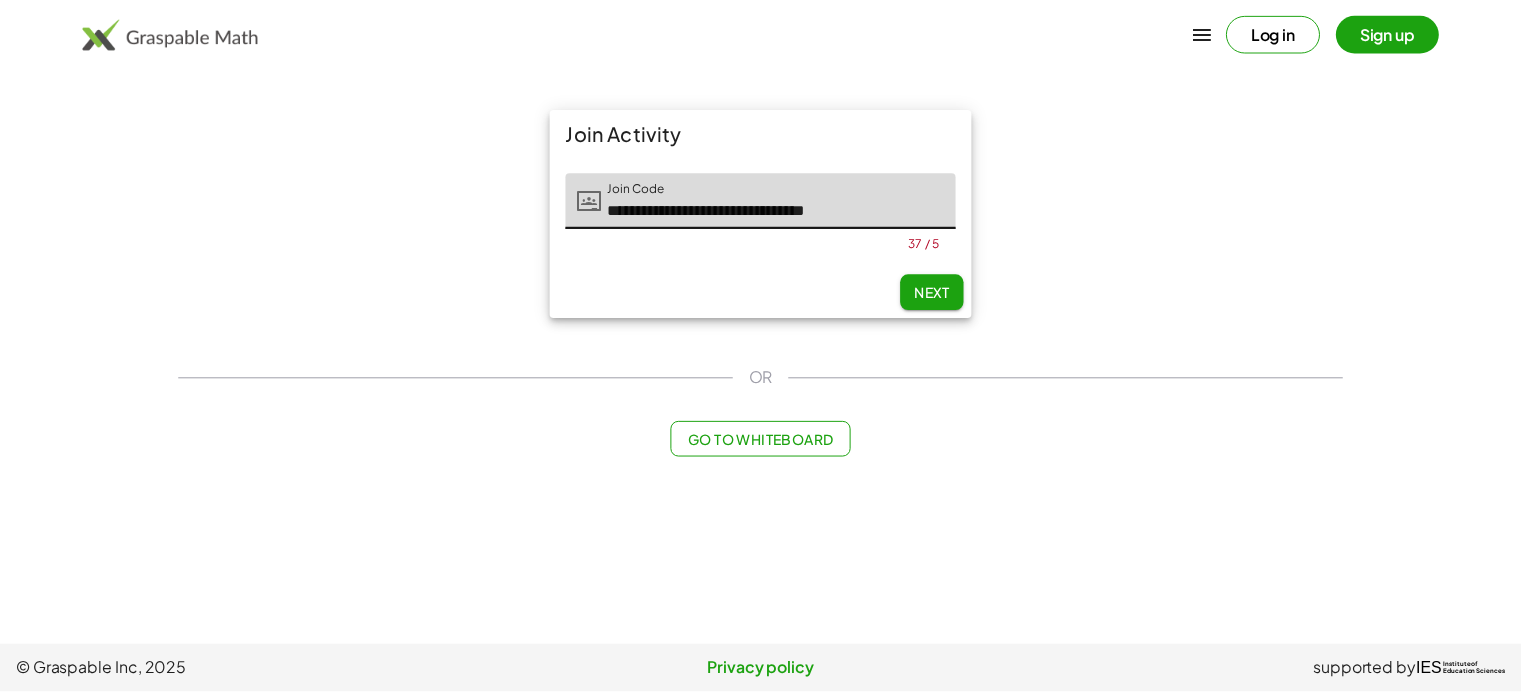 scroll, scrollTop: 0, scrollLeft: 0, axis: both 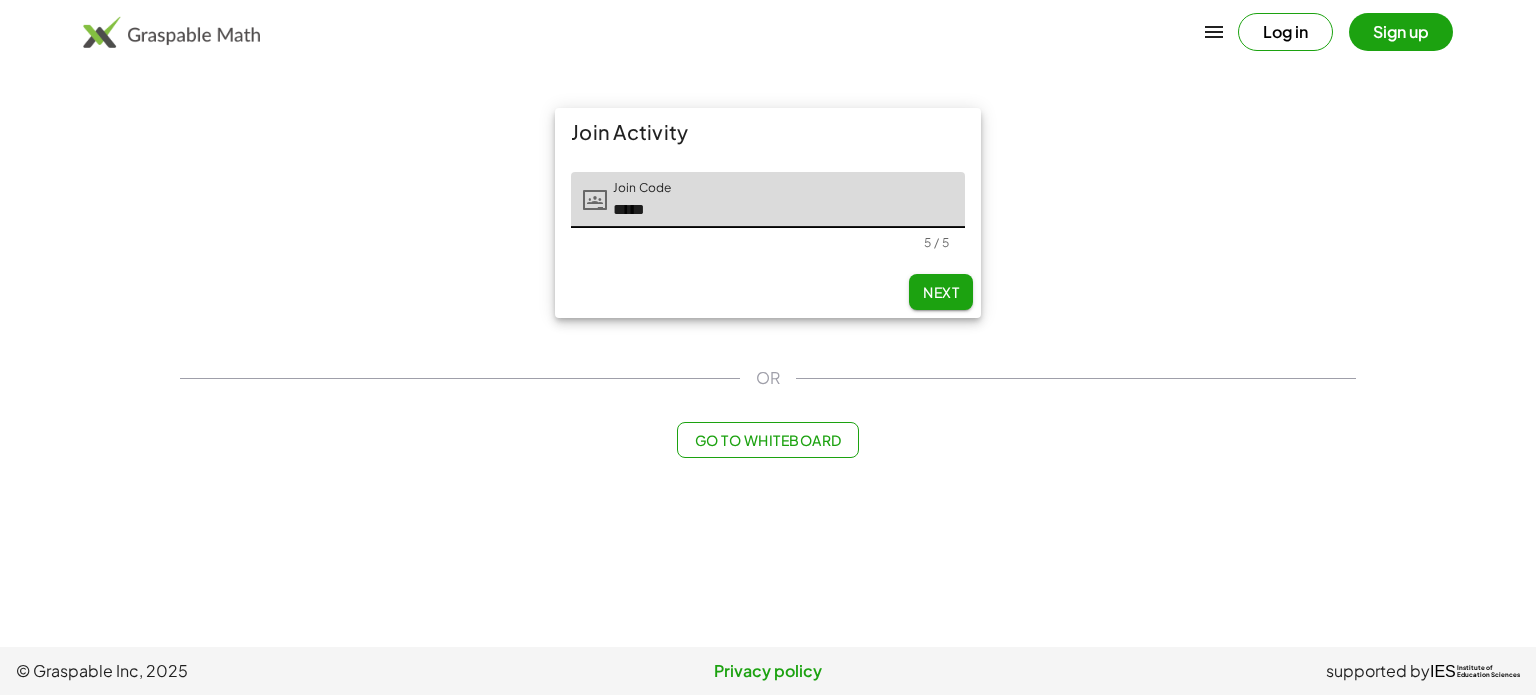 type on "*****" 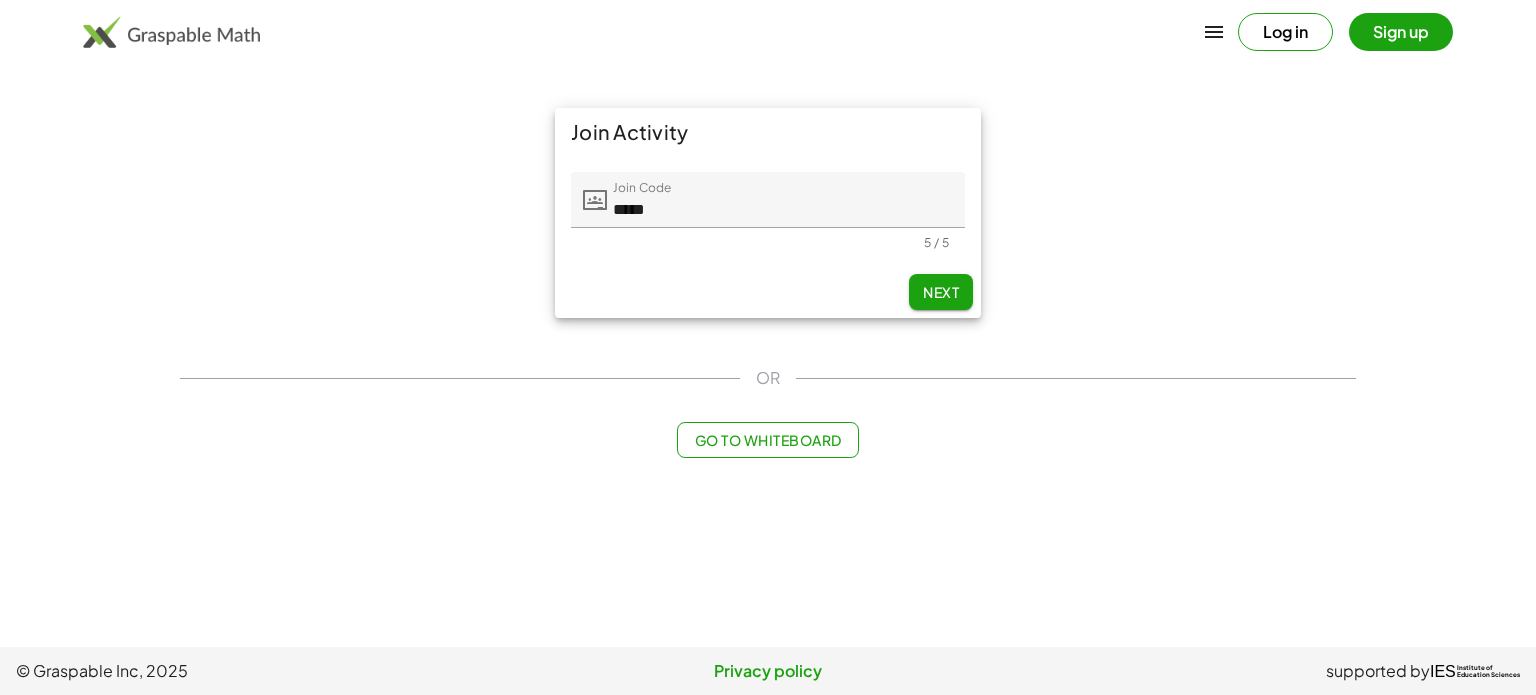 click on "Next" 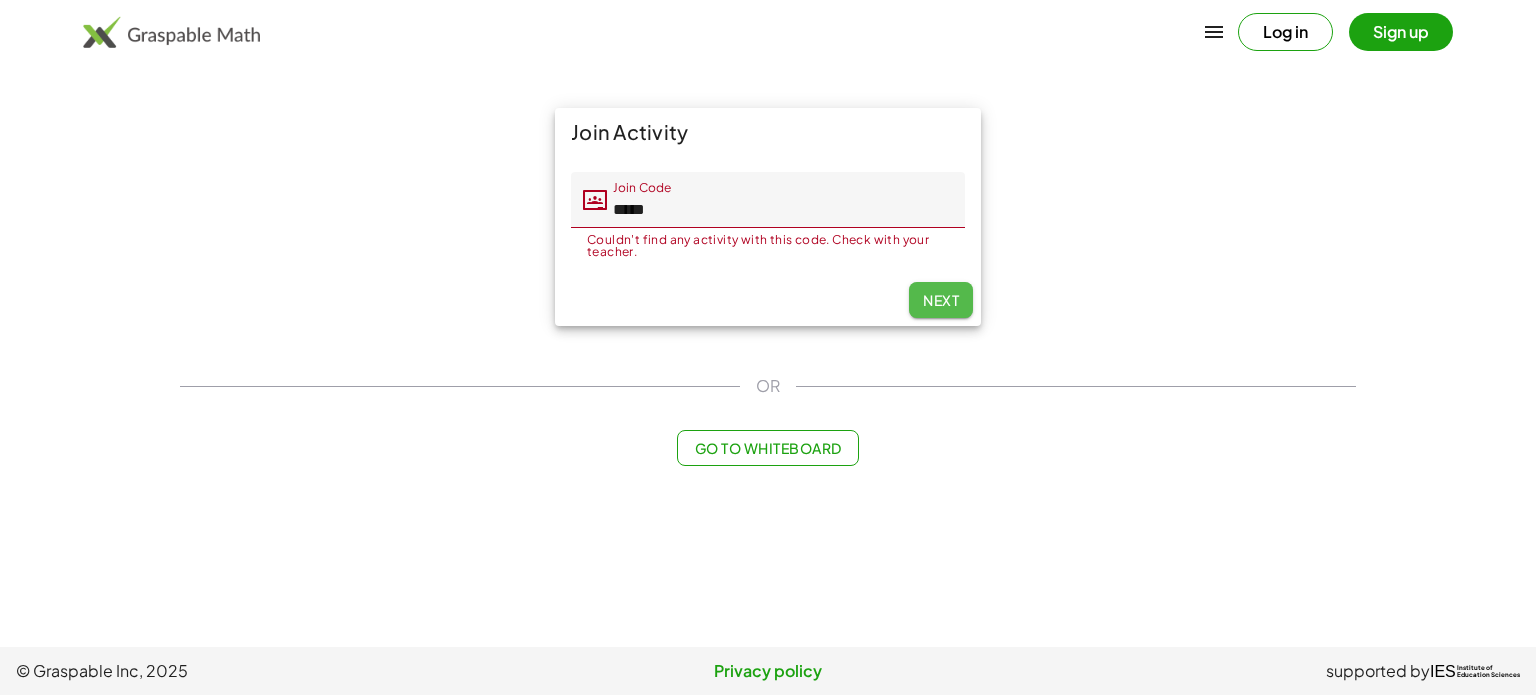 click on "Next" 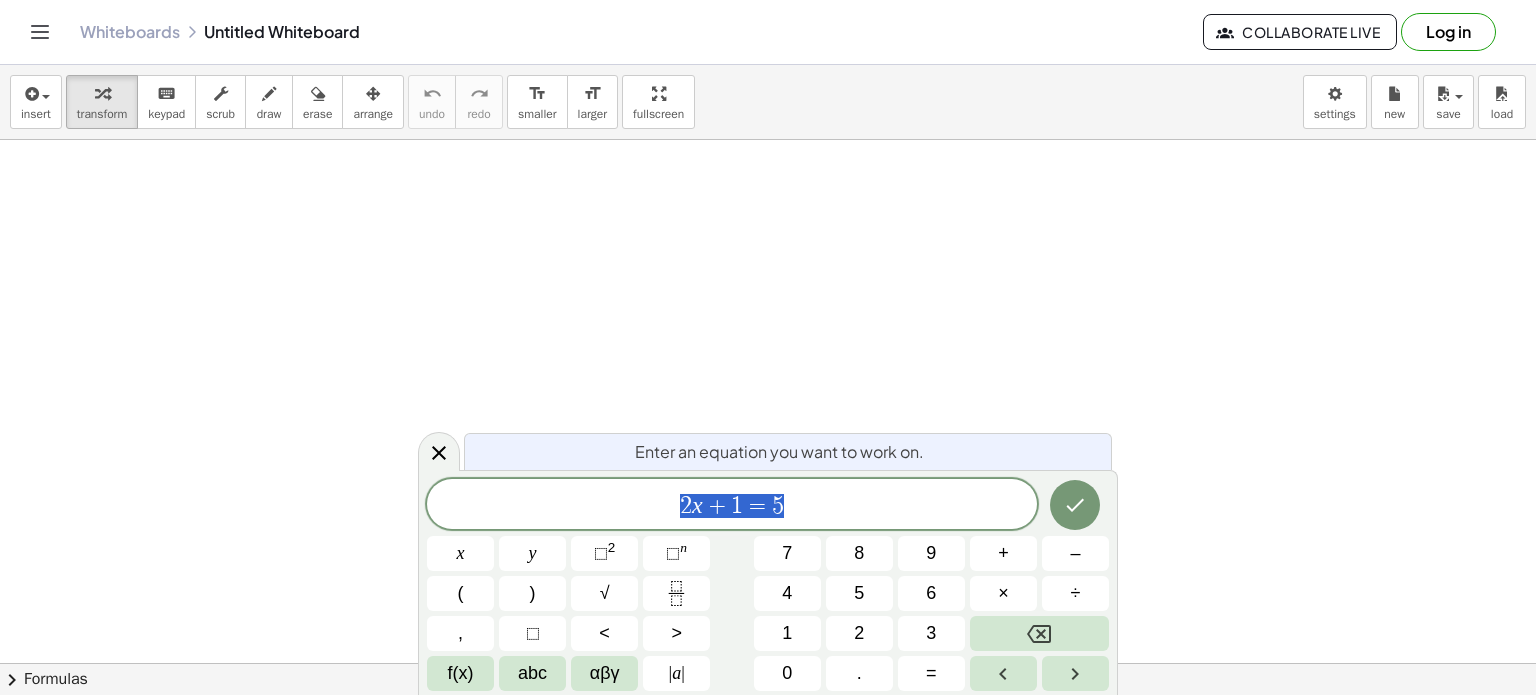 scroll, scrollTop: 0, scrollLeft: 0, axis: both 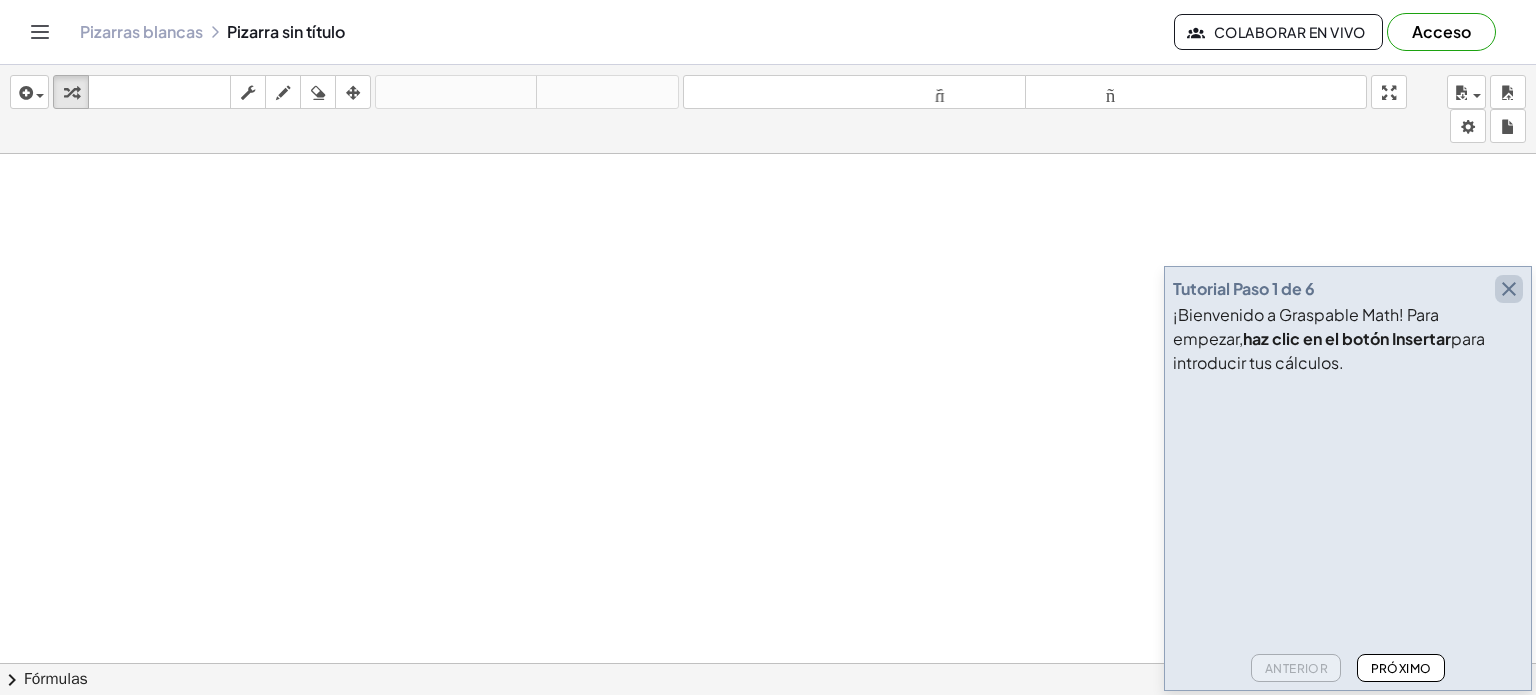 click at bounding box center [1509, 289] 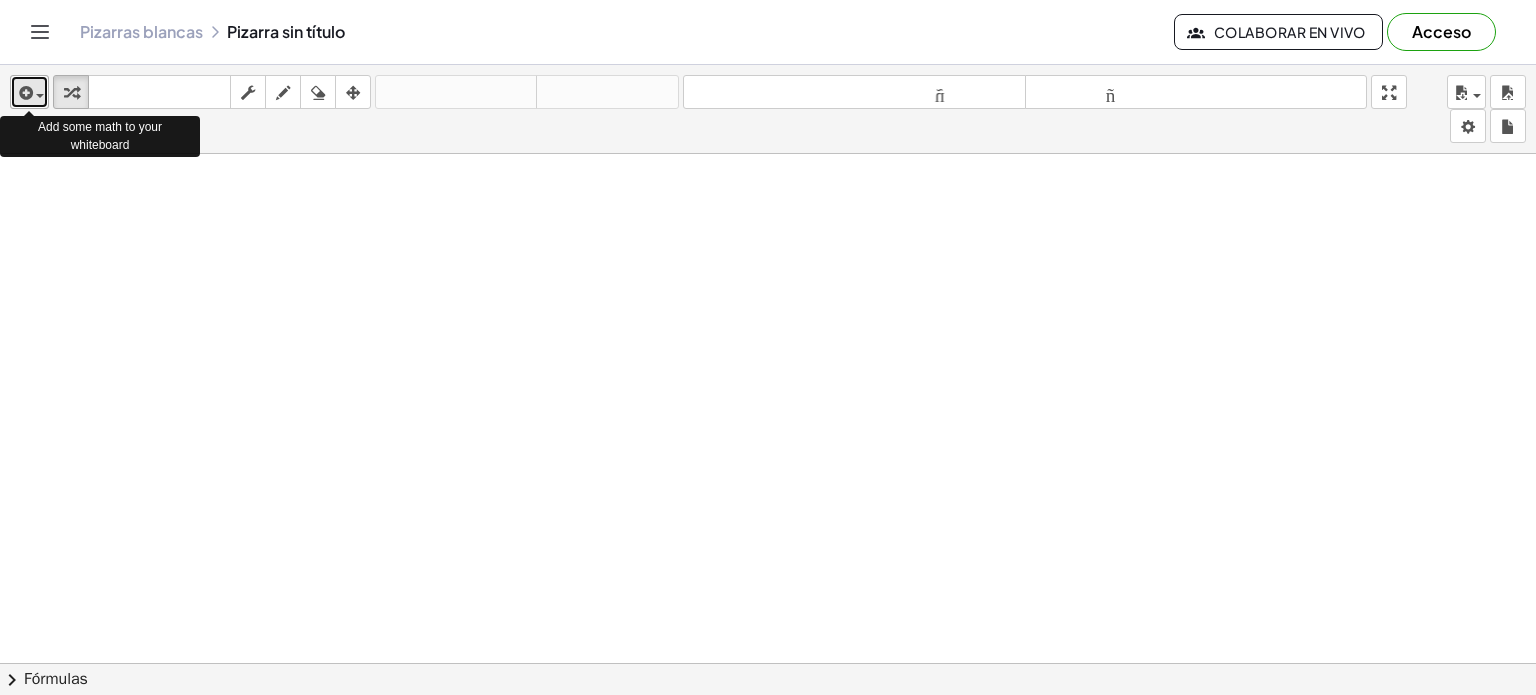 click at bounding box center [35, 95] 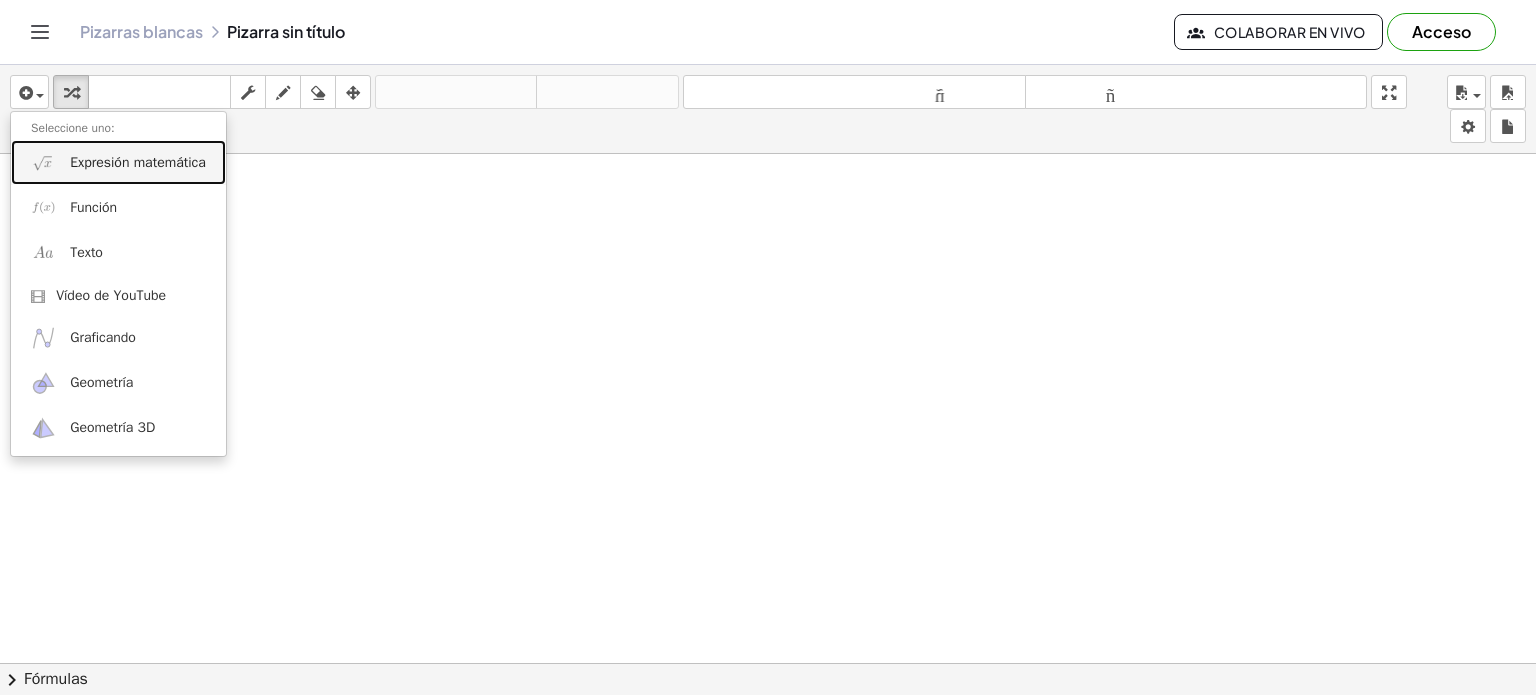 click on "Expresión matemática" at bounding box center (118, 162) 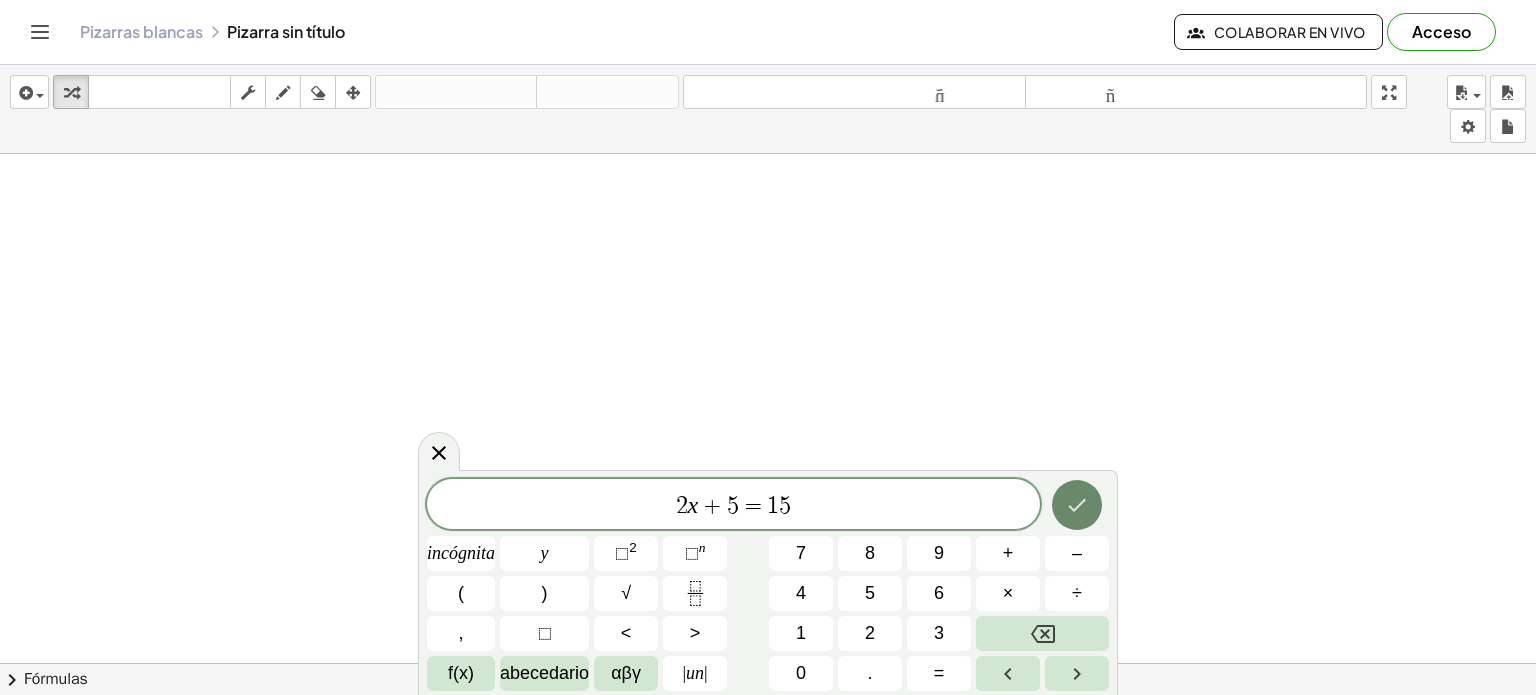 click 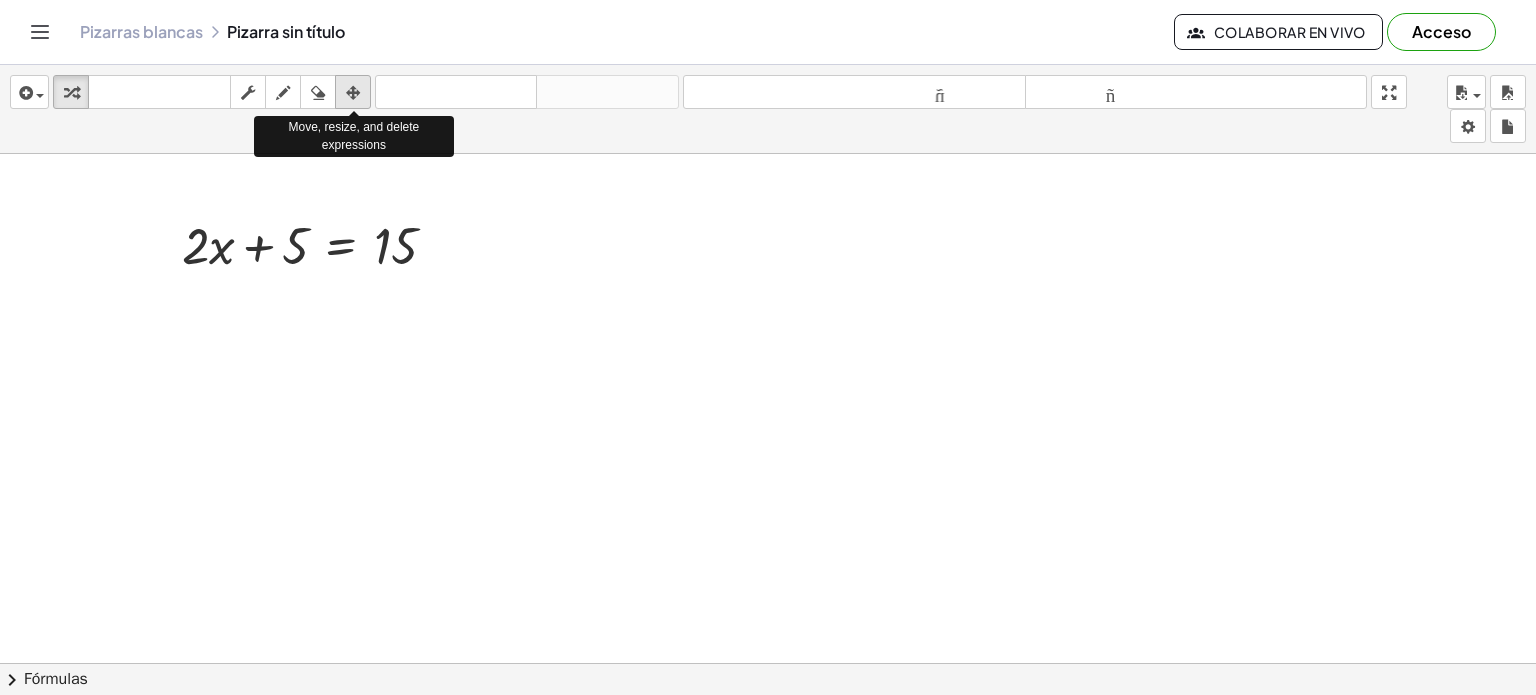 click at bounding box center [353, 93] 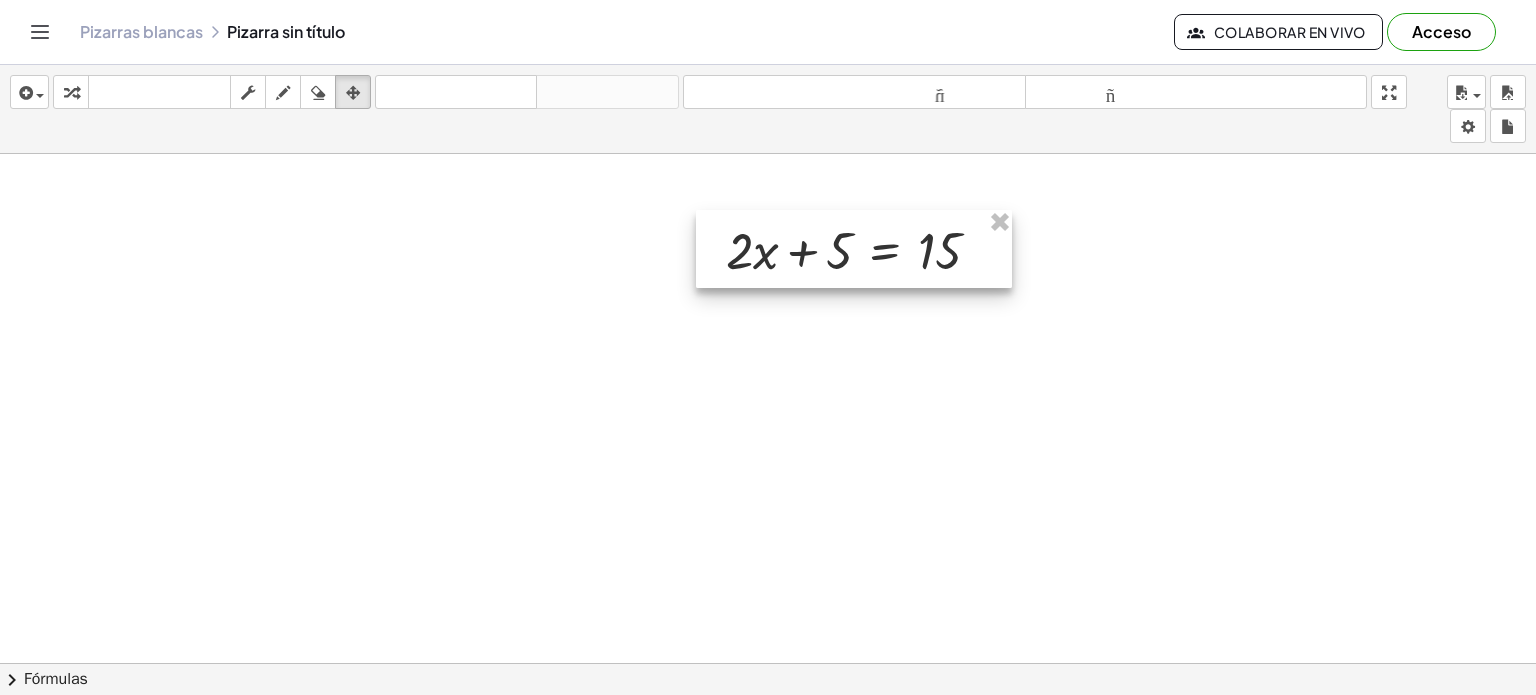 drag, startPoint x: 341, startPoint y: 238, endPoint x: 884, endPoint y: 243, distance: 543.023 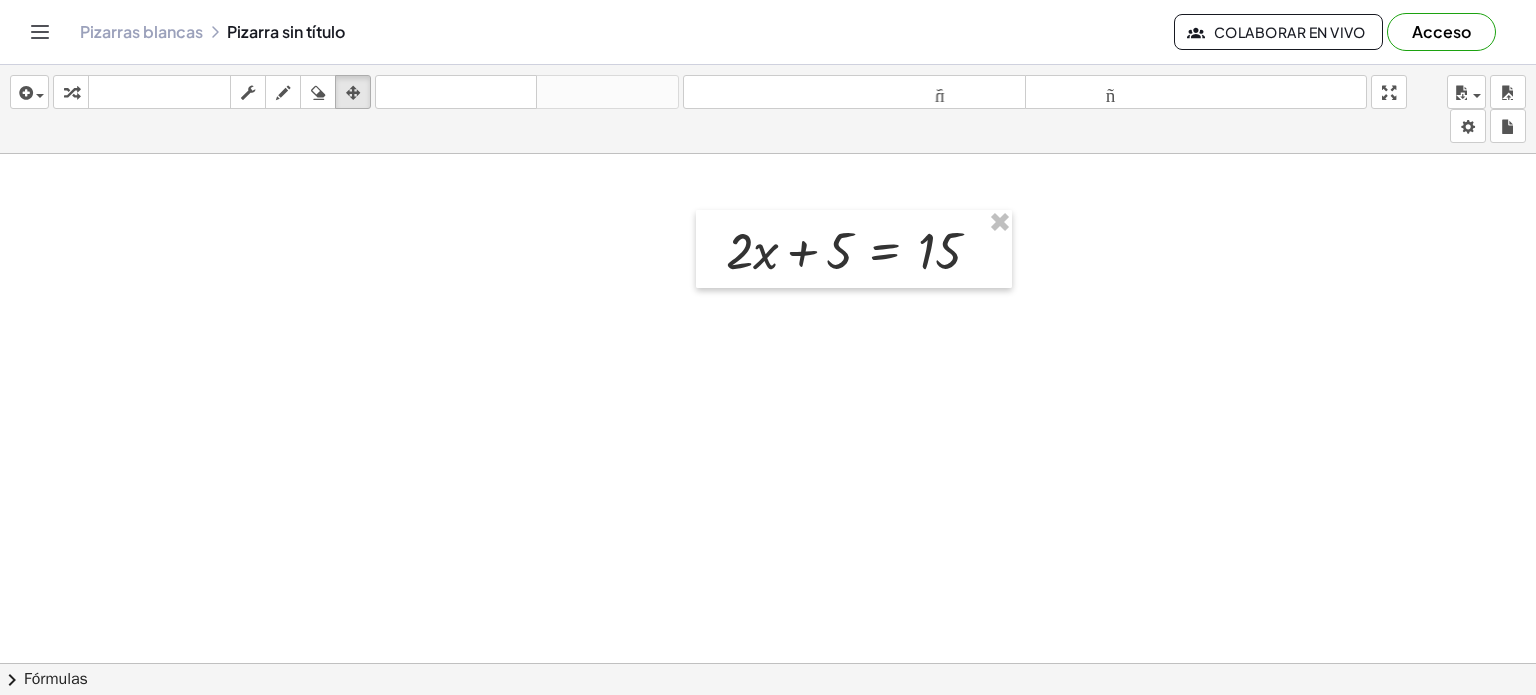 click at bounding box center (768, 743) 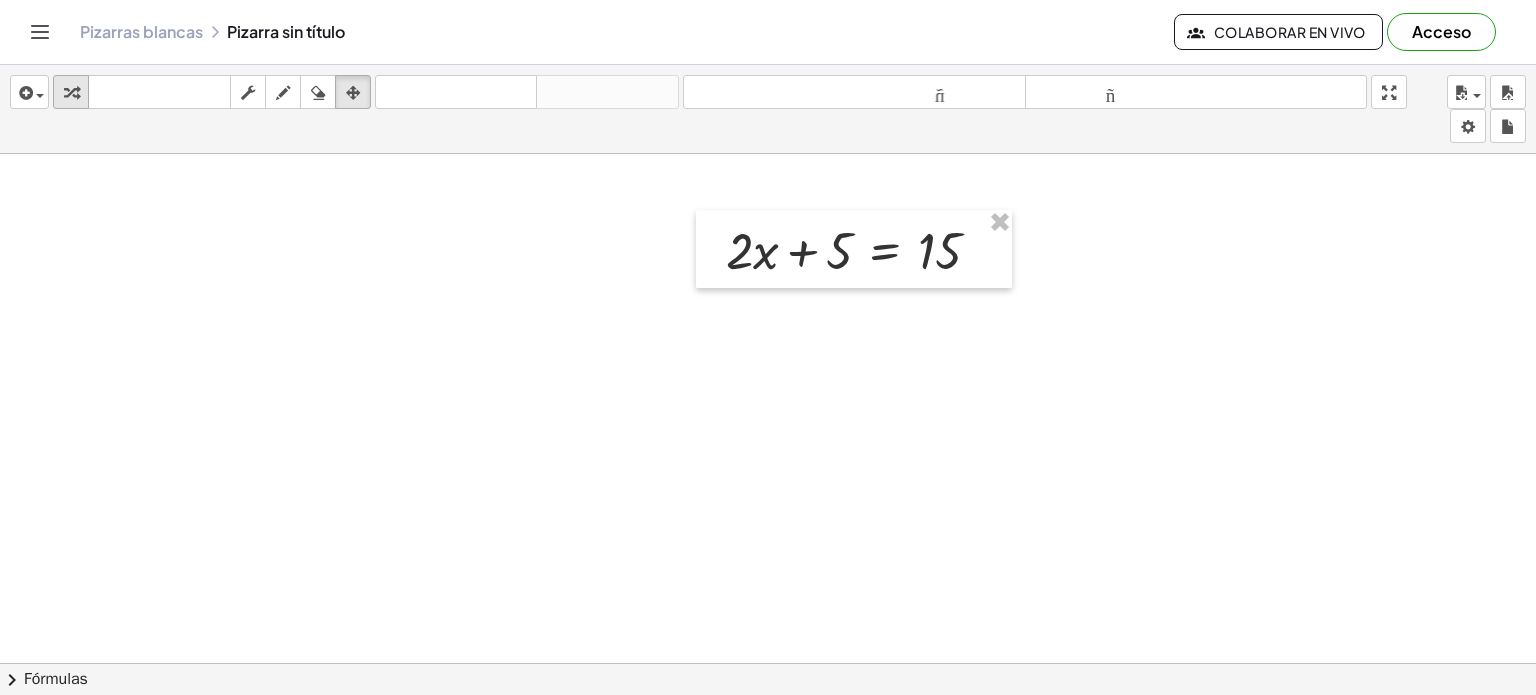 click at bounding box center [71, 93] 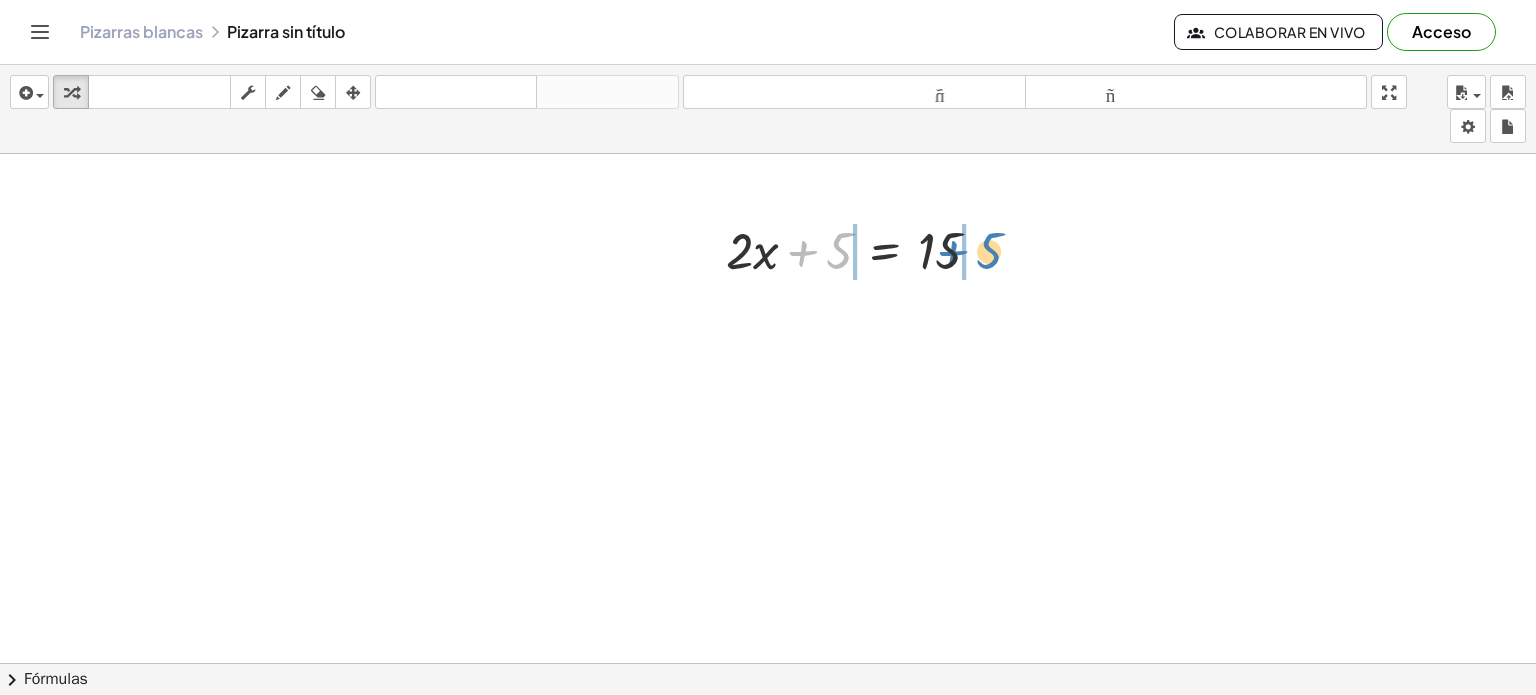 drag, startPoint x: 836, startPoint y: 255, endPoint x: 988, endPoint y: 255, distance: 152 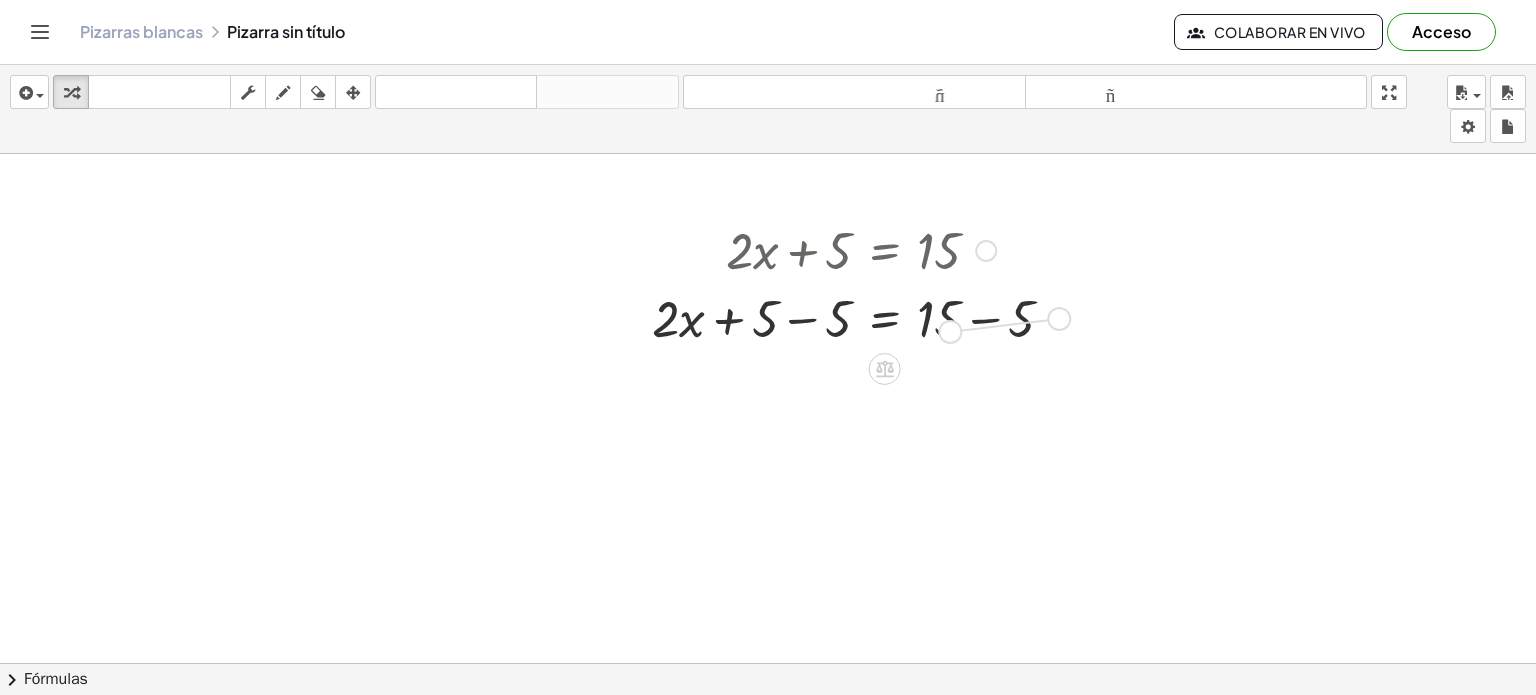 drag, startPoint x: 1061, startPoint y: 316, endPoint x: 947, endPoint y: 335, distance: 115.57249 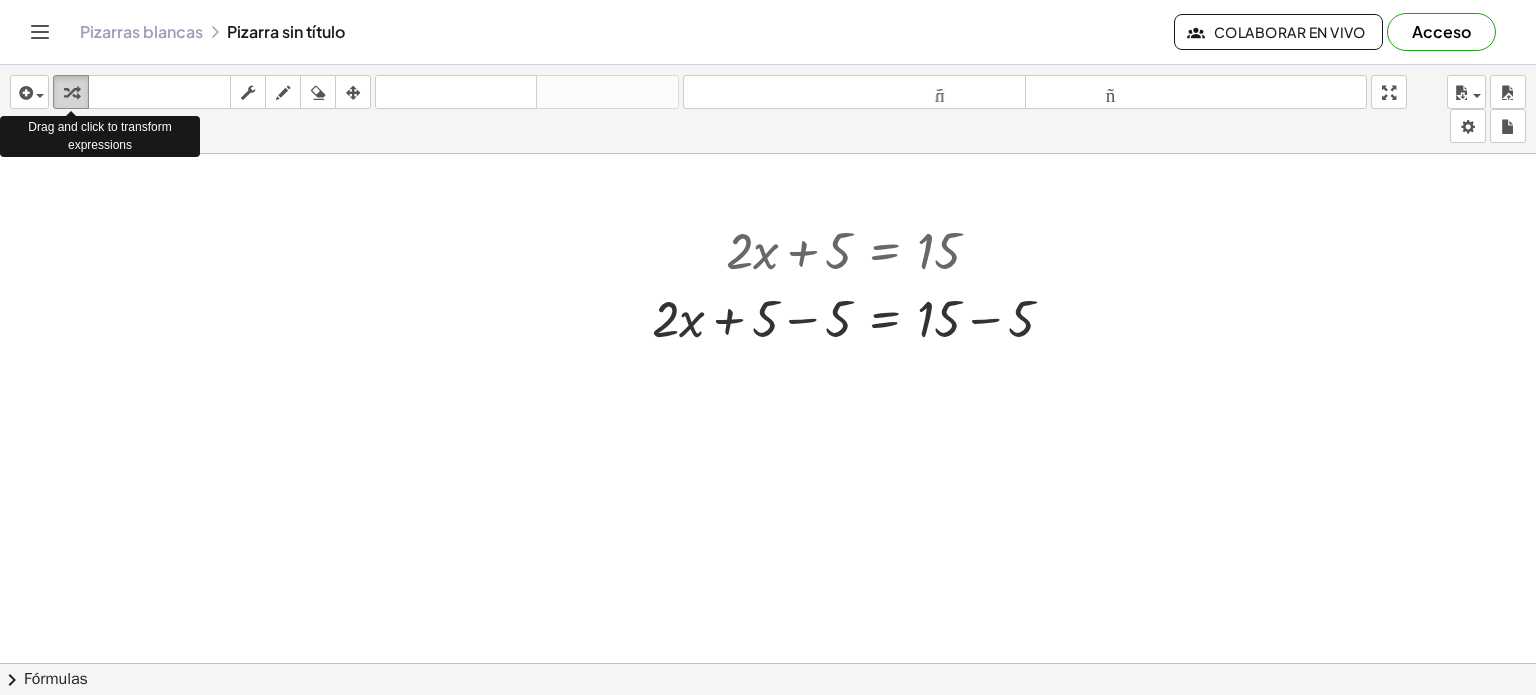 click at bounding box center (71, 93) 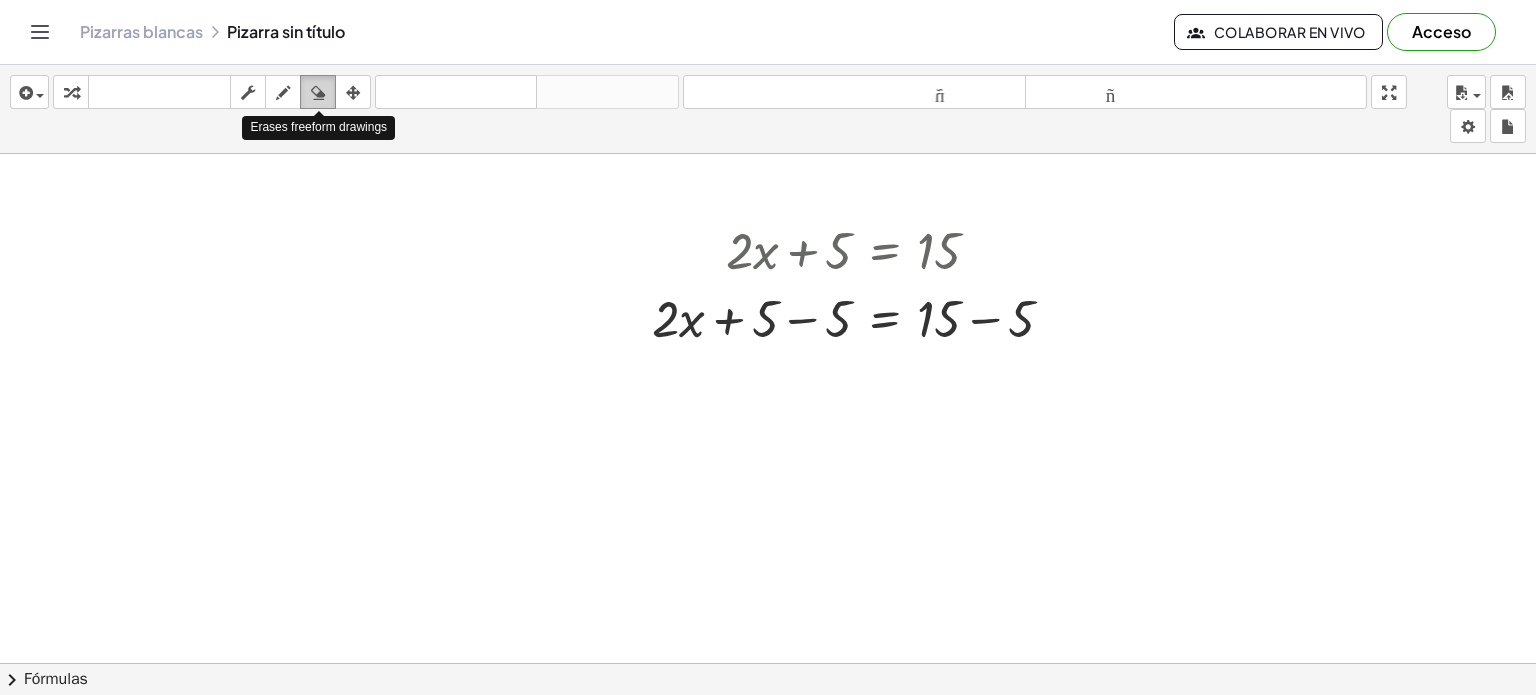 click at bounding box center (318, 93) 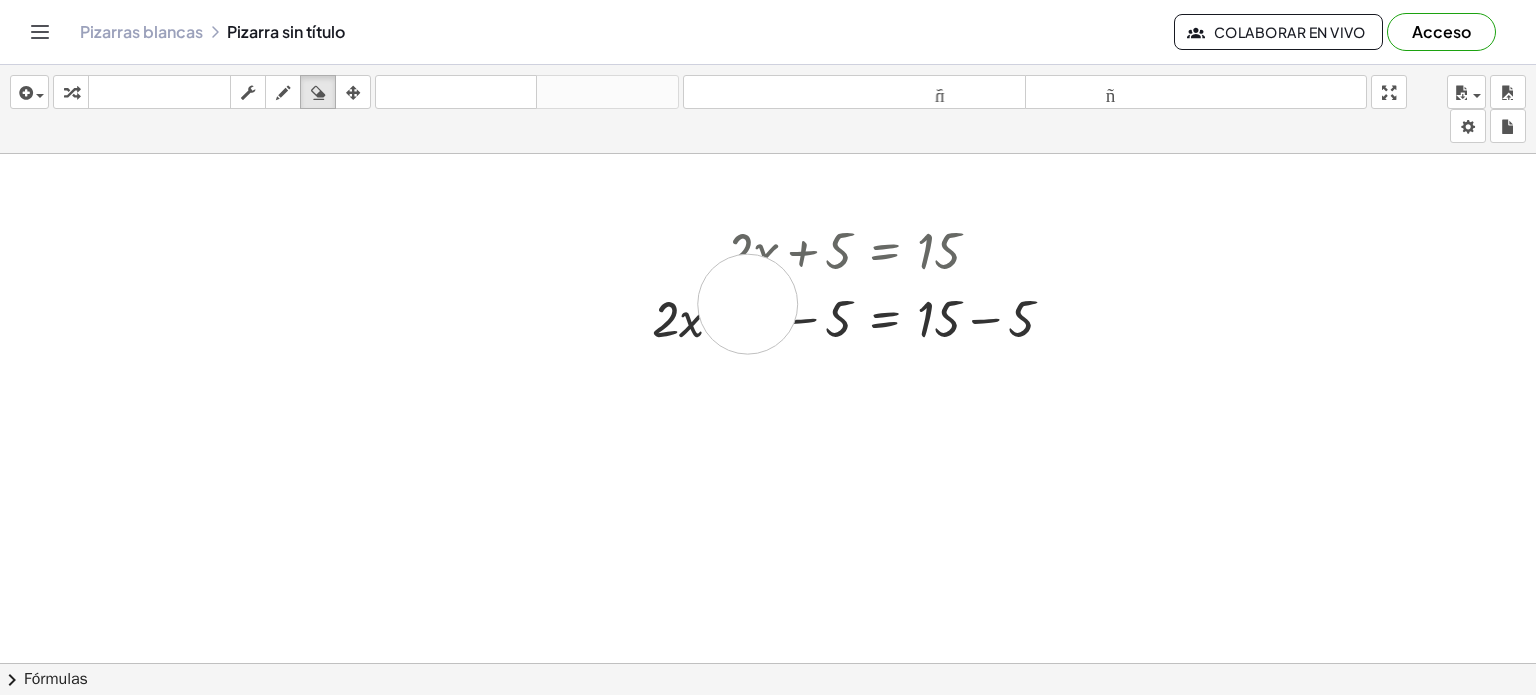 click at bounding box center (768, 743) 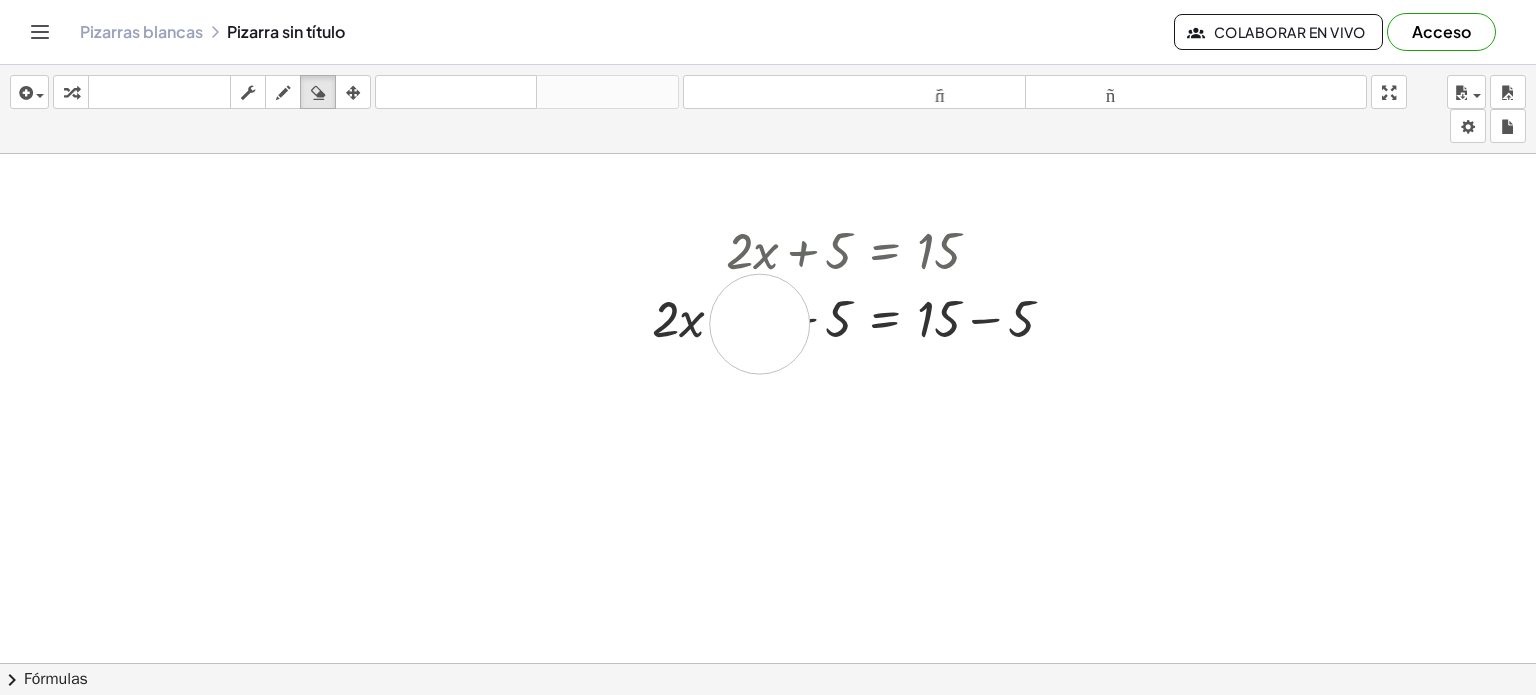 click at bounding box center [768, 743] 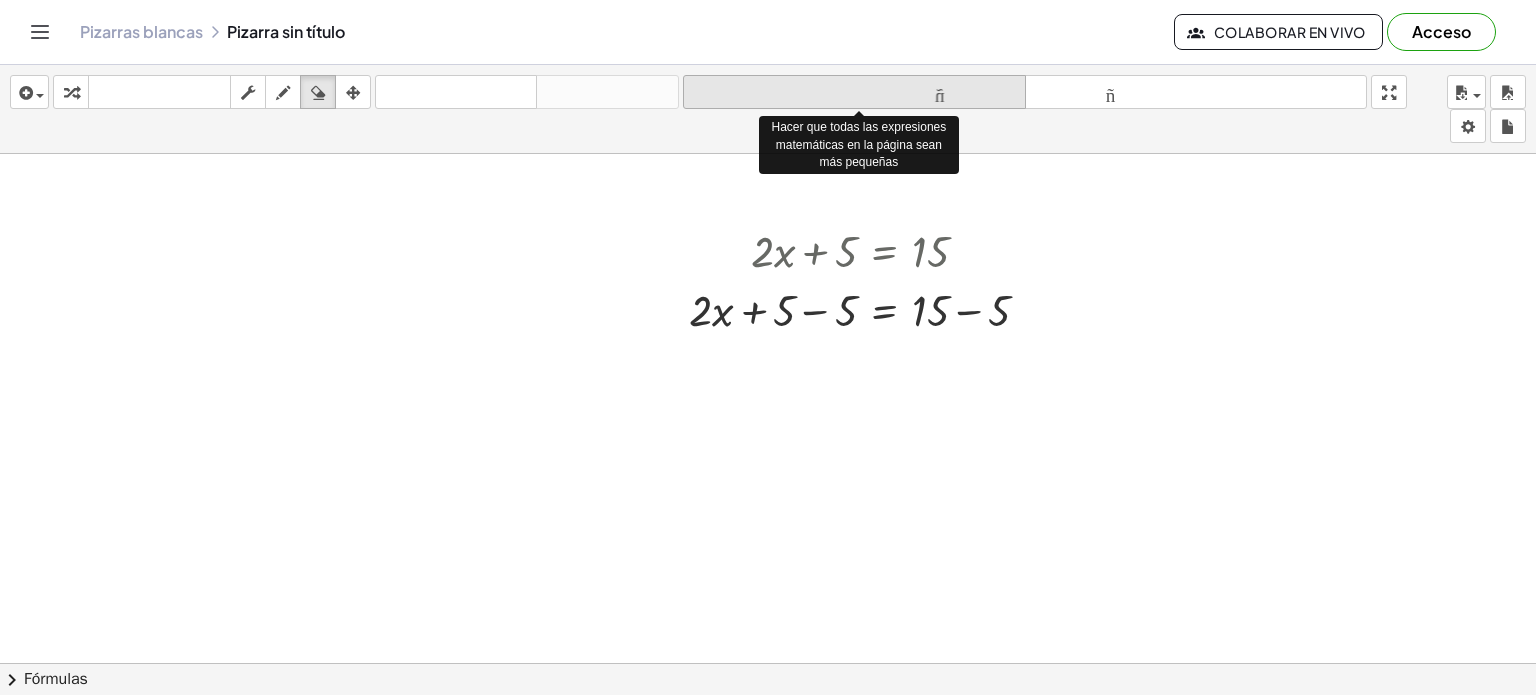 click on "tamaño_del_formato menor" at bounding box center [854, 92] 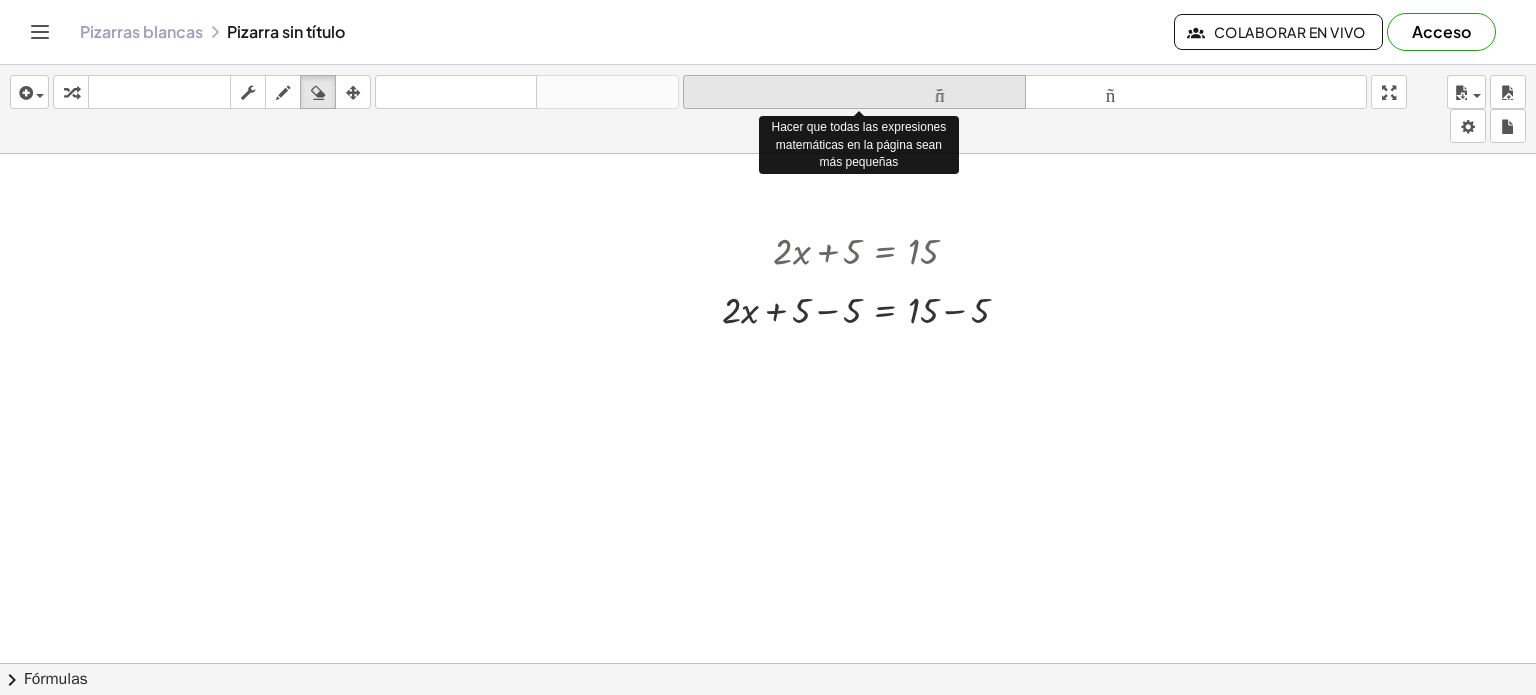 click on "tamaño_del_formato" at bounding box center [854, 92] 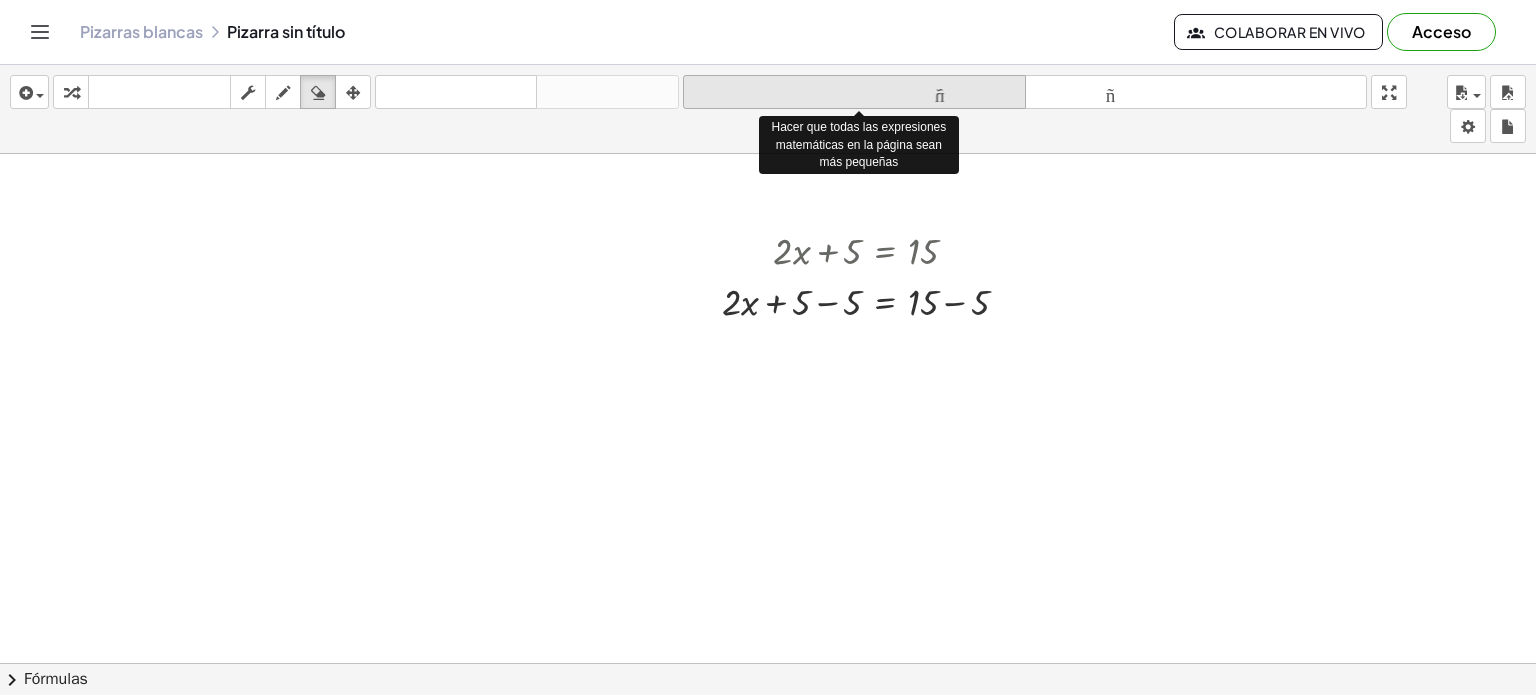 click on "tamaño_del_formato" at bounding box center (854, 92) 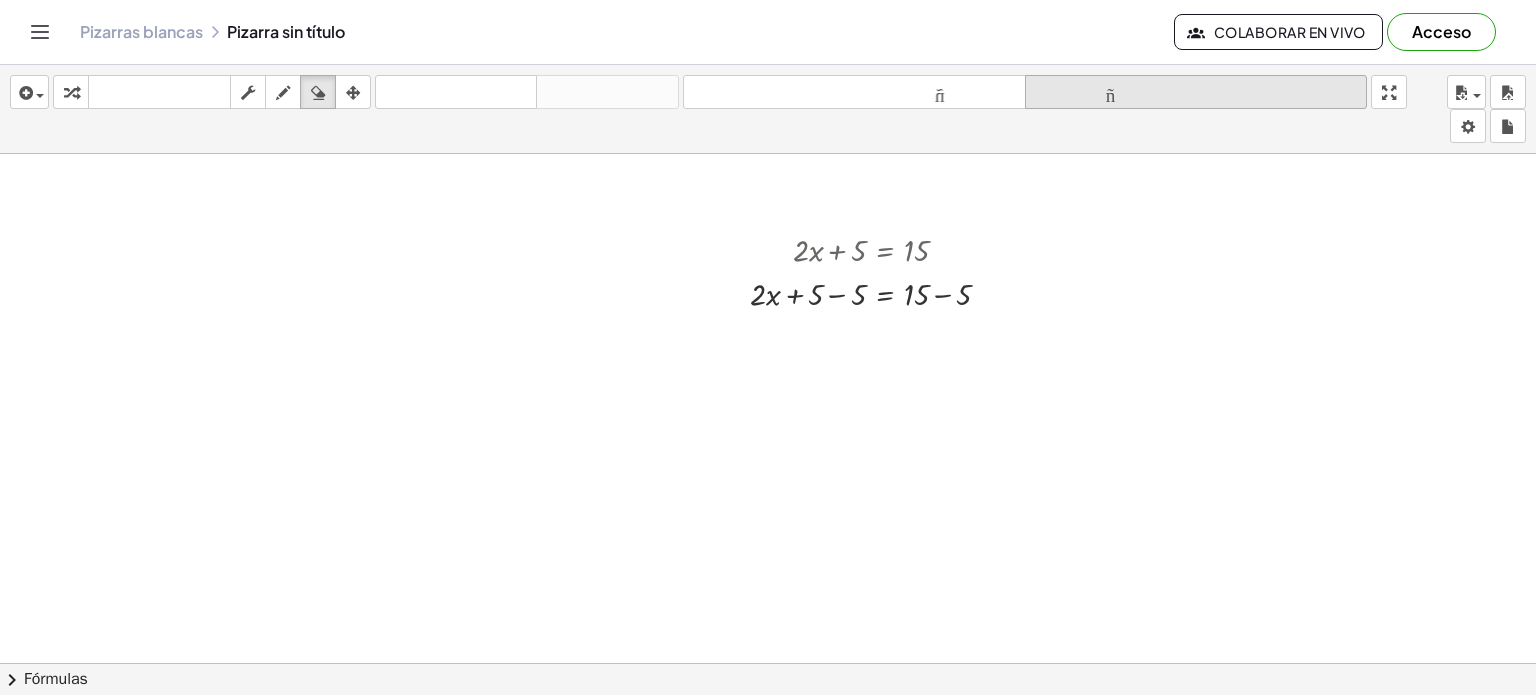 click on "tamaño_del_formato" at bounding box center [1196, 92] 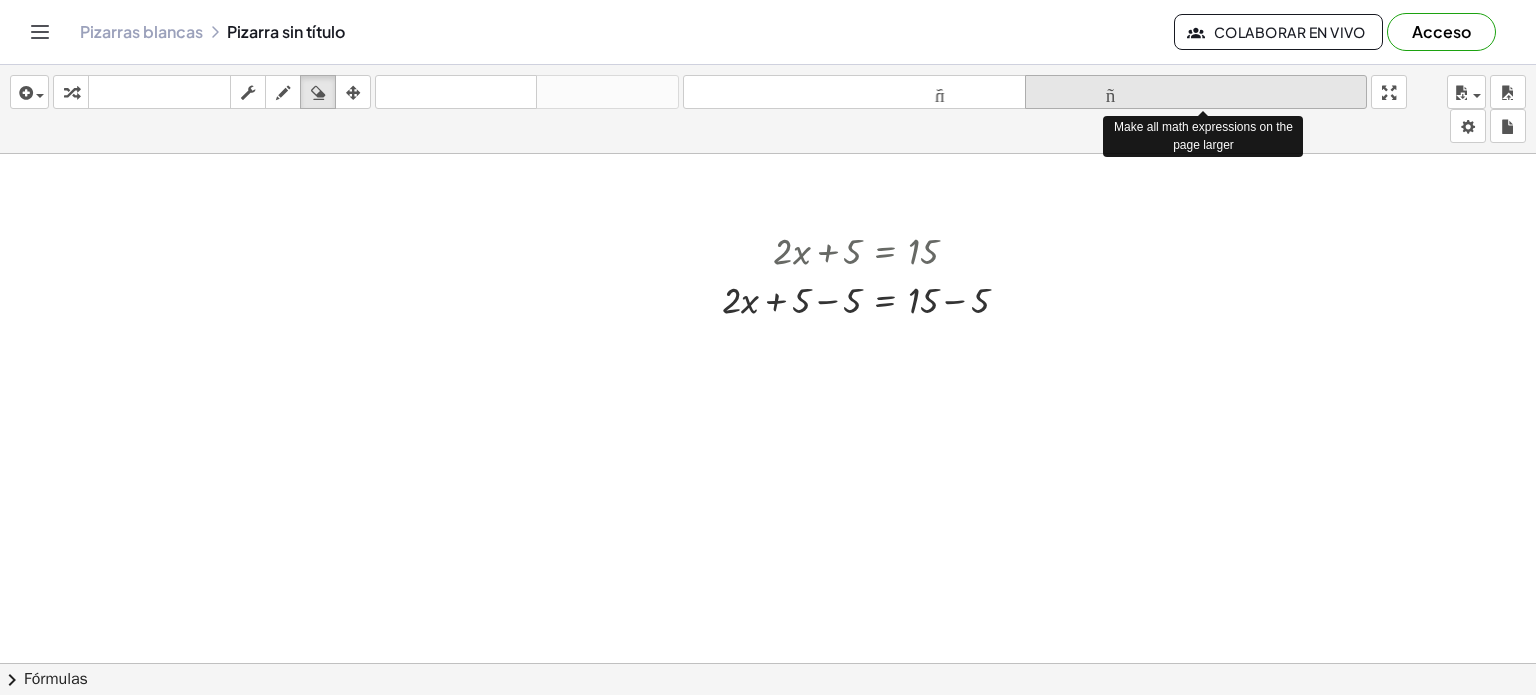click on "tamaño_del_formato" at bounding box center [1196, 92] 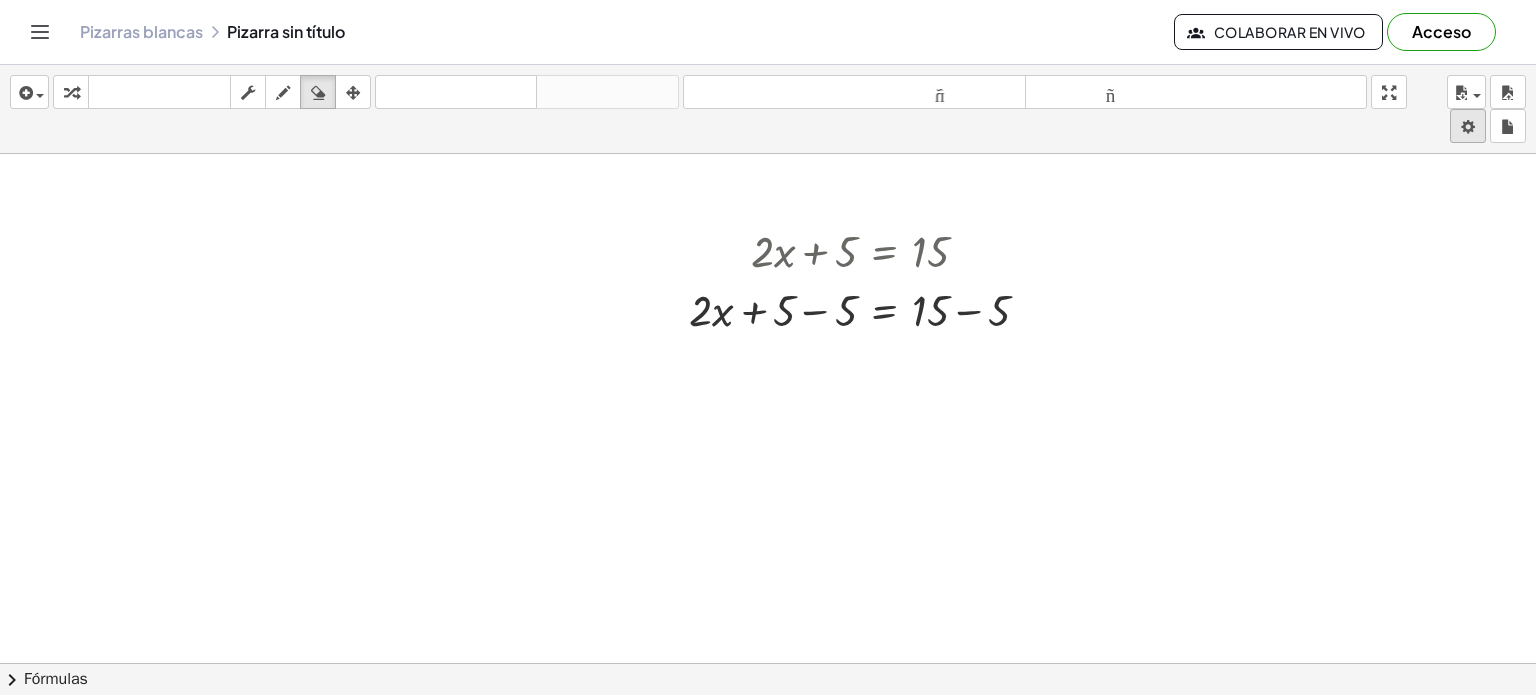 click on "Actividades  matemáticas fáciles de comprender Empezar Banco de actividades Trabajo asignado Clases Pizarras blancas Referencia versión 1.28.3 | Política de privacidad © 2025 | Graspable, Inc. Pizarras blancas Pizarra sin título Colaborar en vivo Acceso   insertar Seleccione uno: Expresión matemática Función Texto Vídeo de YouTube Graficando Geometría Geometría 3D transformar teclado teclado fregar dibujar borrar arreglar deshacer deshacer rehacer rehacer tamaño_del_formato menor tamaño_del_formato más grande pantalla completa carga   ahorrar nuevo ajustes + · 2 · x + 5 = 15 + · 2 · x = 15 + 5 − 5 + − 5 × chevron_right Fórmulas
Arrastre un lado de una fórmula sobre una expresión resaltada en el lienzo para aplicarla.
Fórmula cuadrática
+ · a · x 2 + · b · x + c = 0
⇔
x = · ( − b ± 2 √ ( + b 2 − · 4 · a · c ) ) · 2 a" at bounding box center [768, 347] 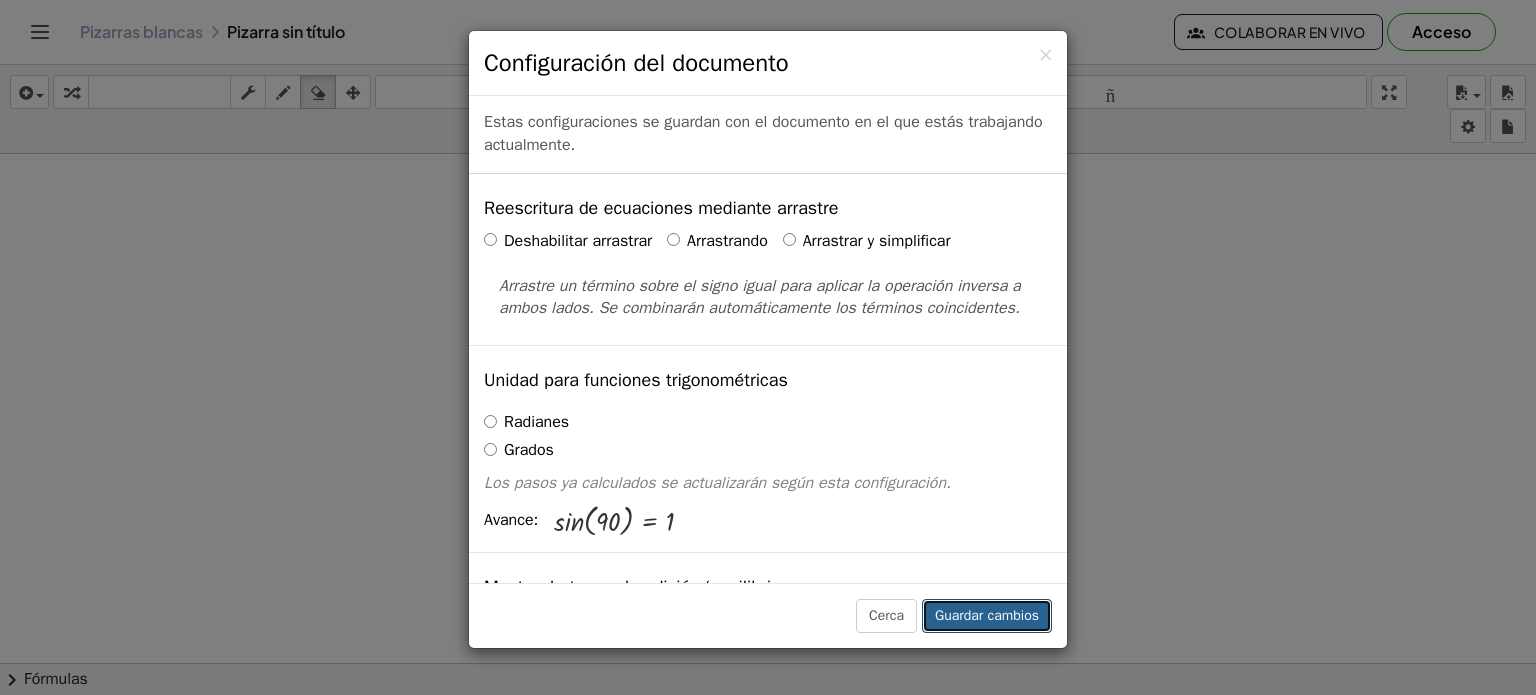 click on "Guardar cambios" at bounding box center [987, 615] 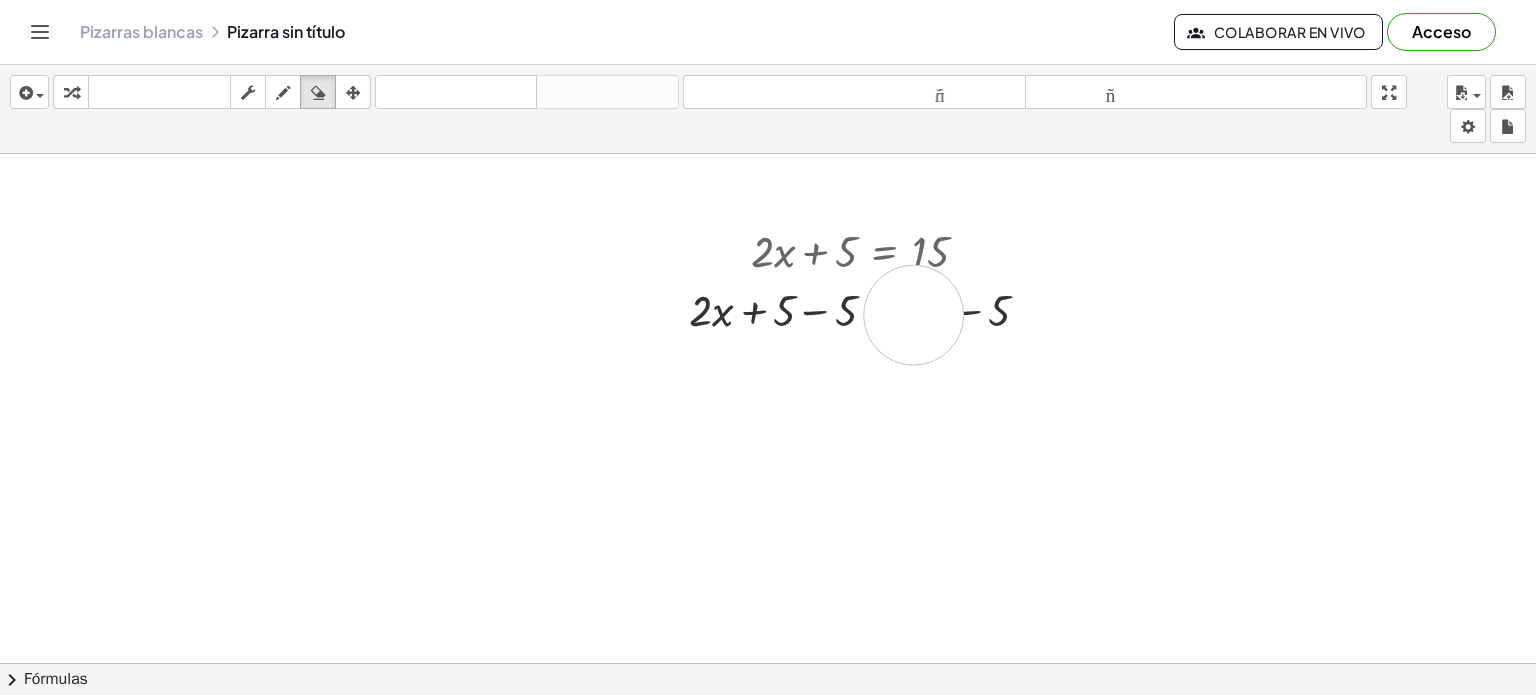 click at bounding box center (768, 743) 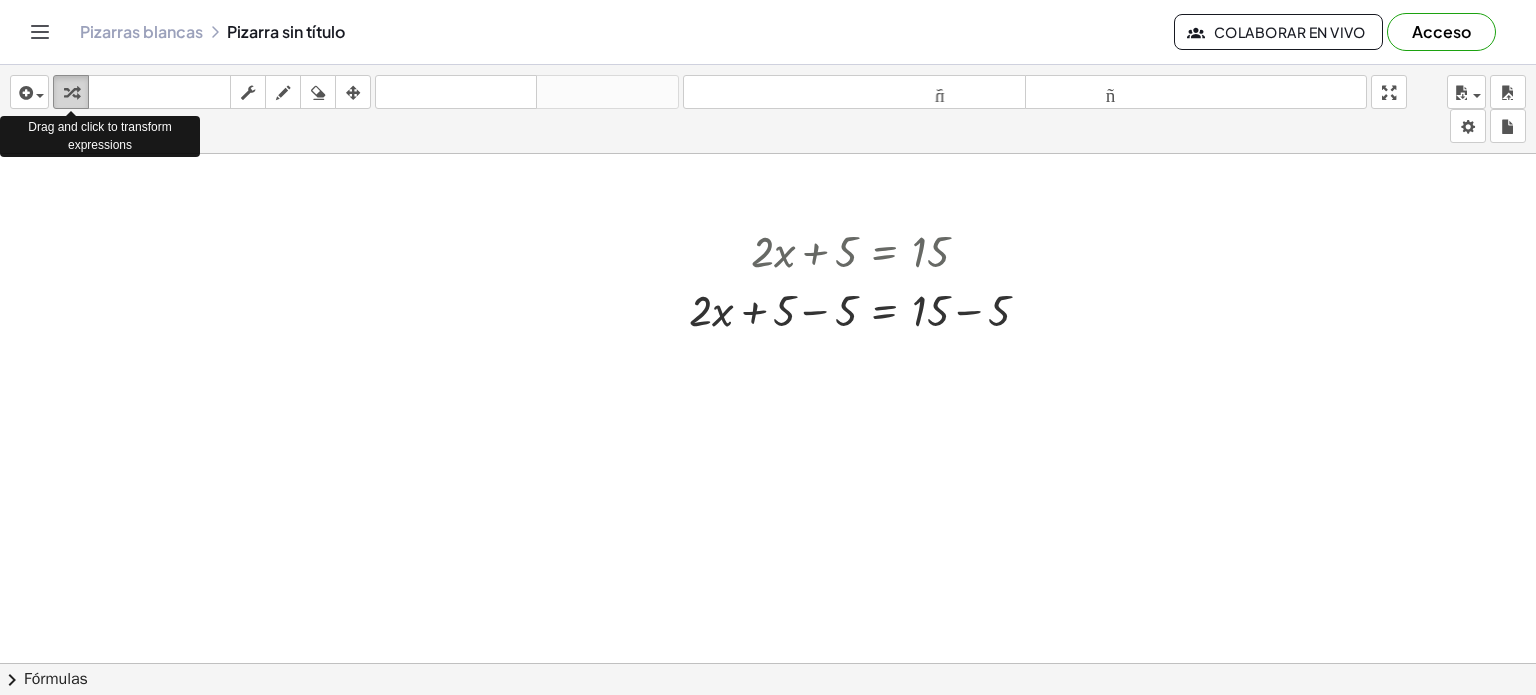 click at bounding box center [71, 93] 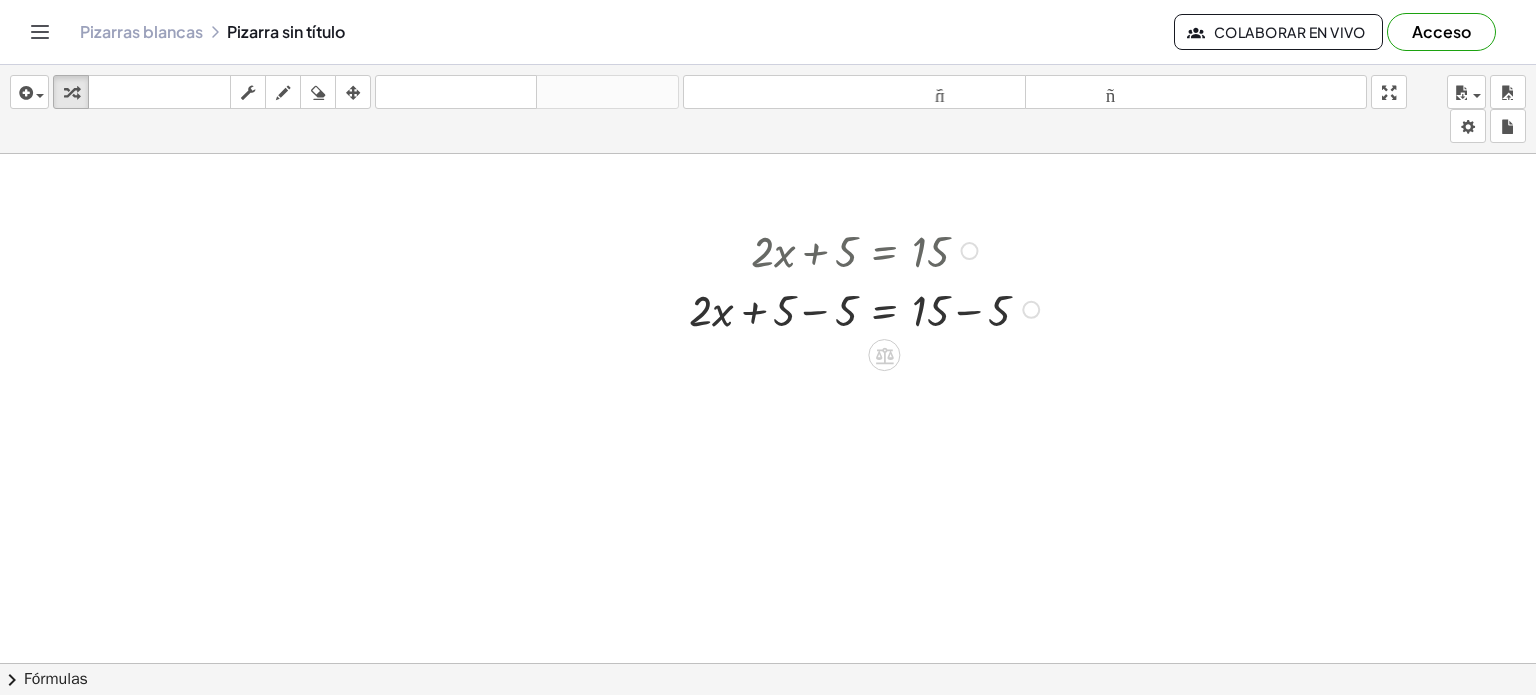click at bounding box center (867, 308) 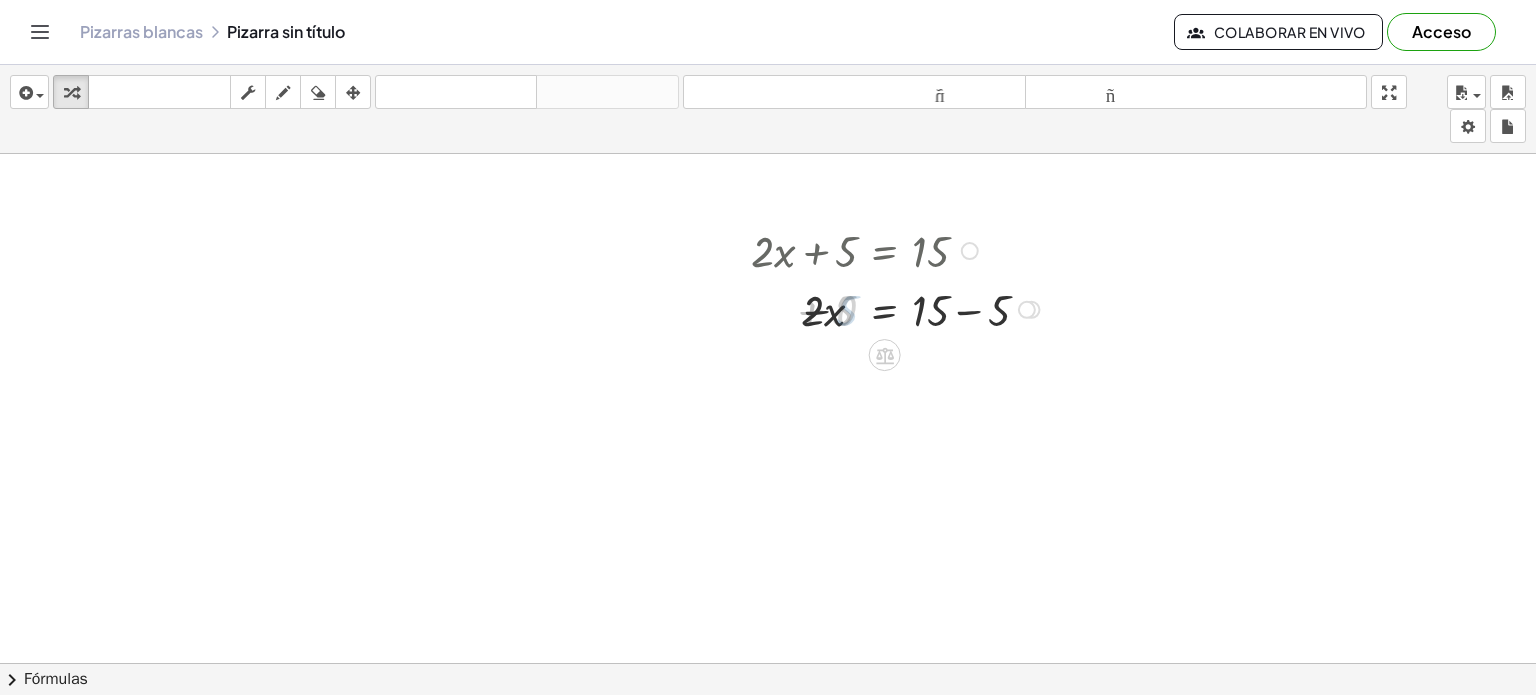 click at bounding box center [898, 308] 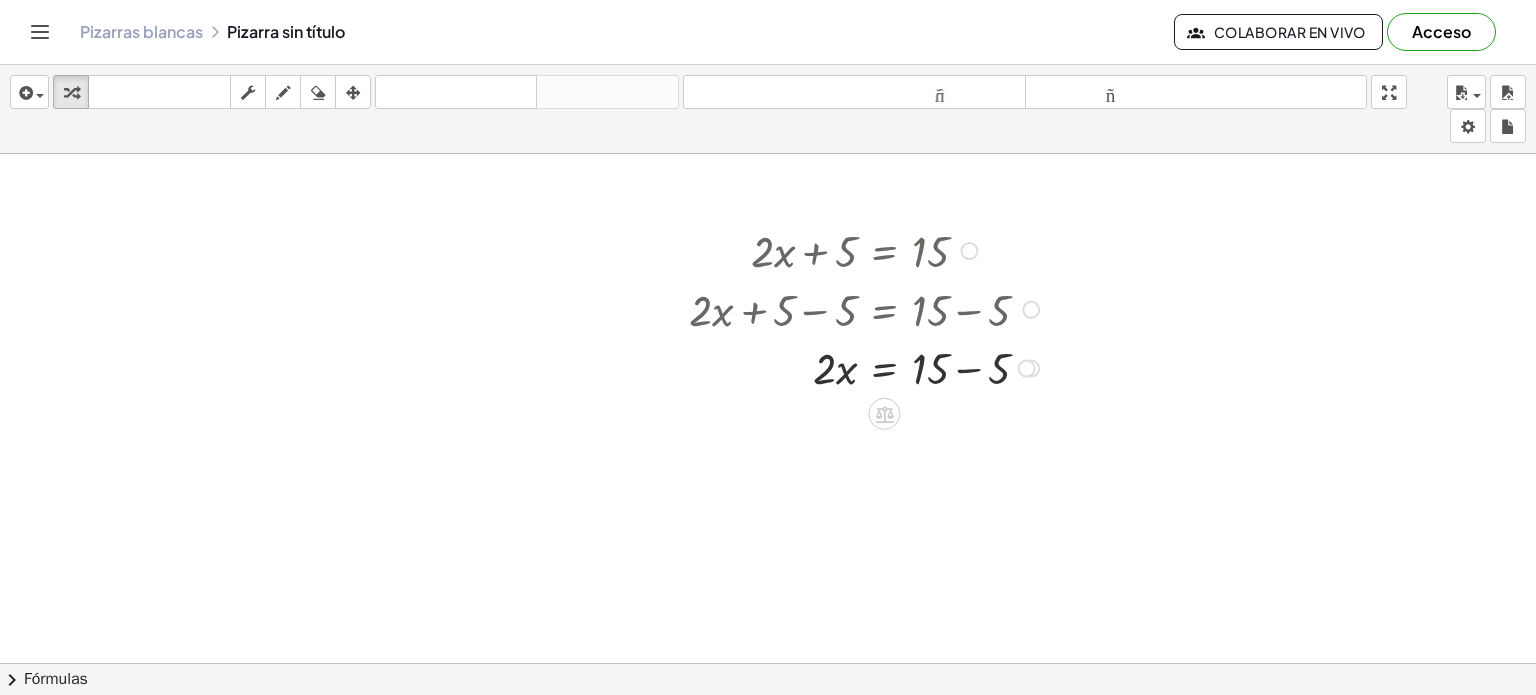 click at bounding box center (867, 308) 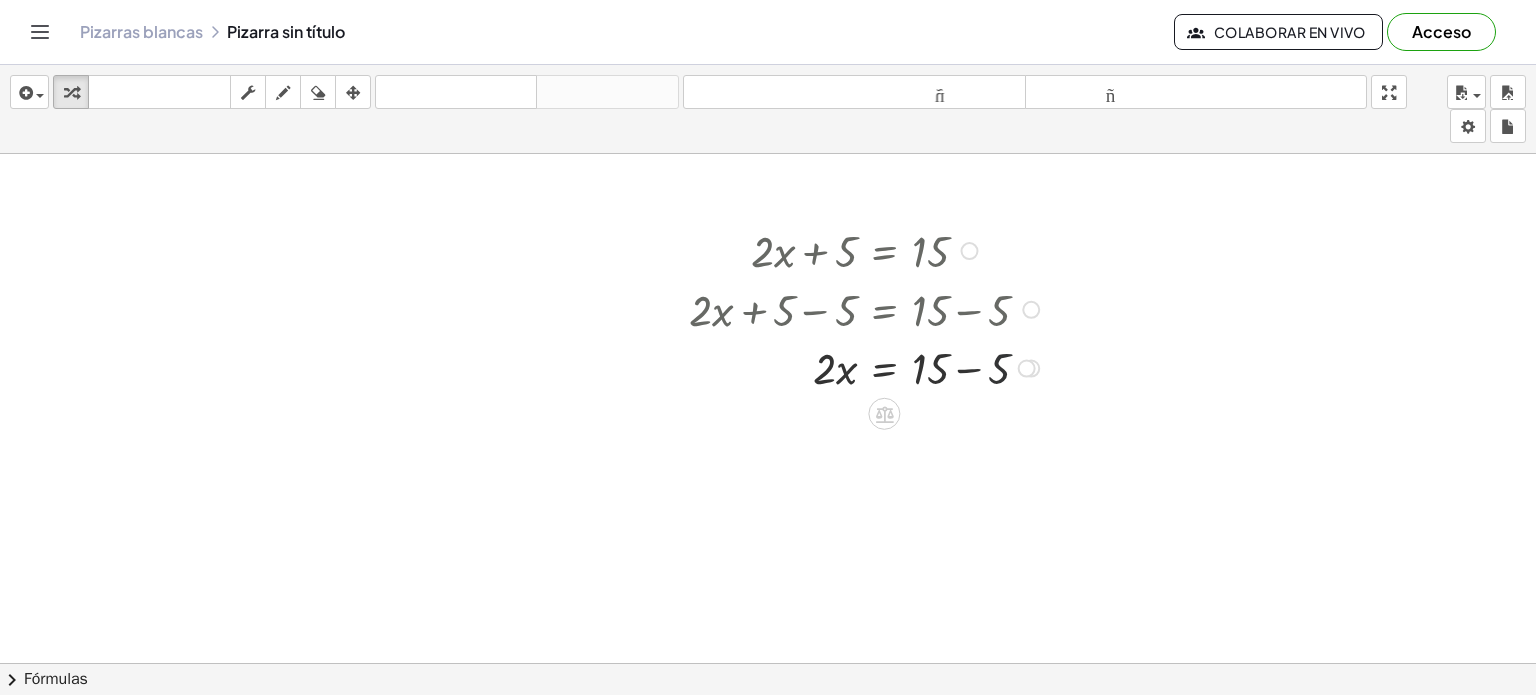 click at bounding box center (867, 366) 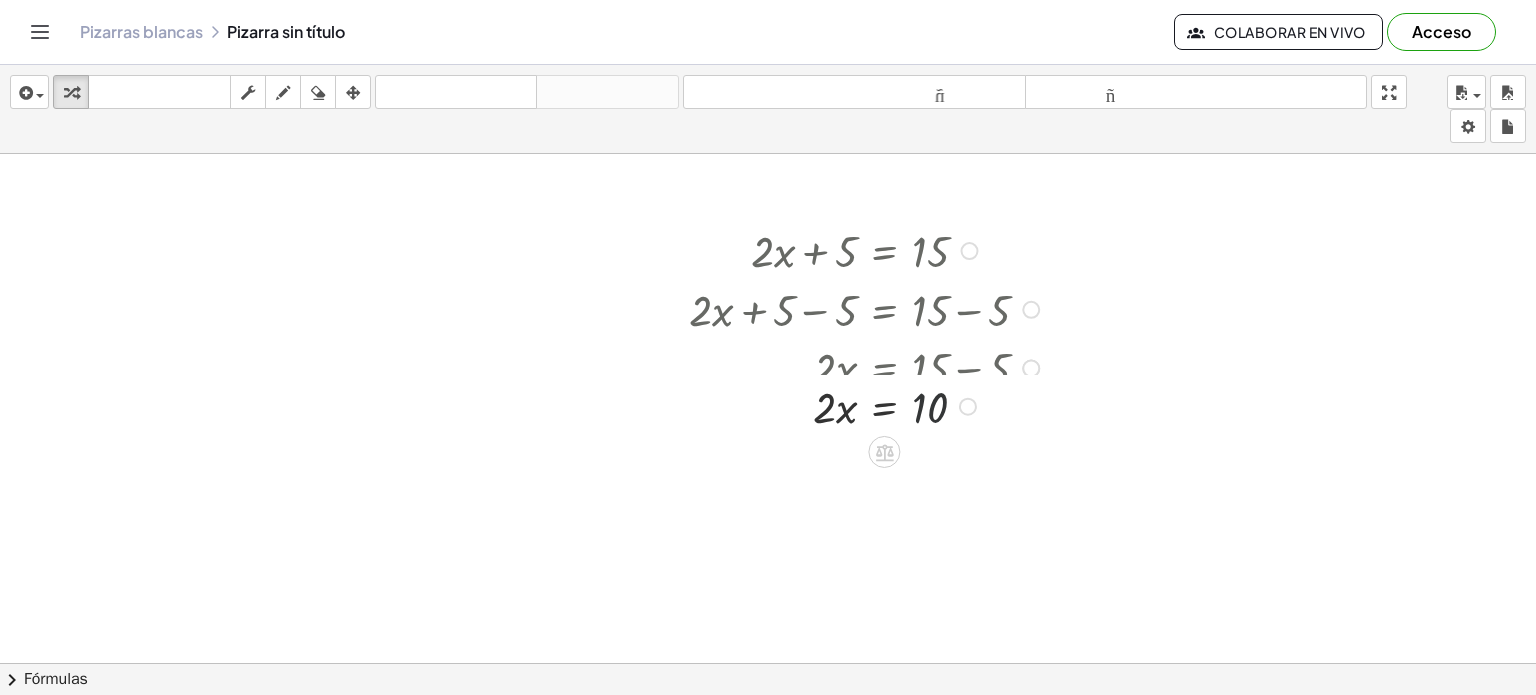 click on "+ · 2 · x + 5 = 15 + · 2 · x + 5 − 5 = + 15 − 5 + · 2 · x + 0 = + 15 − 5 · 2 · x = + 15 − 5 · 2 · x = 10" at bounding box center (884, 251) 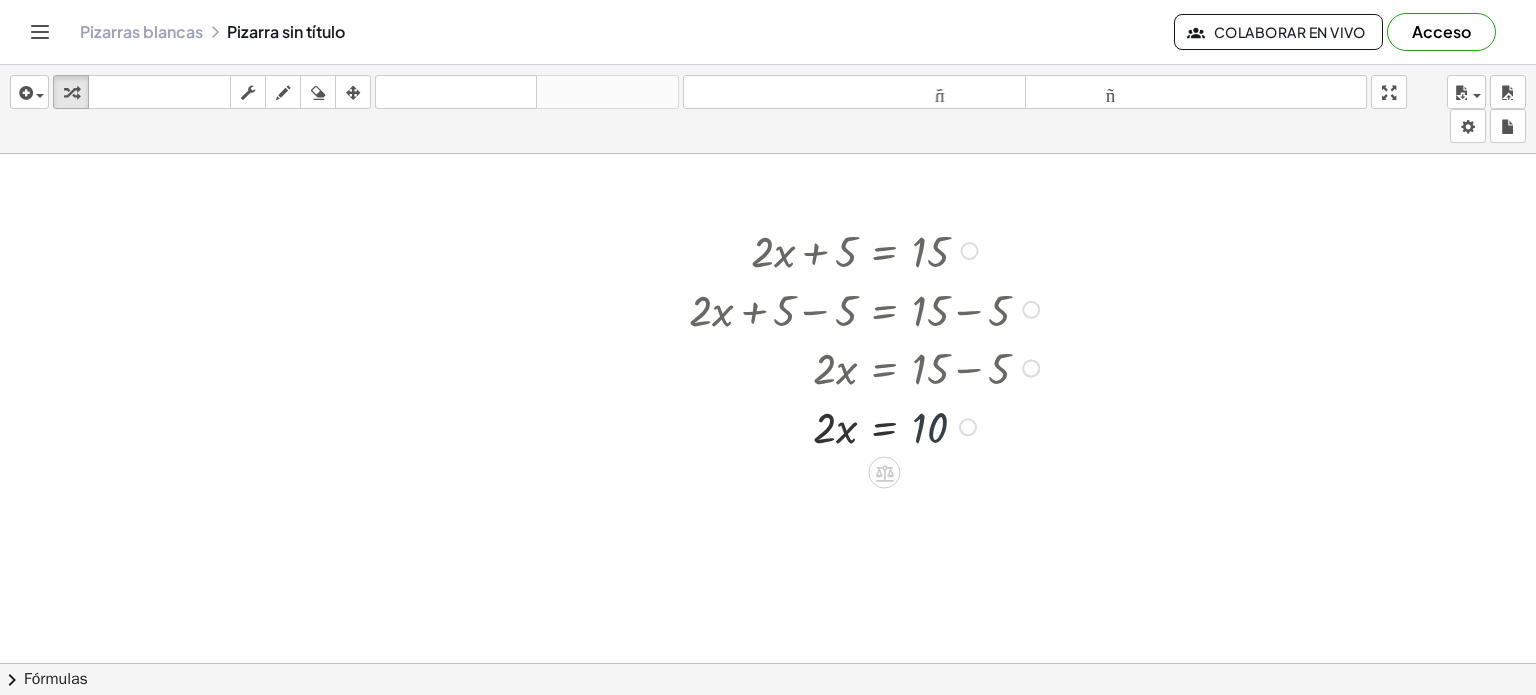 click at bounding box center (899, 366) 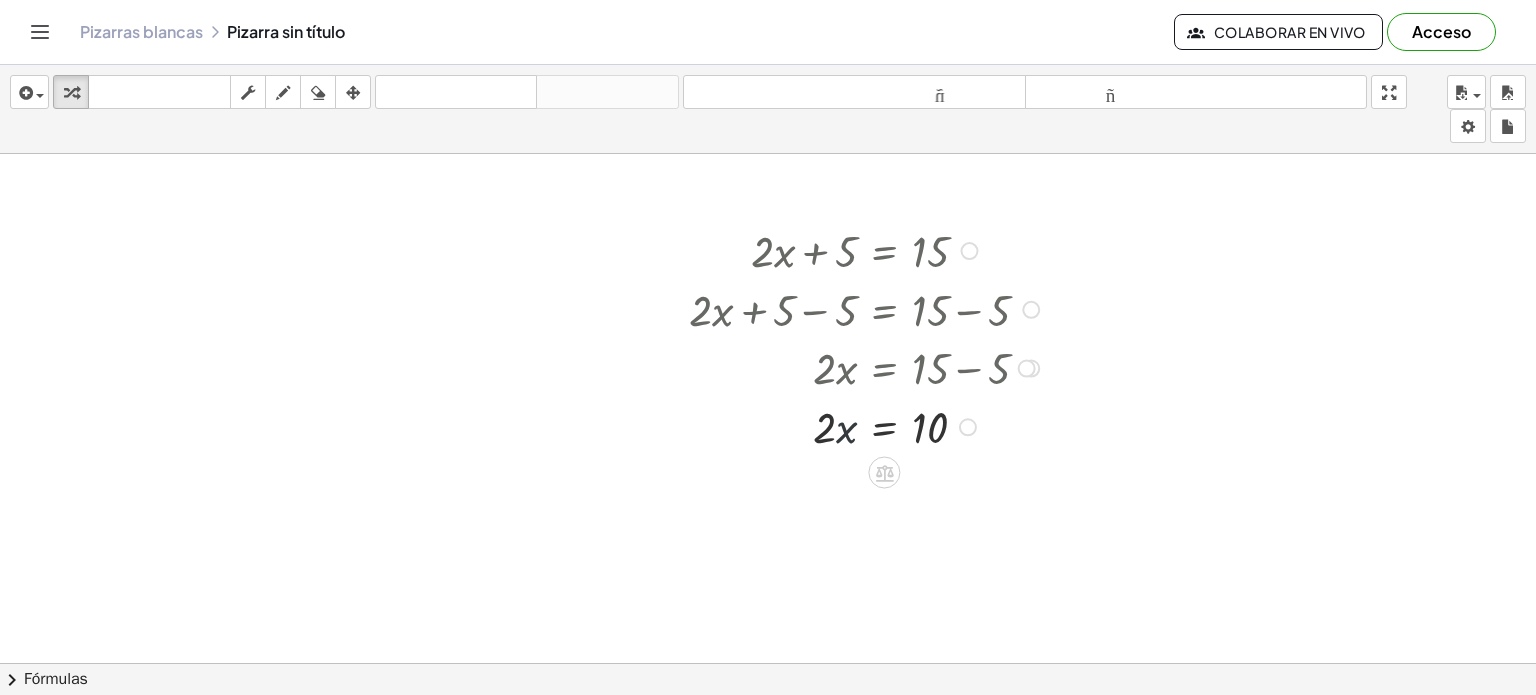 click at bounding box center (867, 425) 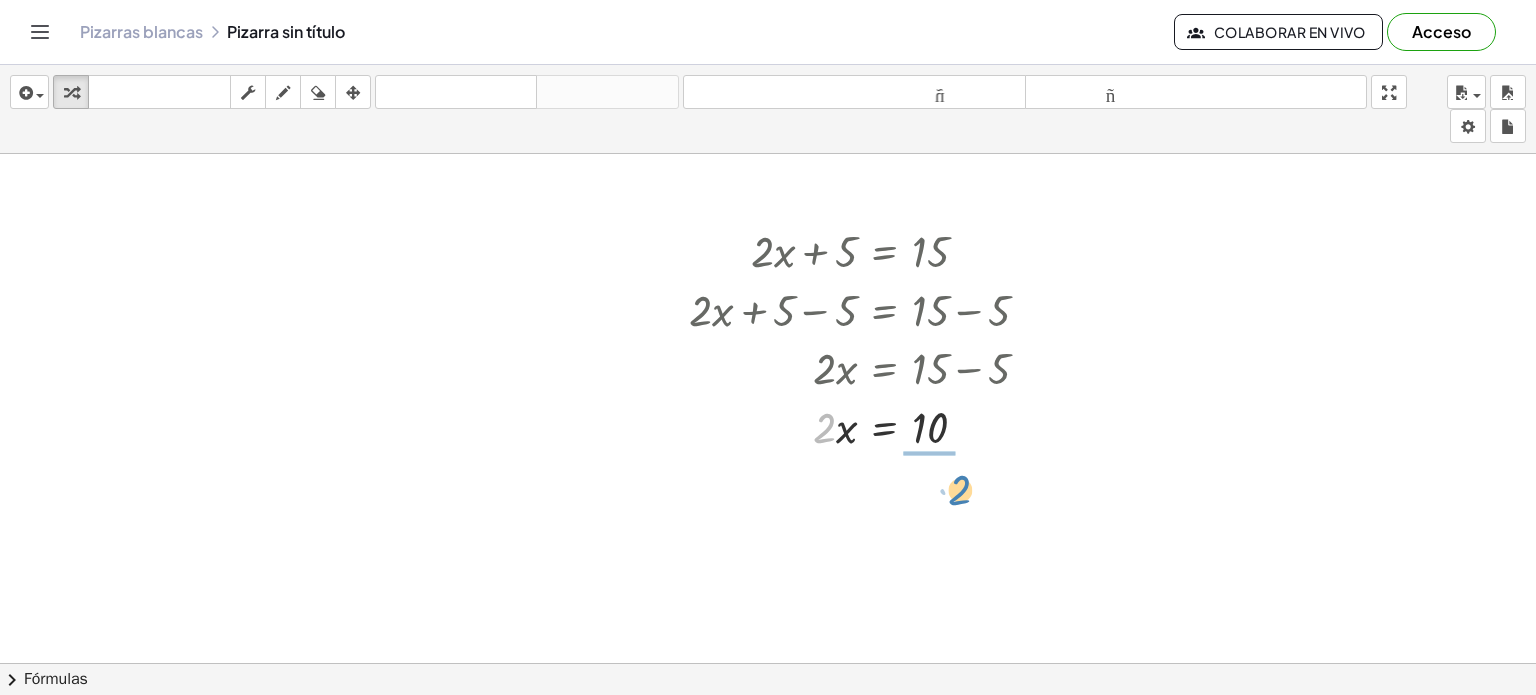 drag, startPoint x: 822, startPoint y: 435, endPoint x: 958, endPoint y: 499, distance: 150.30635 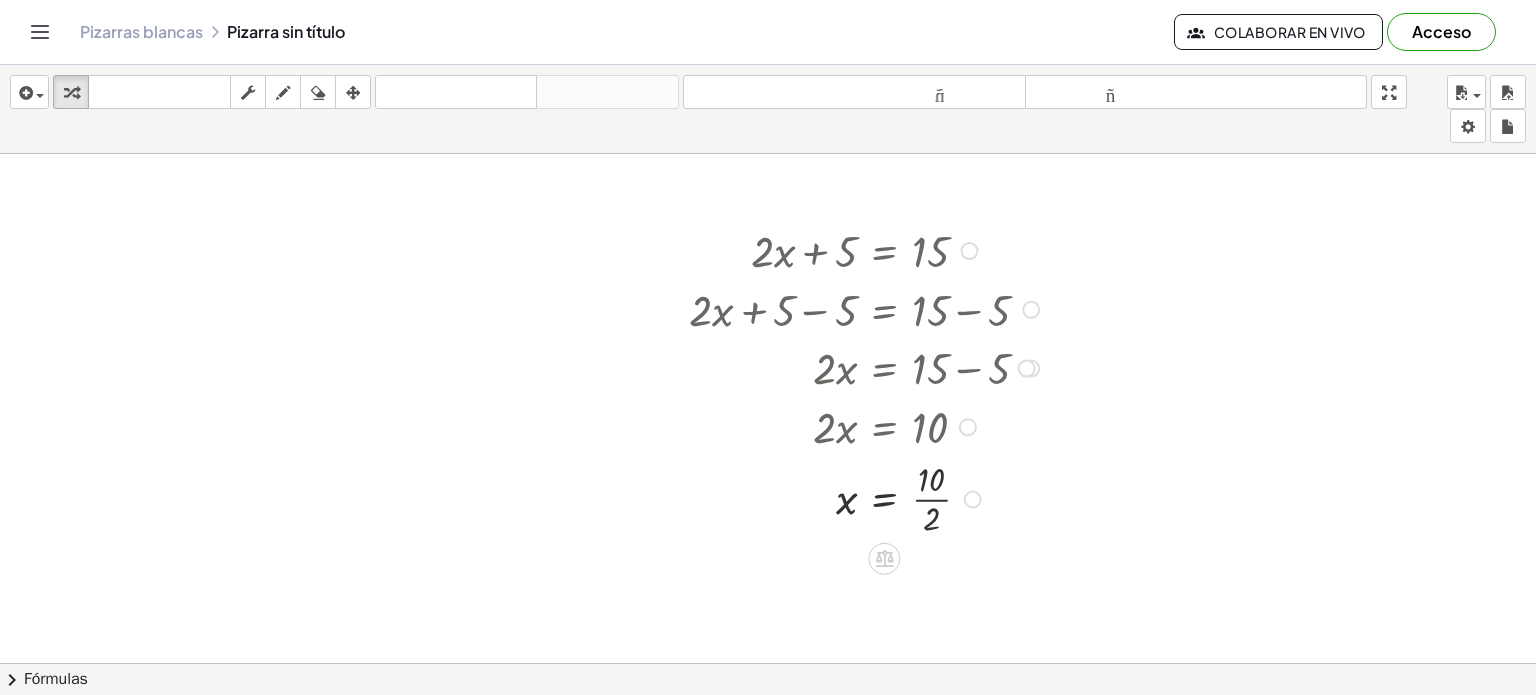 click at bounding box center [867, 498] 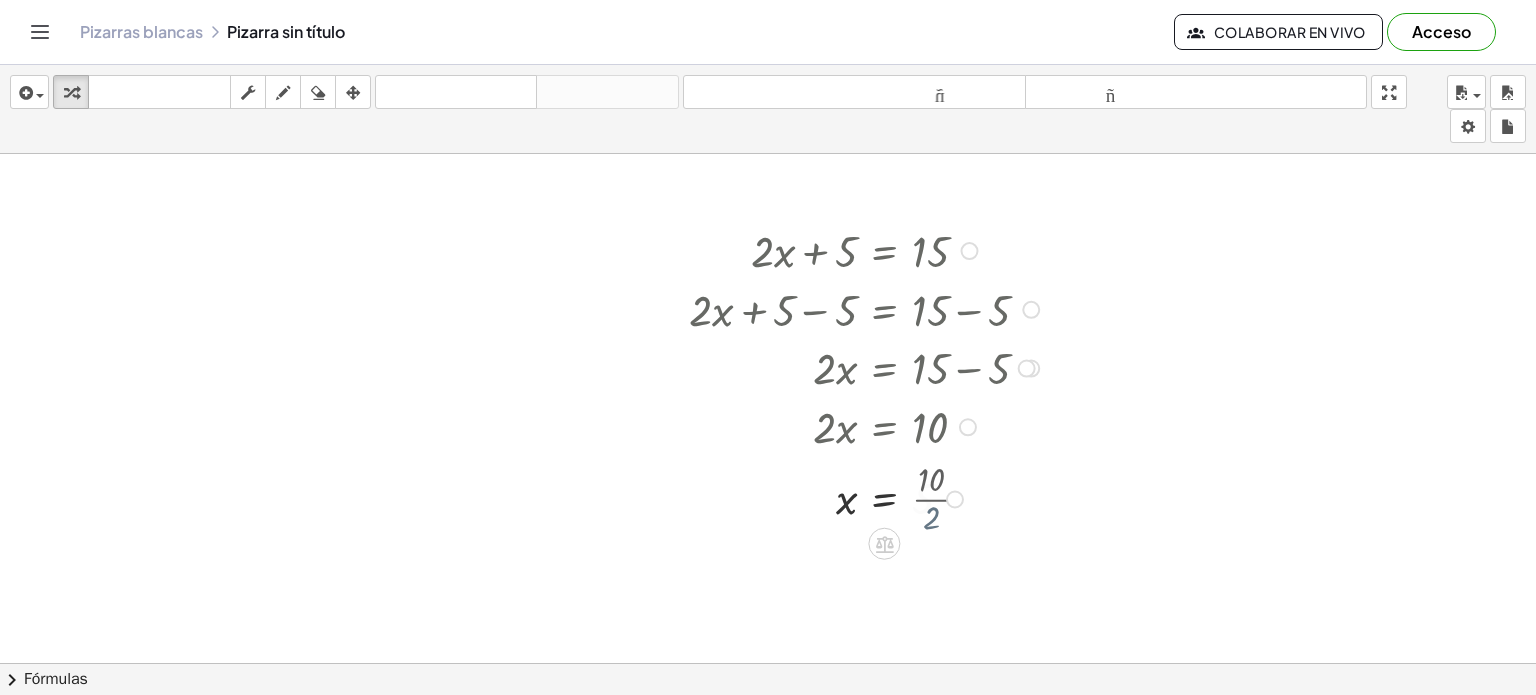 click at bounding box center [867, 497] 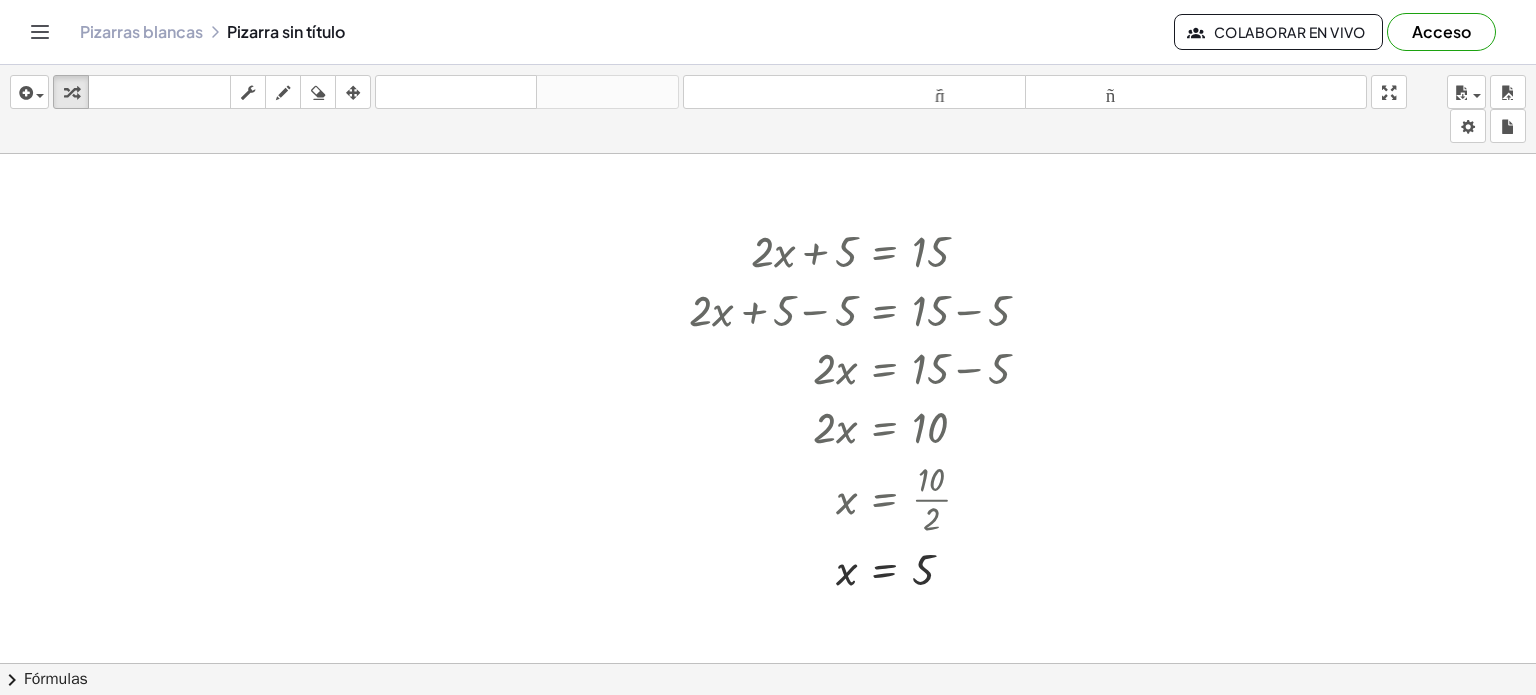 click at bounding box center (768, 743) 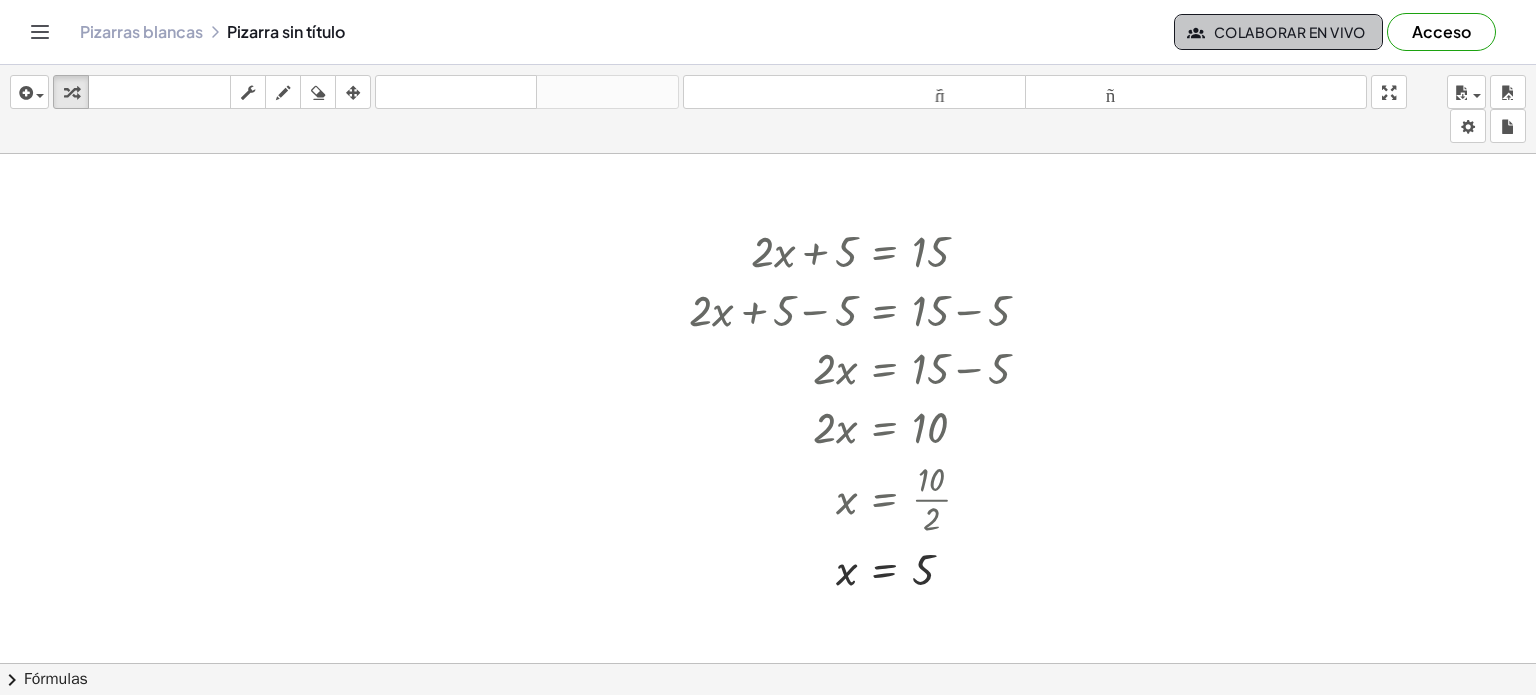 click on "Colaborar en vivo" at bounding box center (1290, 32) 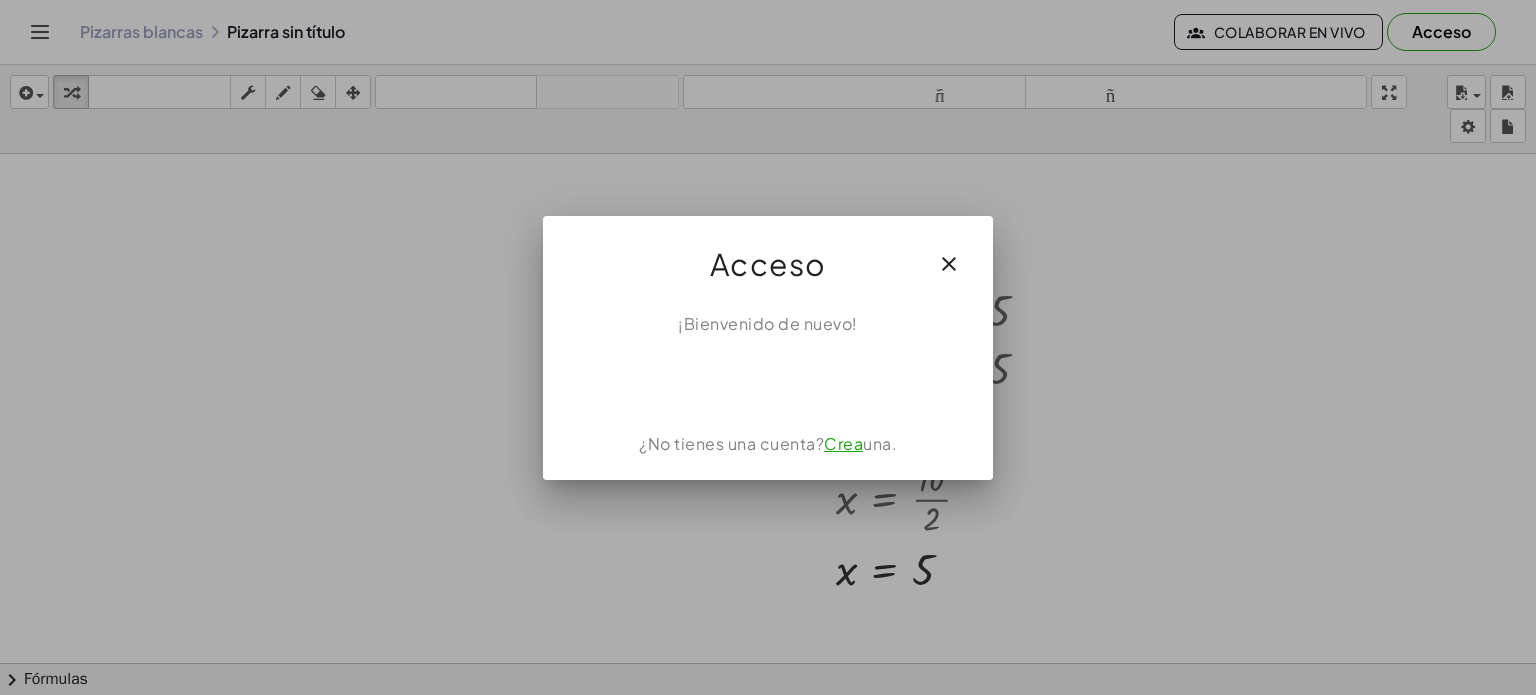 click 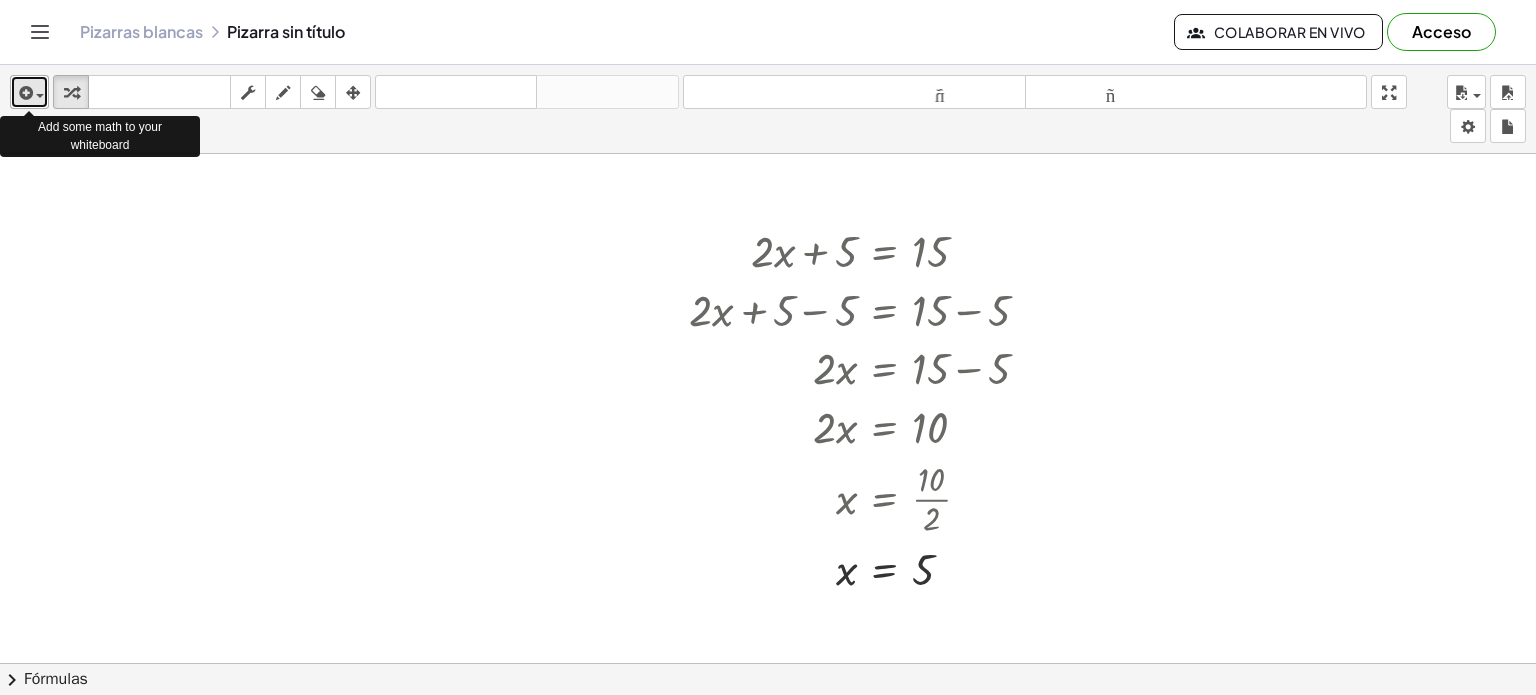 click on "insertar" at bounding box center (29, 92) 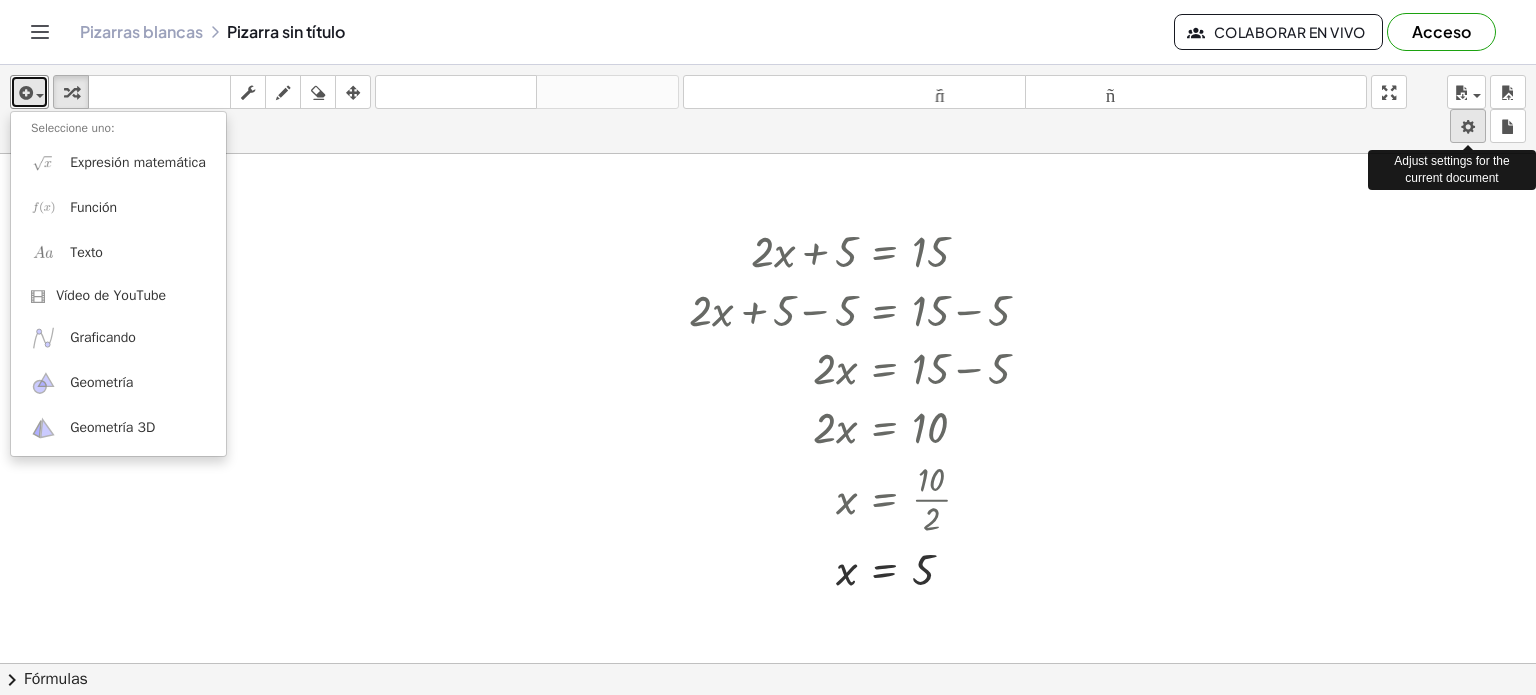 click on "Actividades  matemáticas fáciles de comprender Empezar Banco de actividades Trabajo asignado Clases Pizarras blancas Referencia versión 1.28.3 | Política de privacidad © 2025 | Graspable, Inc. Pizarras blancas Pizarra sin título Colaborar en vivo Acceso   insertar Seleccione uno: Expresión matemática Función Texto Vídeo de YouTube Graficando Geometría Geometría 3D transformar teclado teclado fregar dibujar borrar arreglar deshacer deshacer rehacer rehacer tamaño_del_formato menor tamaño_del_formato más grande pantalla completa carga   ahorrar nuevo ajustes Adjust settings for the current document + · 2 · x + 5 = 15 + · 2 · x + 5 − 5 = + 15 − 5 + · 2 · x + 0 = + 15 − 5 · 2 · x = + 15 − 5 · 2 · x = 10 x = · 10 · 2 x = 5 × chevron_right Fórmulas
Arrastre un lado de una fórmula sobre una expresión resaltada en el lienzo para aplicarla.
Fórmula cuadrática
+ · a · x 2 + · b · x + c = 0
x = · ( b" at bounding box center (768, 347) 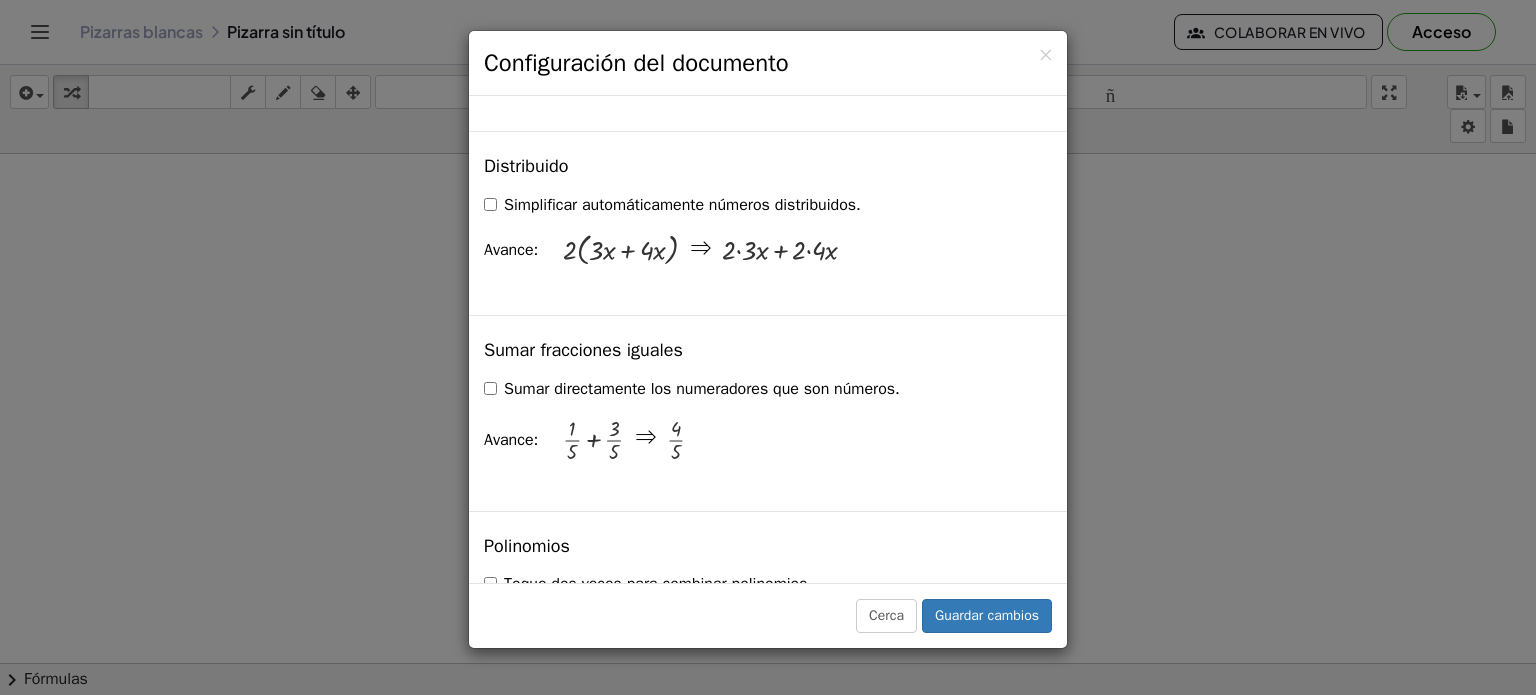 scroll, scrollTop: 1528, scrollLeft: 0, axis: vertical 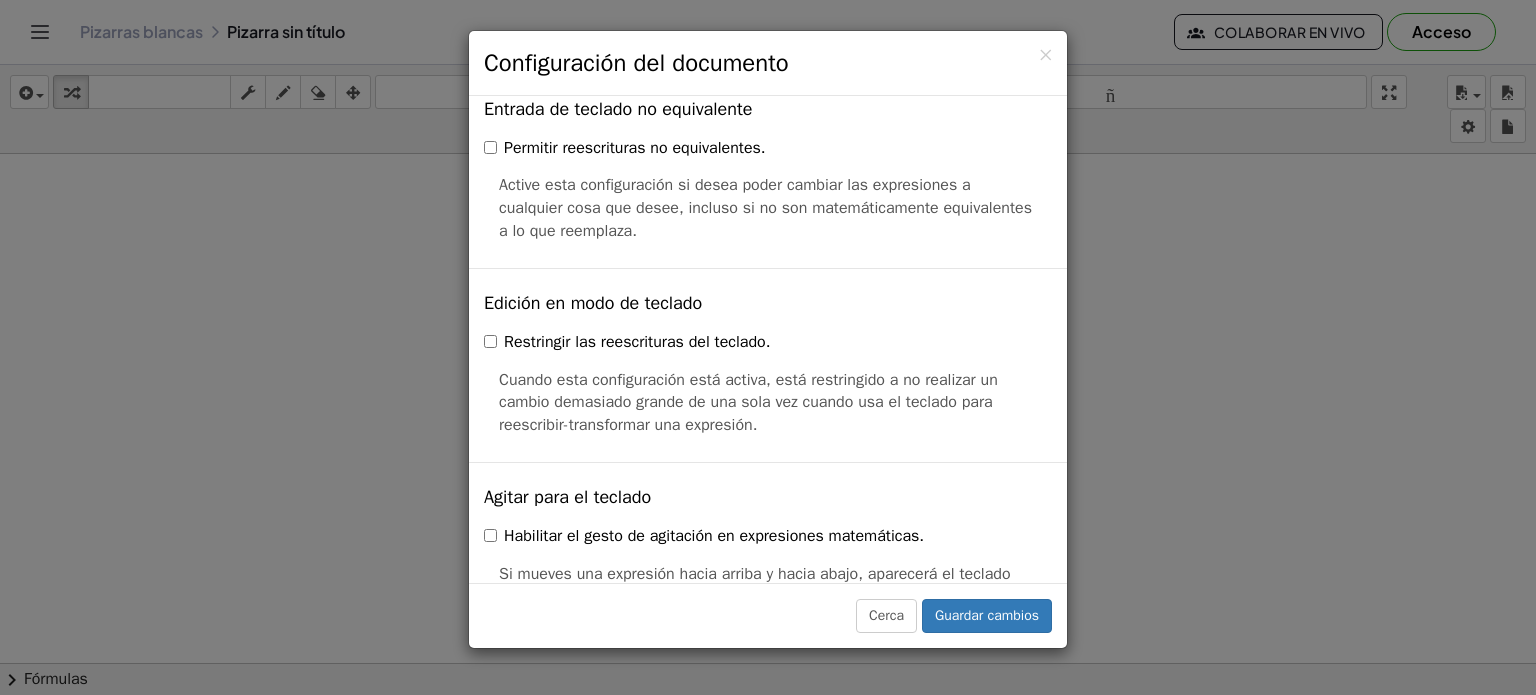click on "× Configuración del documento Estas configuraciones se guardan con el documento en el que estás trabajando actualmente.
Reescritura de ecuaciones mediante arrastre
Deshabilitar arrastrar
Arrastrando
Arrastrar y simplificar
Arrastre un término sobre el signo igual para aplicar la operación inversa a ambos lados. Se combinarán automáticamente los términos coincidentes.
Unidad para funciones trigonométricas
Radianes
Grados
Los pasos ya calculados se actualizarán según esta configuración.
Avance:
sin ( , 90 ) = 1
Mostrar botones de edición/equilibrio
Mostrar botones de edición/equilibrio
Sustituir con paréntesis" at bounding box center [768, 347] 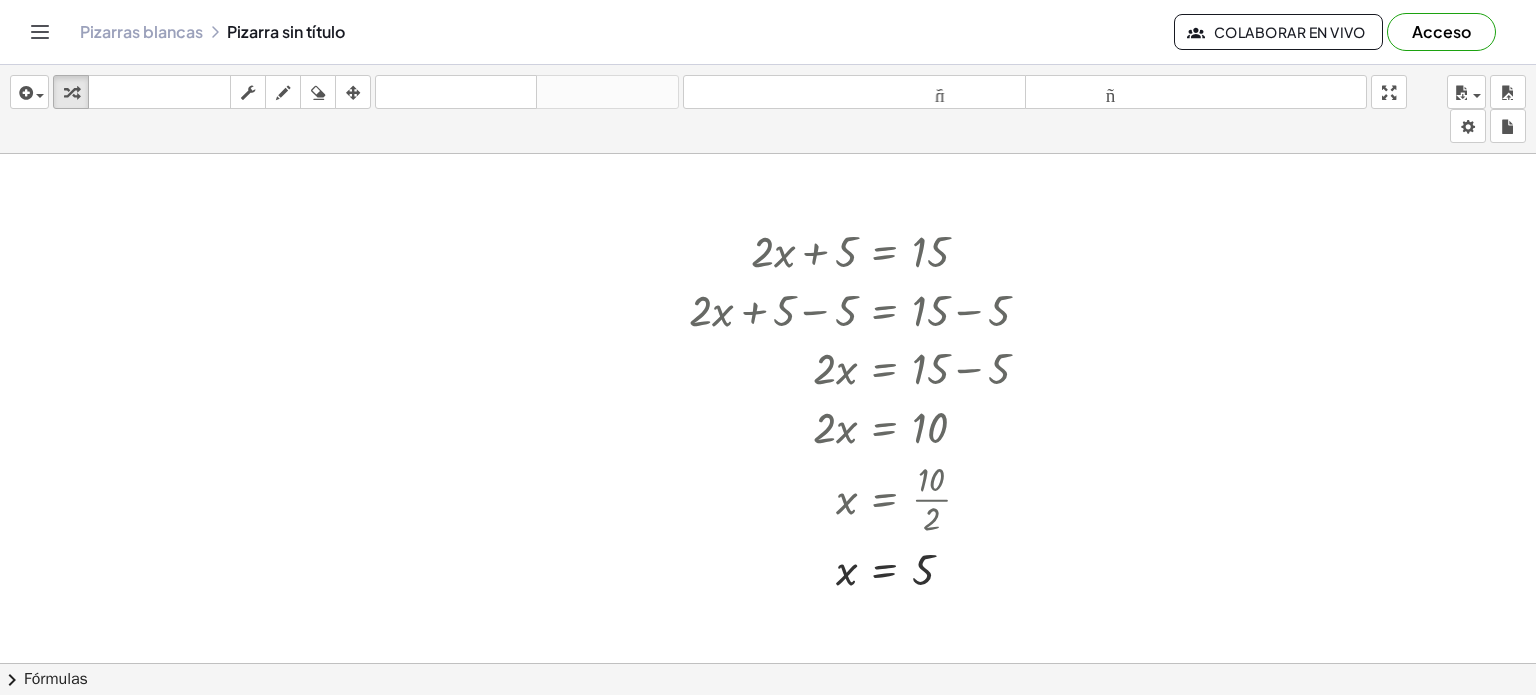 click at bounding box center (768, 743) 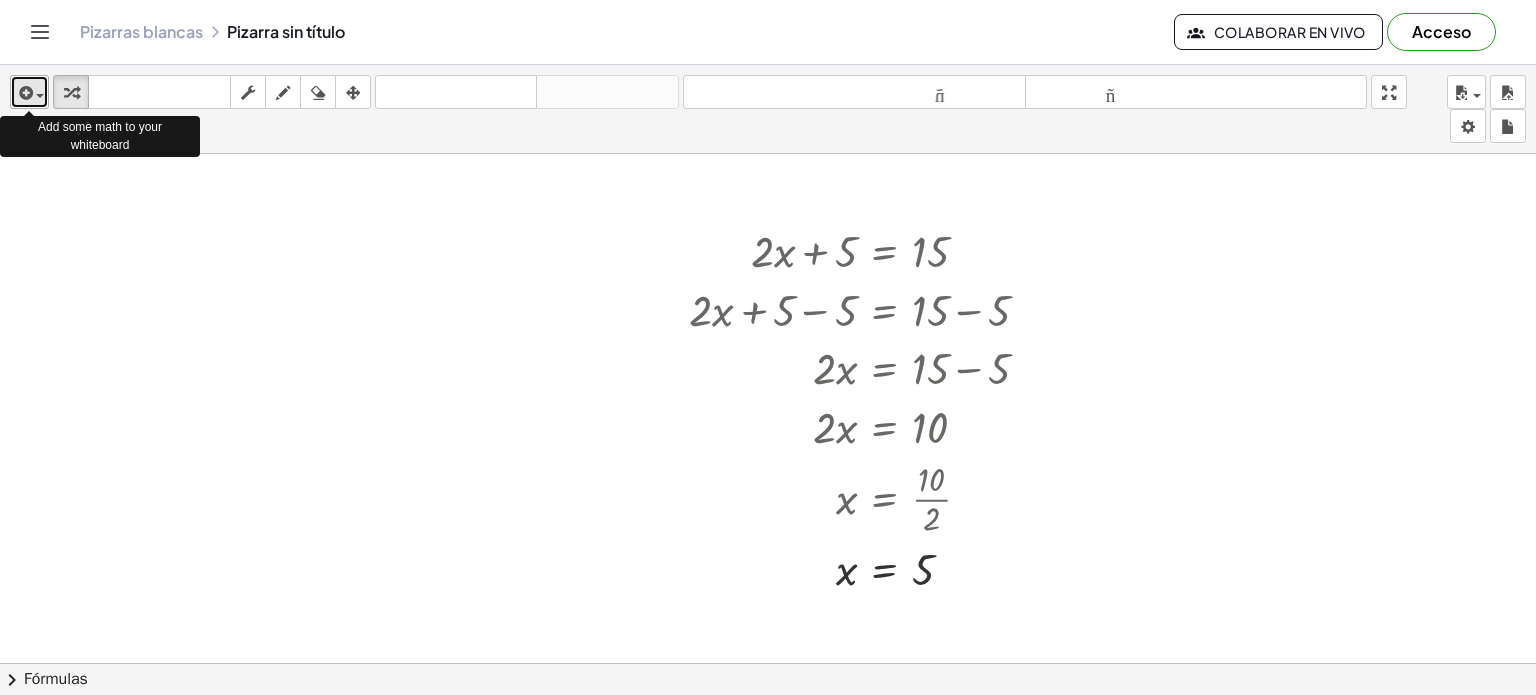 click at bounding box center [24, 93] 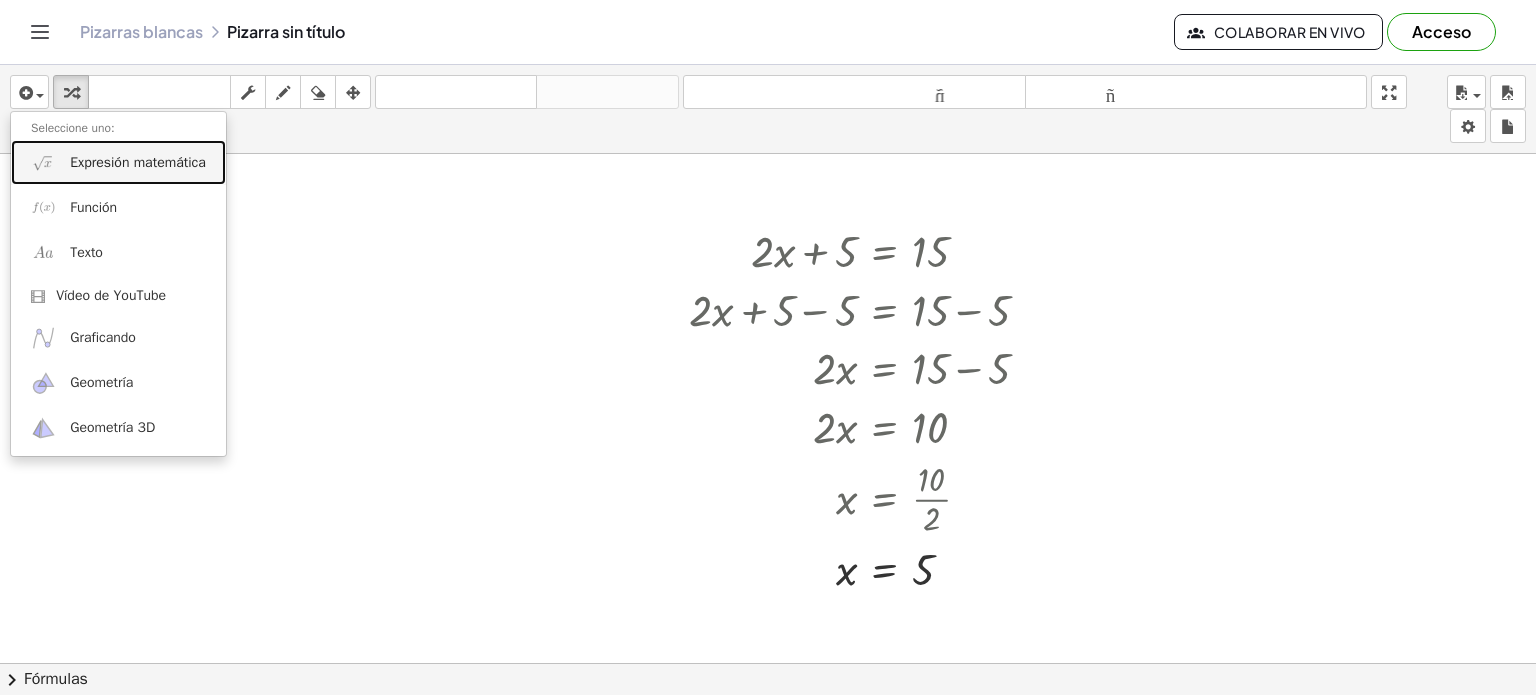 click on "Expresión matemática" at bounding box center (138, 162) 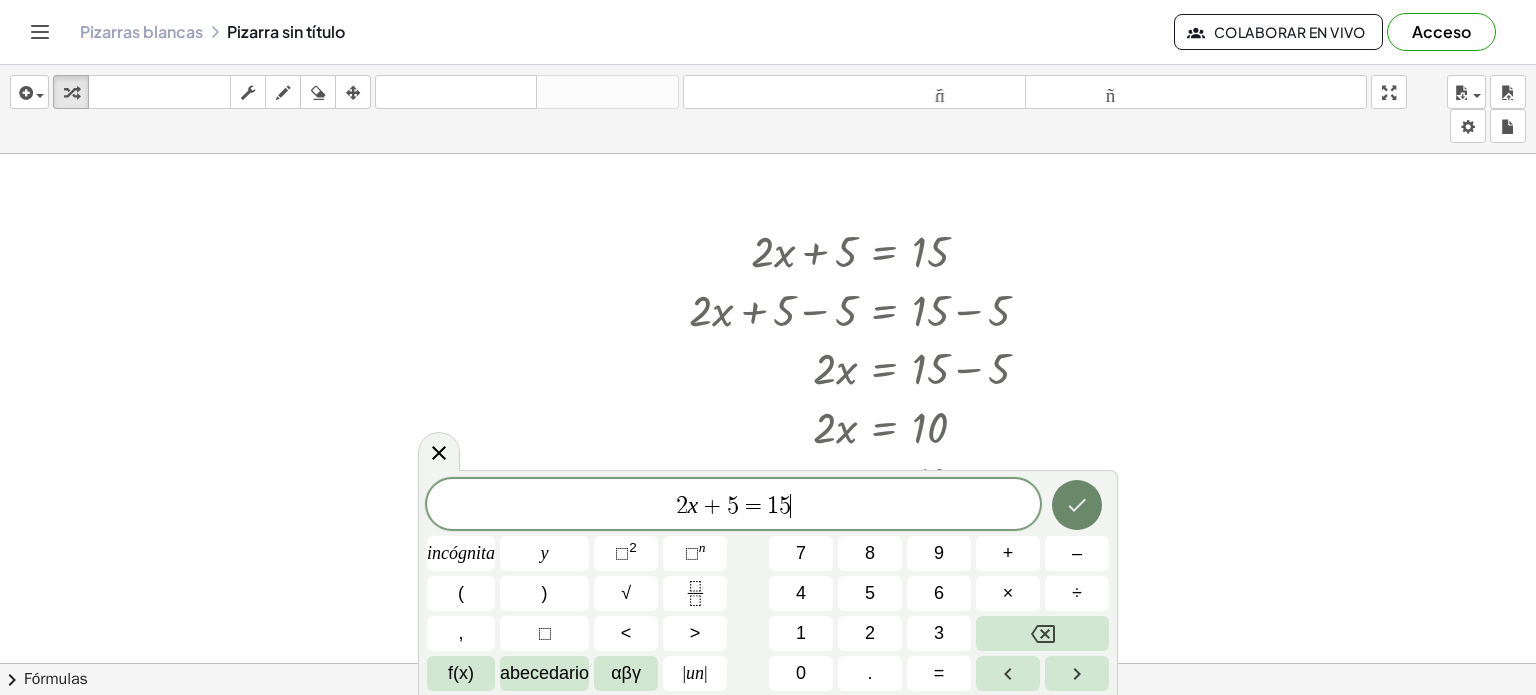 click 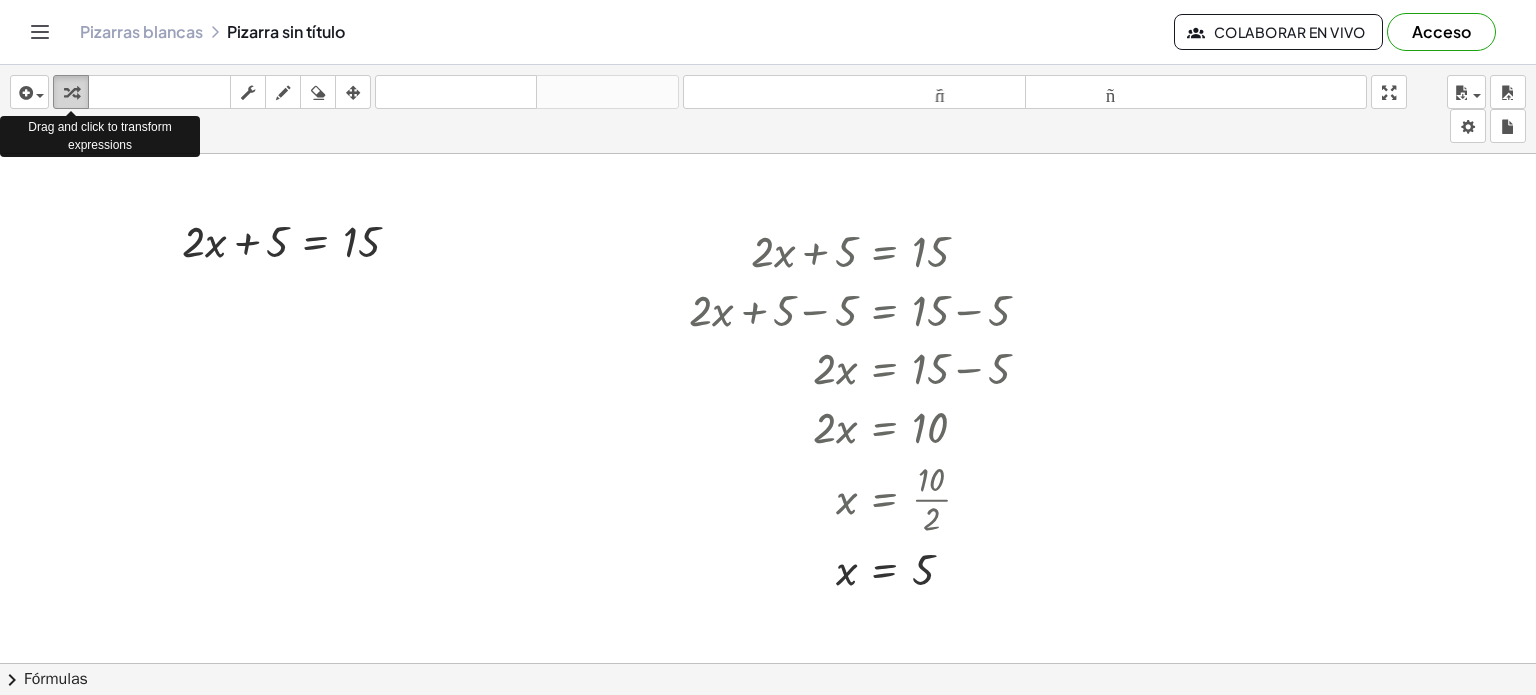 click at bounding box center [71, 92] 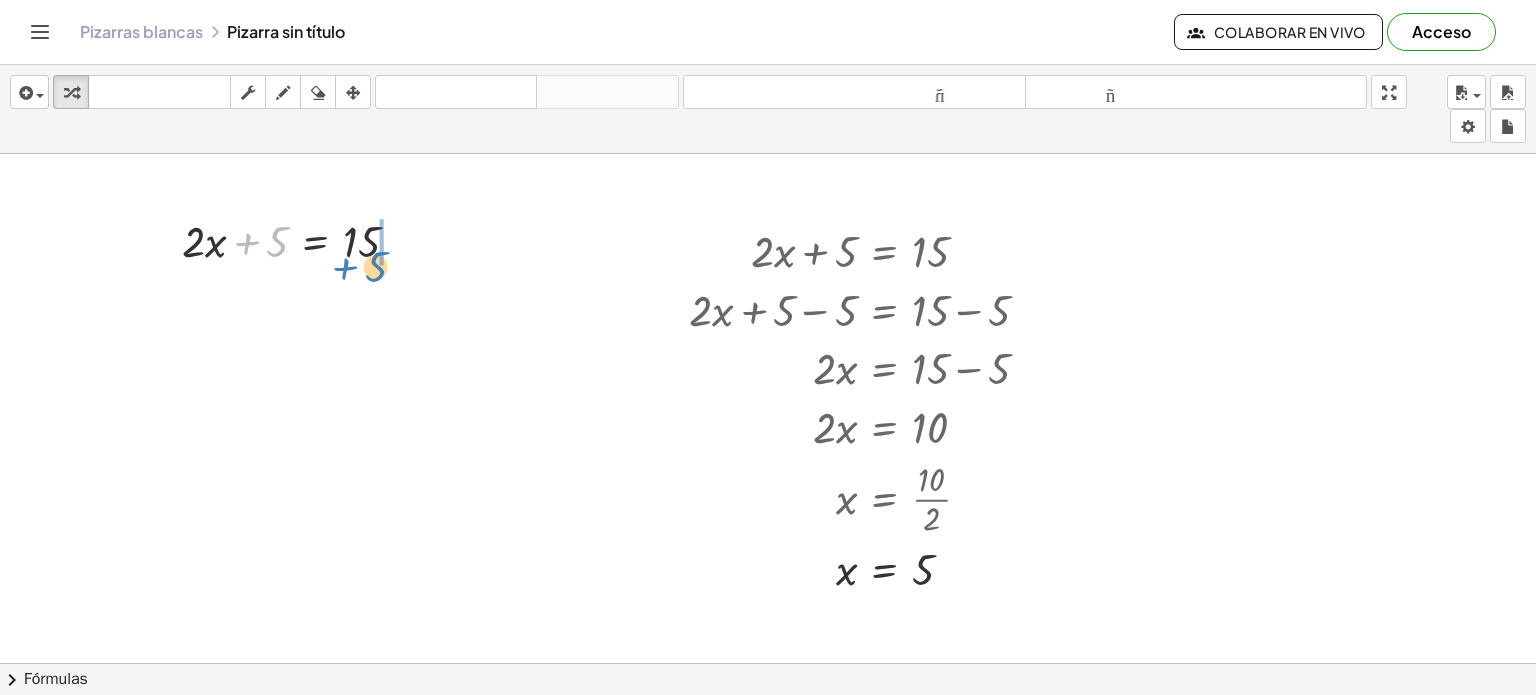 drag, startPoint x: 272, startPoint y: 248, endPoint x: 371, endPoint y: 273, distance: 102.10779 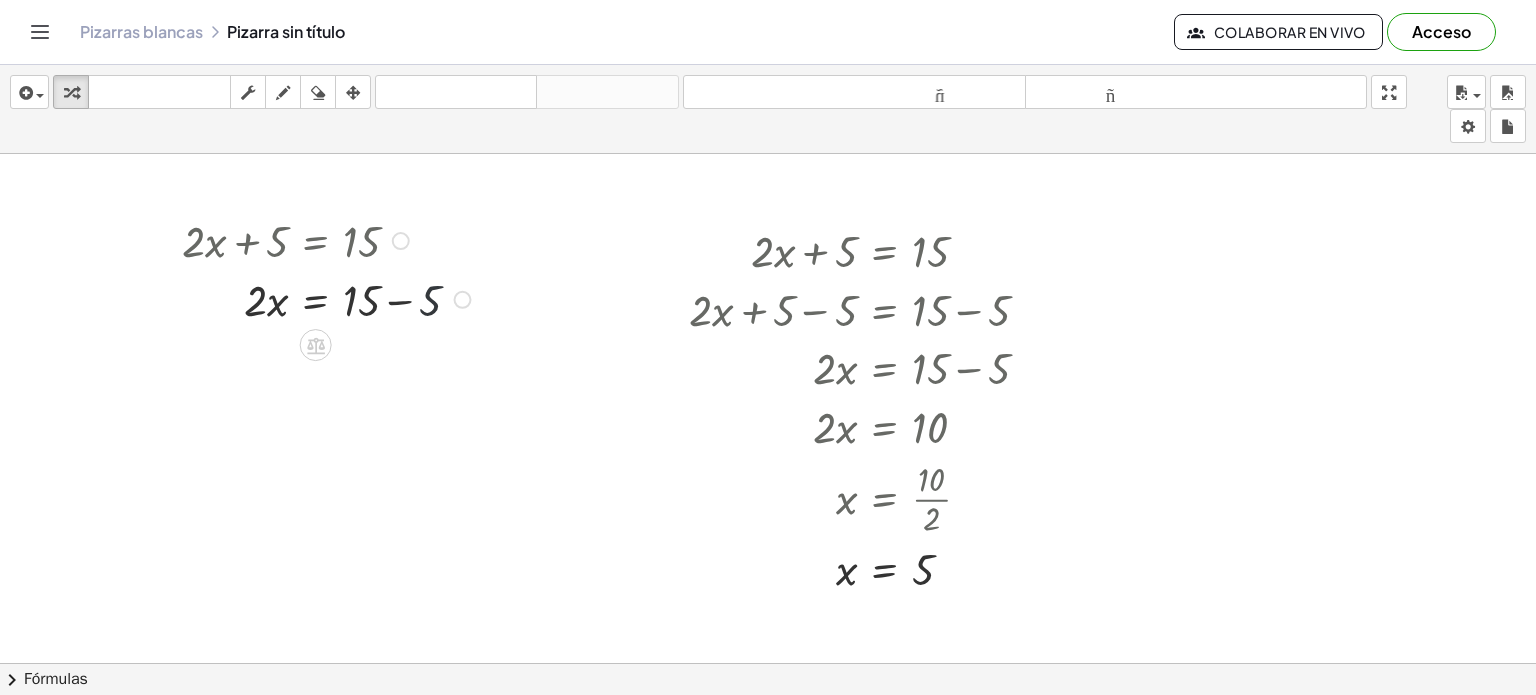 click at bounding box center (329, 298) 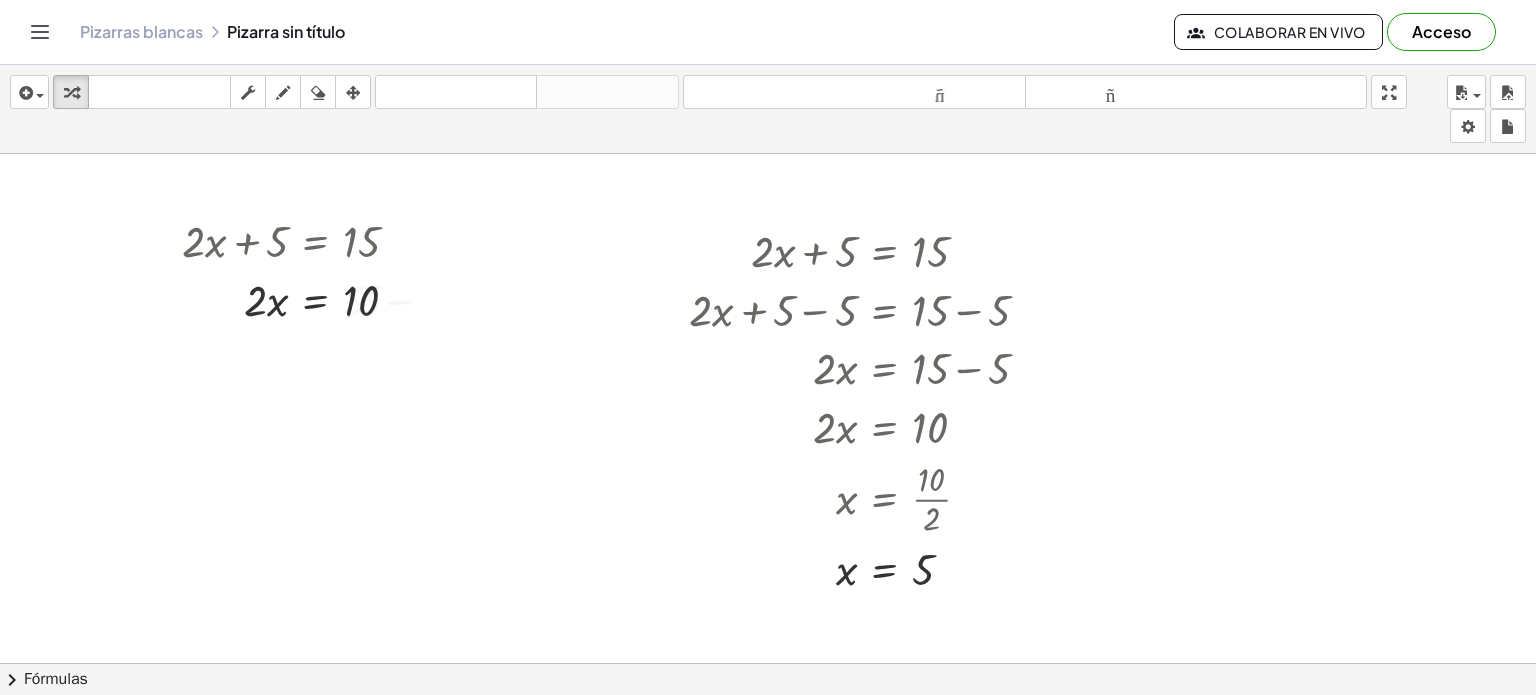 click at bounding box center [768, 743] 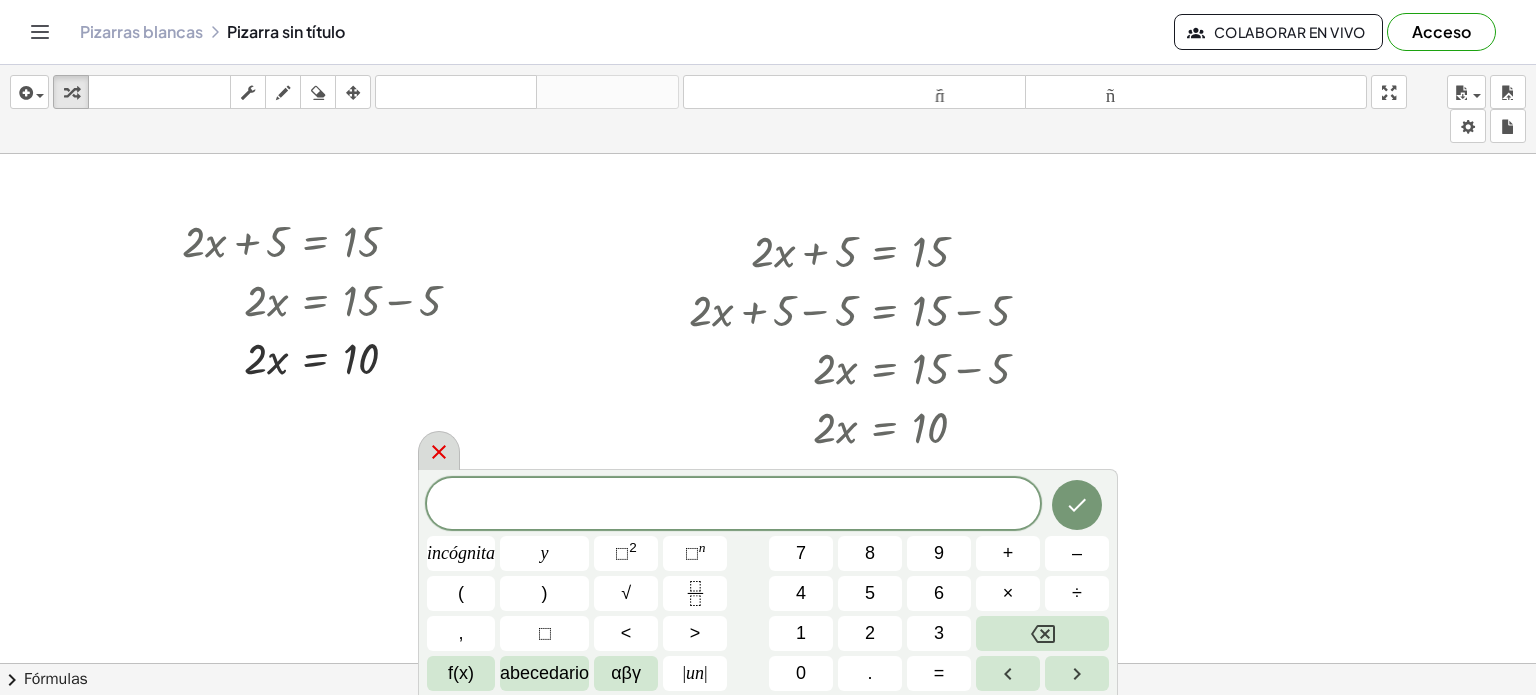 click 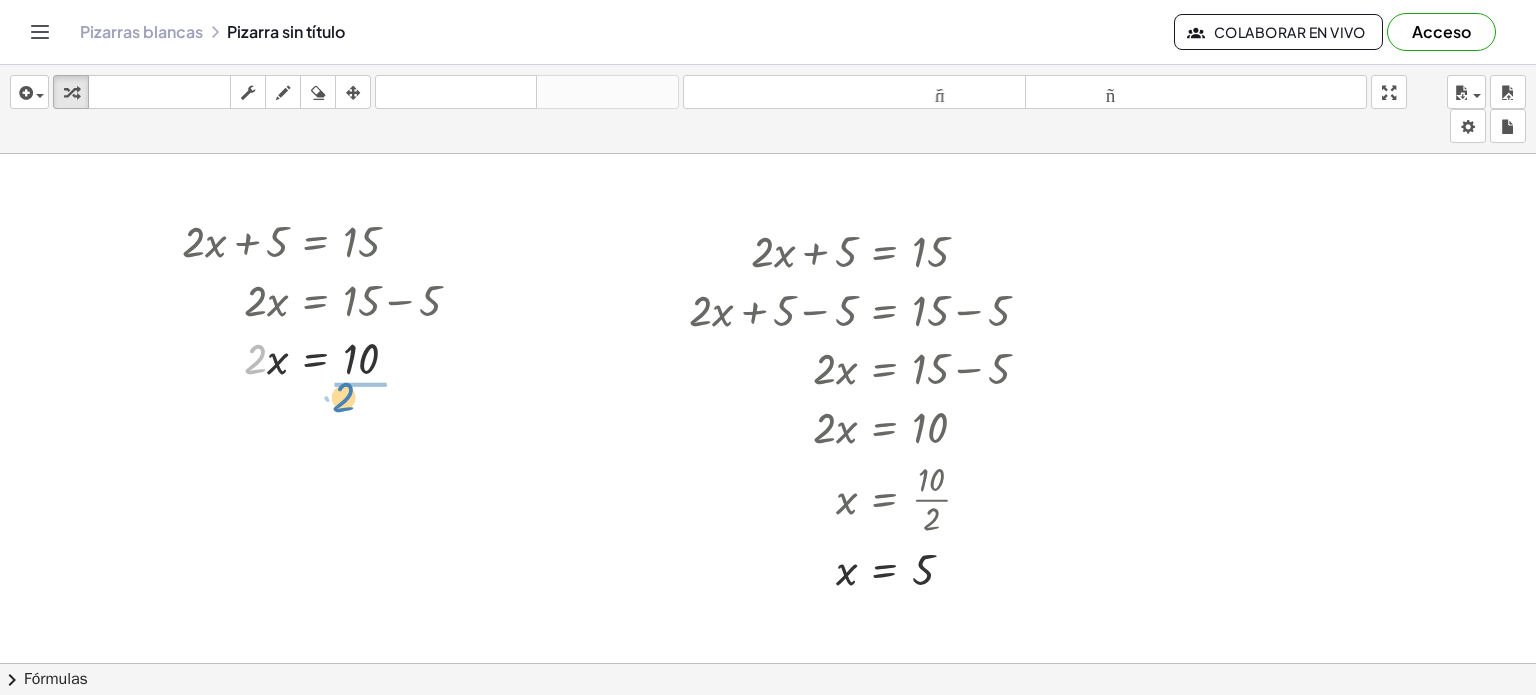 drag, startPoint x: 249, startPoint y: 365, endPoint x: 337, endPoint y: 403, distance: 95.85406 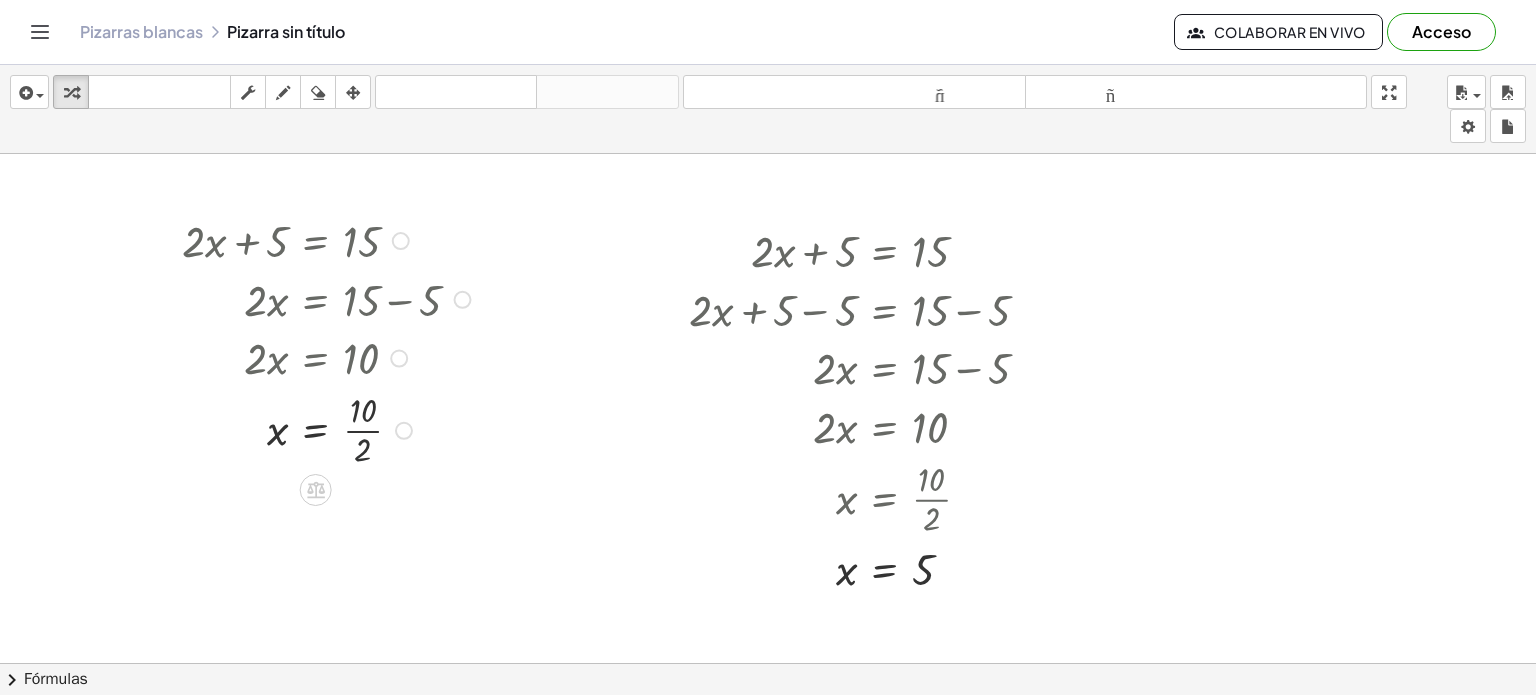 click at bounding box center (329, 429) 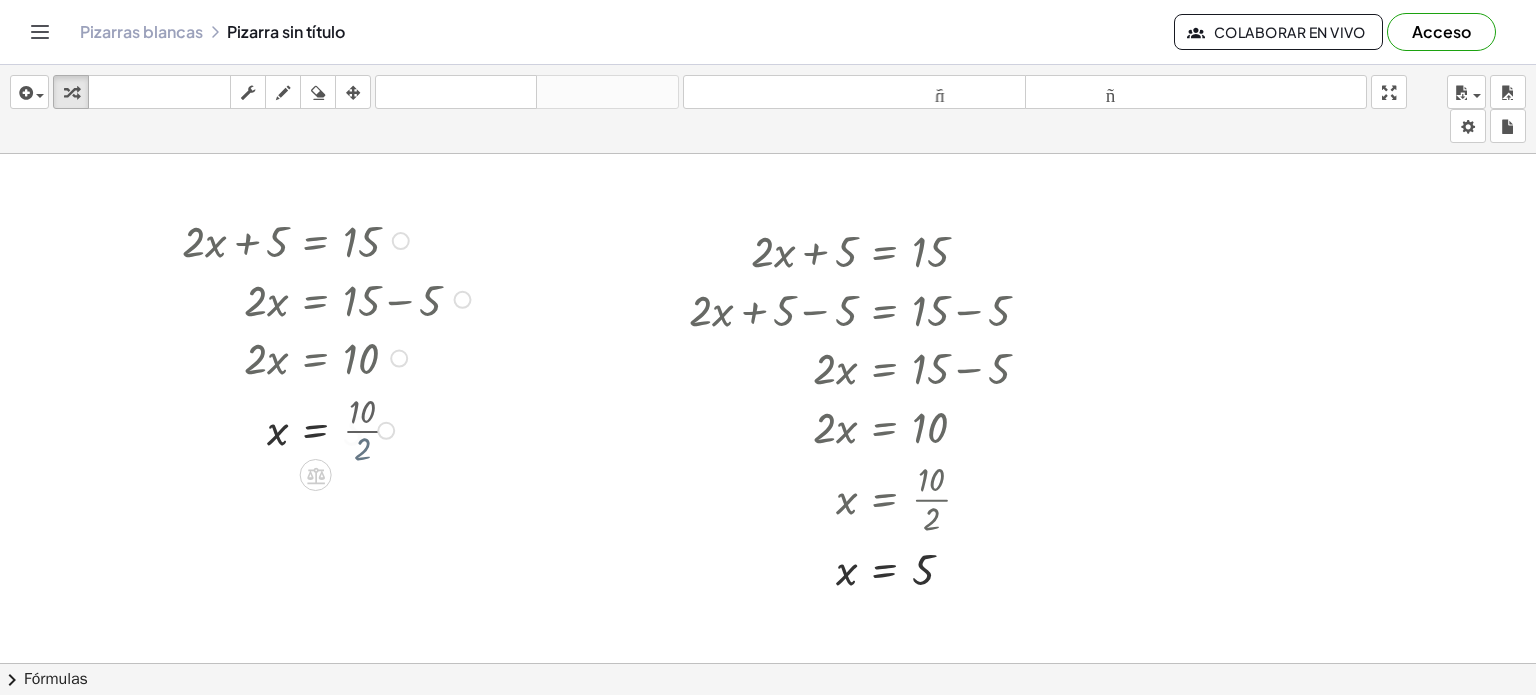 click at bounding box center (329, 429) 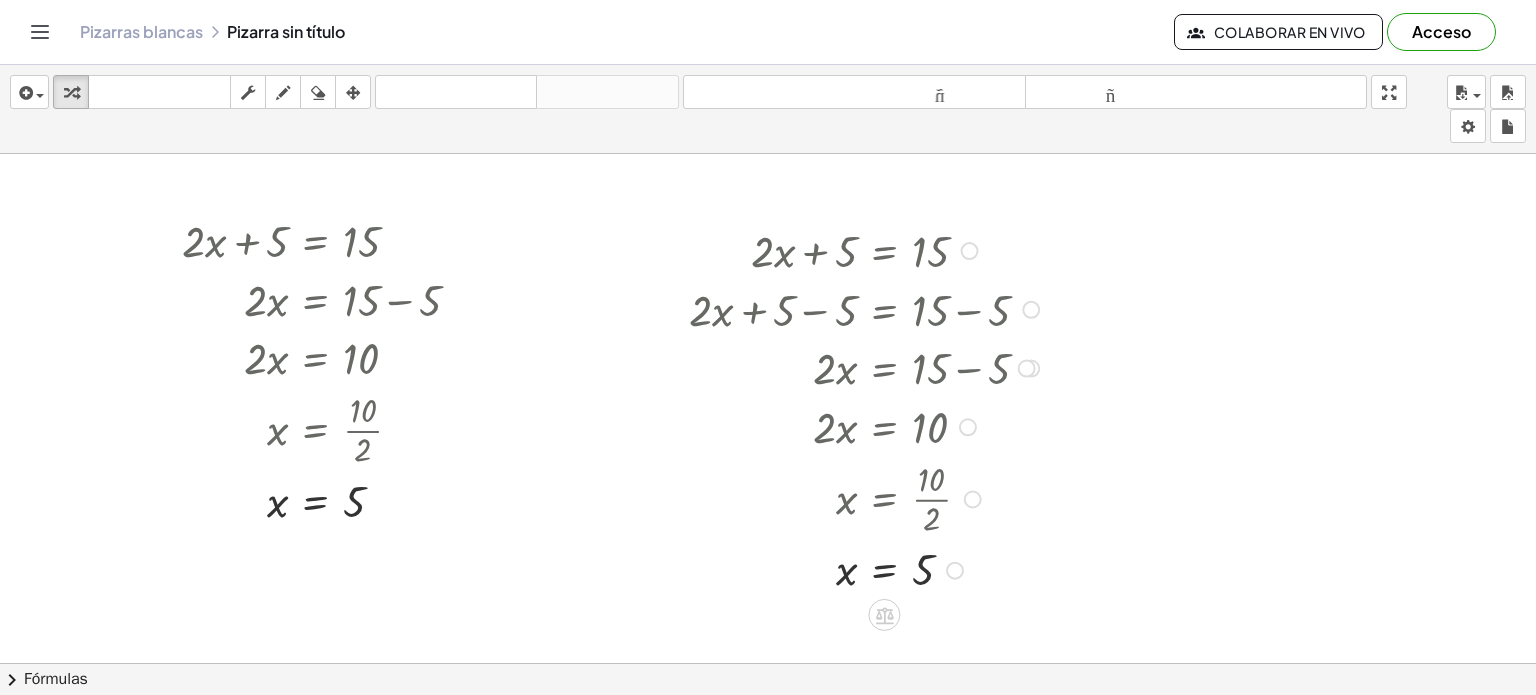 click at bounding box center [970, 251] 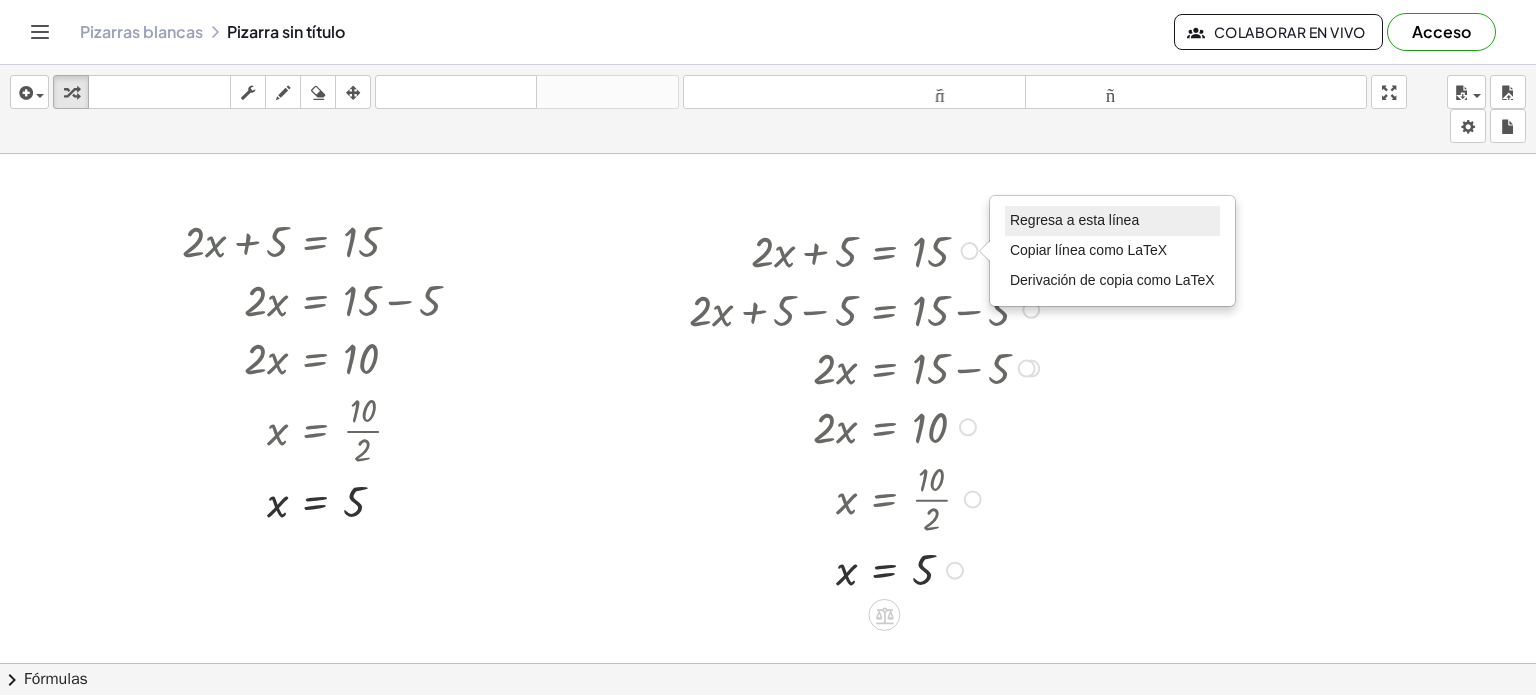 click on "Regresa a esta línea" at bounding box center (1074, 220) 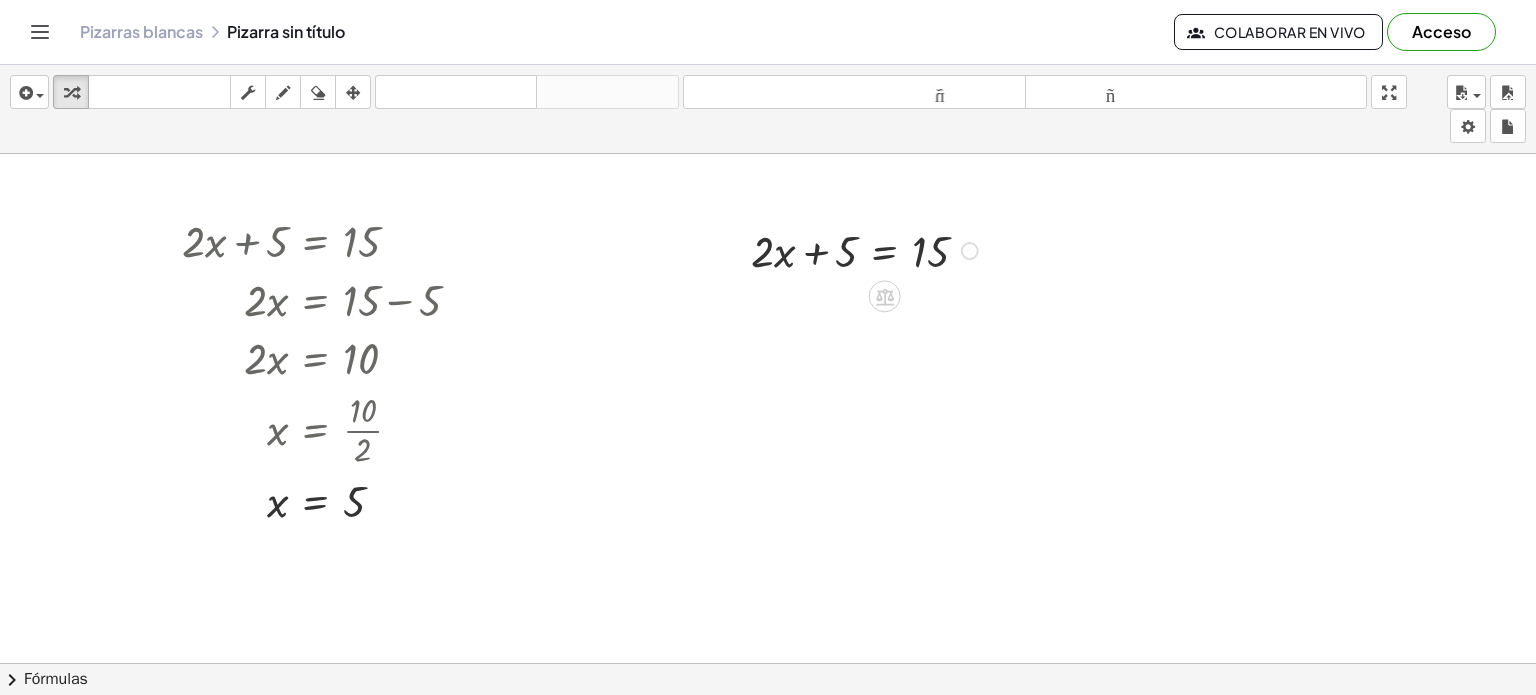 click on "Regresa a esta línea Copiar línea como LaTeX Derivación de copia como LaTeX" at bounding box center [970, 251] 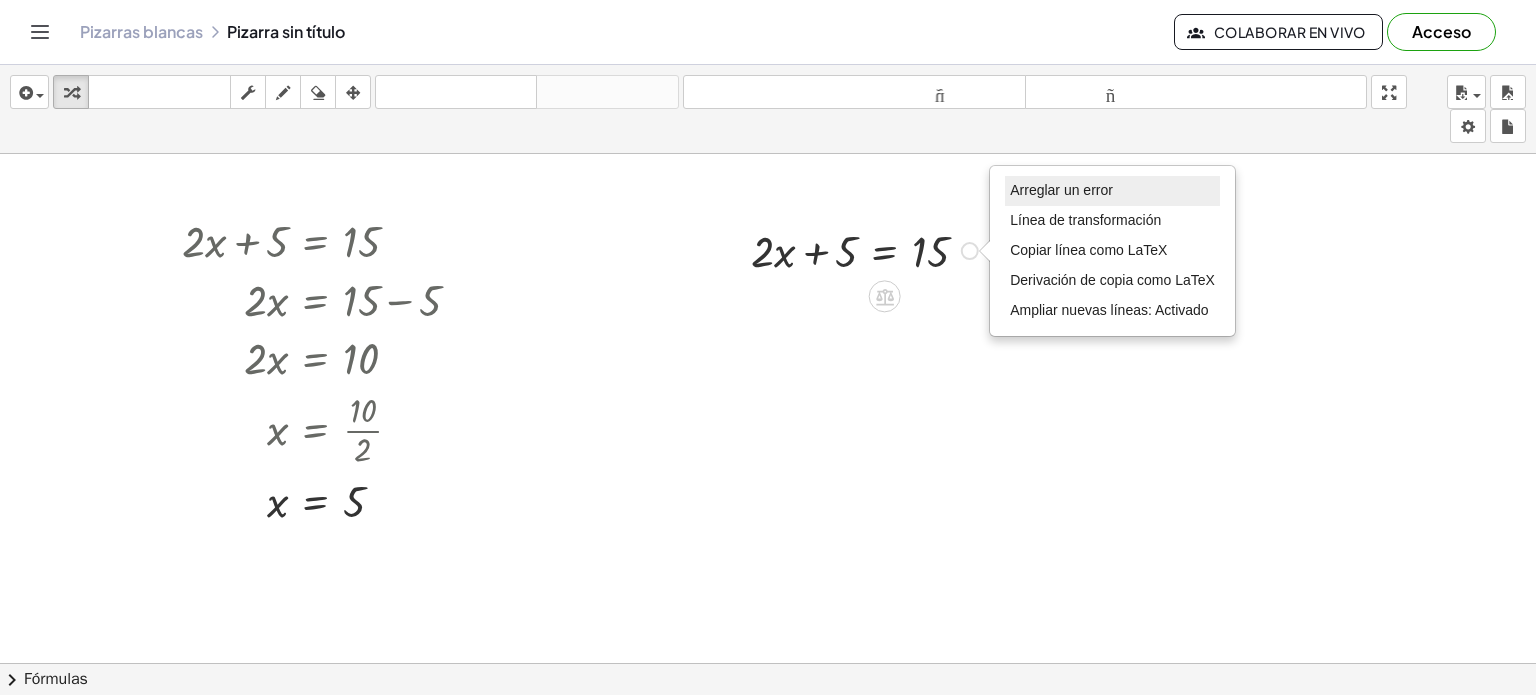 click on "Arreglar un error" at bounding box center [1061, 190] 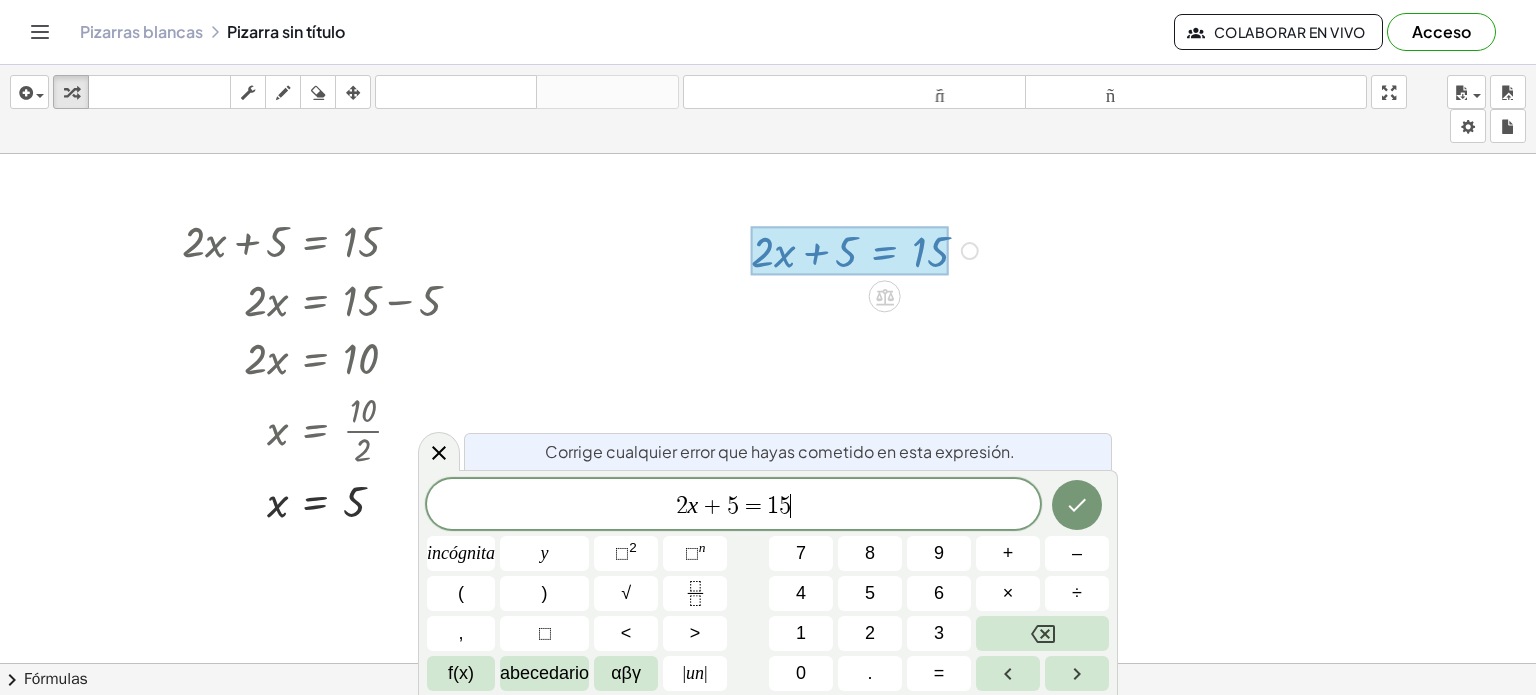 click at bounding box center [768, 743] 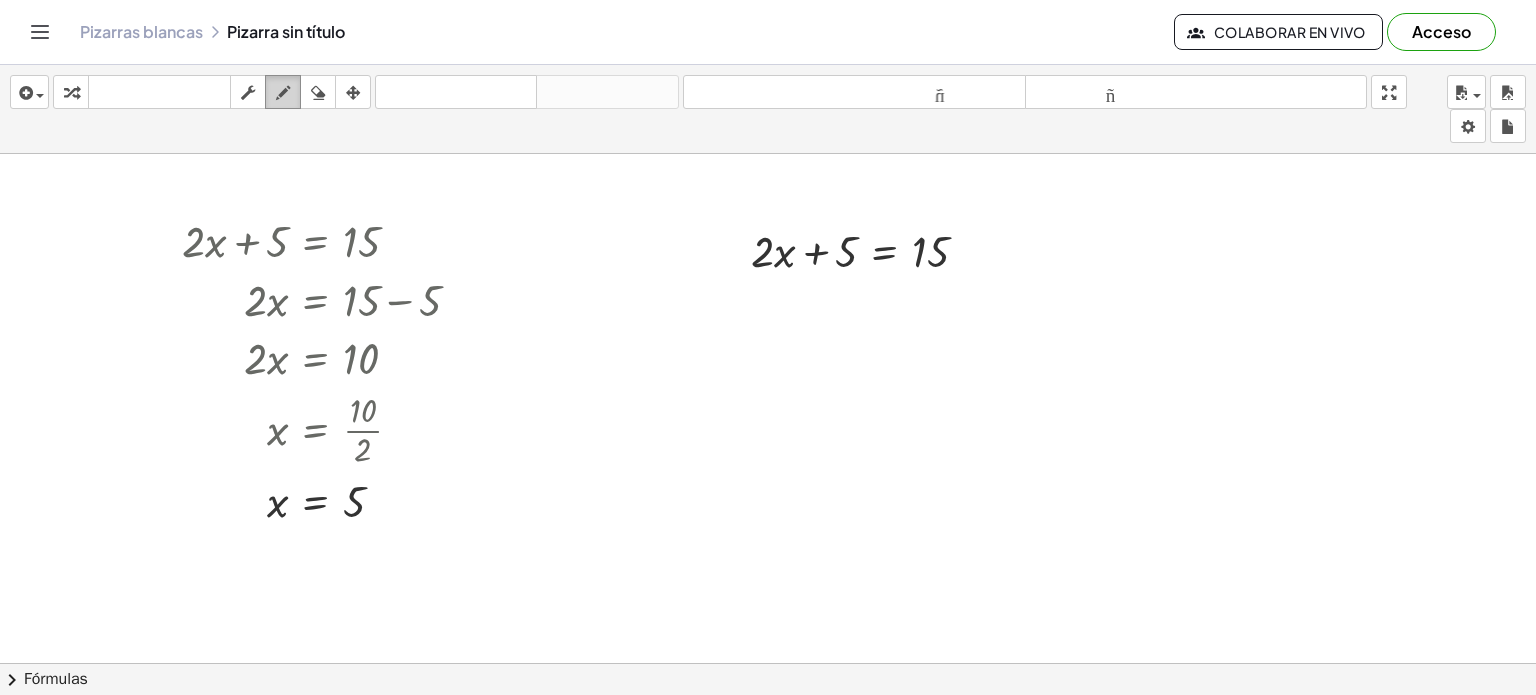 drag, startPoint x: 284, startPoint y: 107, endPoint x: 287, endPoint y: 97, distance: 10.440307 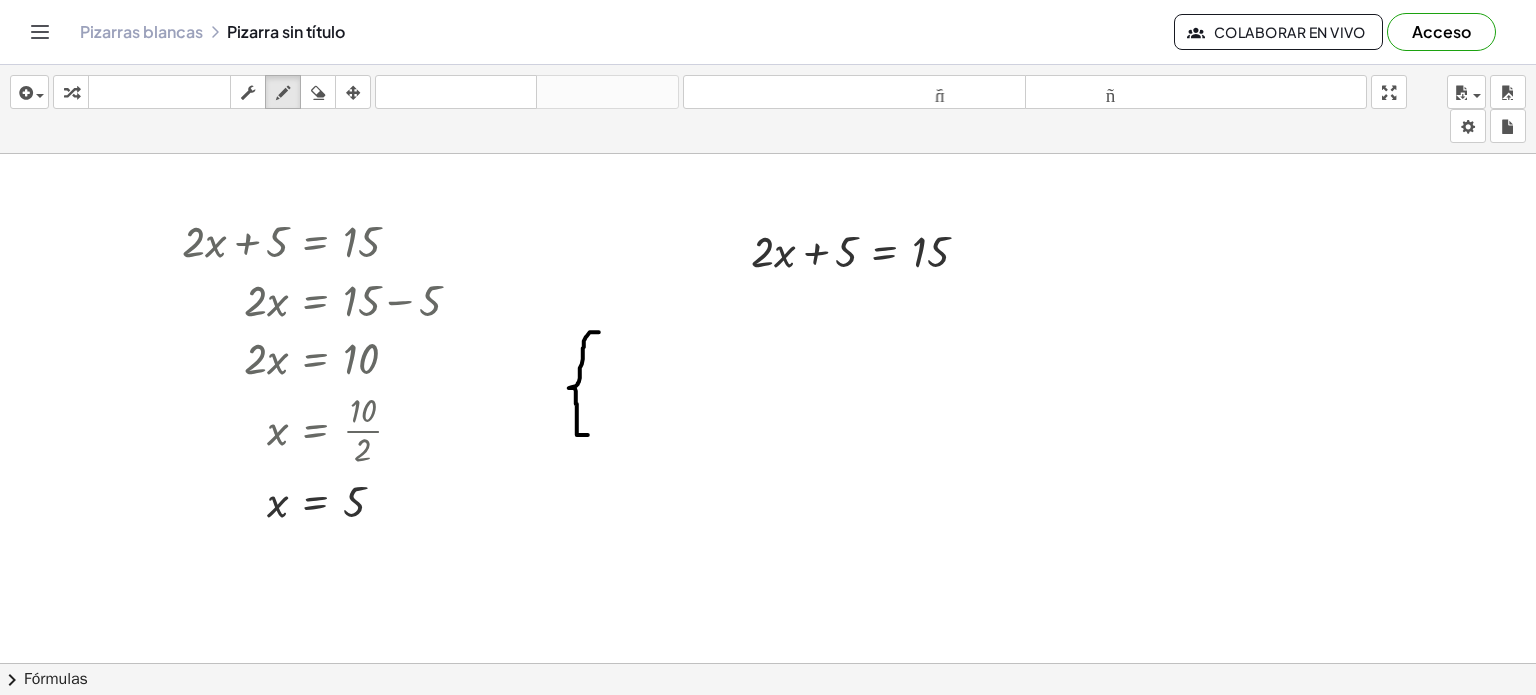 drag, startPoint x: 597, startPoint y: 331, endPoint x: 589, endPoint y: 427, distance: 96.332756 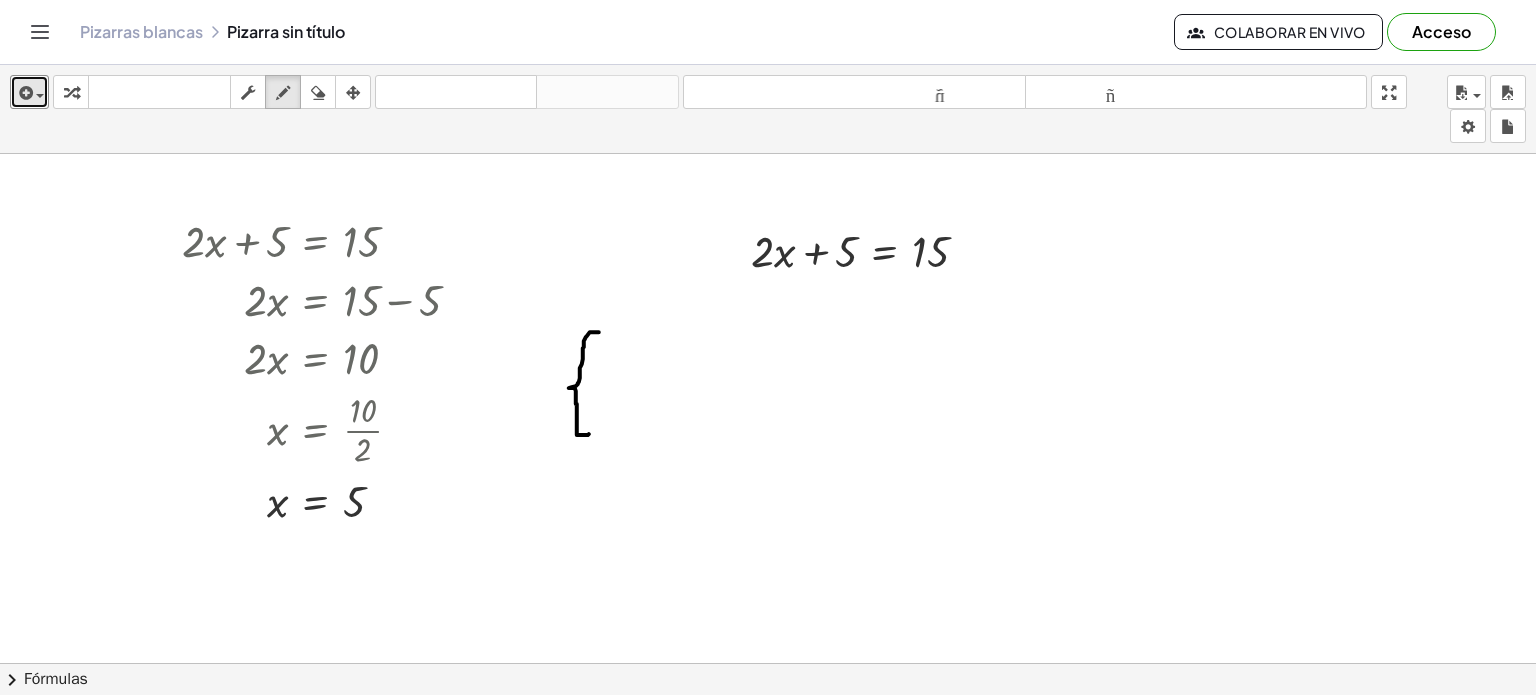 click on "insertar Seleccione uno: Expresión matemática Función Texto Vídeo de YouTube Graficando Geometría Geometría 3D transformar teclado teclado fregar dibujar borrar arreglar deshacer deshacer rehacer rehacer tamaño_del_formato menor tamaño_del_formato más grande pantalla completa carga   ahorrar nuevo ajustes" at bounding box center (768, 109) 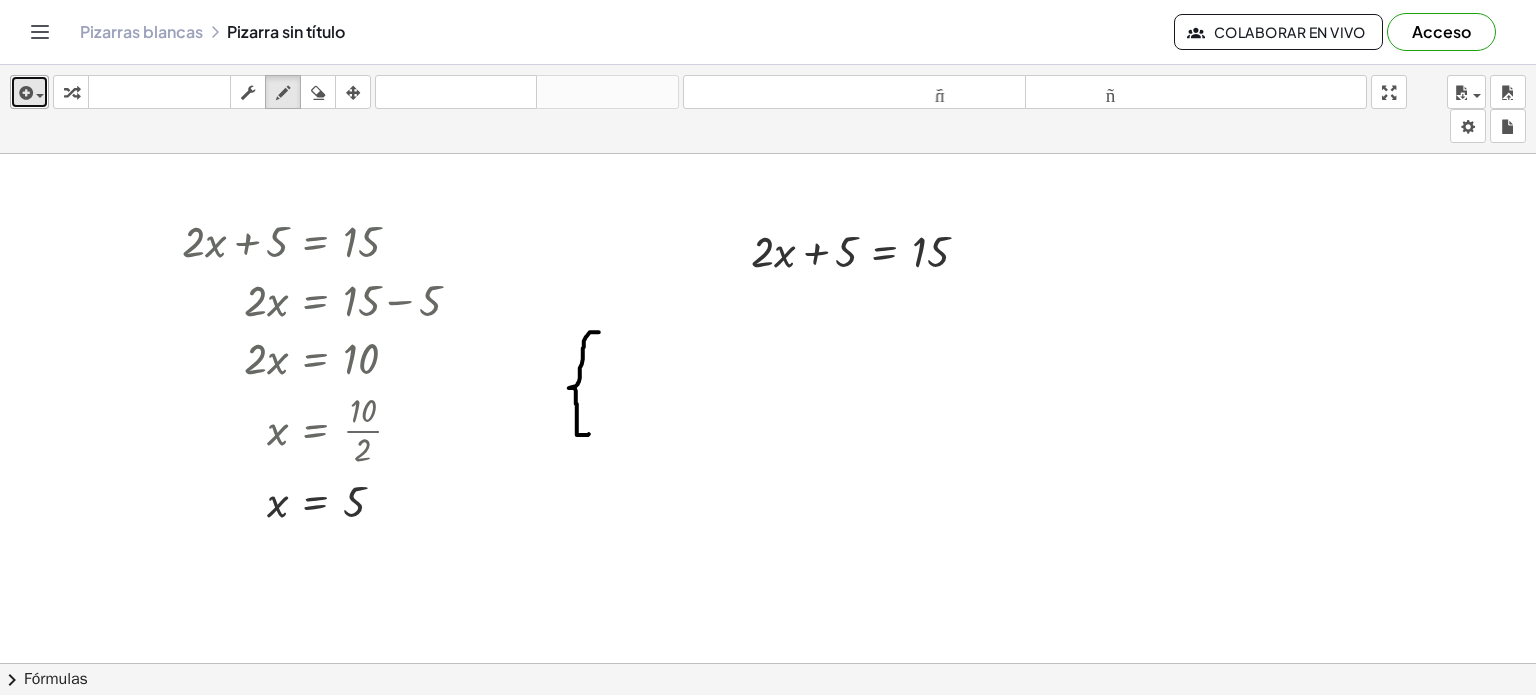 click on "insertar" at bounding box center (29, 92) 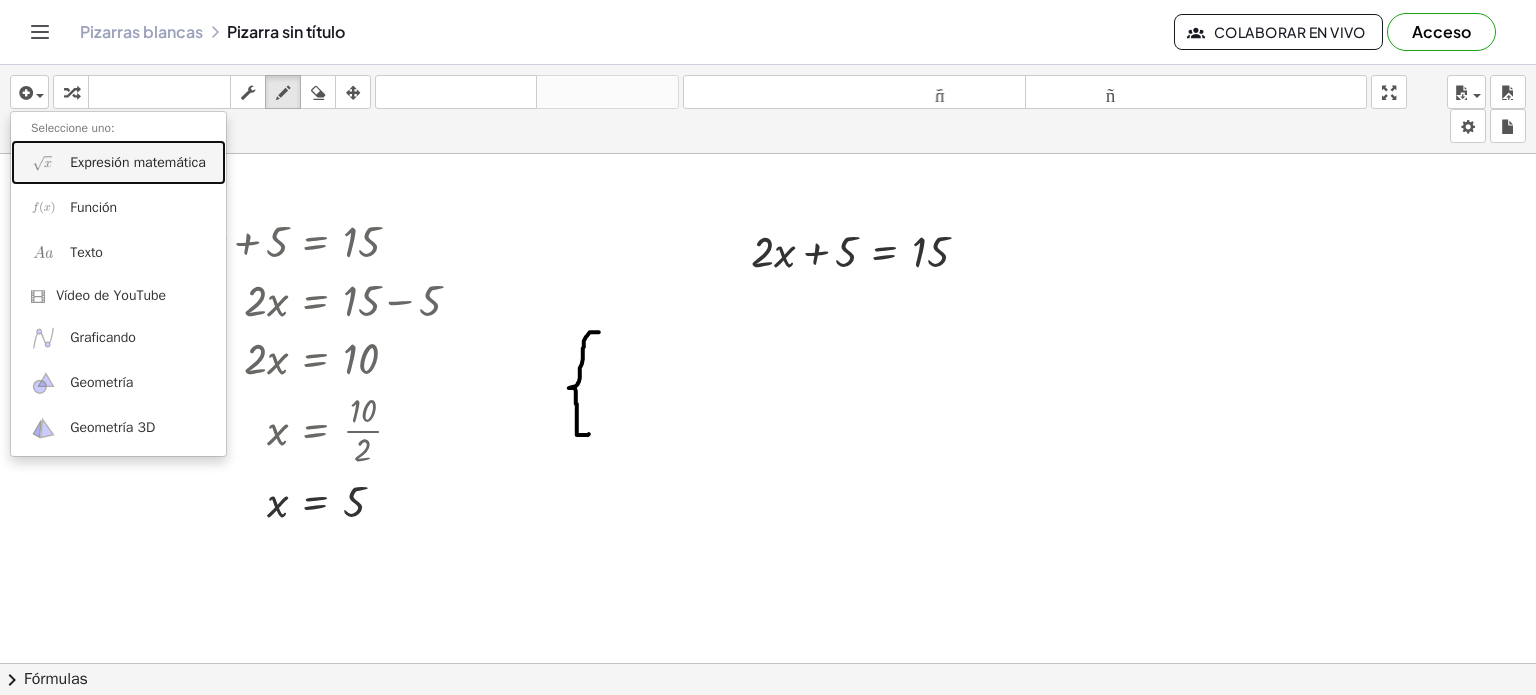 drag, startPoint x: 140, startPoint y: 166, endPoint x: 145, endPoint y: 152, distance: 14.866069 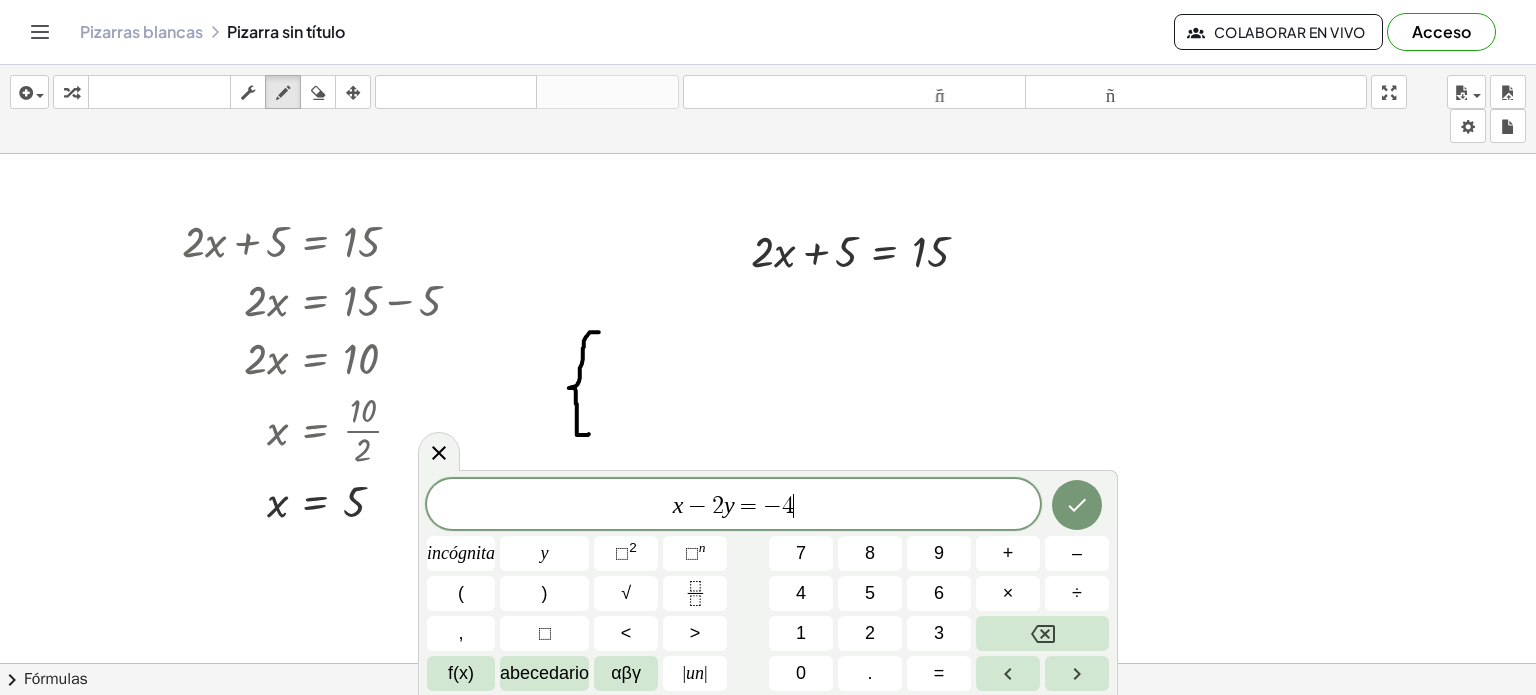 click at bounding box center [1077, 505] 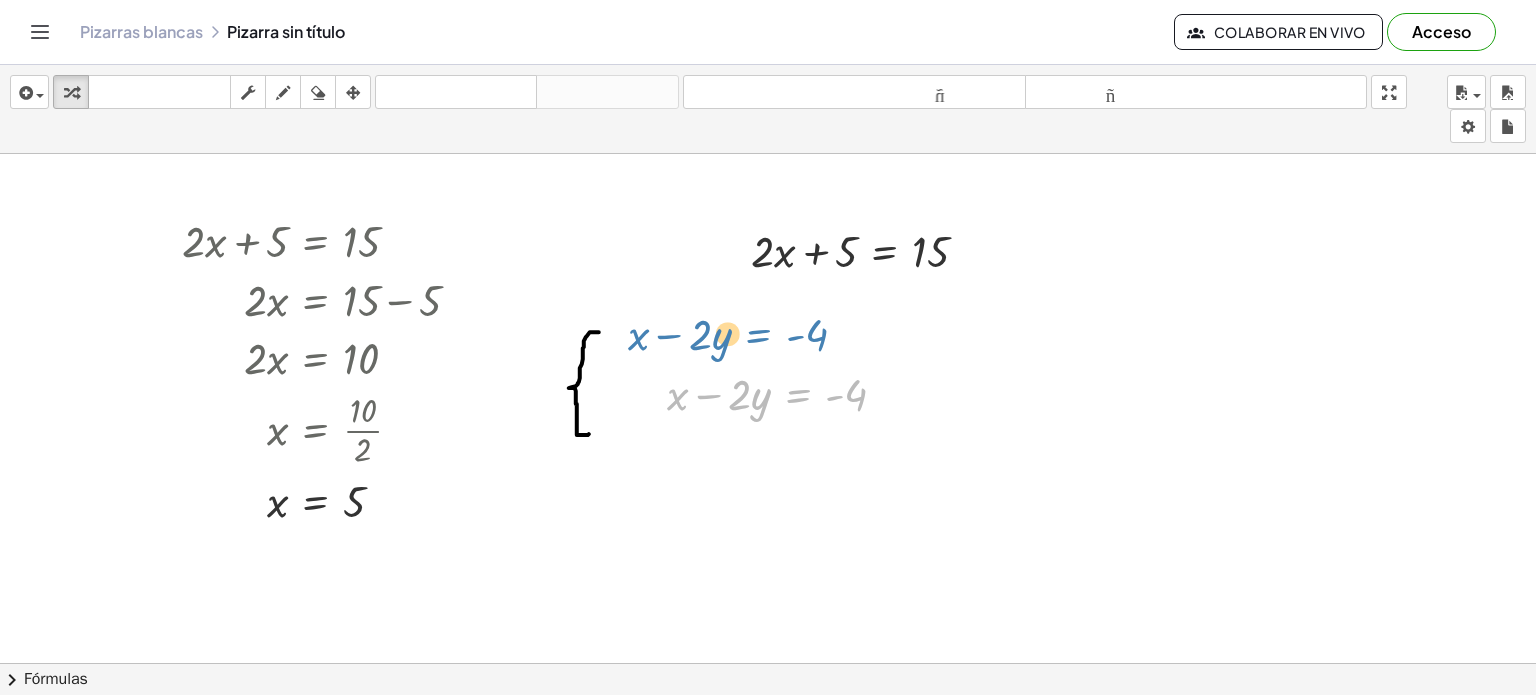 drag, startPoint x: 806, startPoint y: 425, endPoint x: 776, endPoint y: 347, distance: 83.57033 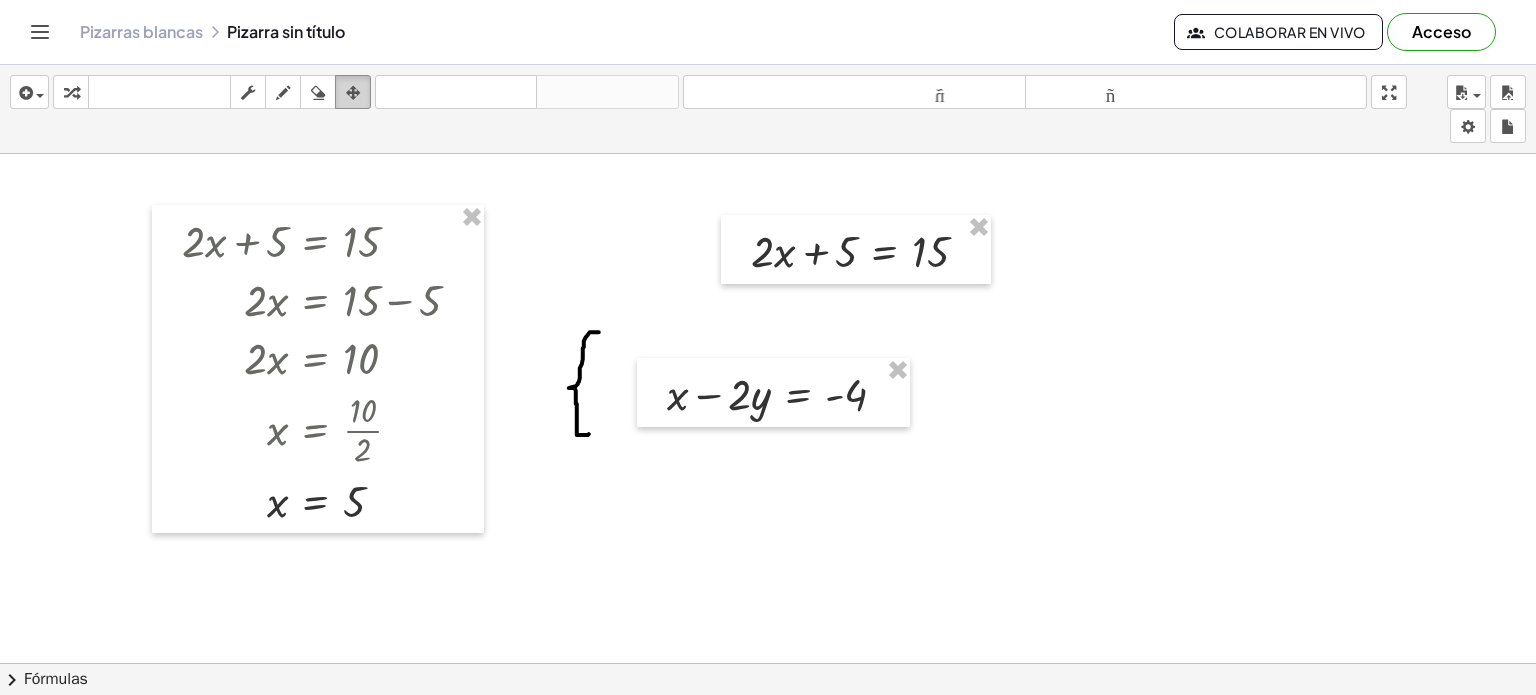 click on "arreglar" at bounding box center (353, 92) 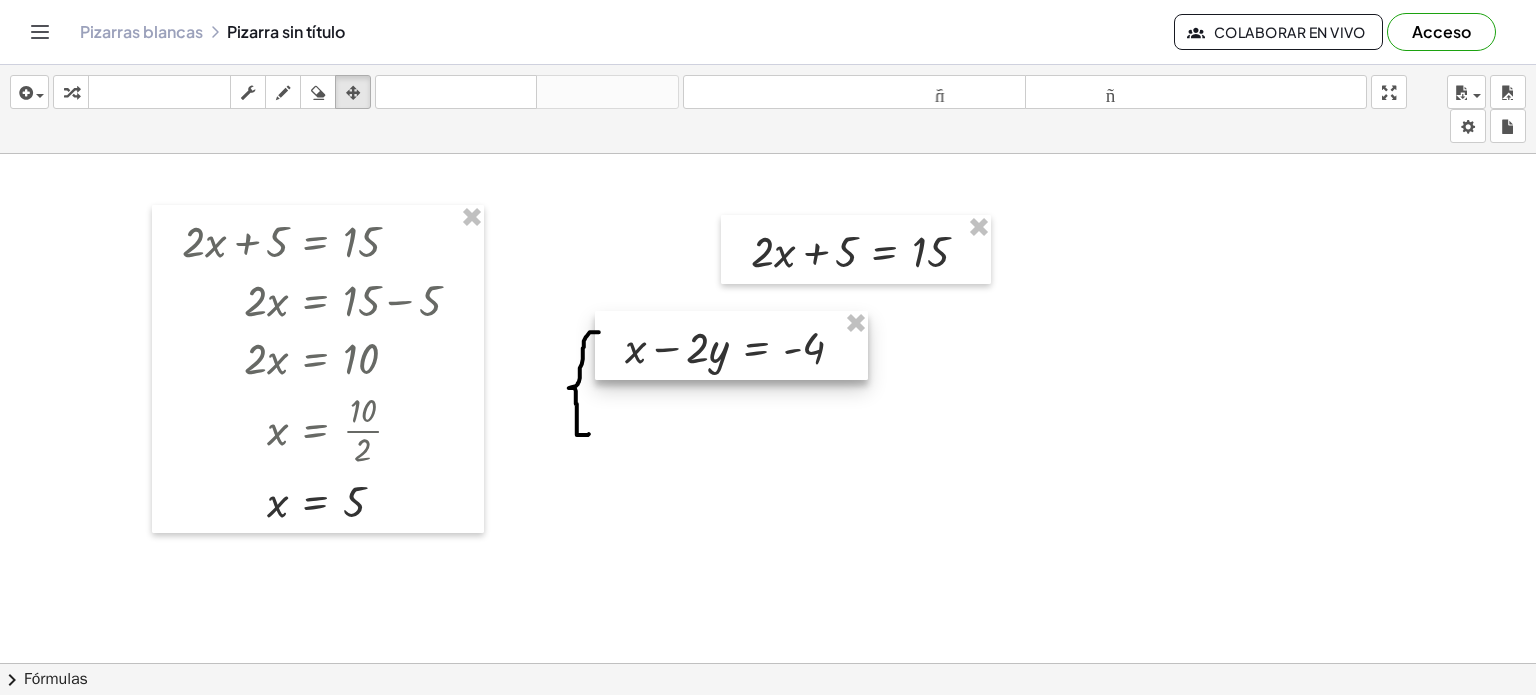 drag, startPoint x: 808, startPoint y: 435, endPoint x: 758, endPoint y: 368, distance: 83.60024 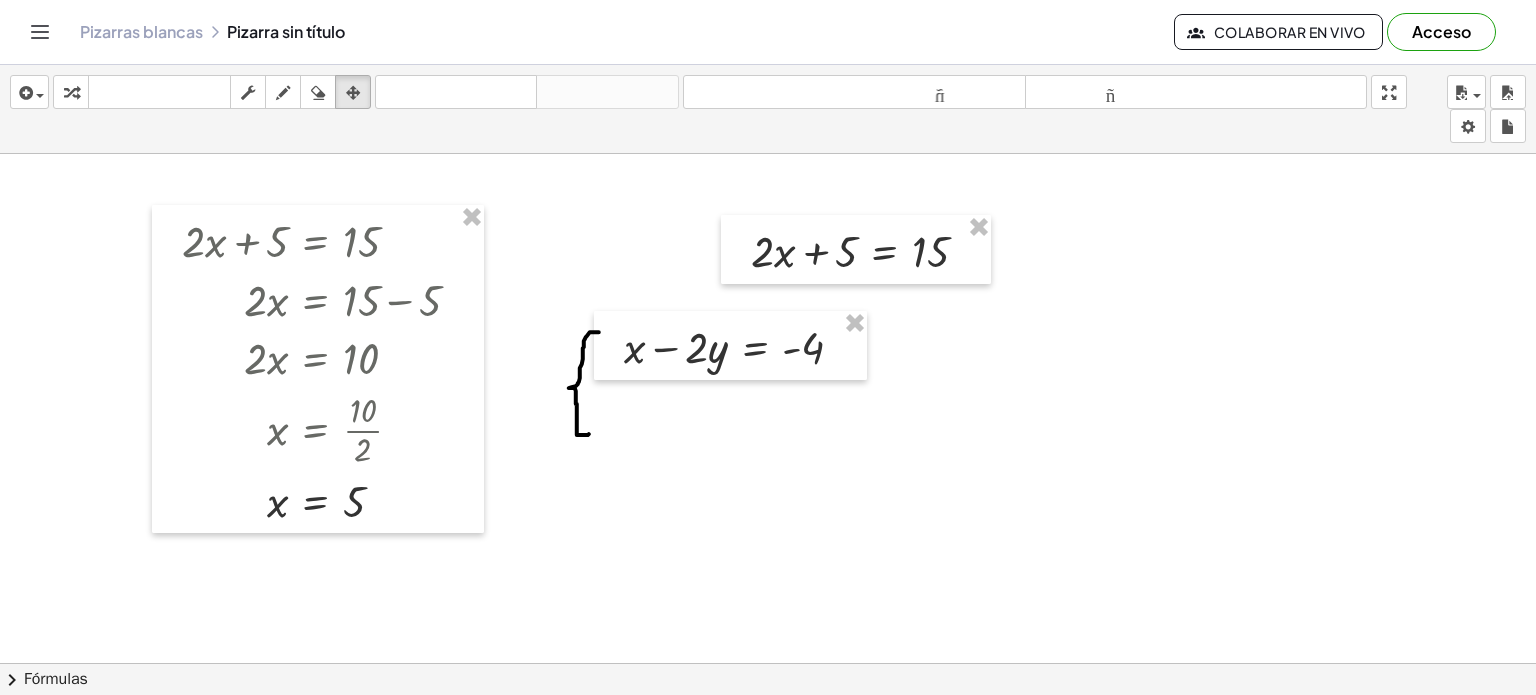 click at bounding box center (768, 743) 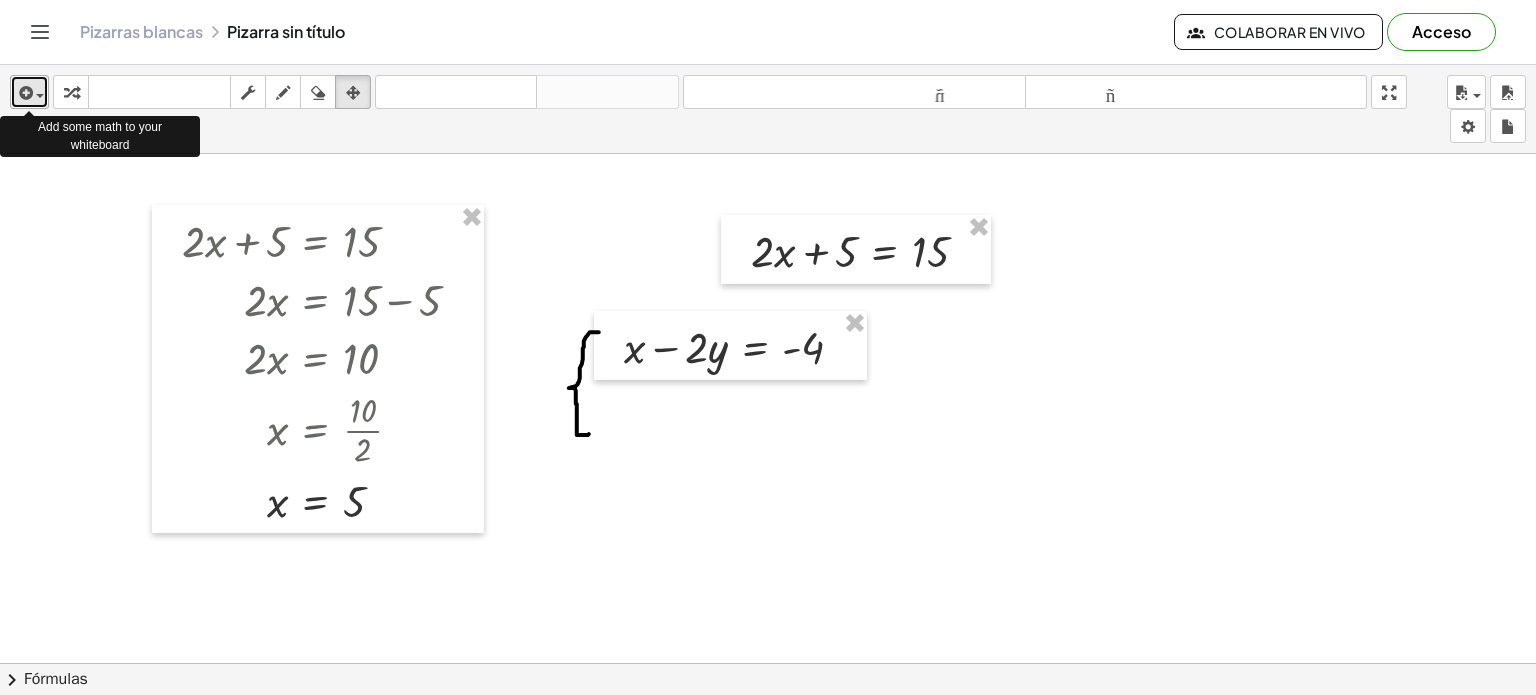 click at bounding box center (29, 92) 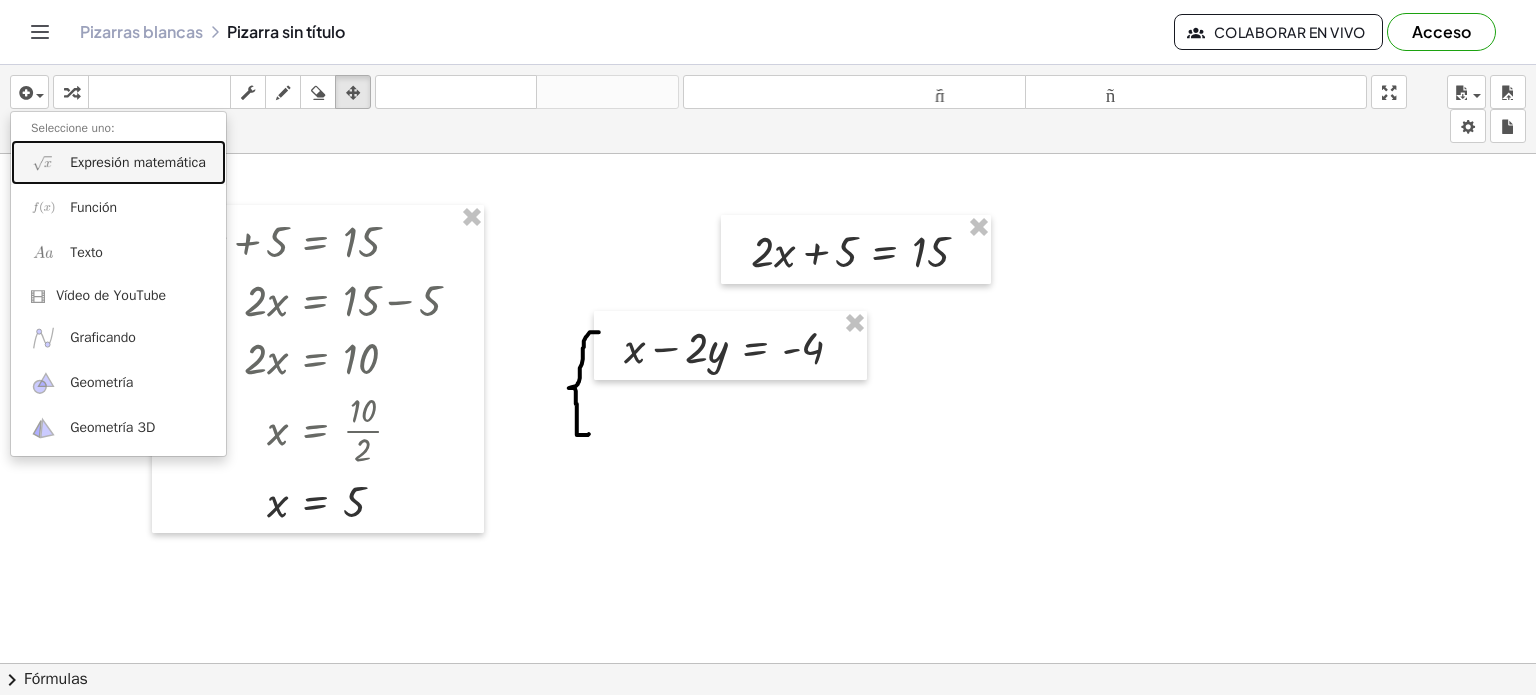 click on "Expresión matemática" at bounding box center (138, 162) 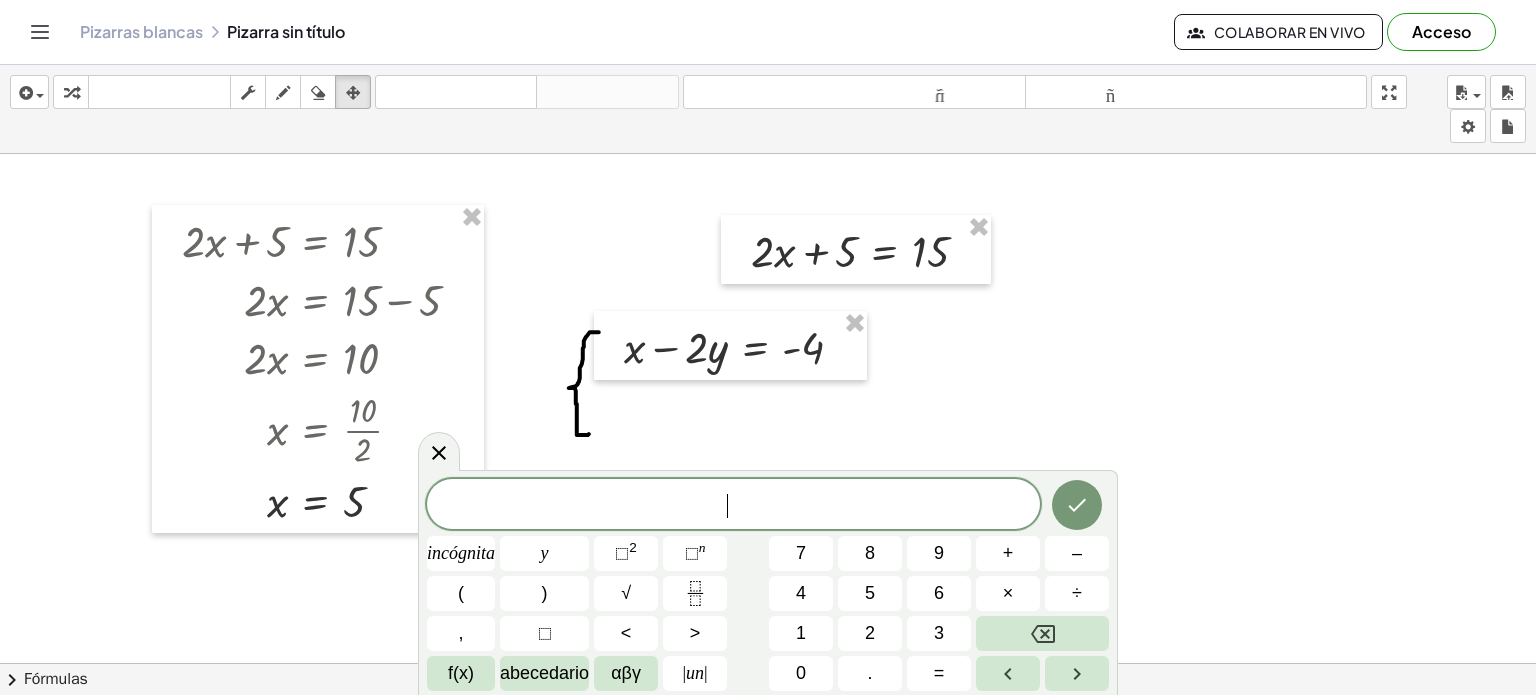 click at bounding box center (768, 743) 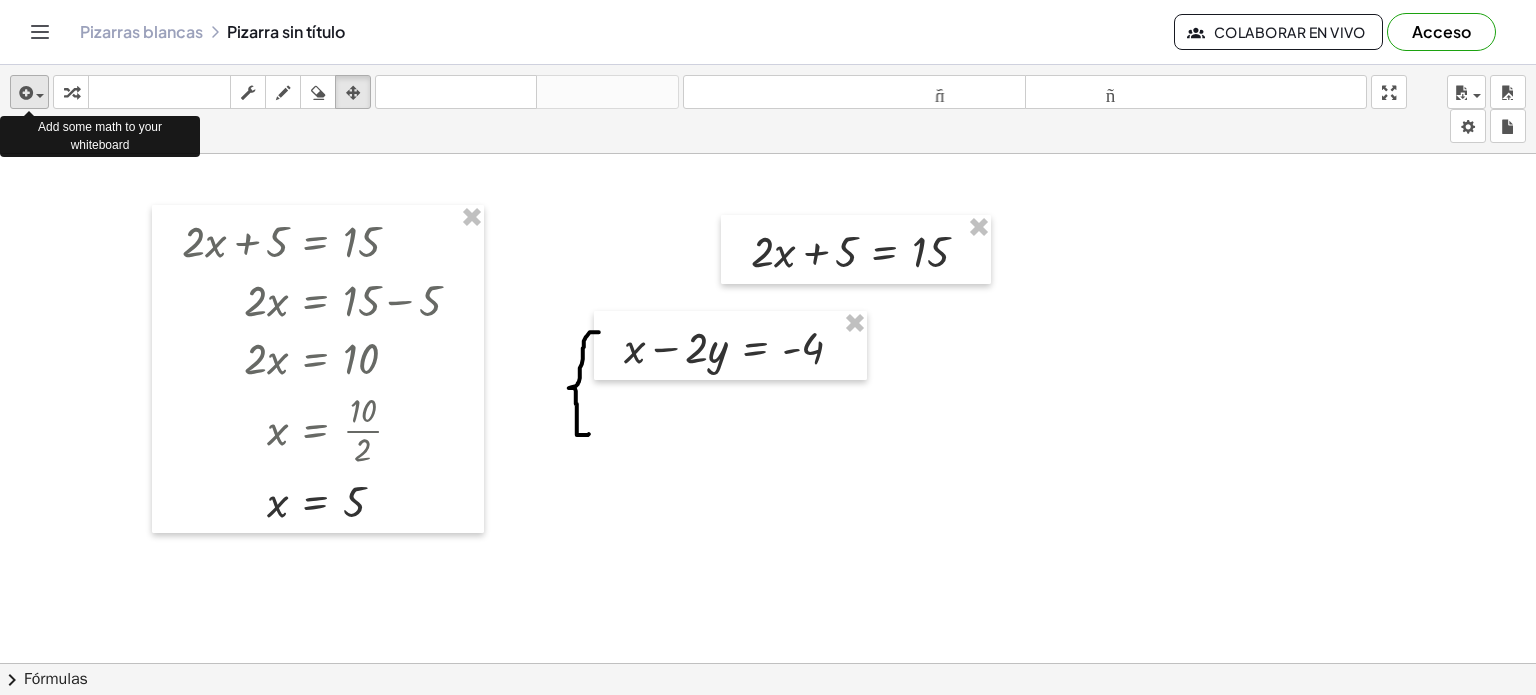 scroll, scrollTop: 446, scrollLeft: 0, axis: vertical 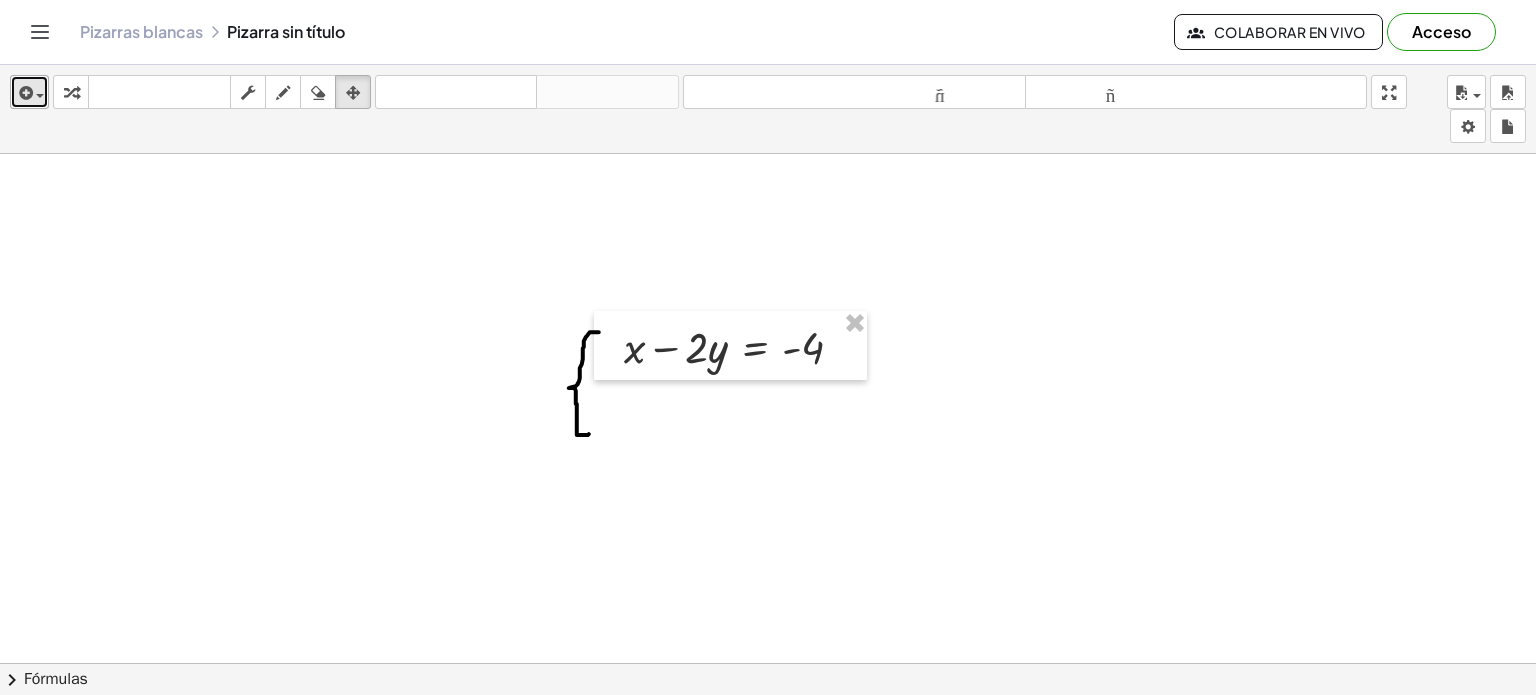 click at bounding box center [35, 95] 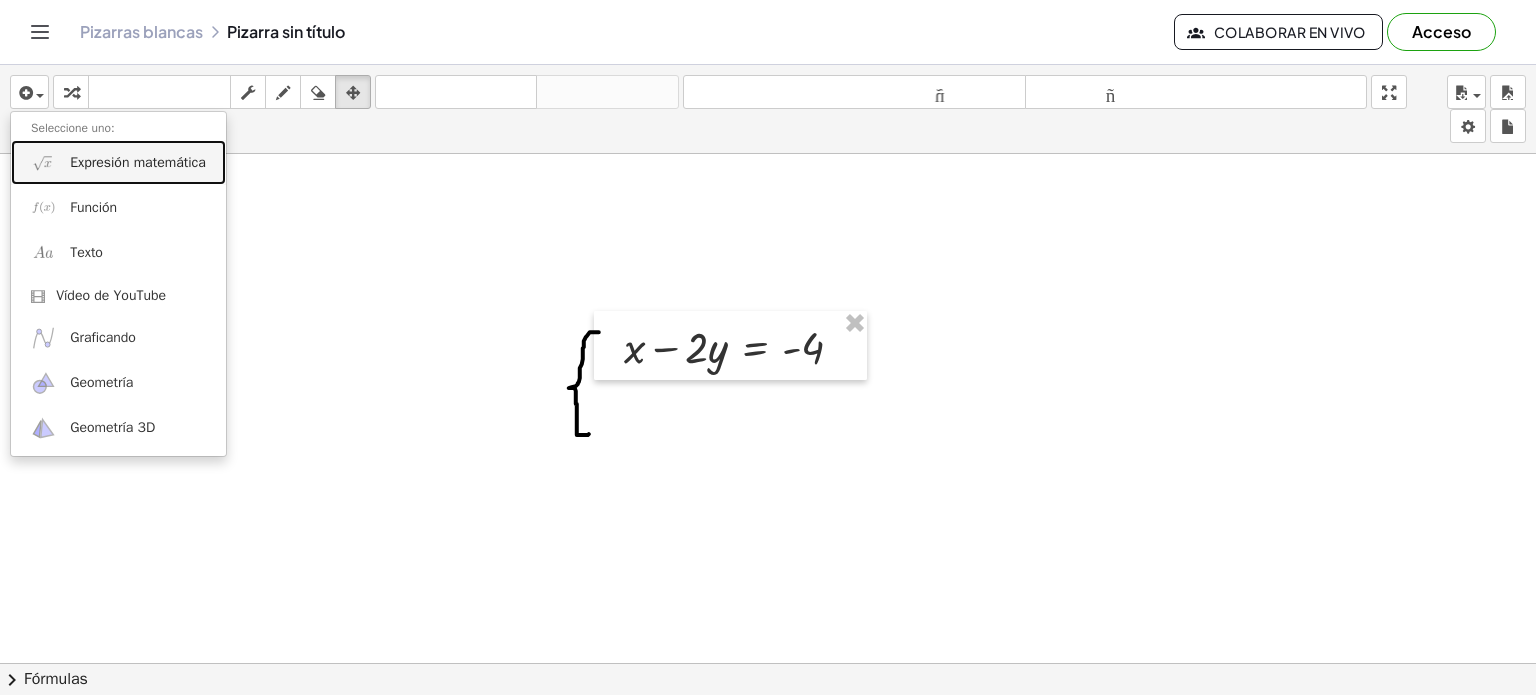 click on "Expresión matemática" at bounding box center (138, 162) 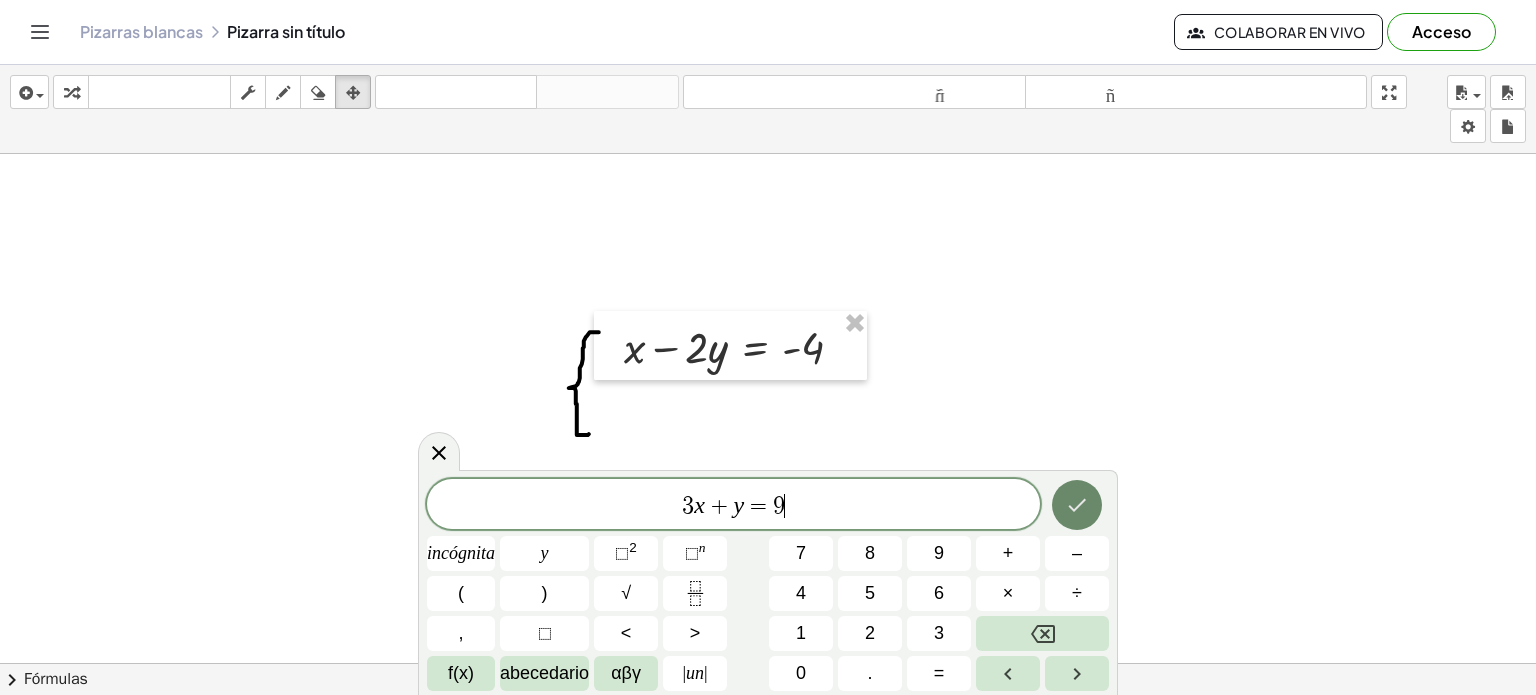 click at bounding box center [1077, 505] 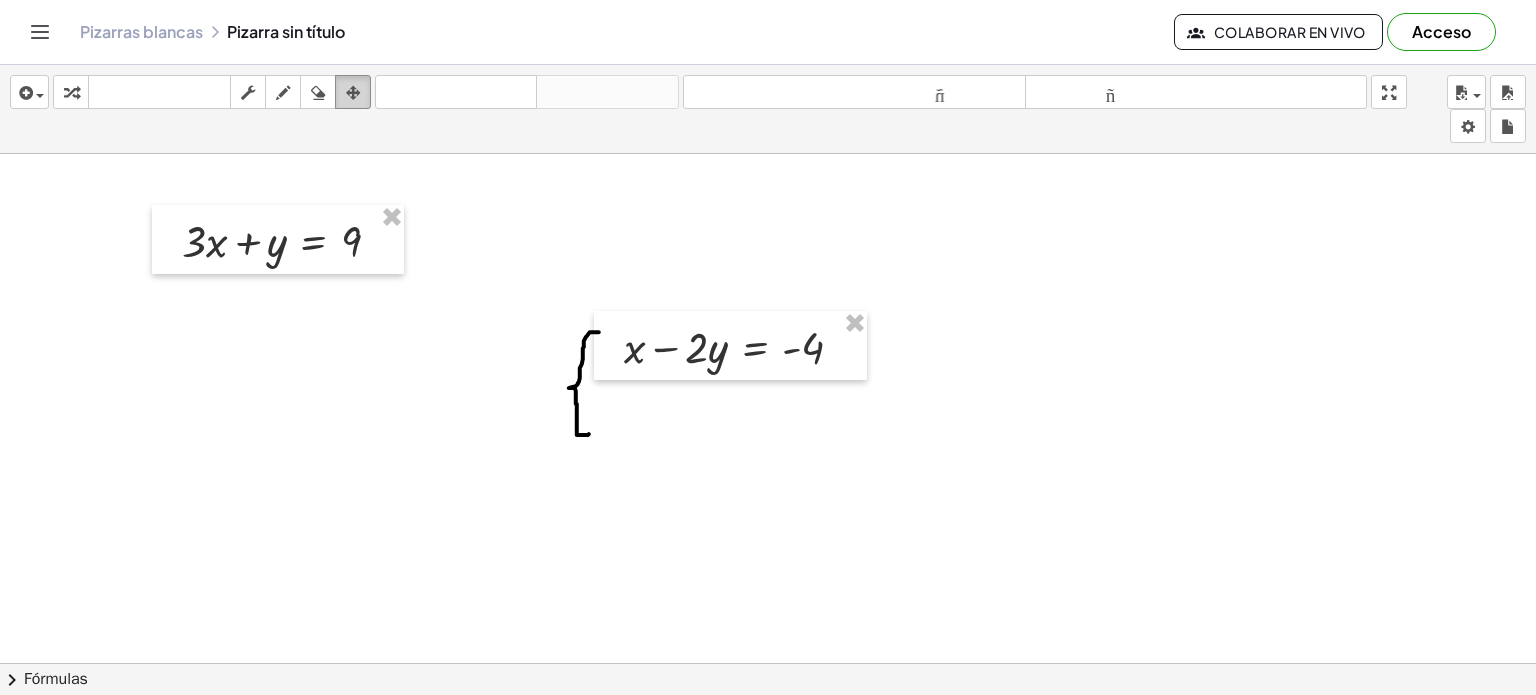 click at bounding box center (353, 93) 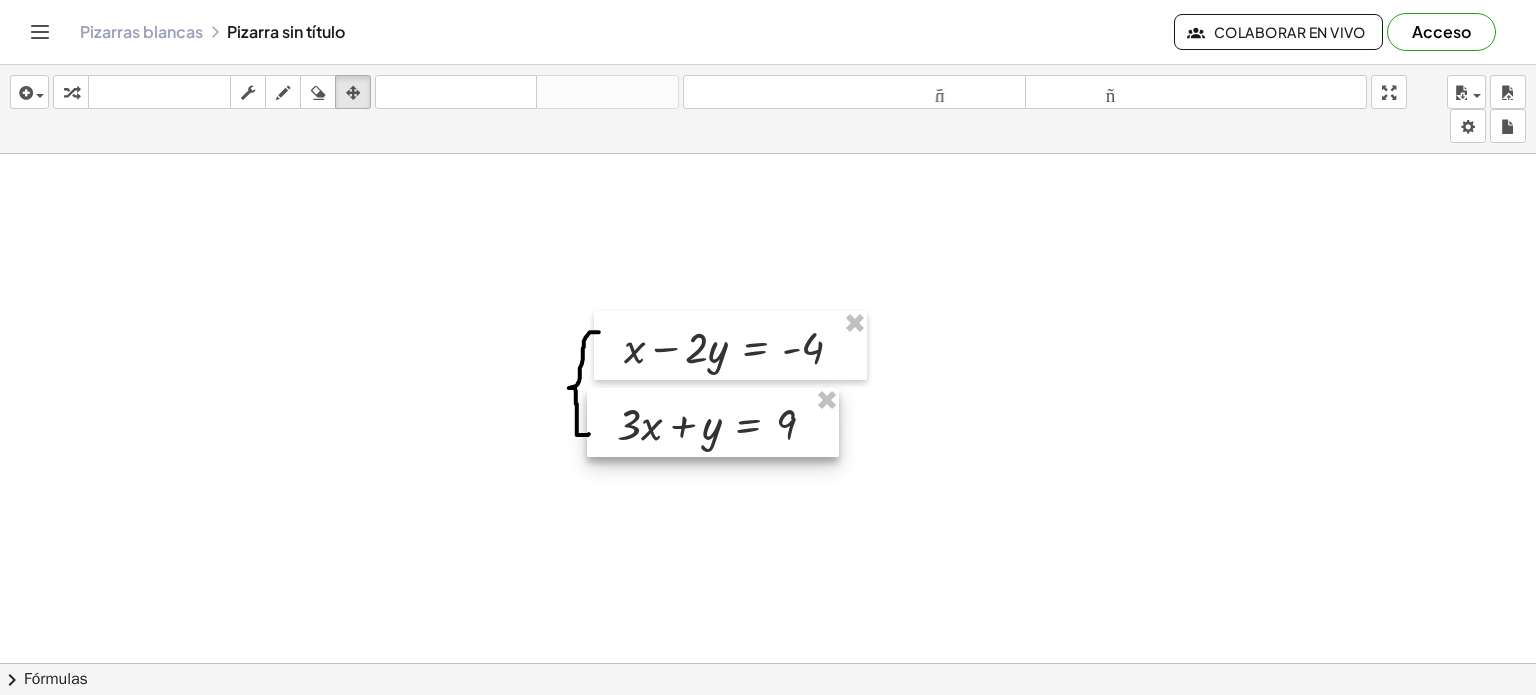 drag, startPoint x: 332, startPoint y: 278, endPoint x: 719, endPoint y: 411, distance: 409.21634 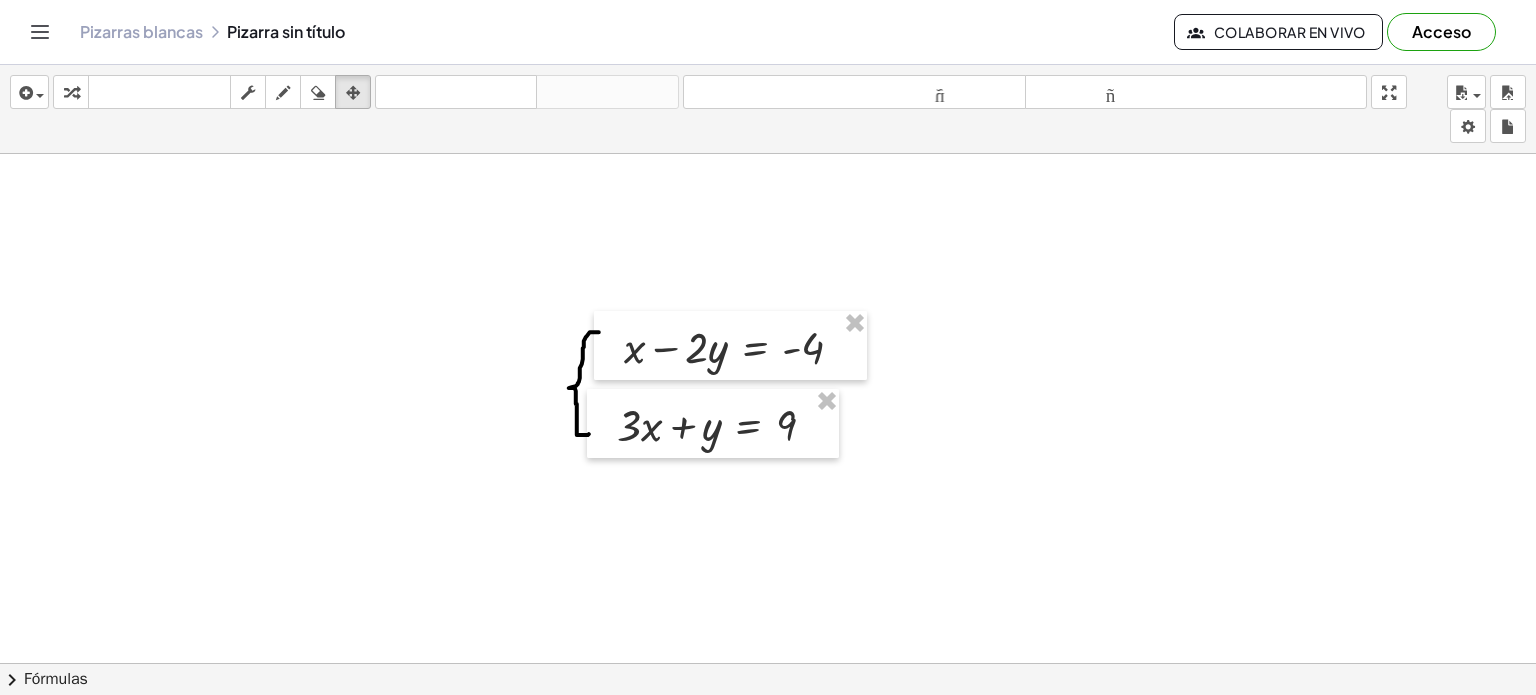 click at bounding box center [768, 743] 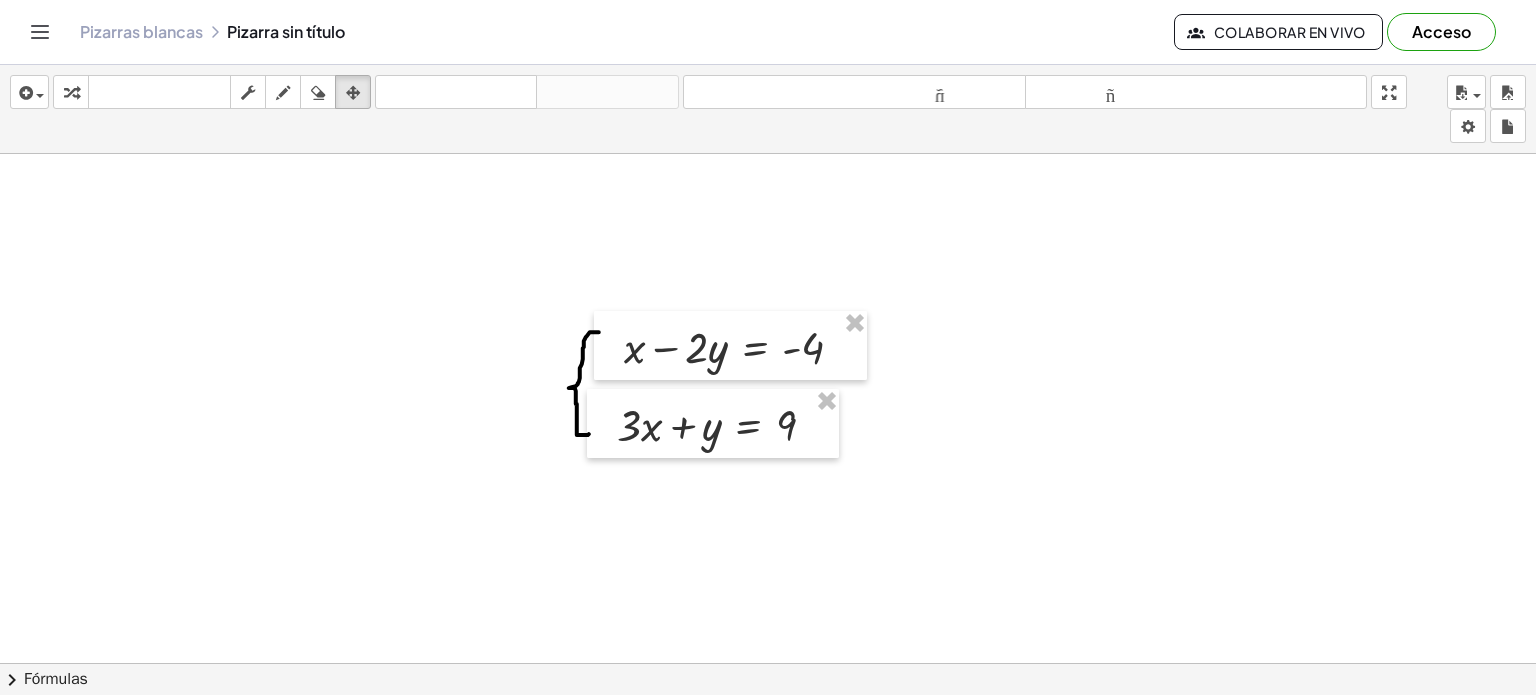 click at bounding box center [768, 743] 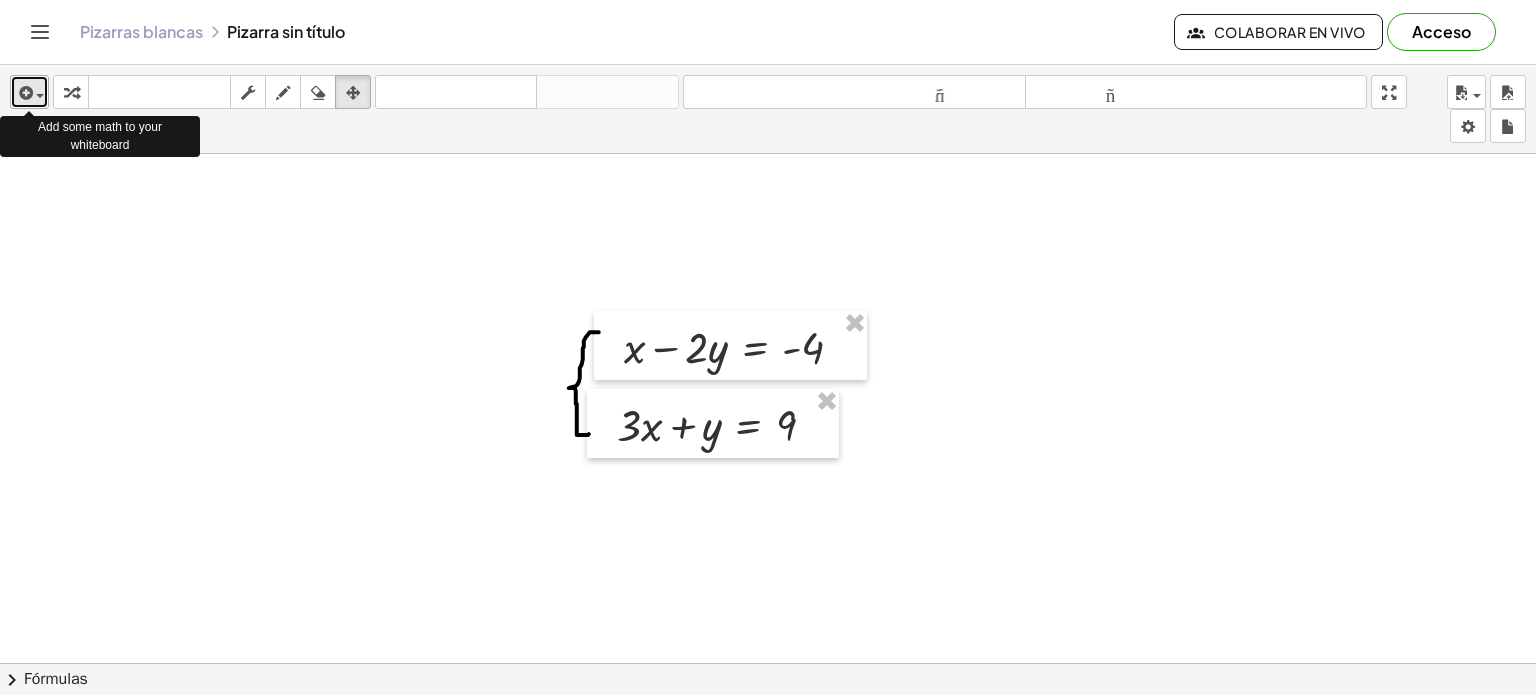 click on "insertar" at bounding box center (29, 92) 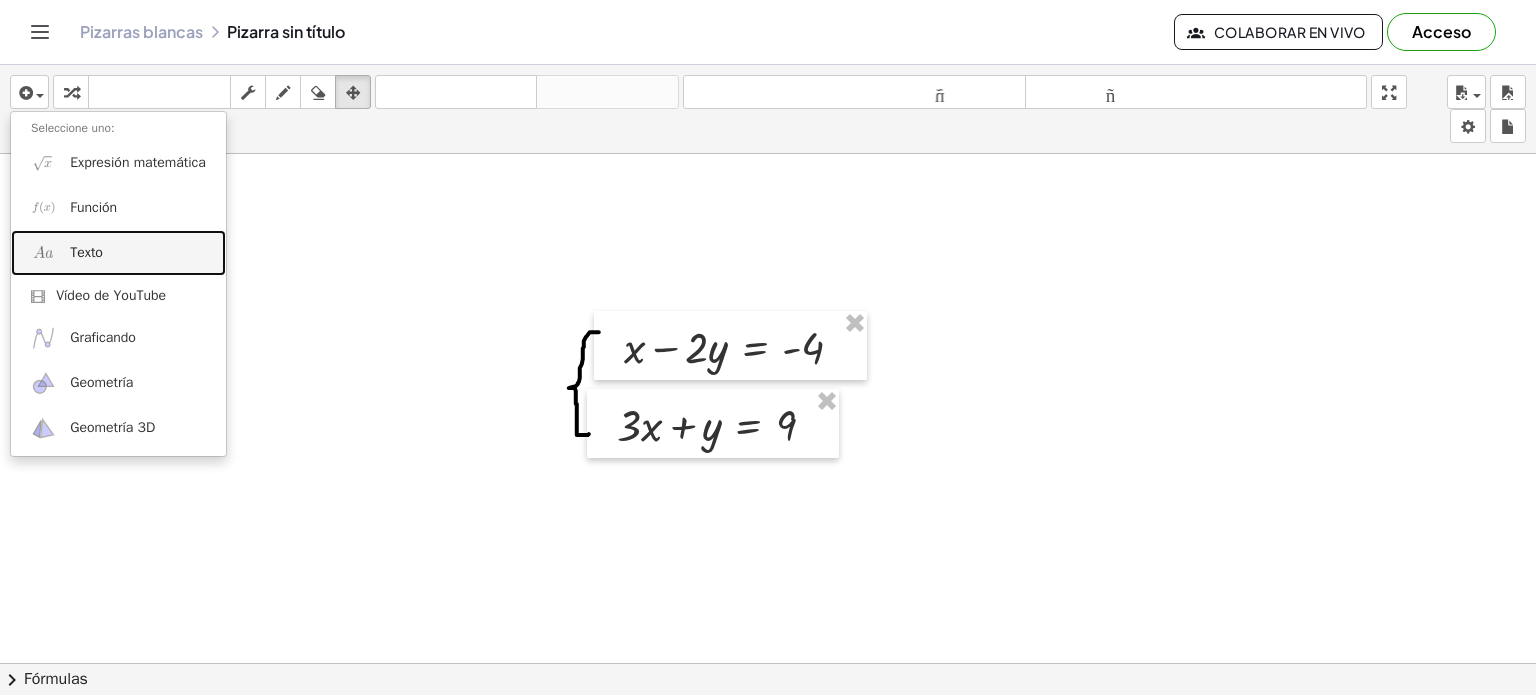 click on "Texto" at bounding box center (86, 252) 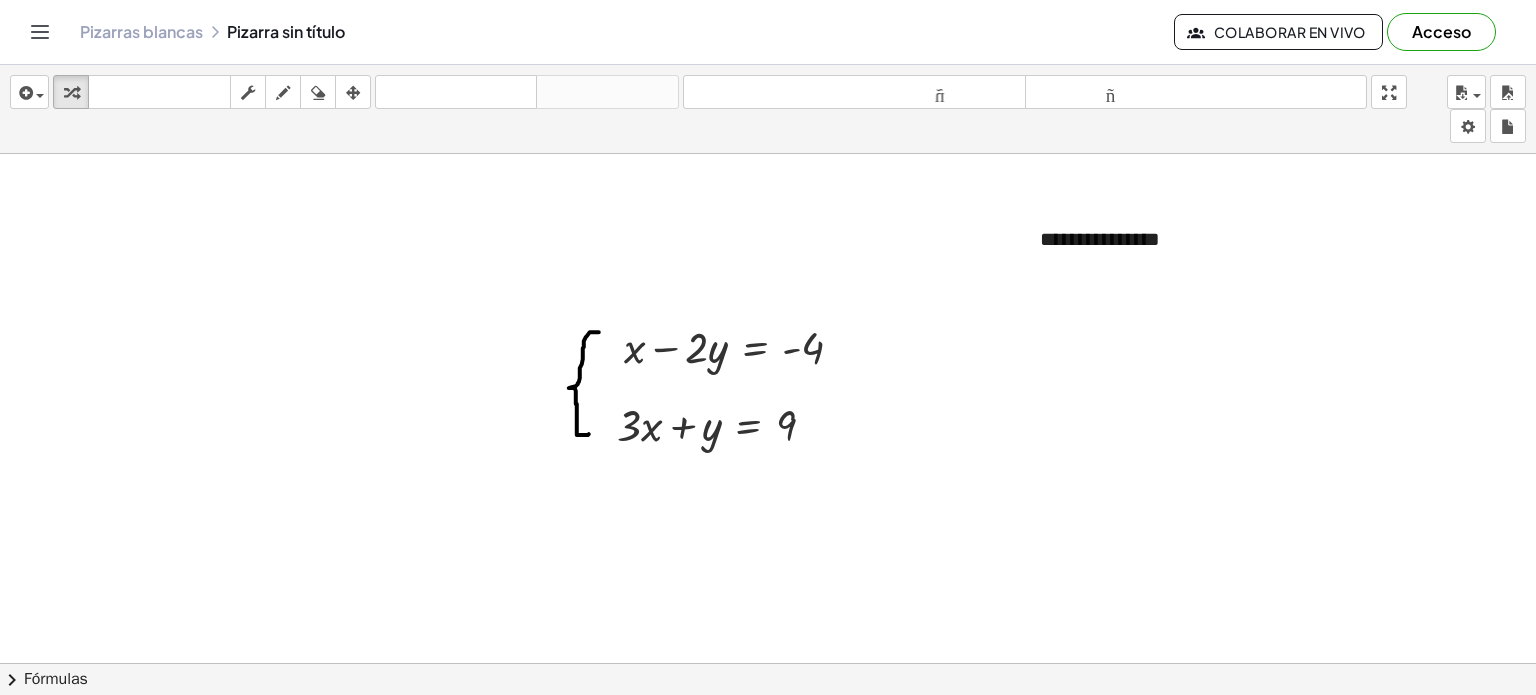 click at bounding box center (768, 743) 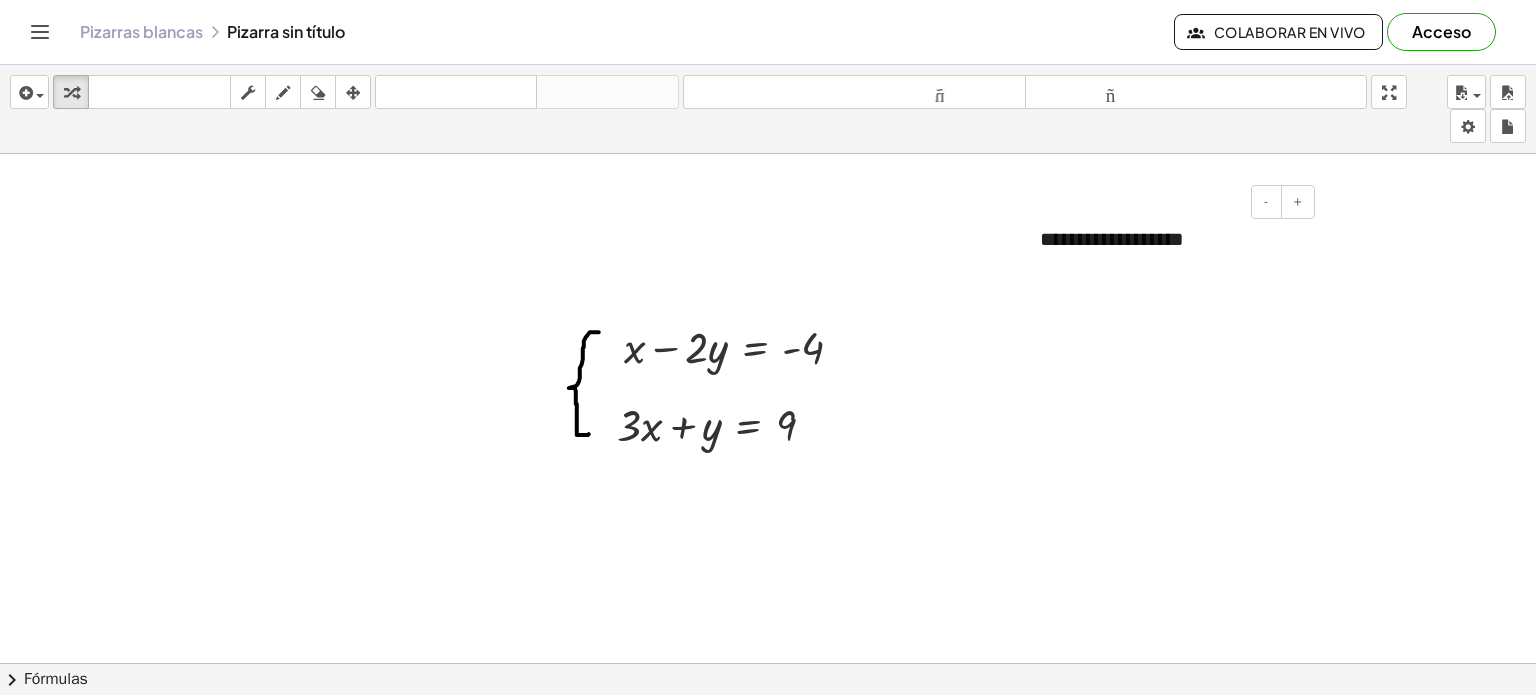 click on "**********" at bounding box center (1170, 239) 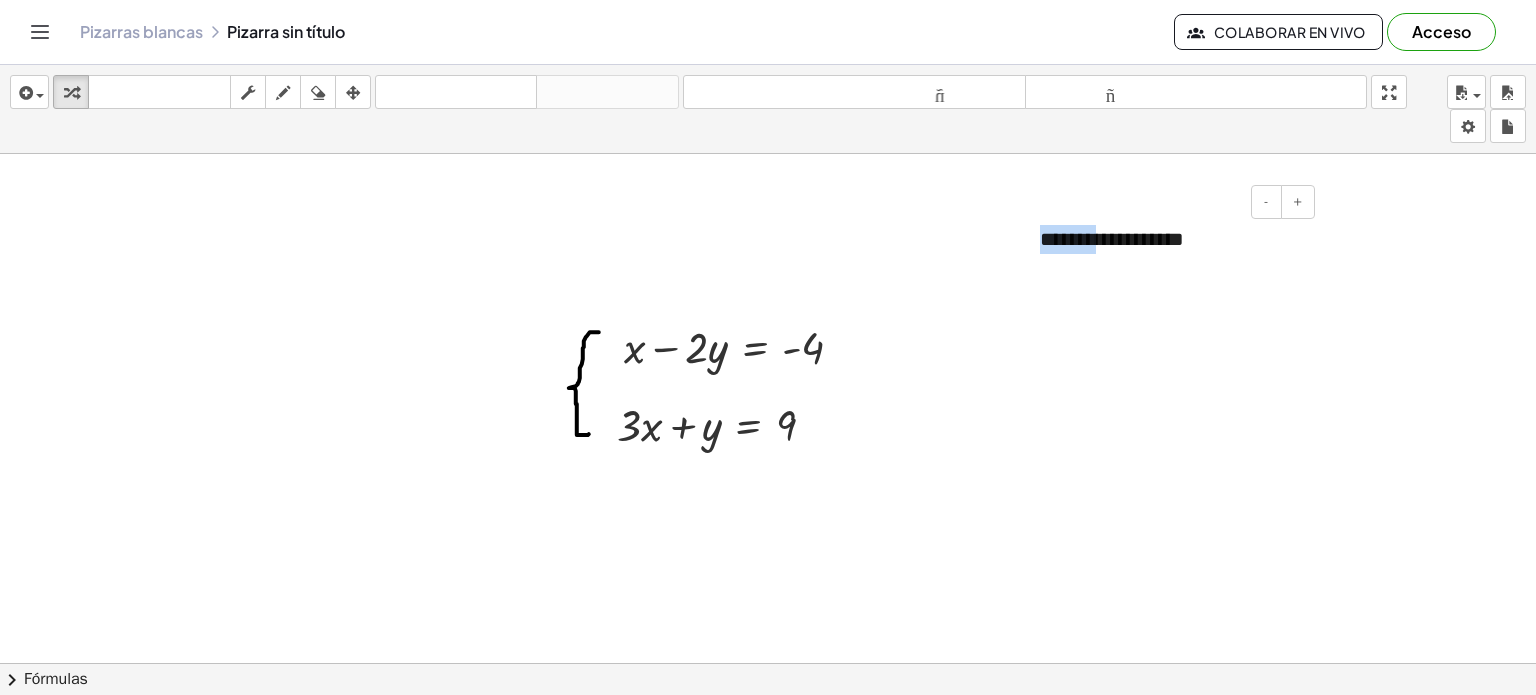 click on "**********" at bounding box center (1170, 239) 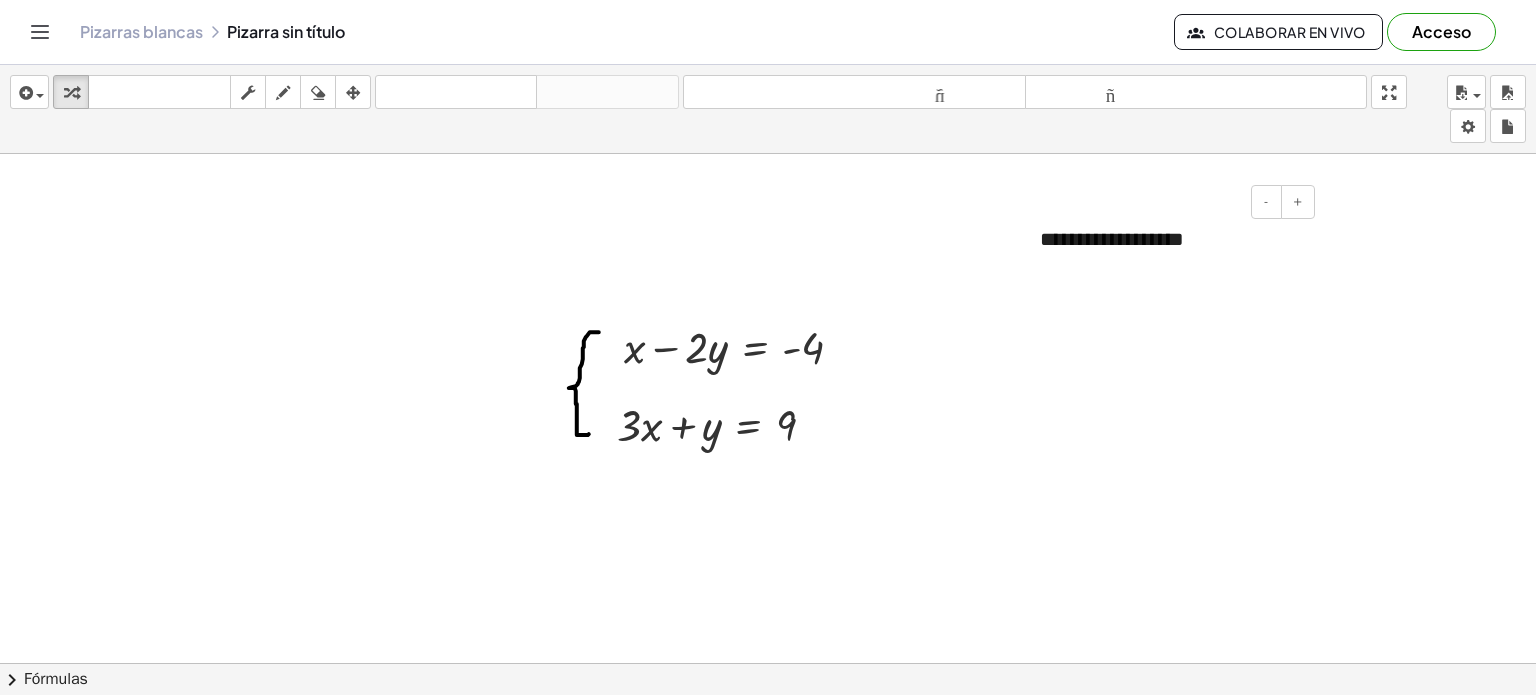 click on "**********" at bounding box center (1112, 239) 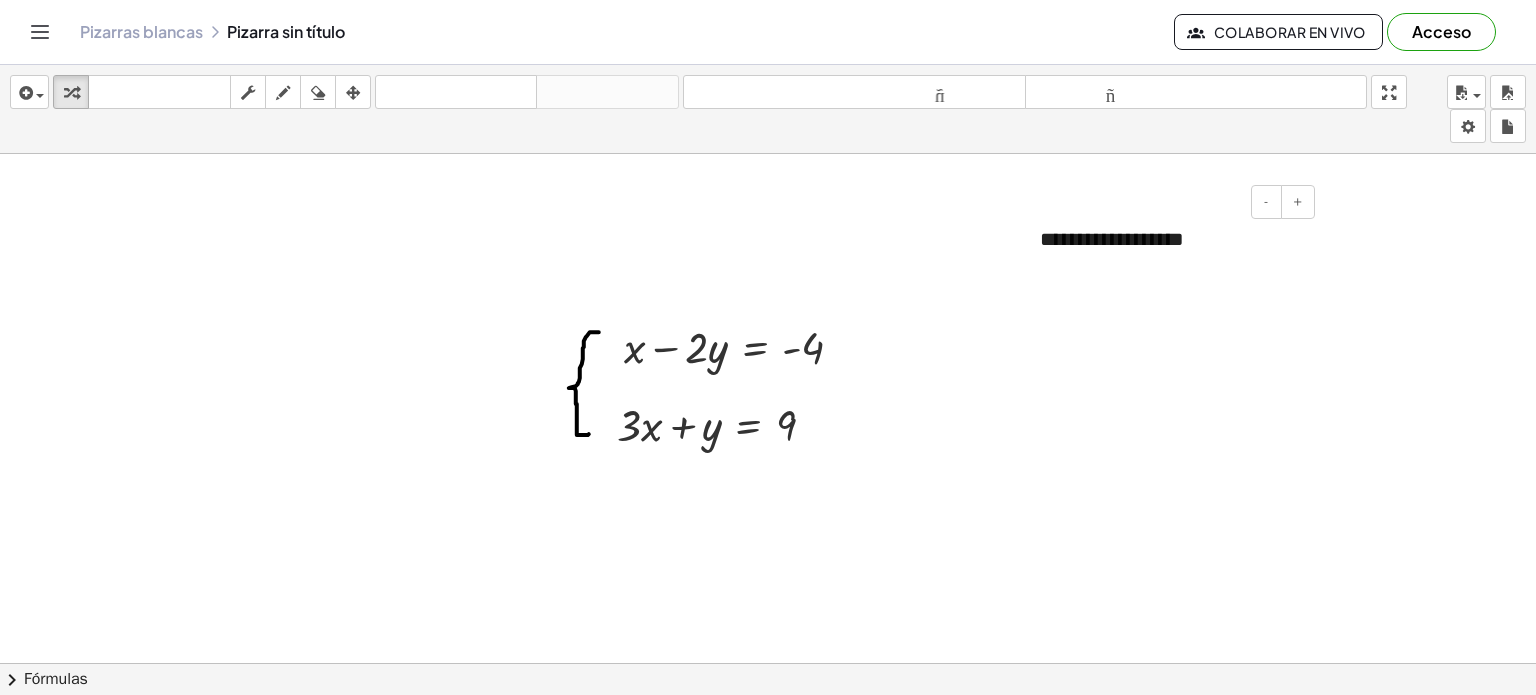 type 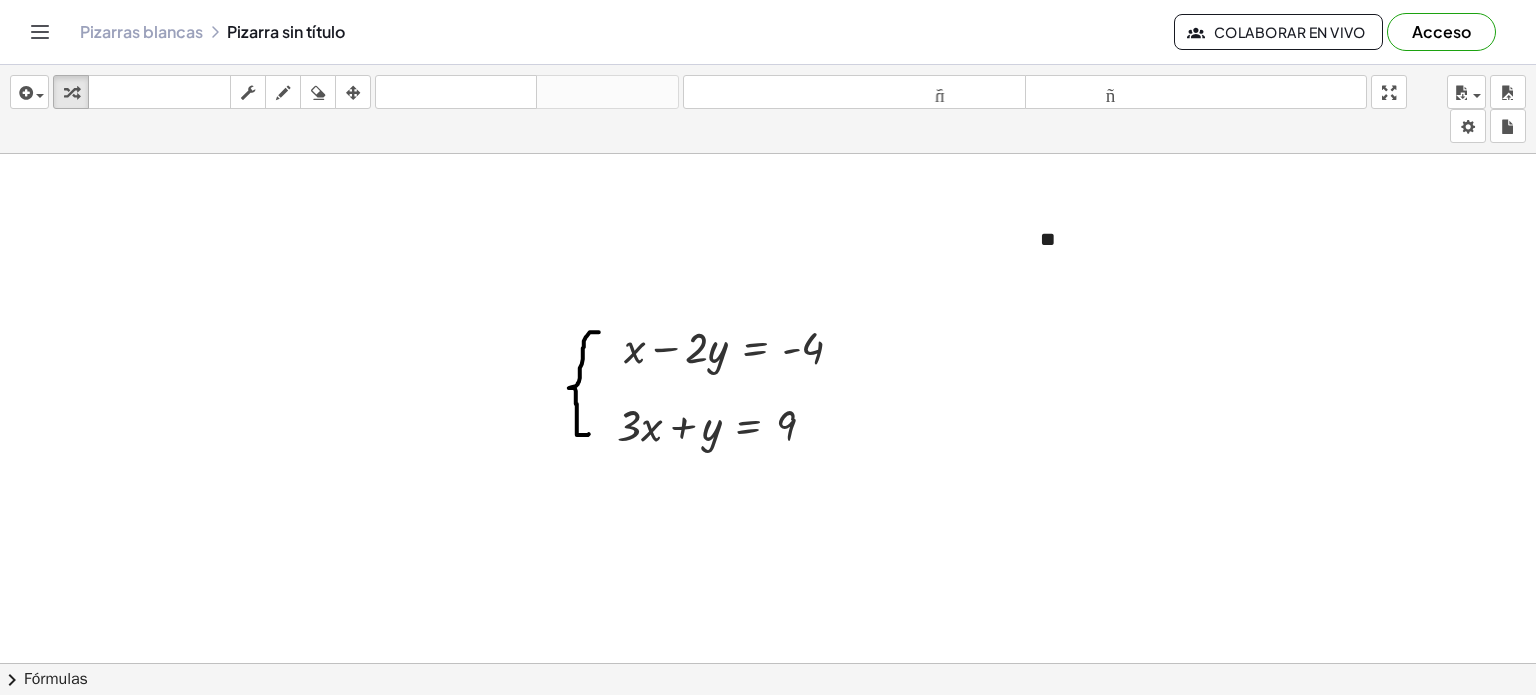 click at bounding box center [0, 0] 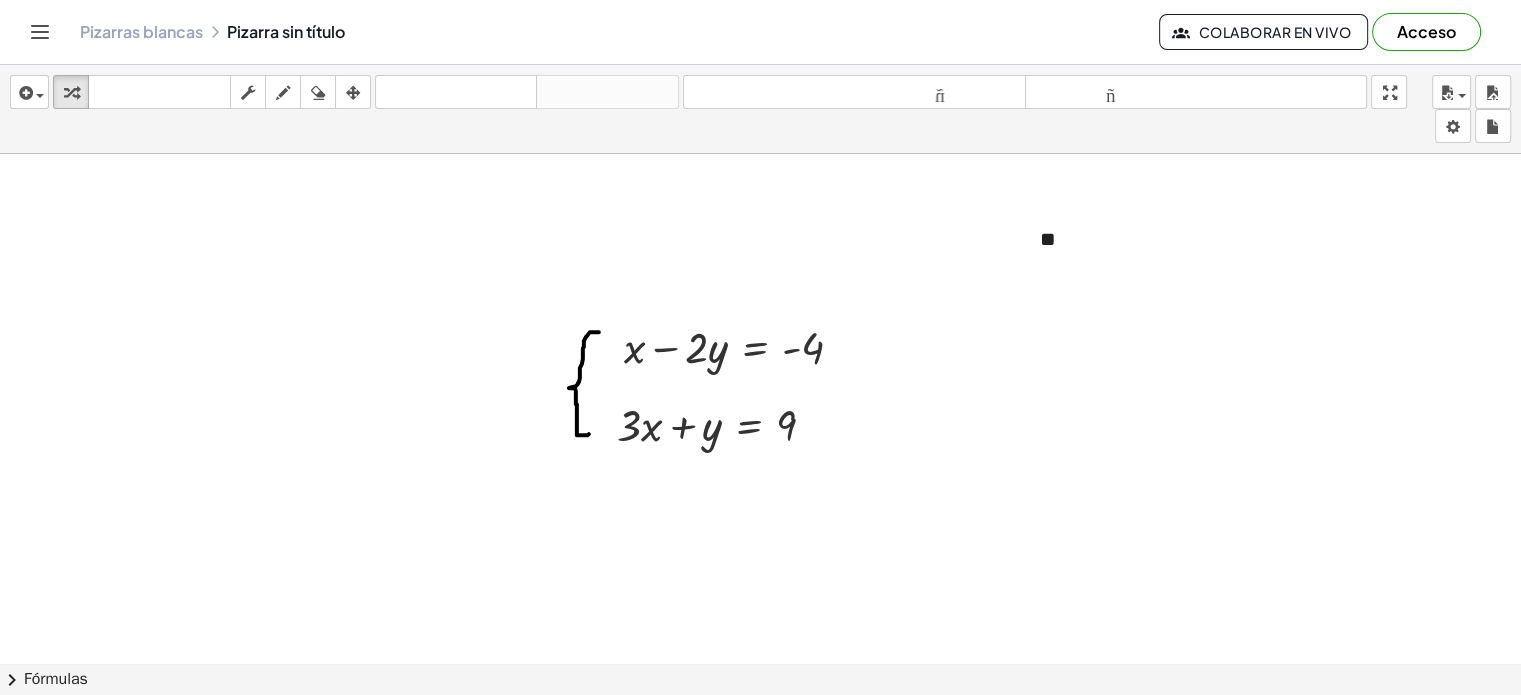click on "**********" 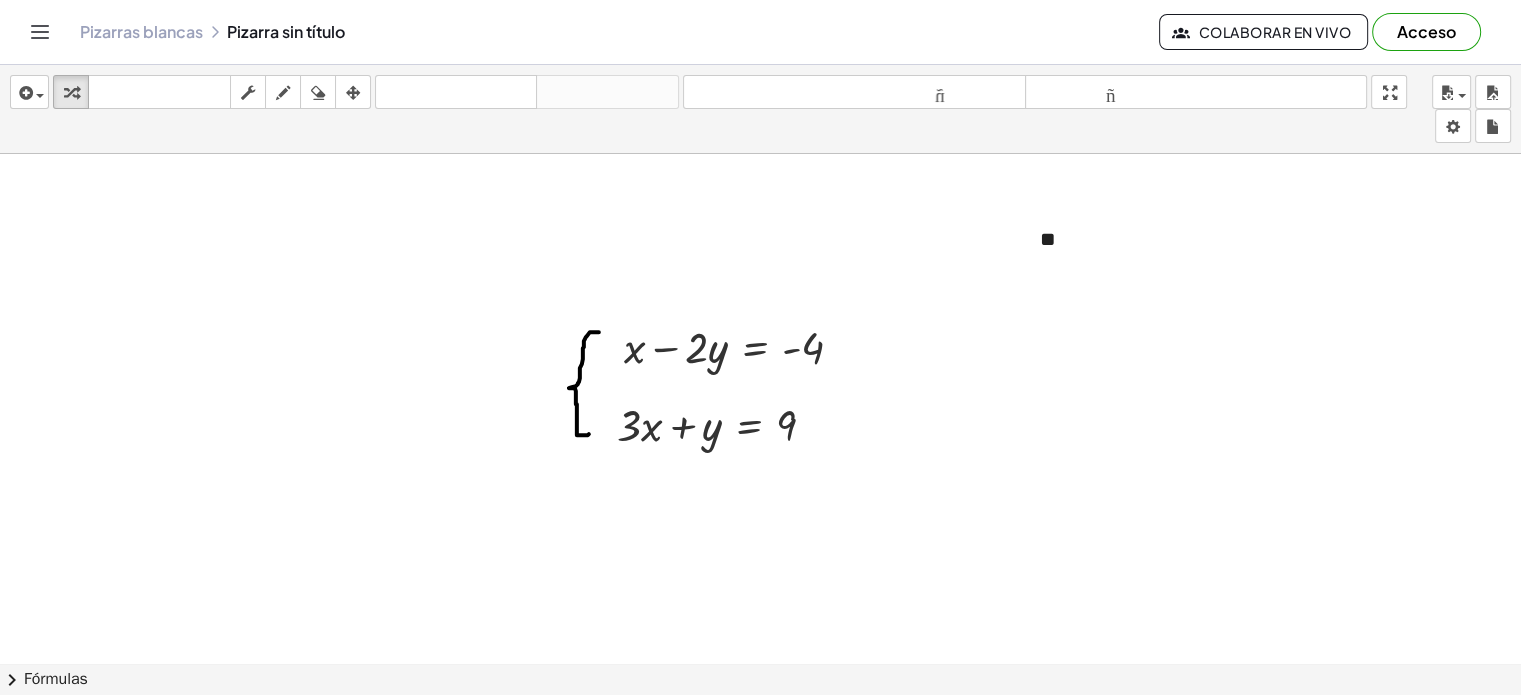click on "**********" 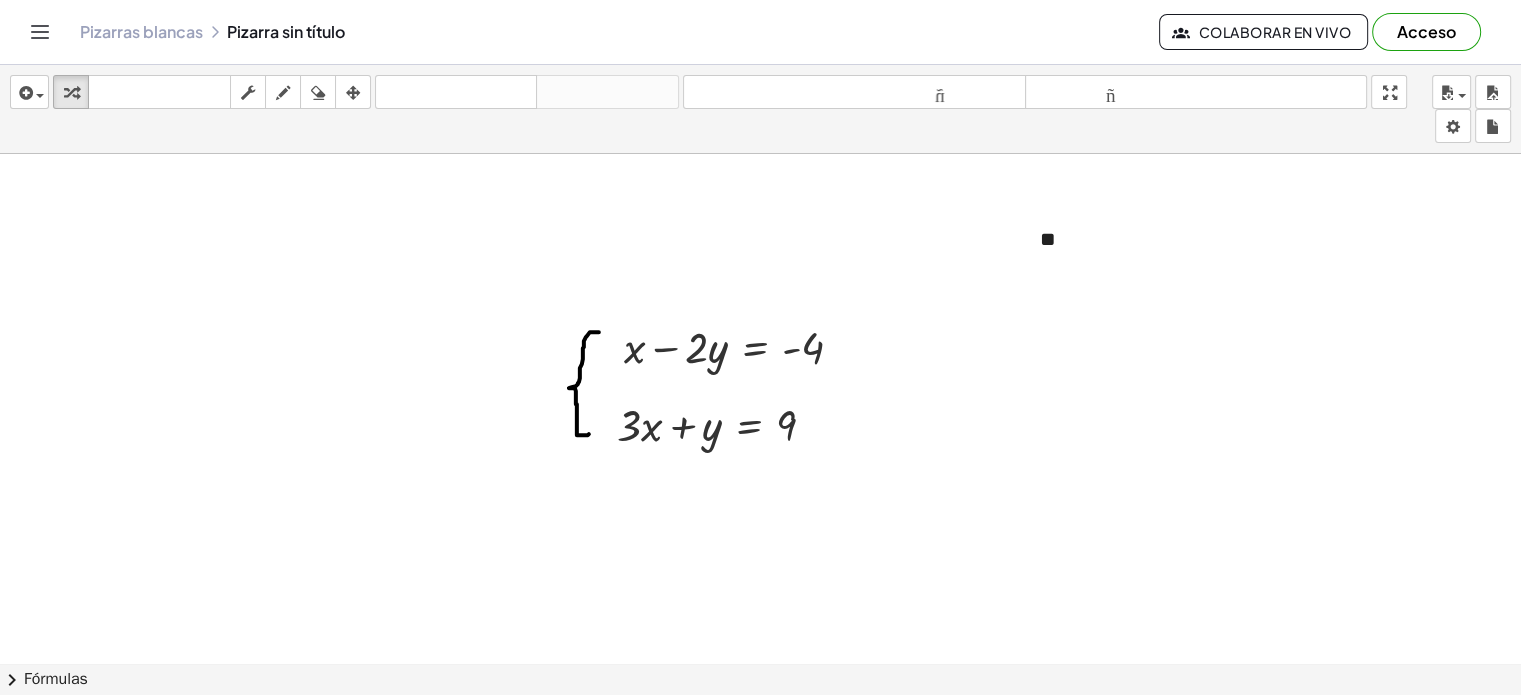 drag, startPoint x: 1272, startPoint y: 403, endPoint x: 1297, endPoint y: 399, distance: 25.317978 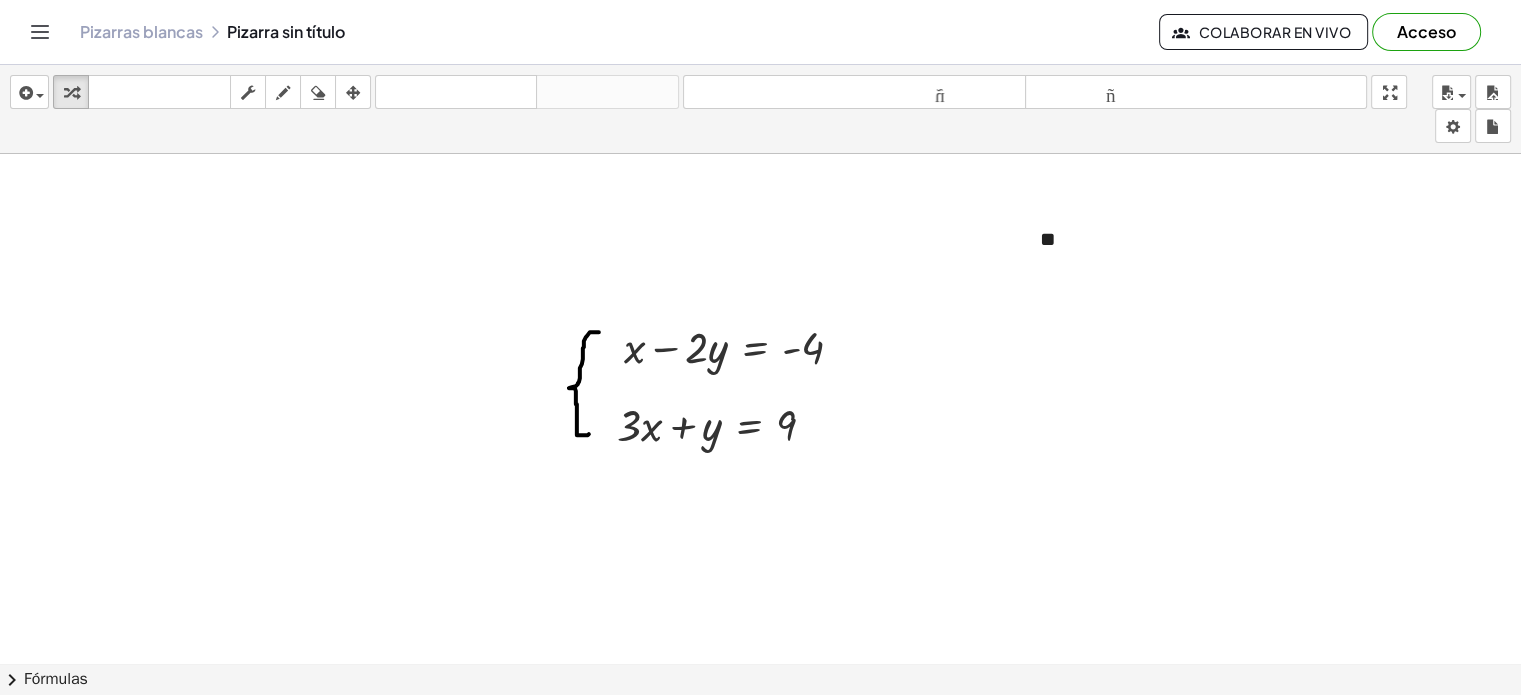 click on "**********" 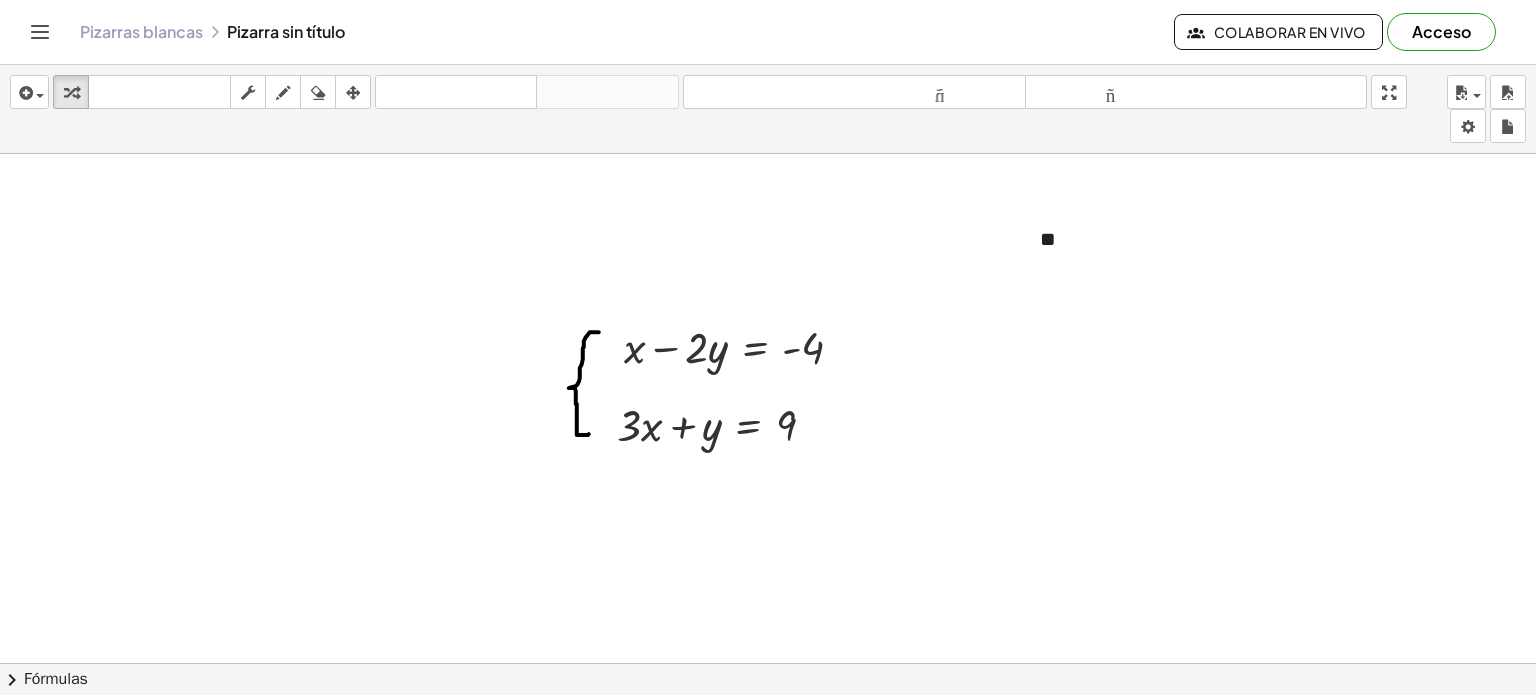 click at bounding box center [768, 743] 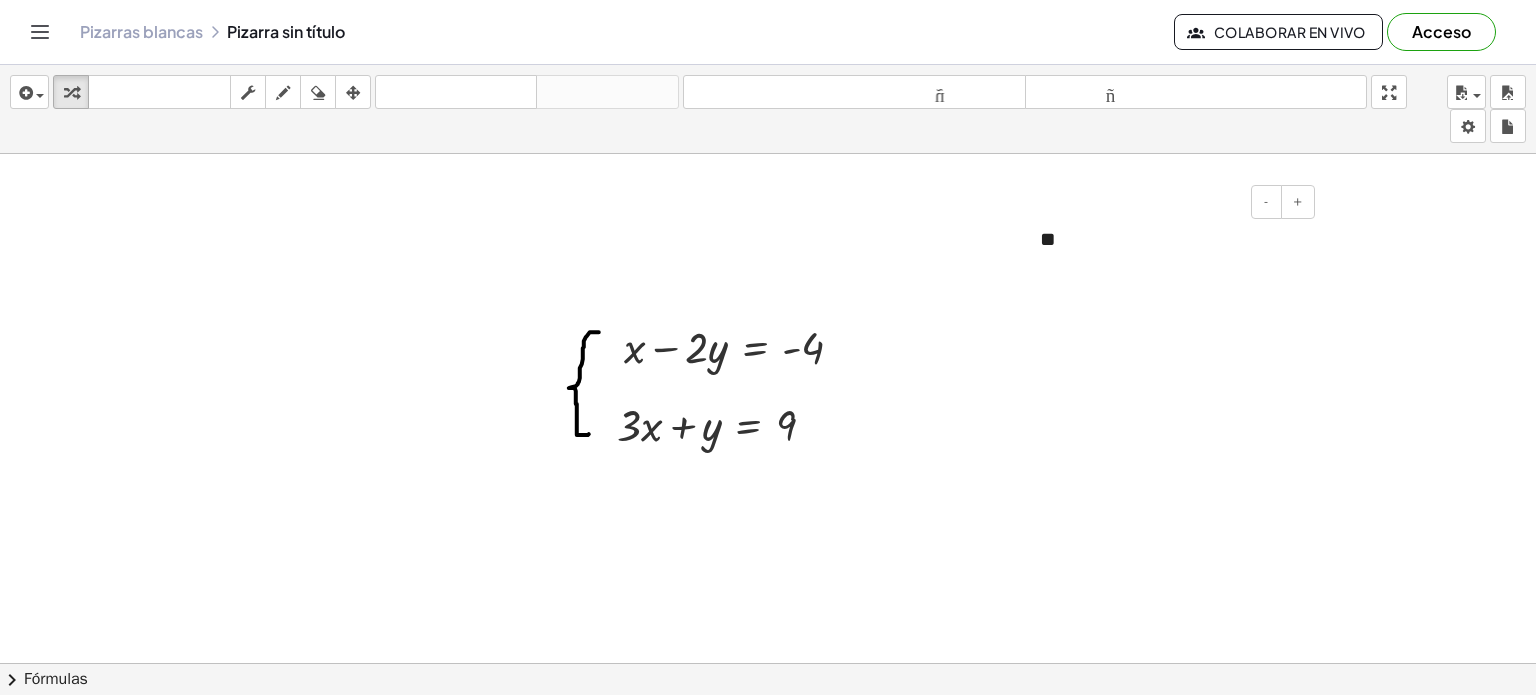 click on "**" at bounding box center (1170, 239) 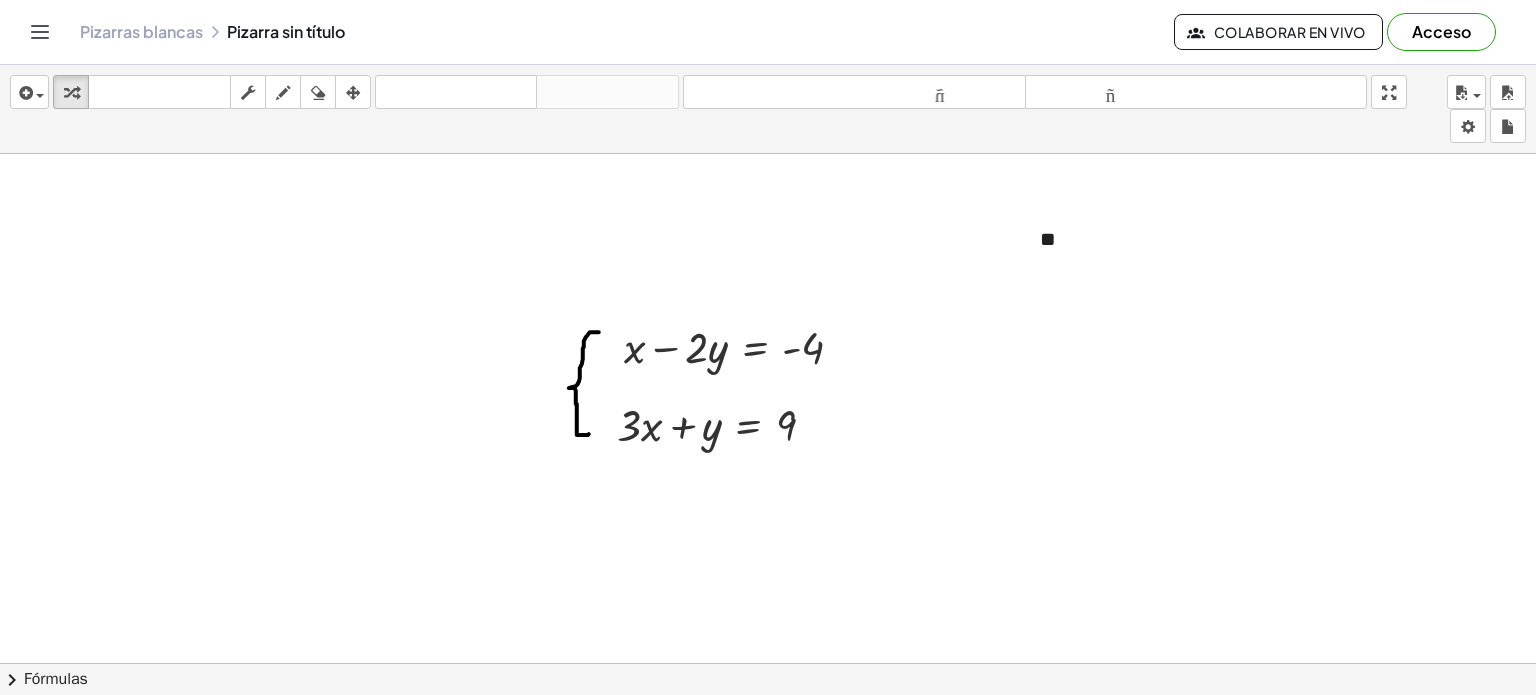 click at bounding box center (768, 743) 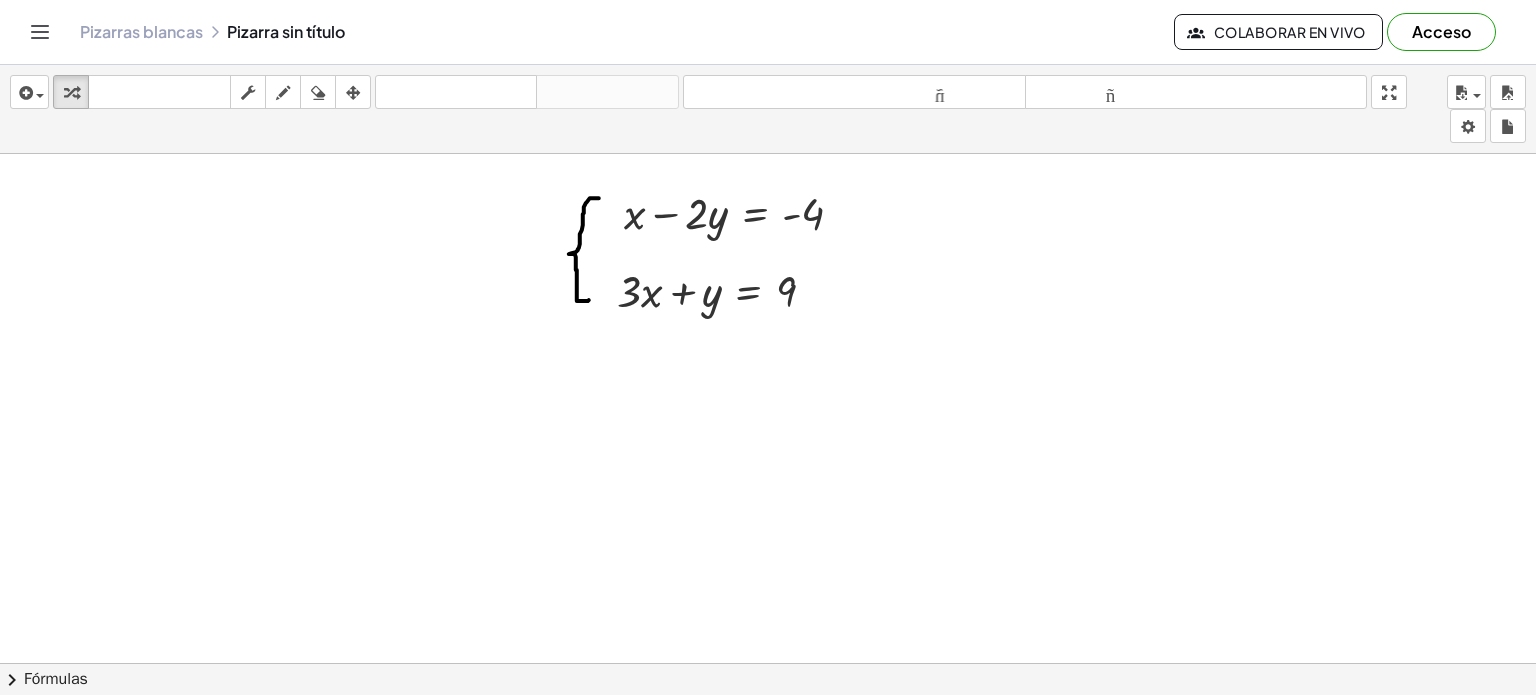 scroll, scrollTop: 100, scrollLeft: 0, axis: vertical 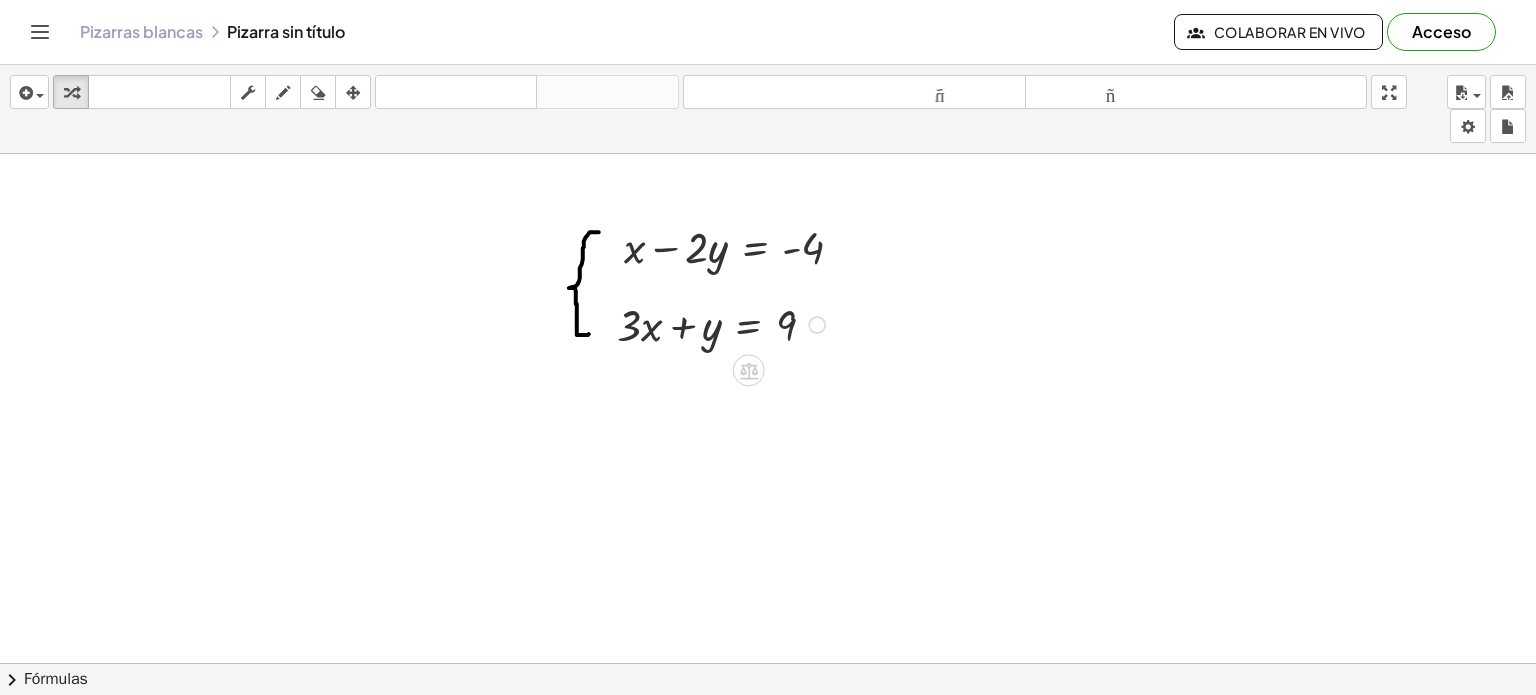 click at bounding box center [724, 323] 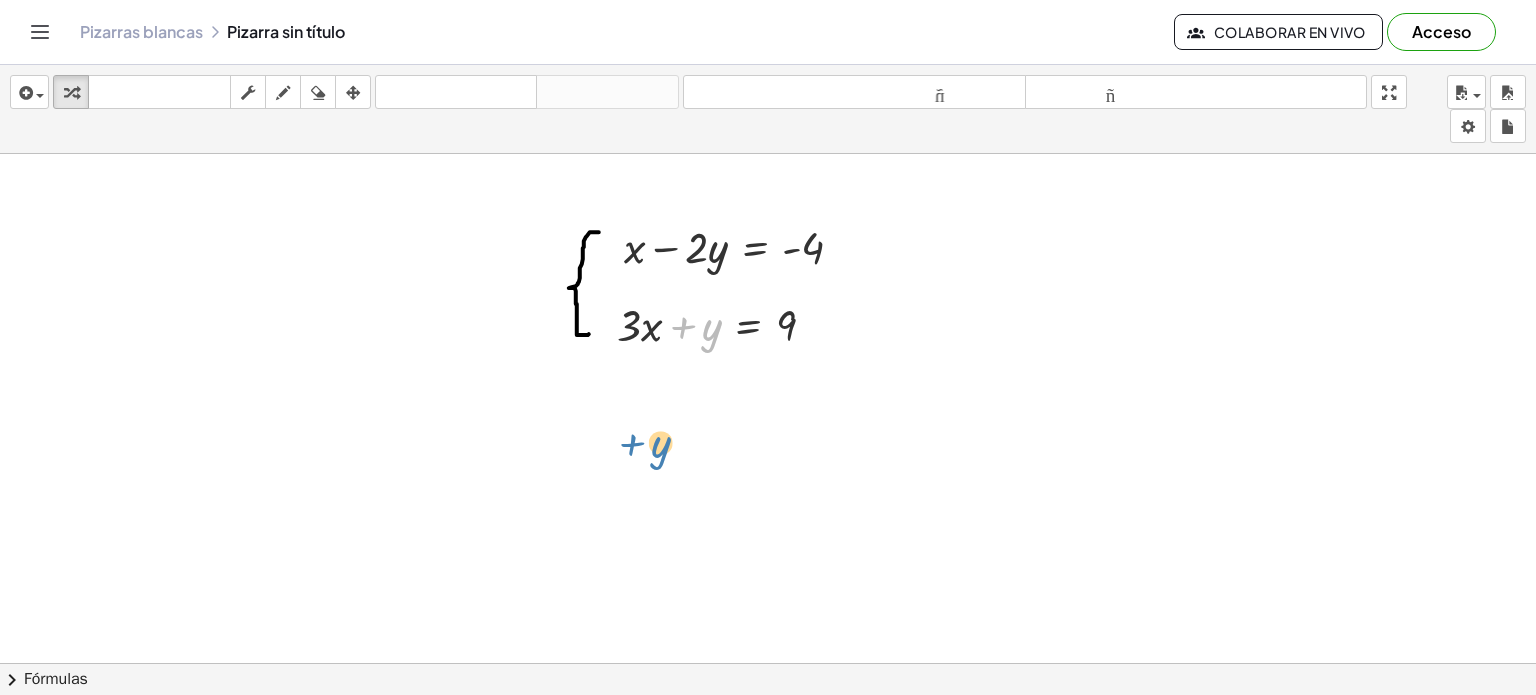 drag, startPoint x: 683, startPoint y: 331, endPoint x: 631, endPoint y: 448, distance: 128.03516 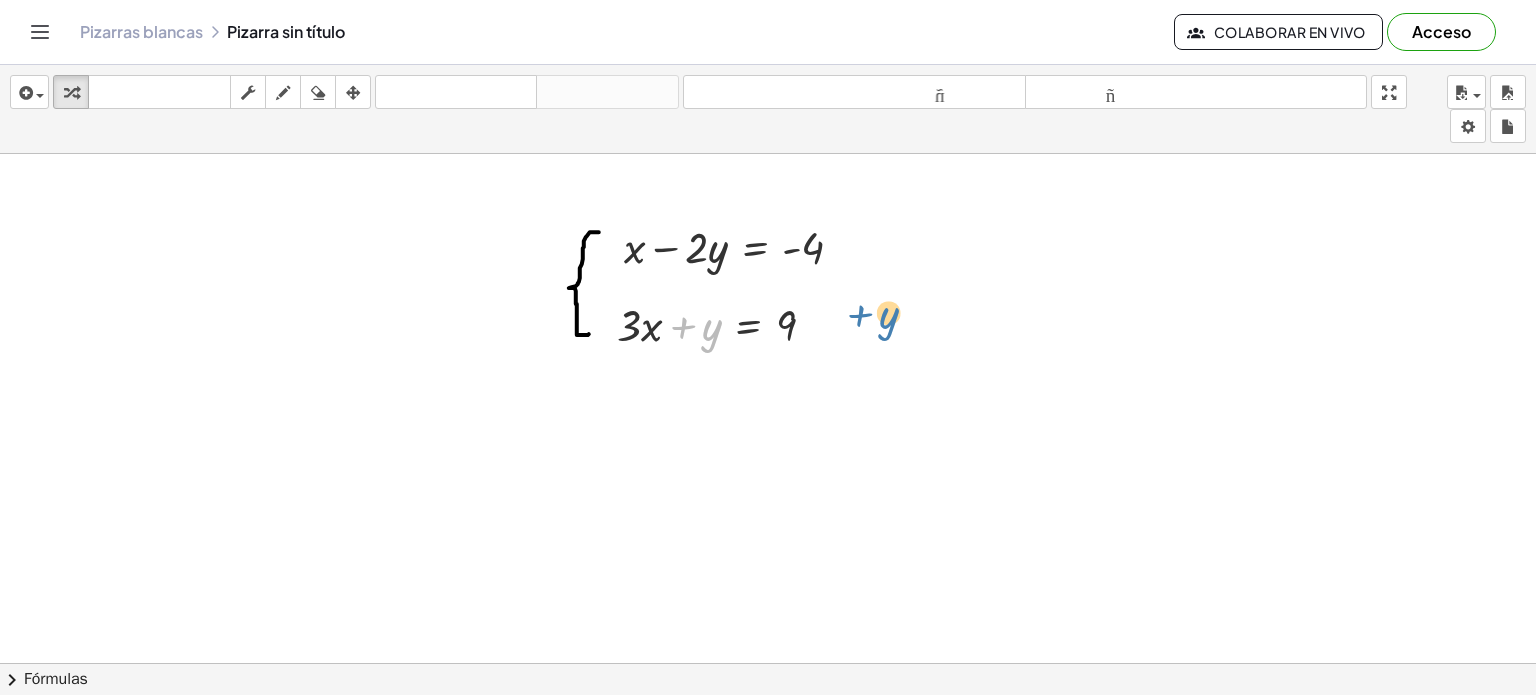 drag, startPoint x: 722, startPoint y: 344, endPoint x: 896, endPoint y: 315, distance: 176.40012 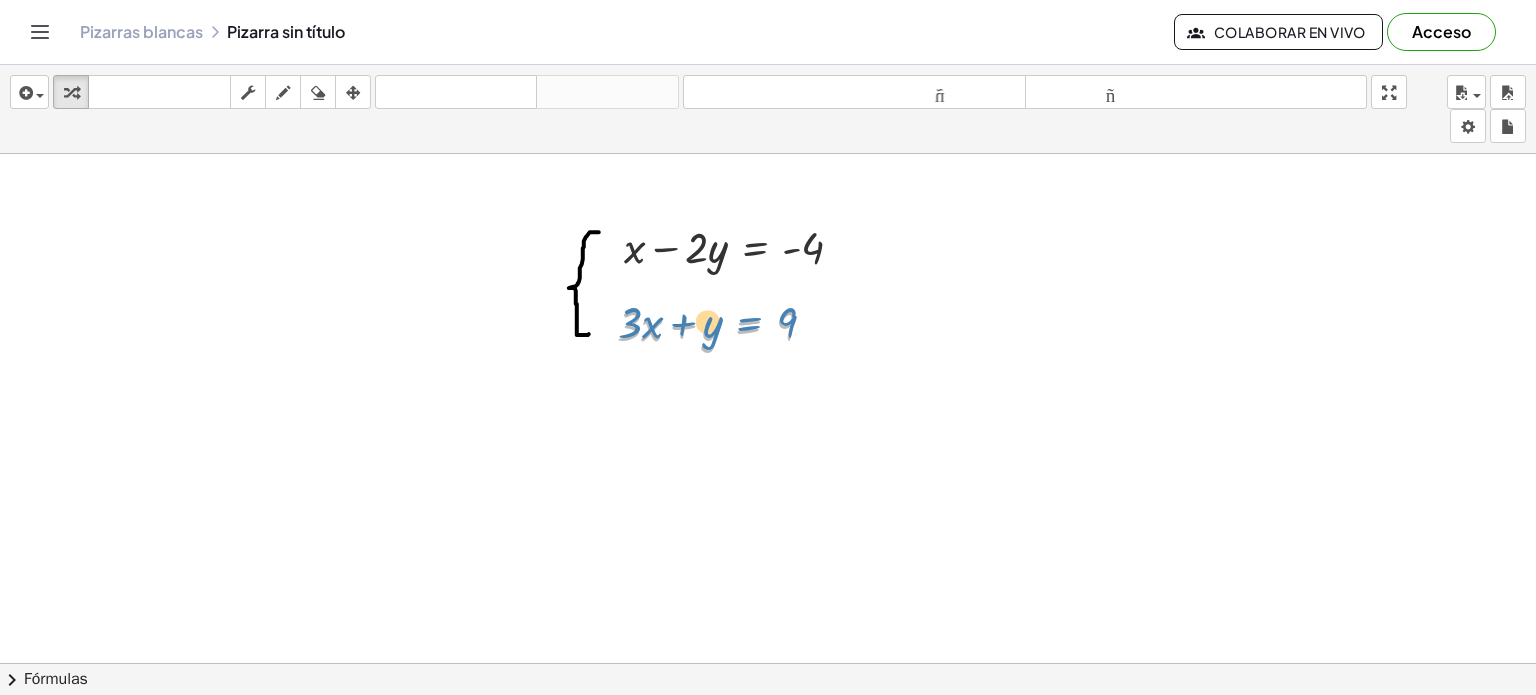 click at bounding box center (724, 323) 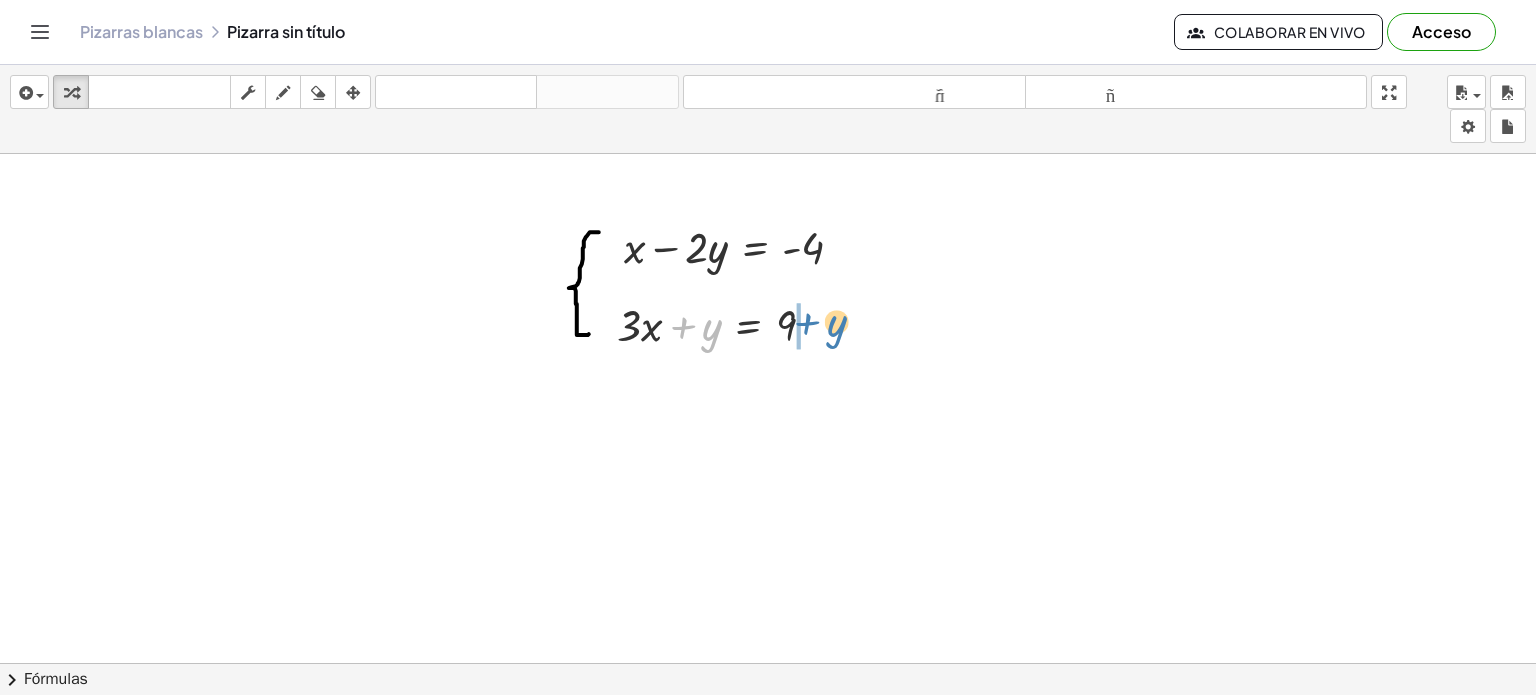 drag, startPoint x: 707, startPoint y: 358, endPoint x: 830, endPoint y: 339, distance: 124.45883 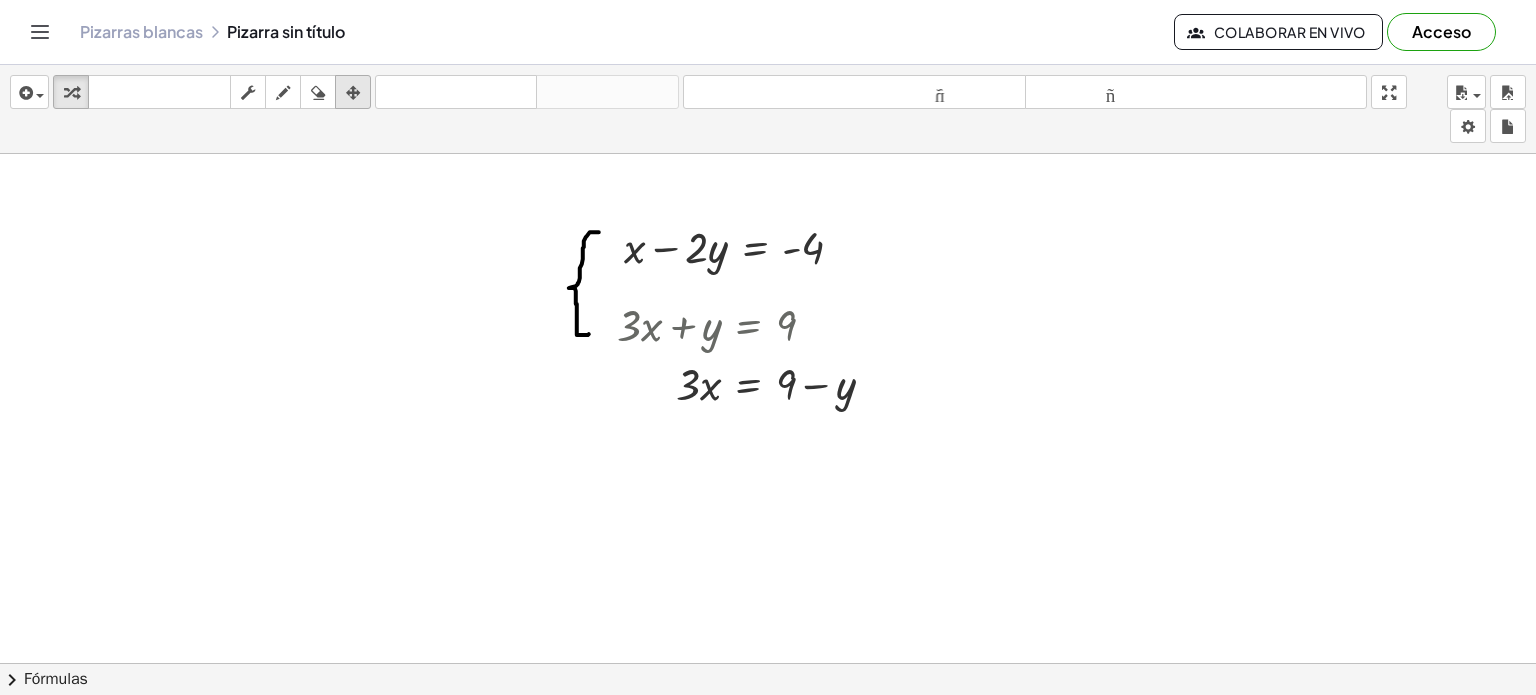 drag, startPoint x: 357, startPoint y: 100, endPoint x: 360, endPoint y: 88, distance: 12.369317 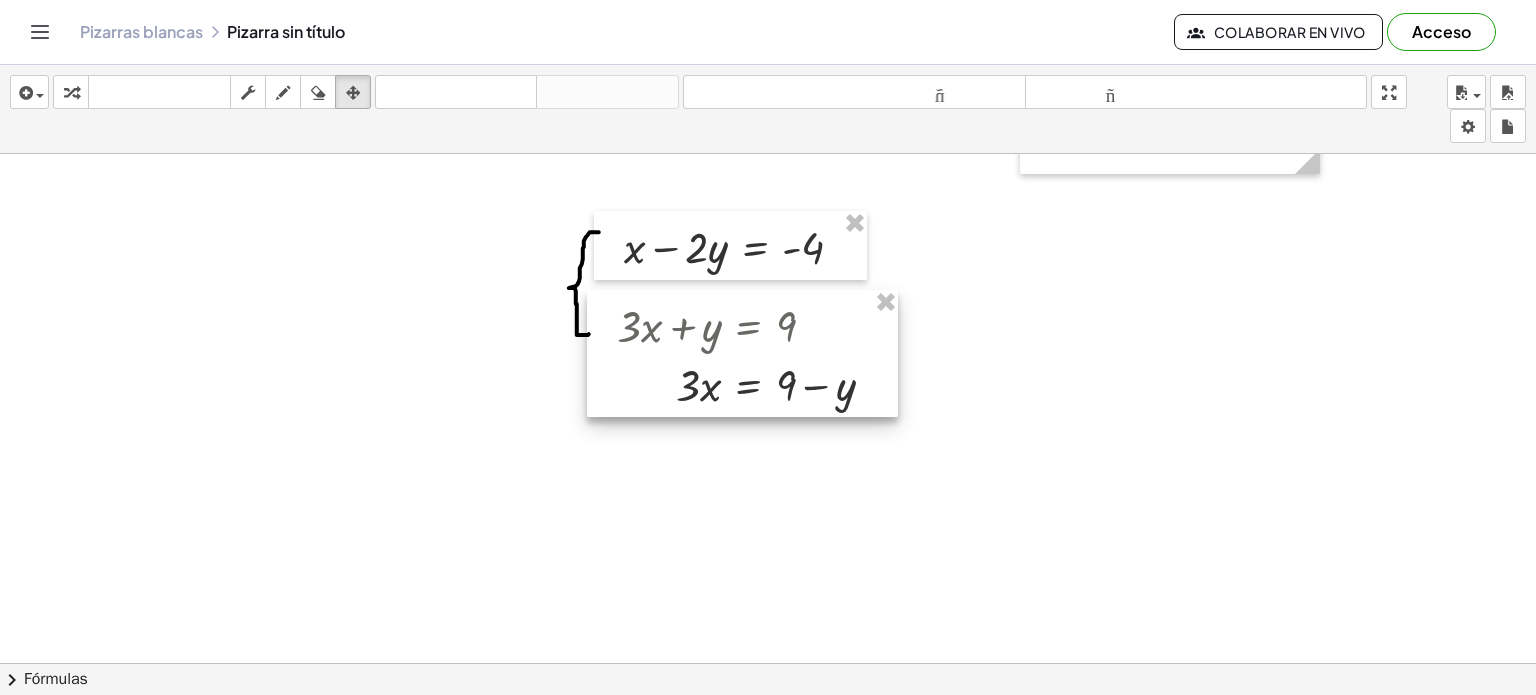 click at bounding box center (742, 353) 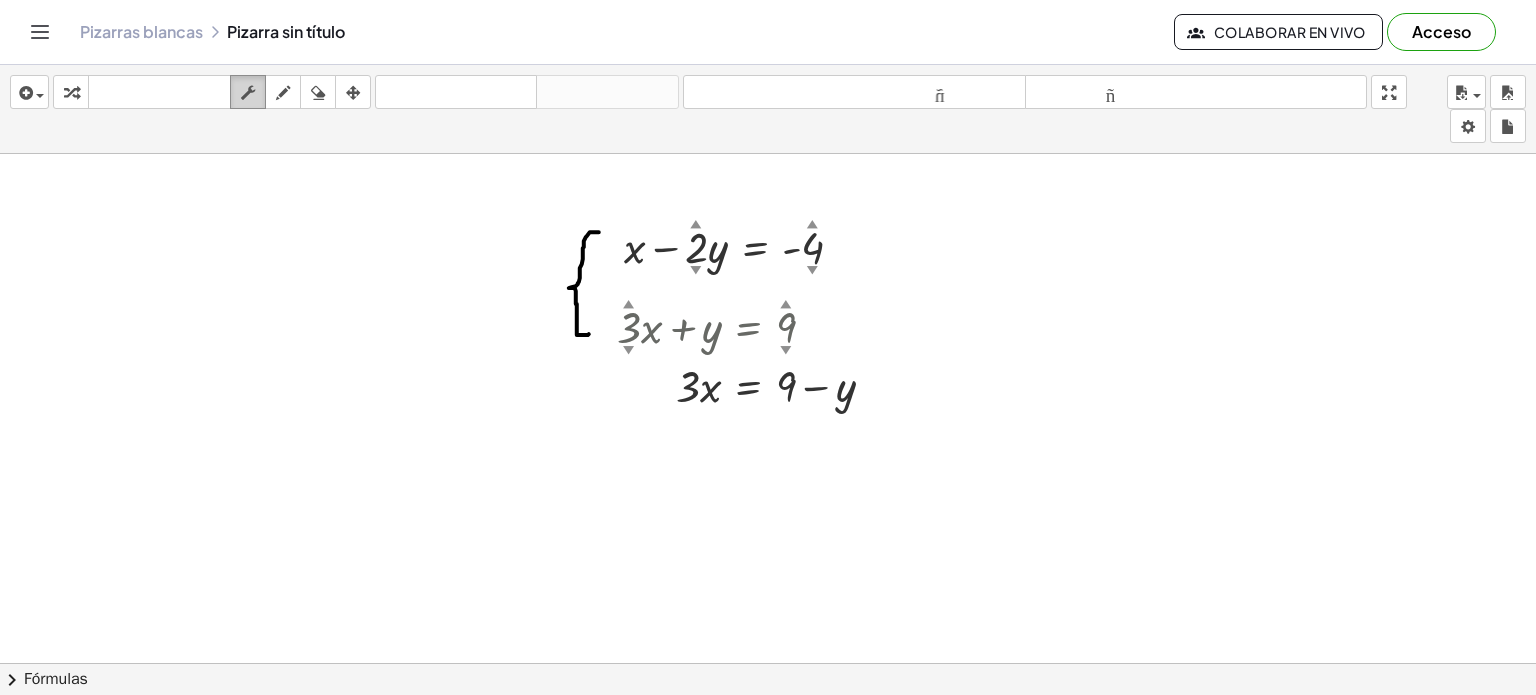 click at bounding box center [248, 93] 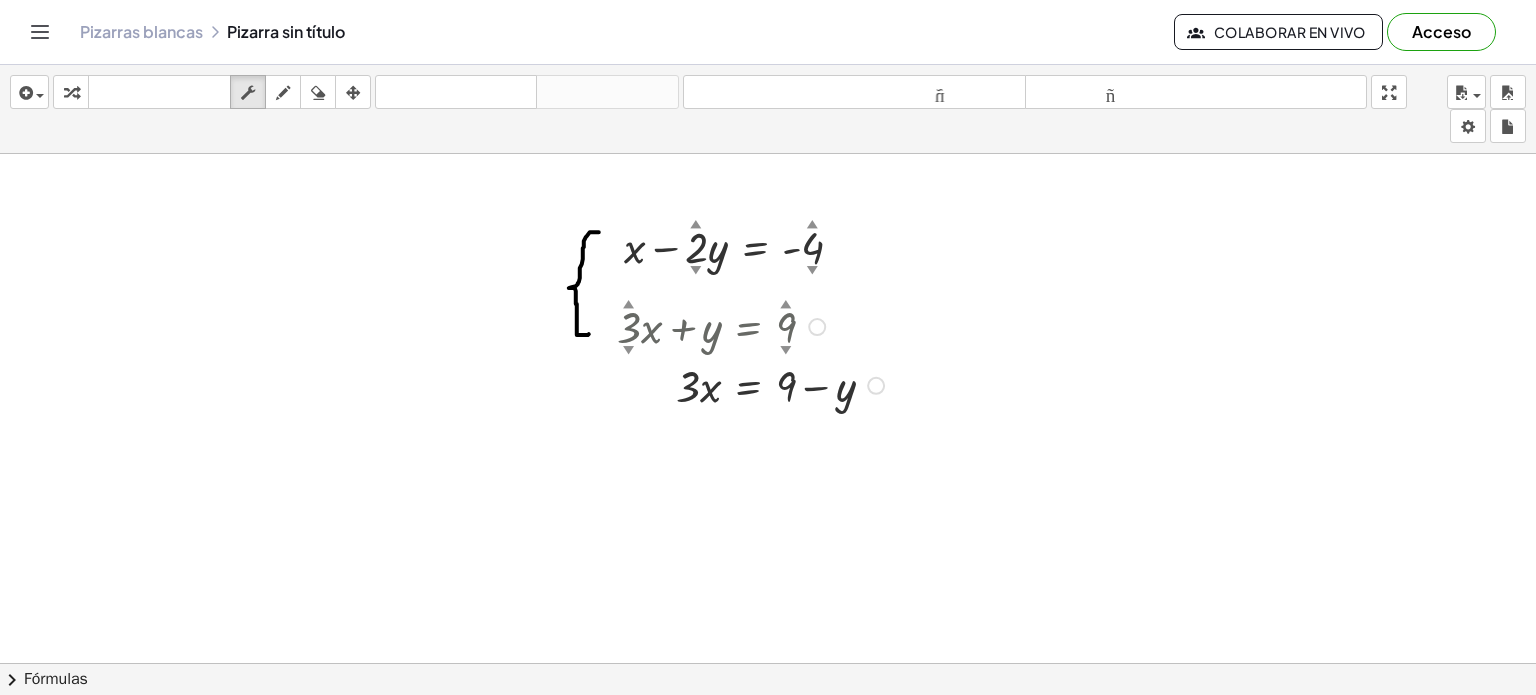 click on "+ · 3 ▲ ▼ · x + y = 9 ▲ ▼ · 3 · x y = 9 + −" at bounding box center [742, 354] 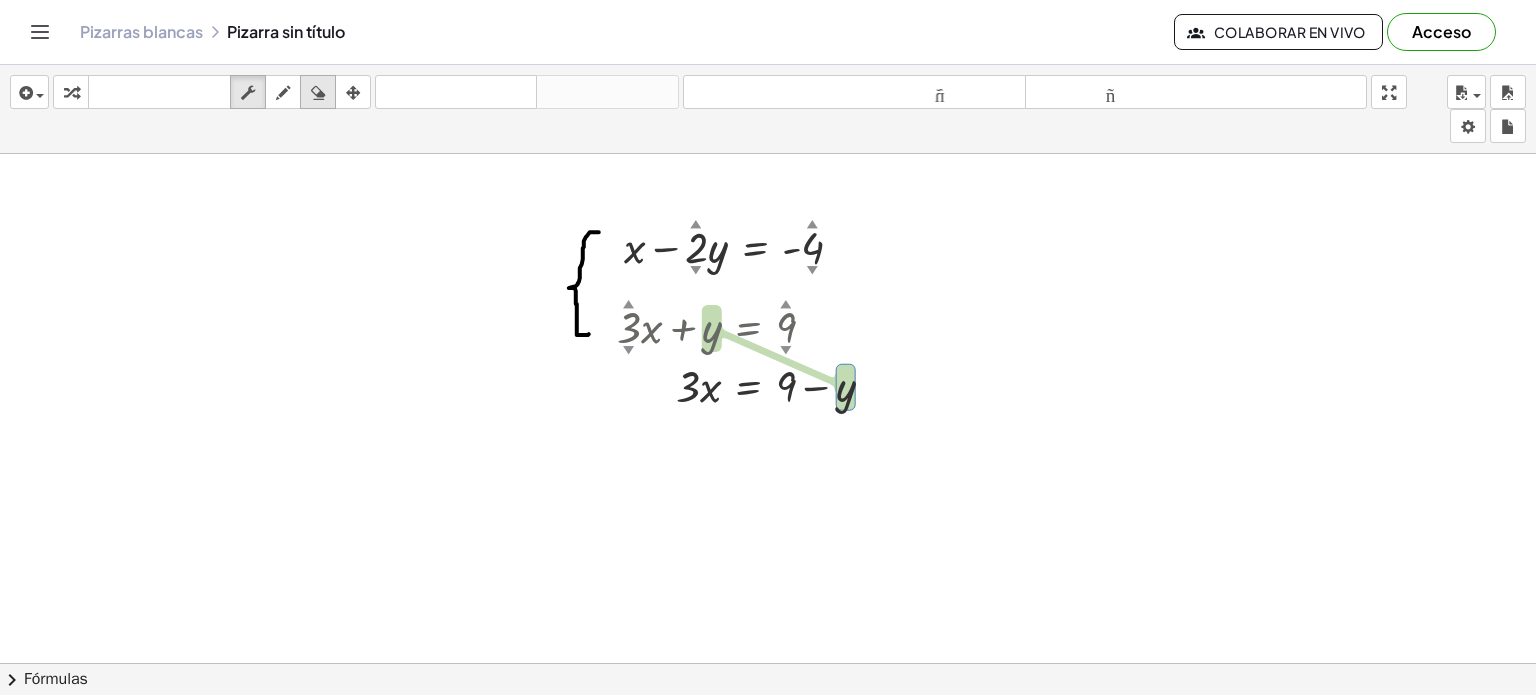 click at bounding box center [318, 93] 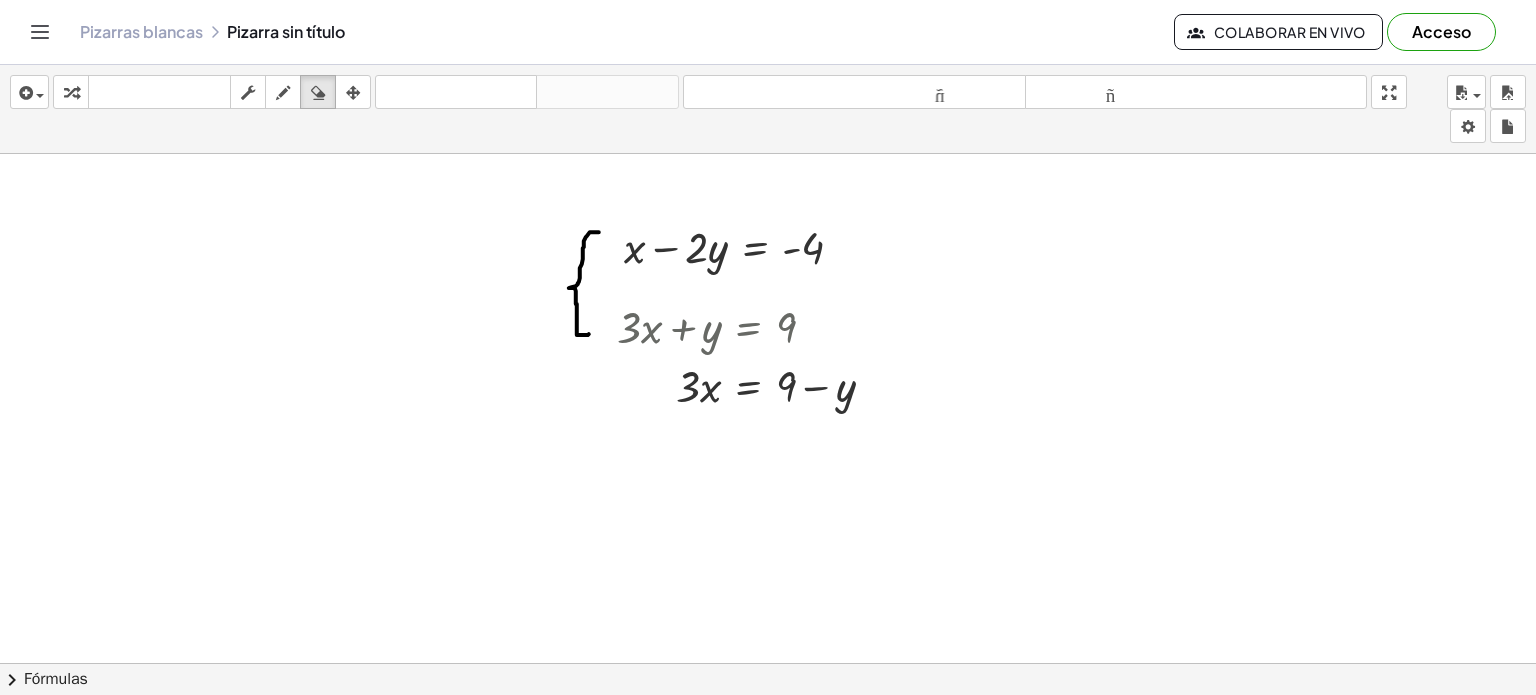 click at bounding box center (768, 643) 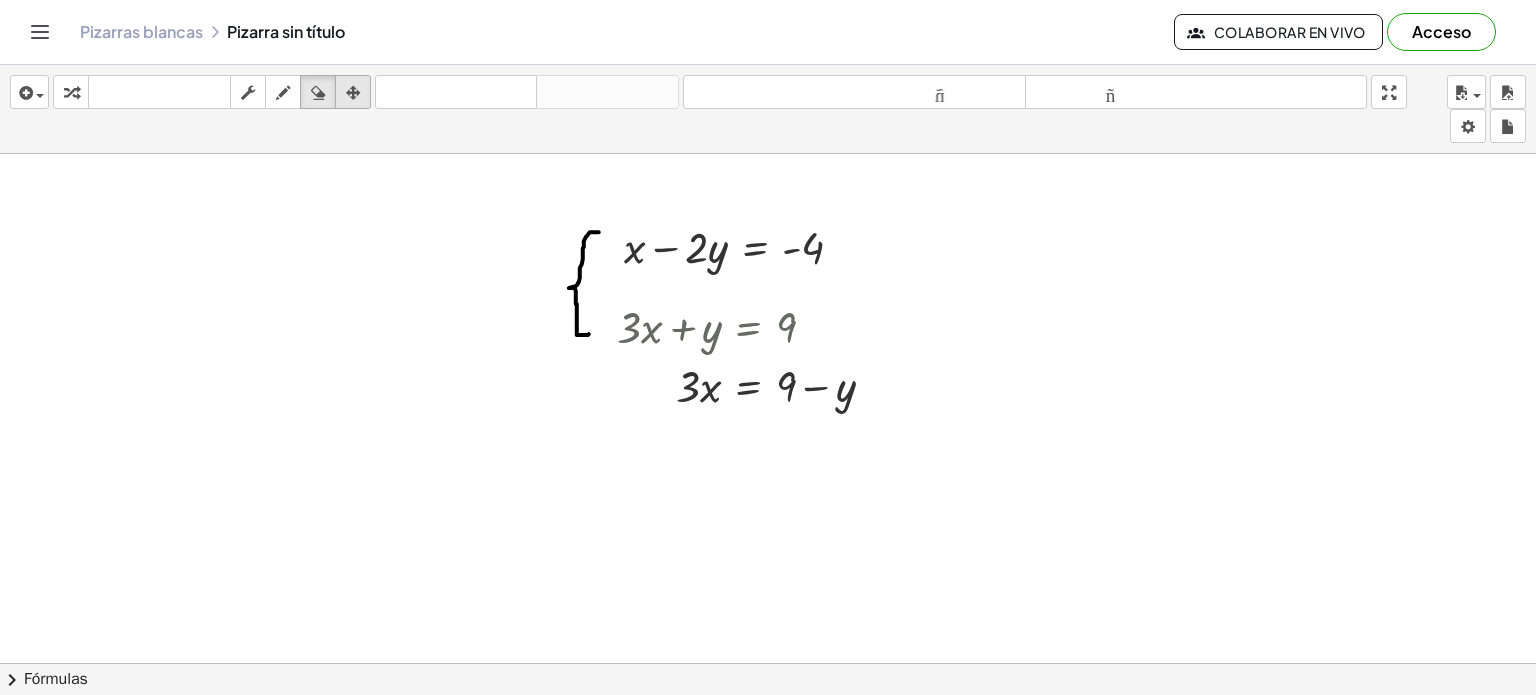 click at bounding box center [353, 93] 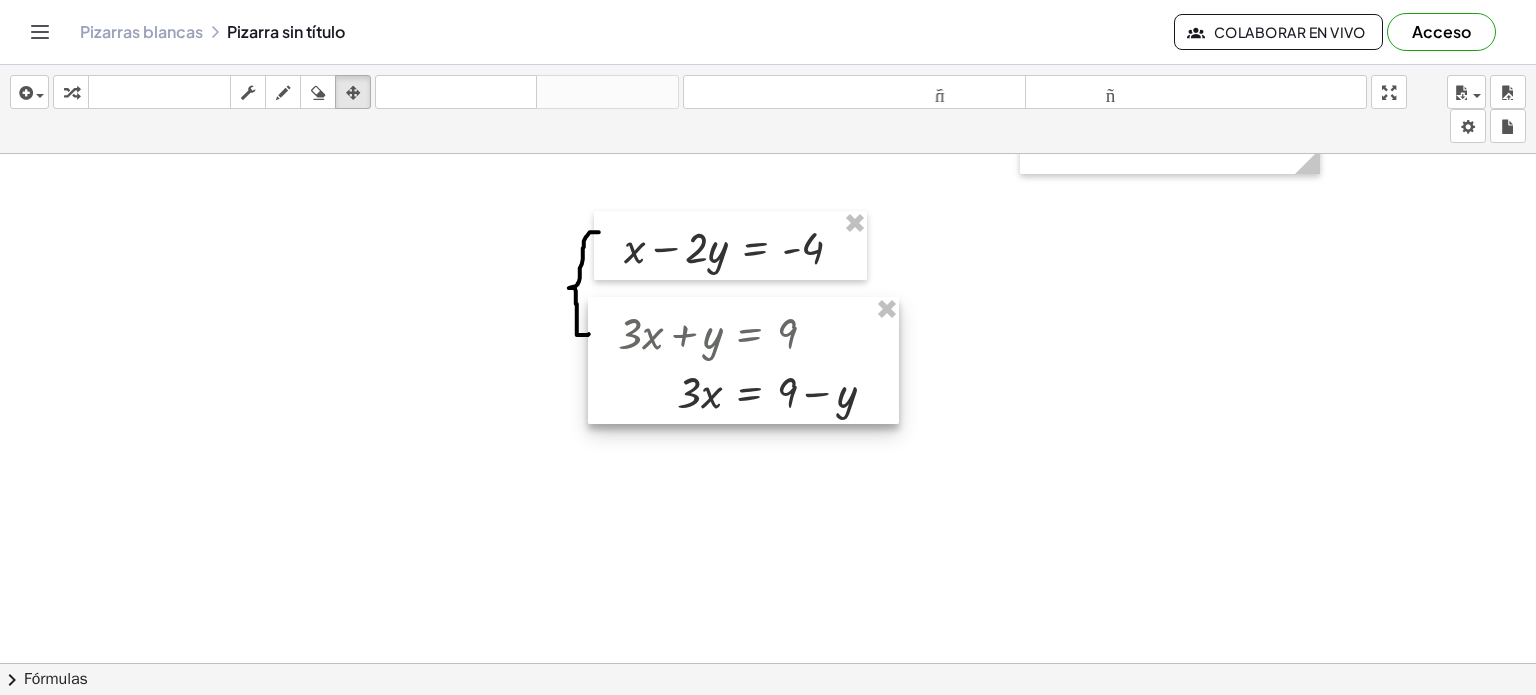 click at bounding box center (743, 360) 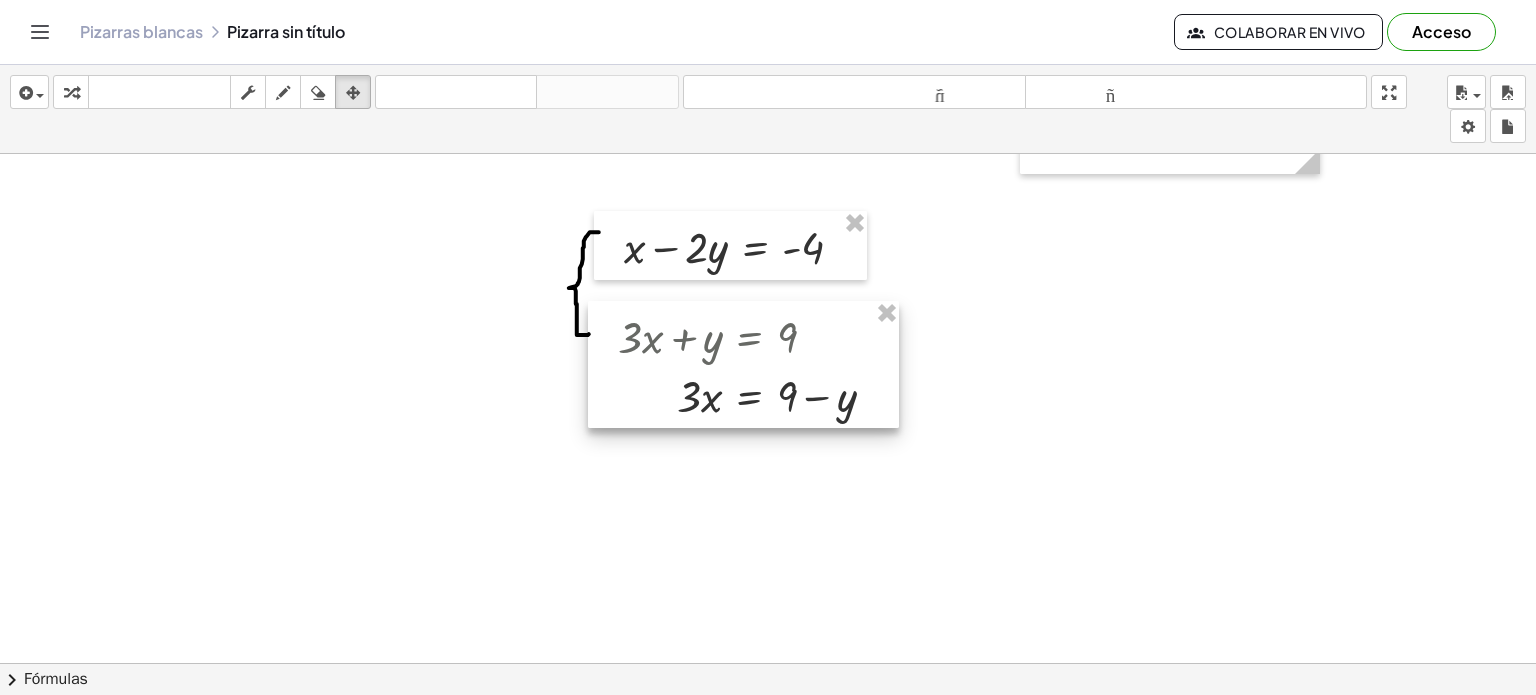 click on "+ · 3 · x + y = 9 · 3 · x y = 9 + −" at bounding box center [743, 364] 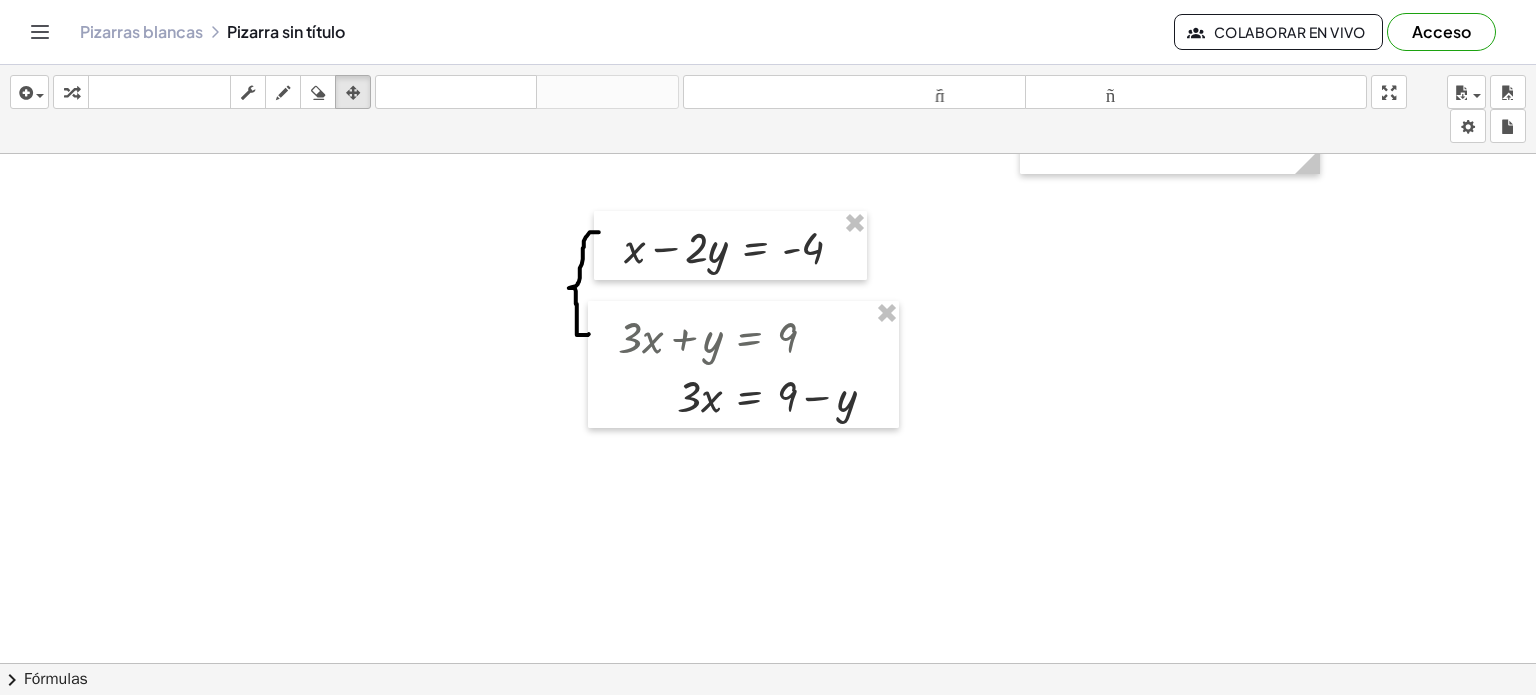 click at bounding box center (768, 643) 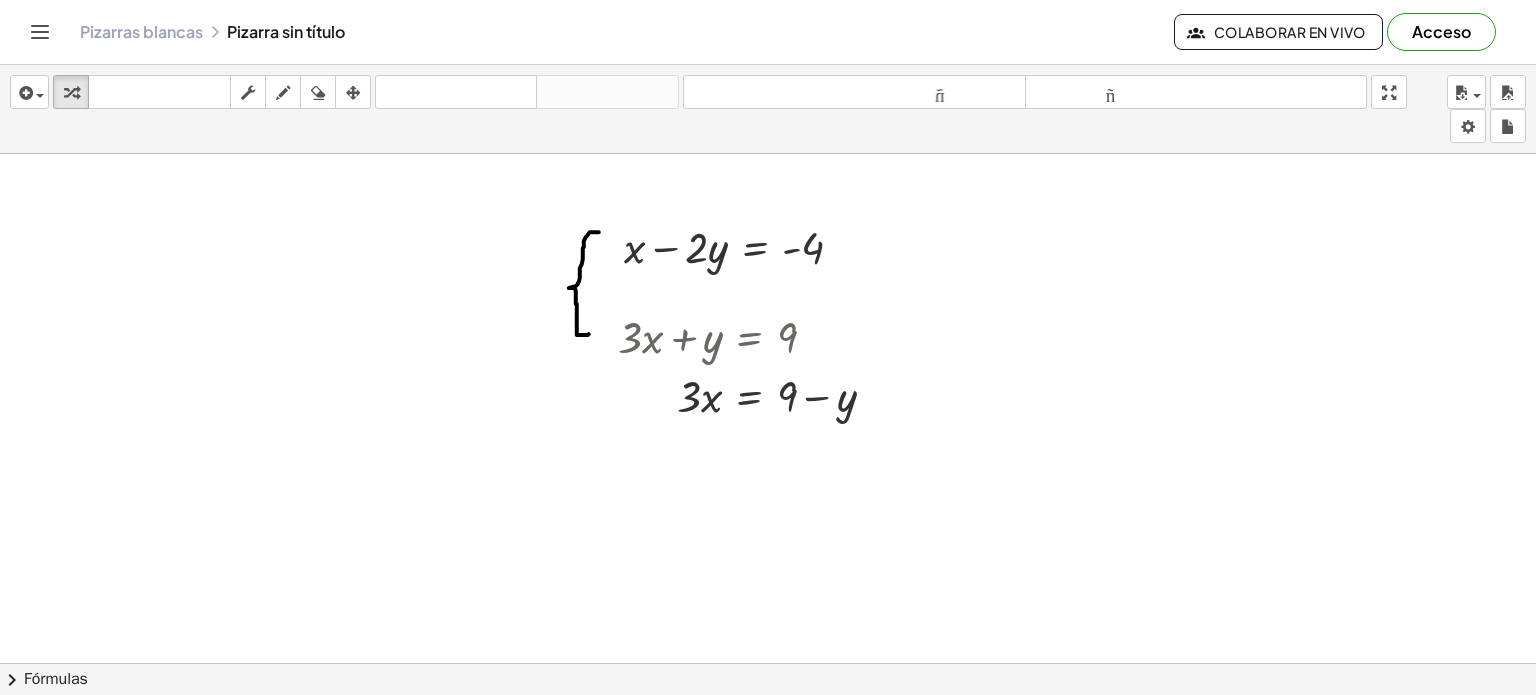 drag, startPoint x: 80, startPoint y: 112, endPoint x: 392, endPoint y: 246, distance: 339.55853 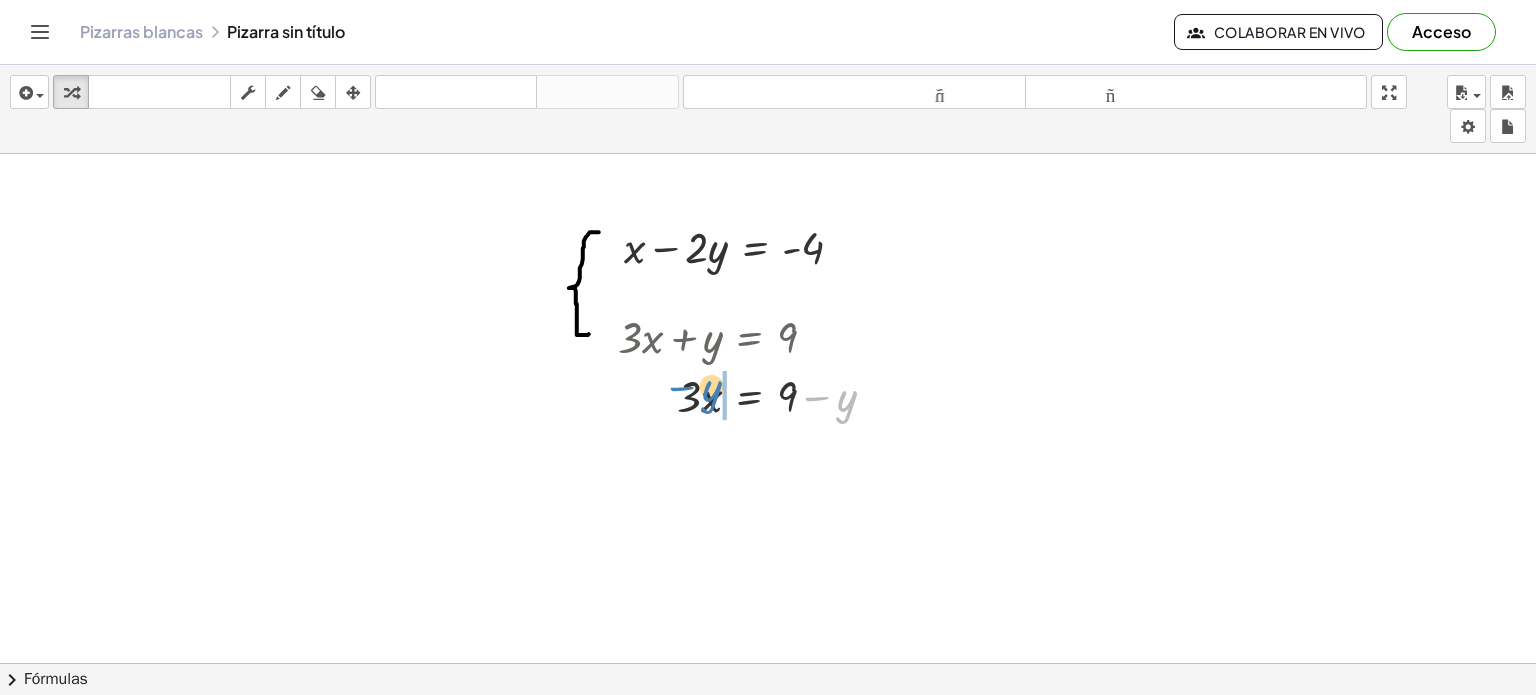 drag, startPoint x: 840, startPoint y: 410, endPoint x: 701, endPoint y: 390, distance: 140.43147 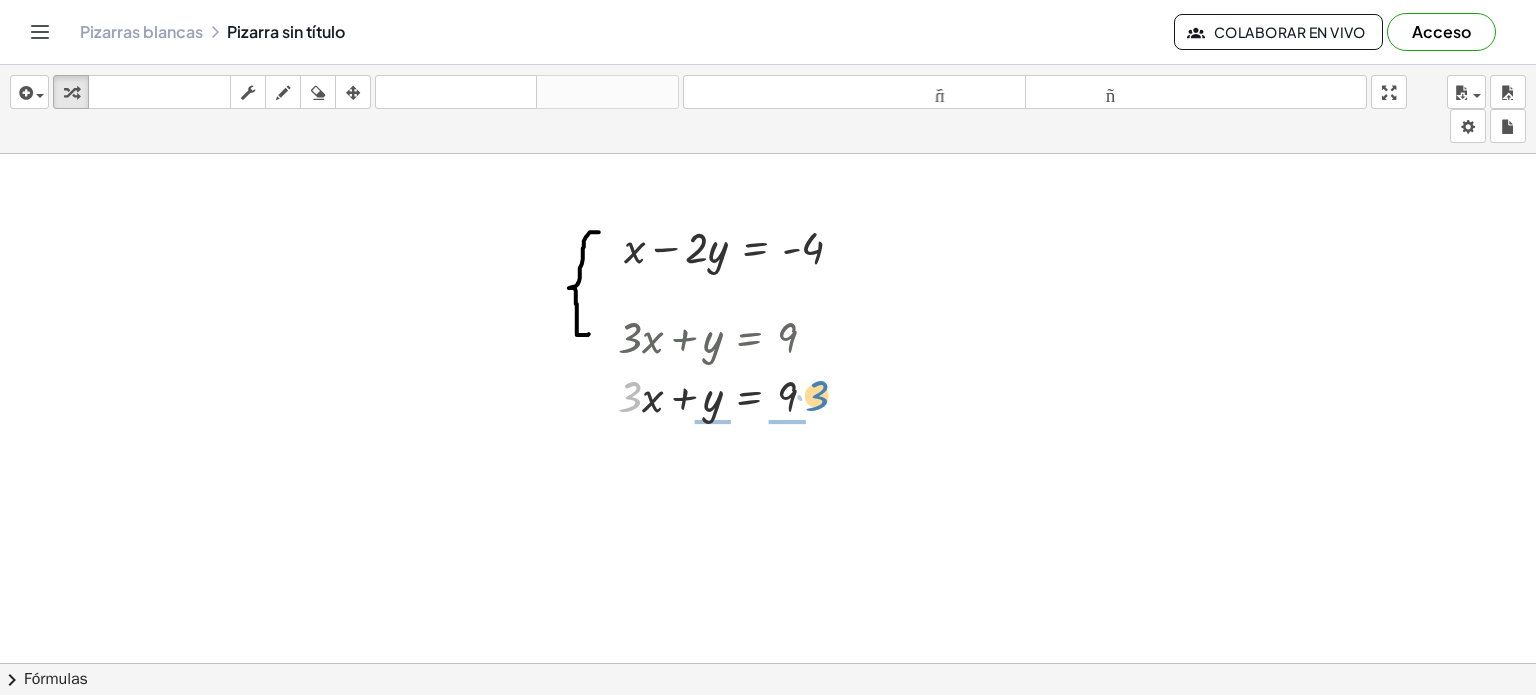 drag, startPoint x: 644, startPoint y: 410, endPoint x: 826, endPoint y: 401, distance: 182.2224 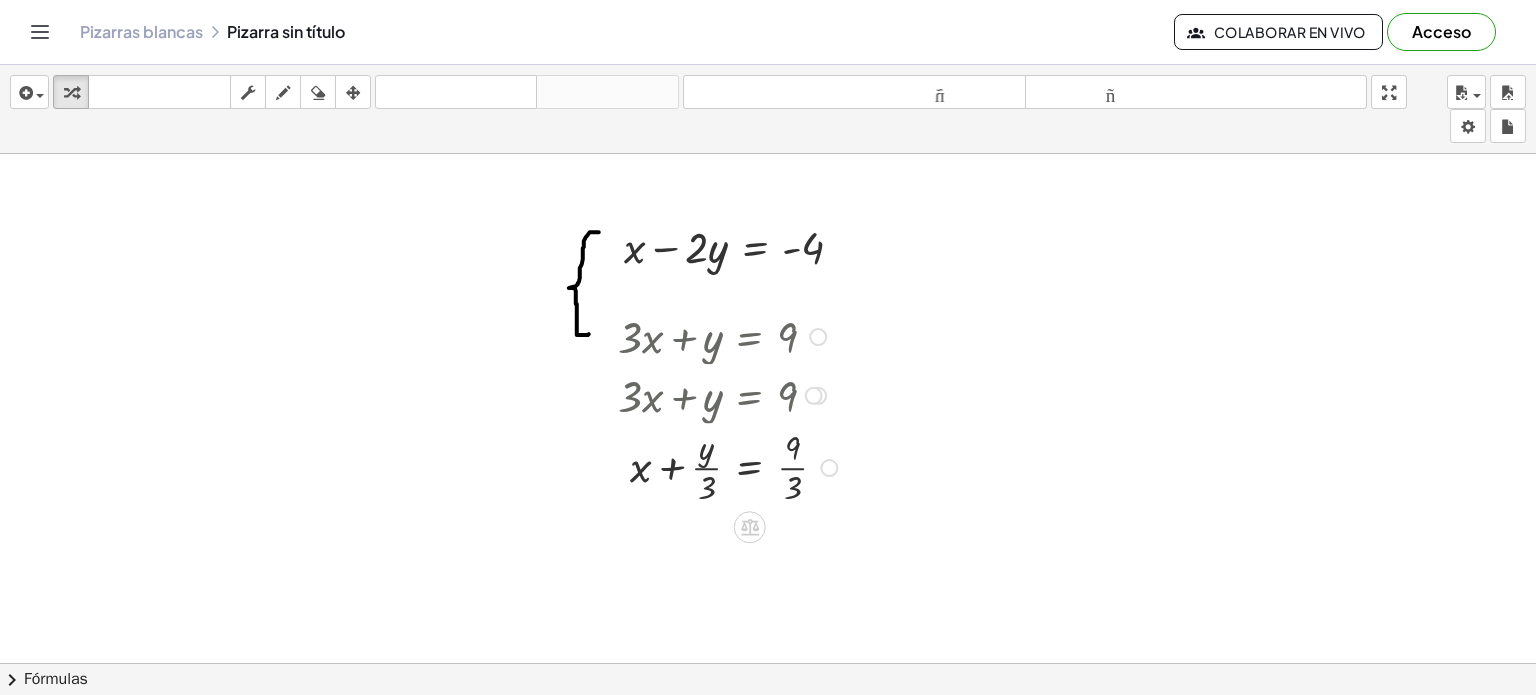 click at bounding box center [829, 468] 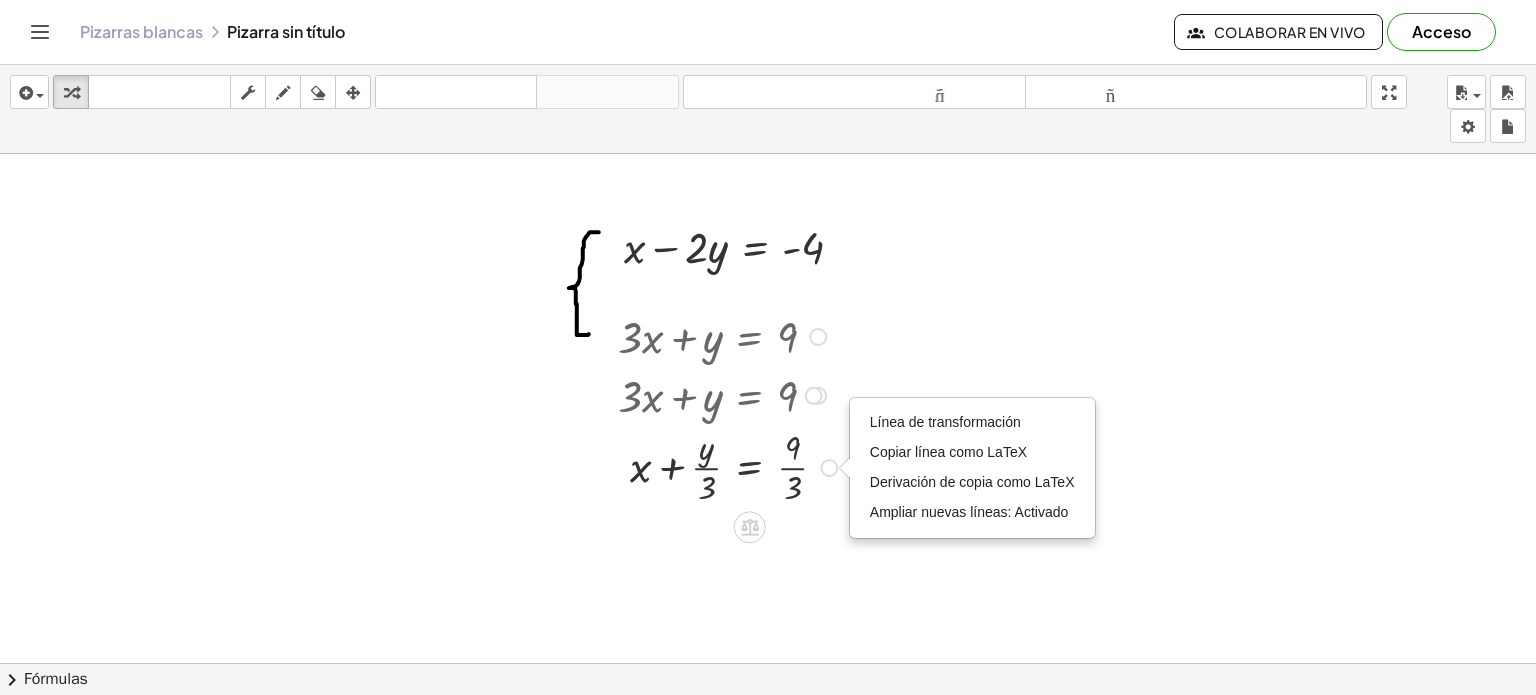 click on "Derivación de copia como LaTeX" at bounding box center [972, 482] 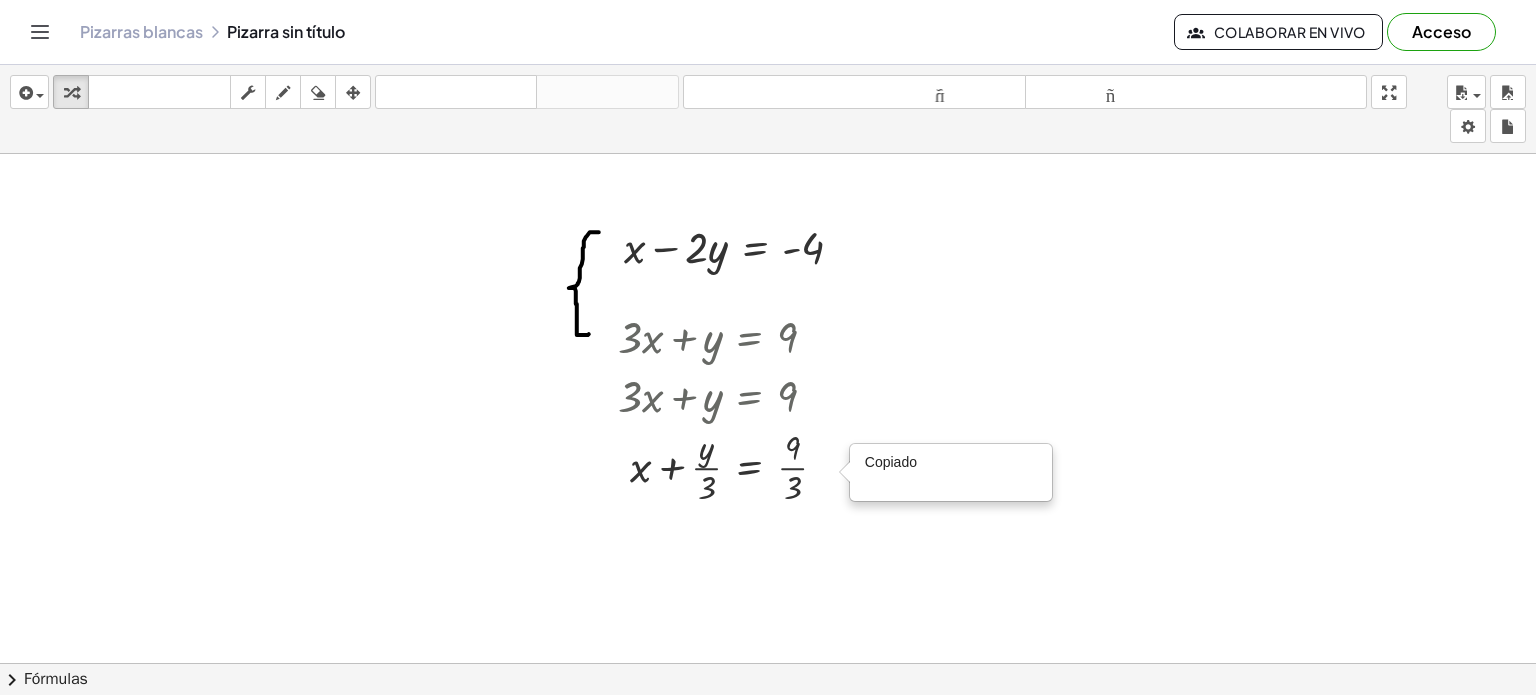 click at bounding box center (768, 643) 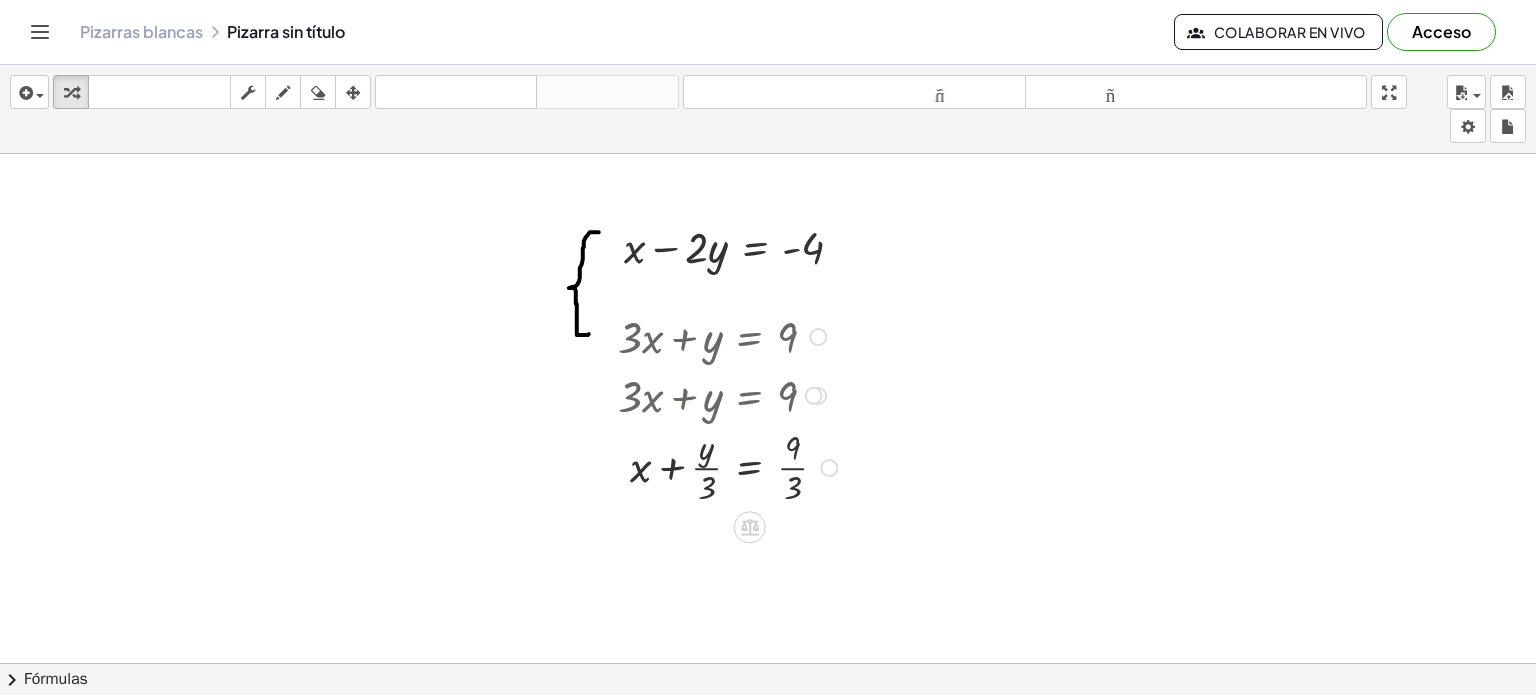 click on "Copiado done" at bounding box center [829, 468] 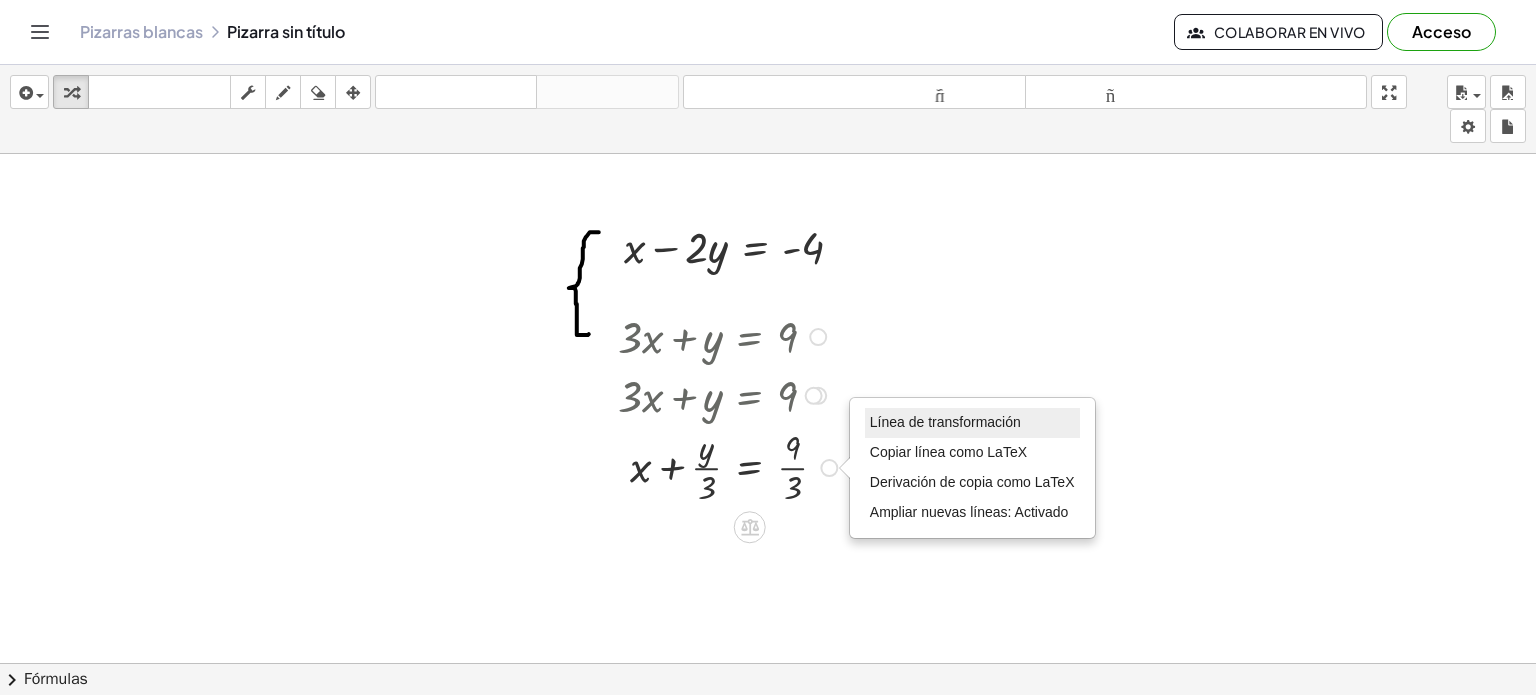 click on "Línea de transformación" at bounding box center [945, 422] 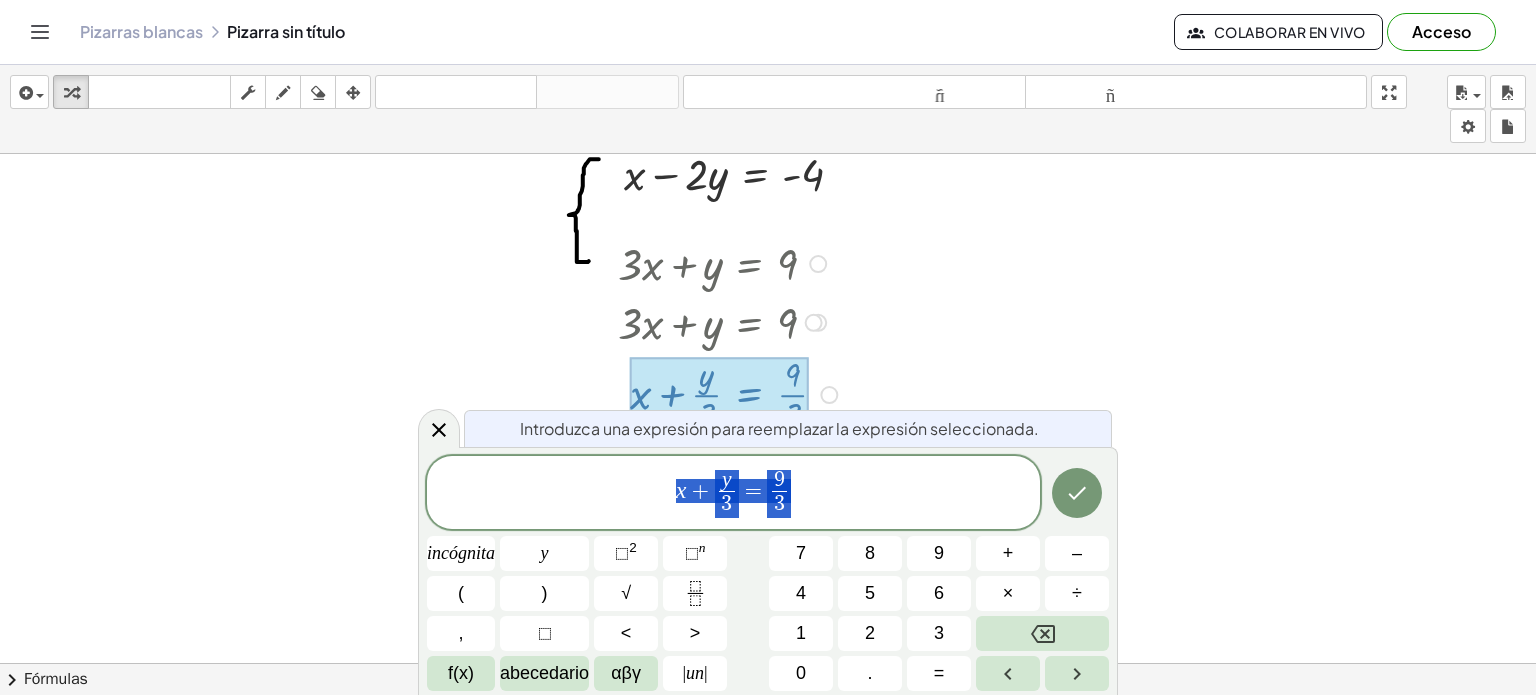 scroll, scrollTop: 192, scrollLeft: 0, axis: vertical 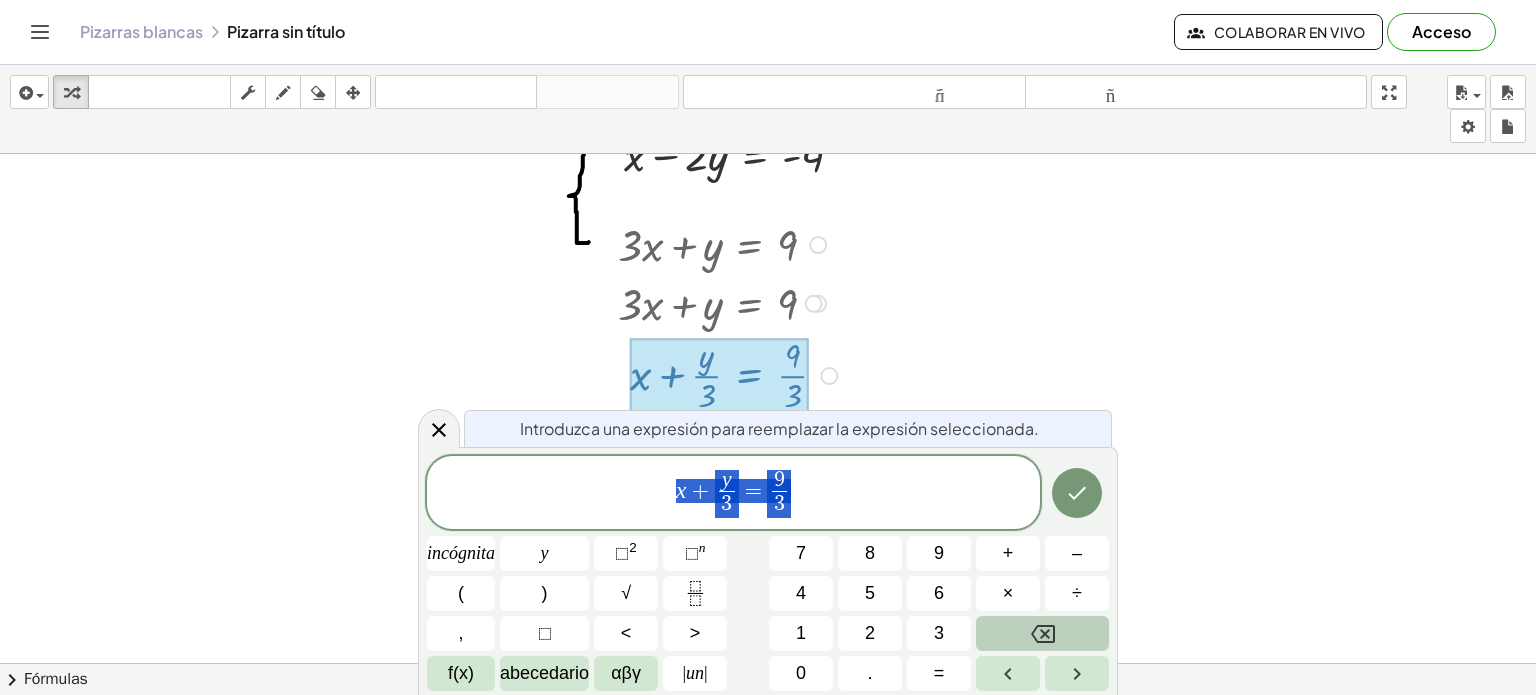 click at bounding box center [1042, 633] 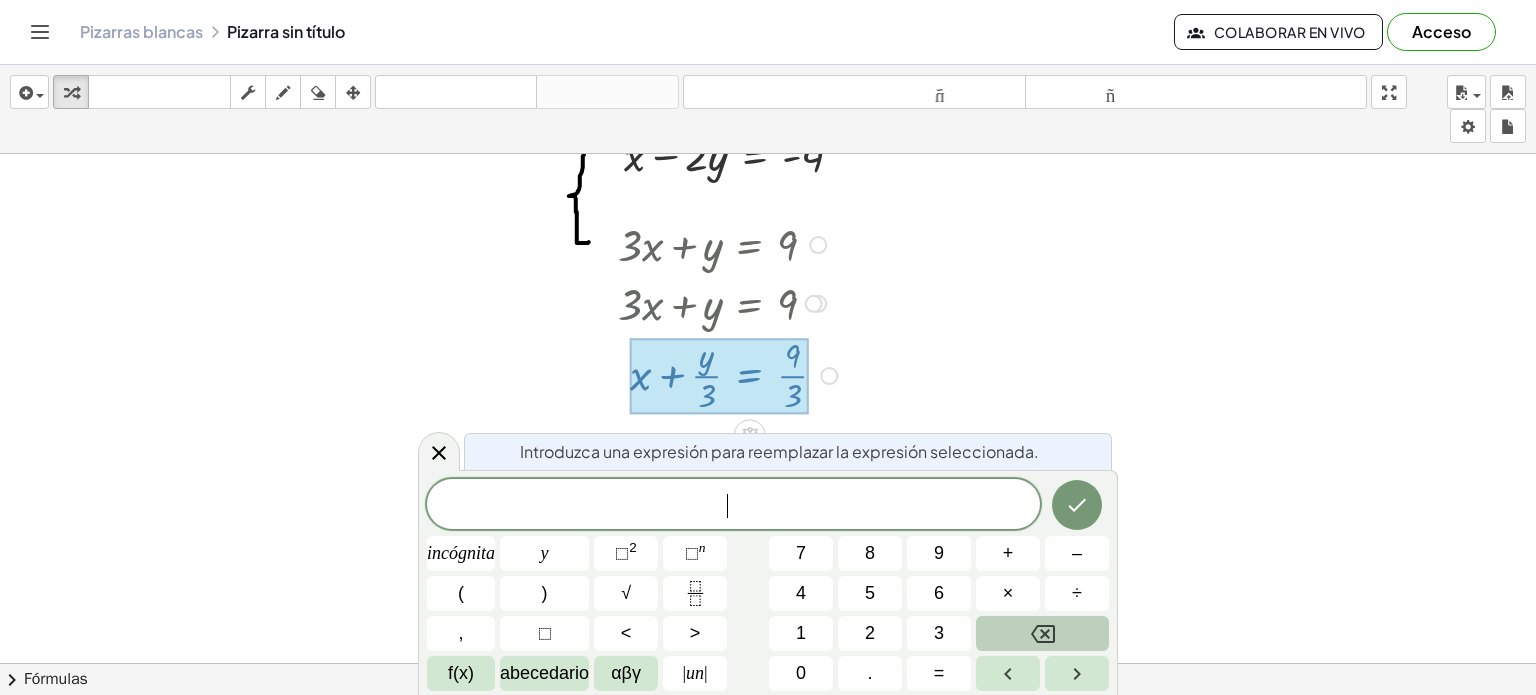 click at bounding box center [1042, 633] 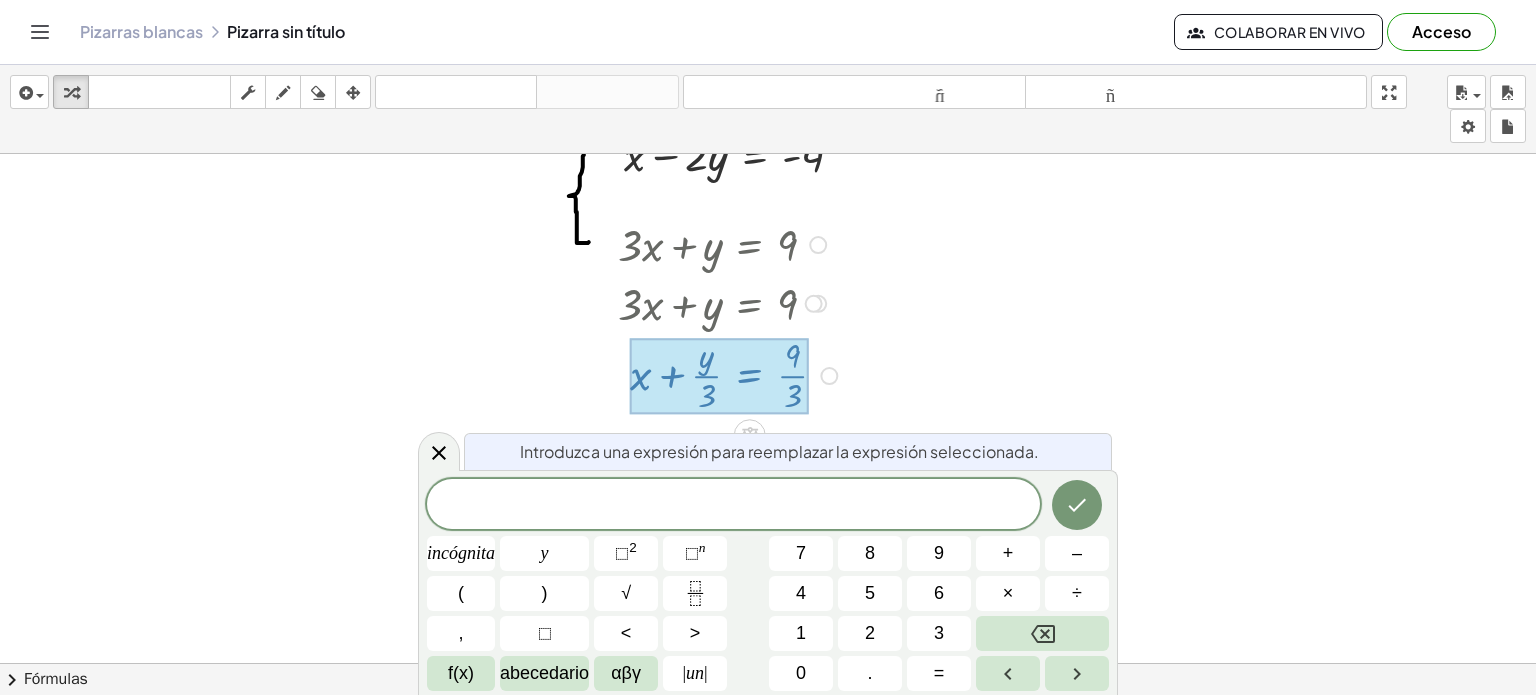 click at bounding box center (768, 551) 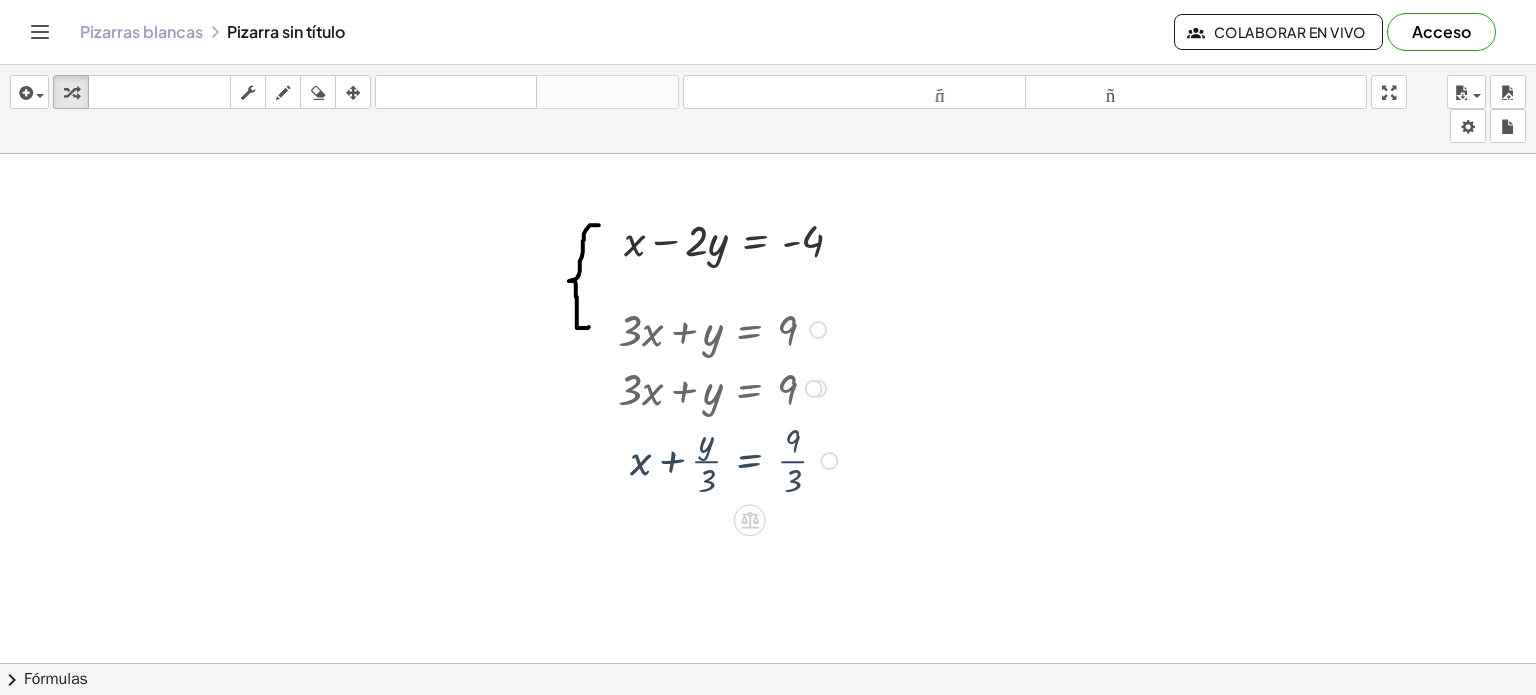 scroll, scrollTop: 100, scrollLeft: 0, axis: vertical 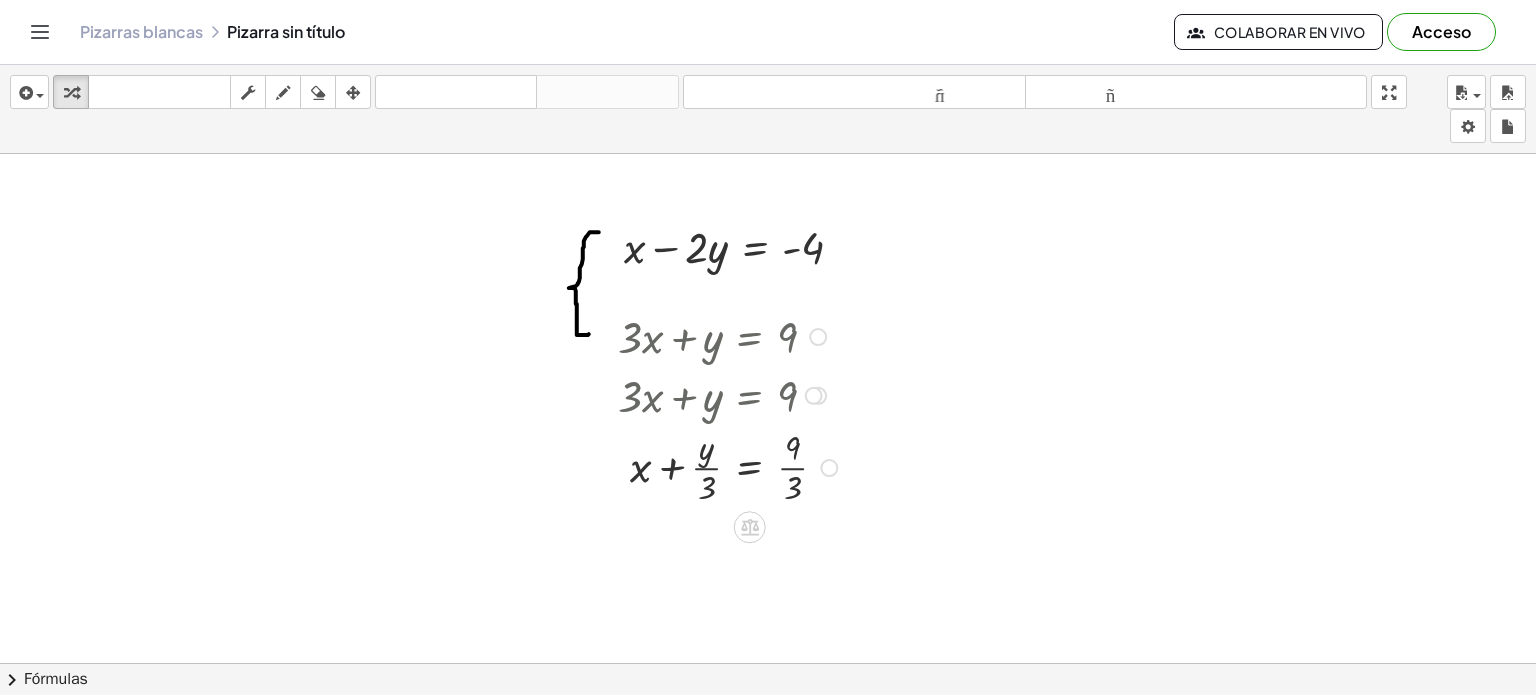 click at bounding box center (814, 396) 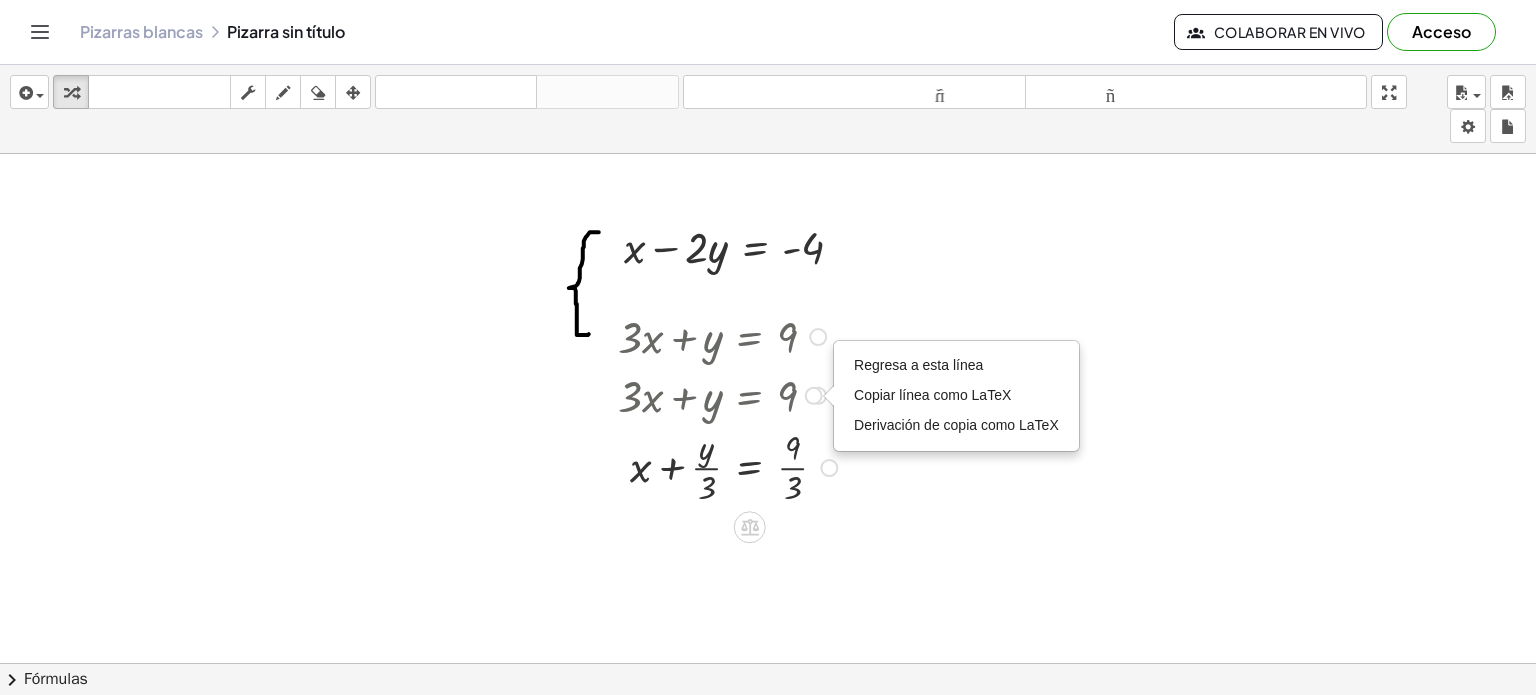 click at bounding box center (731, 466) 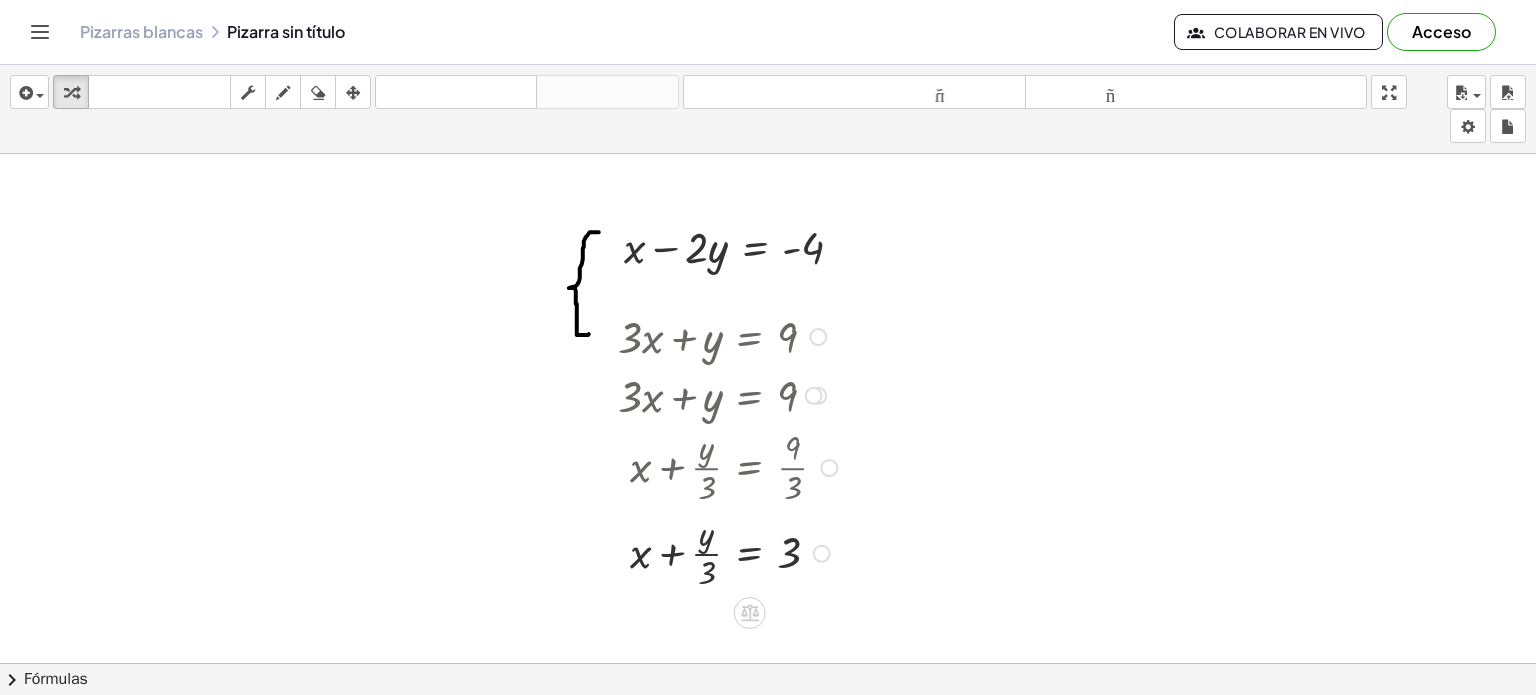 click on "Línea de transformación Copiar línea como LaTeX Derivación de copia como LaTeX Ampliar nuevas líneas: Activado" at bounding box center (822, 554) 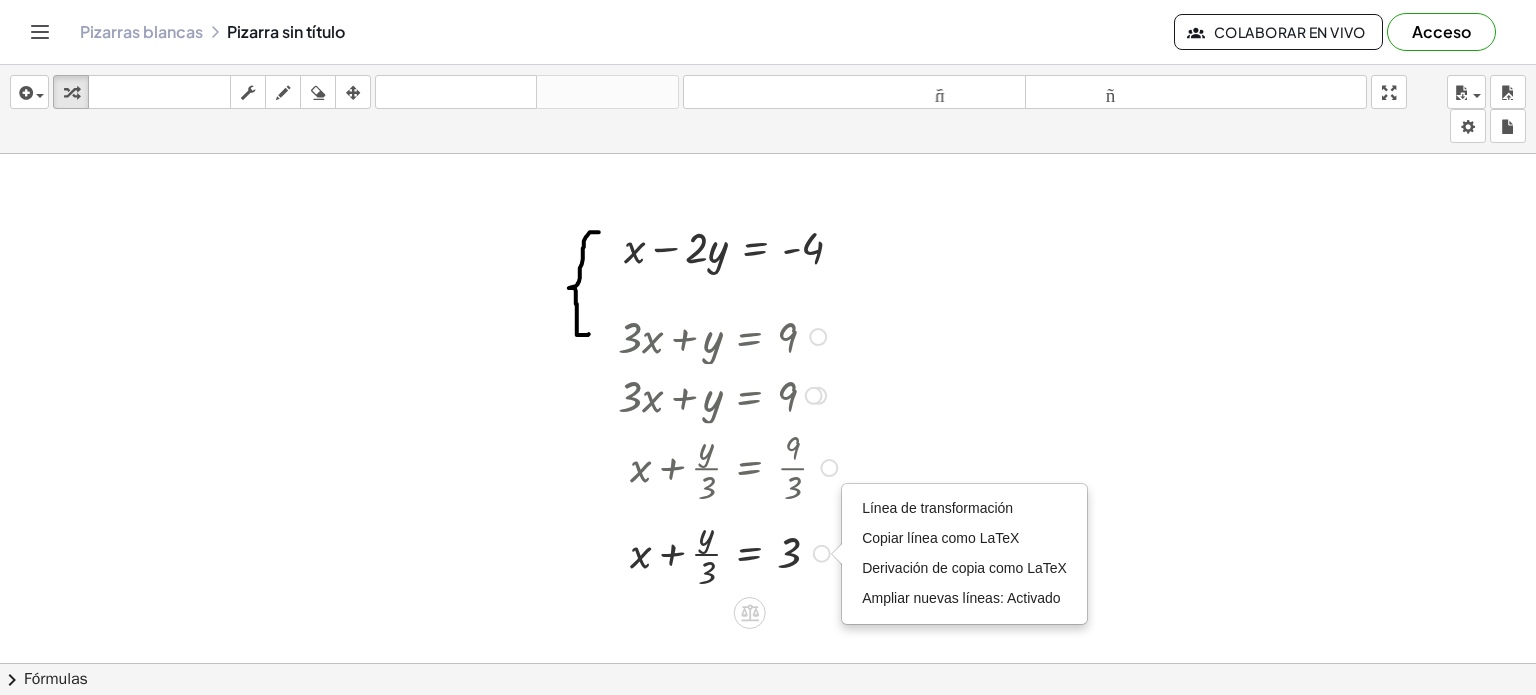 click on "Línea de transformación Copiar línea como LaTeX Derivación de copia como LaTeX Ampliar nuevas líneas: Activado" at bounding box center [822, 554] 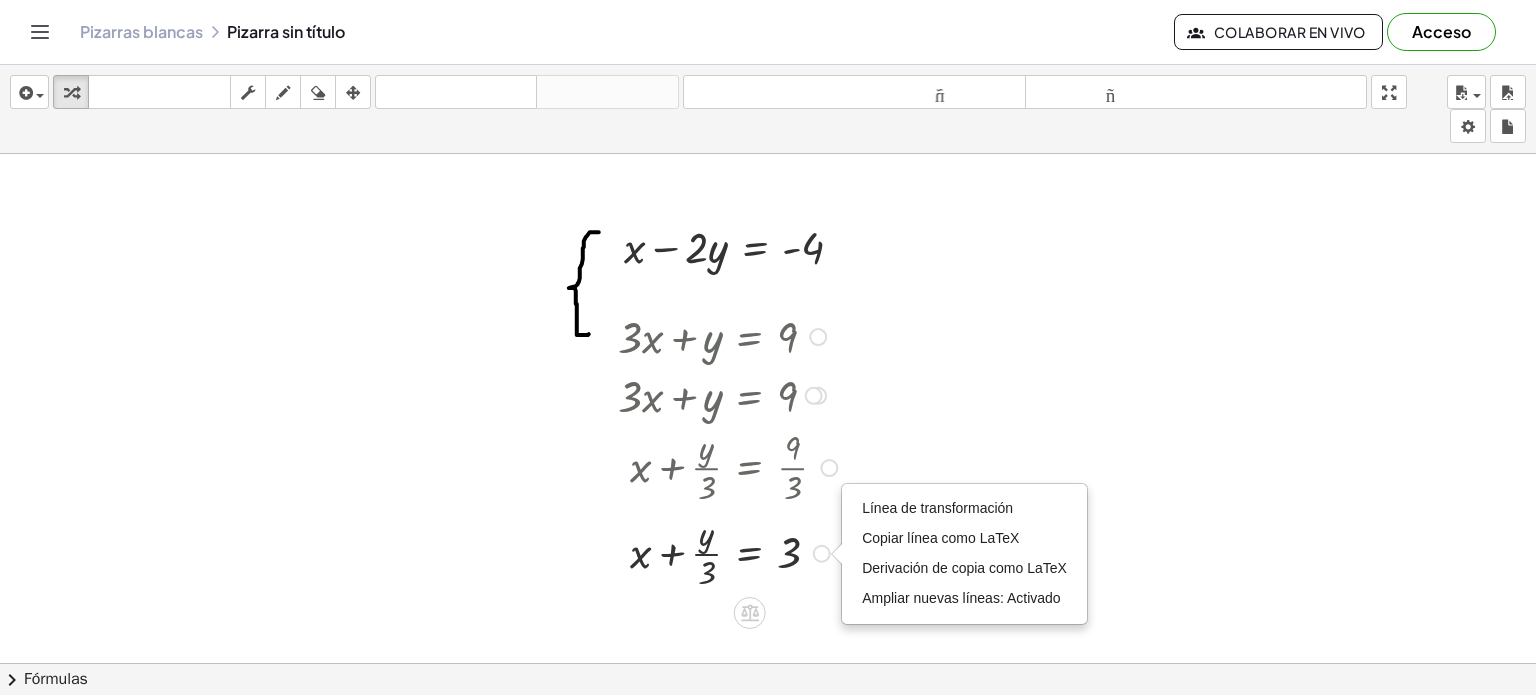 click at bounding box center (731, 552) 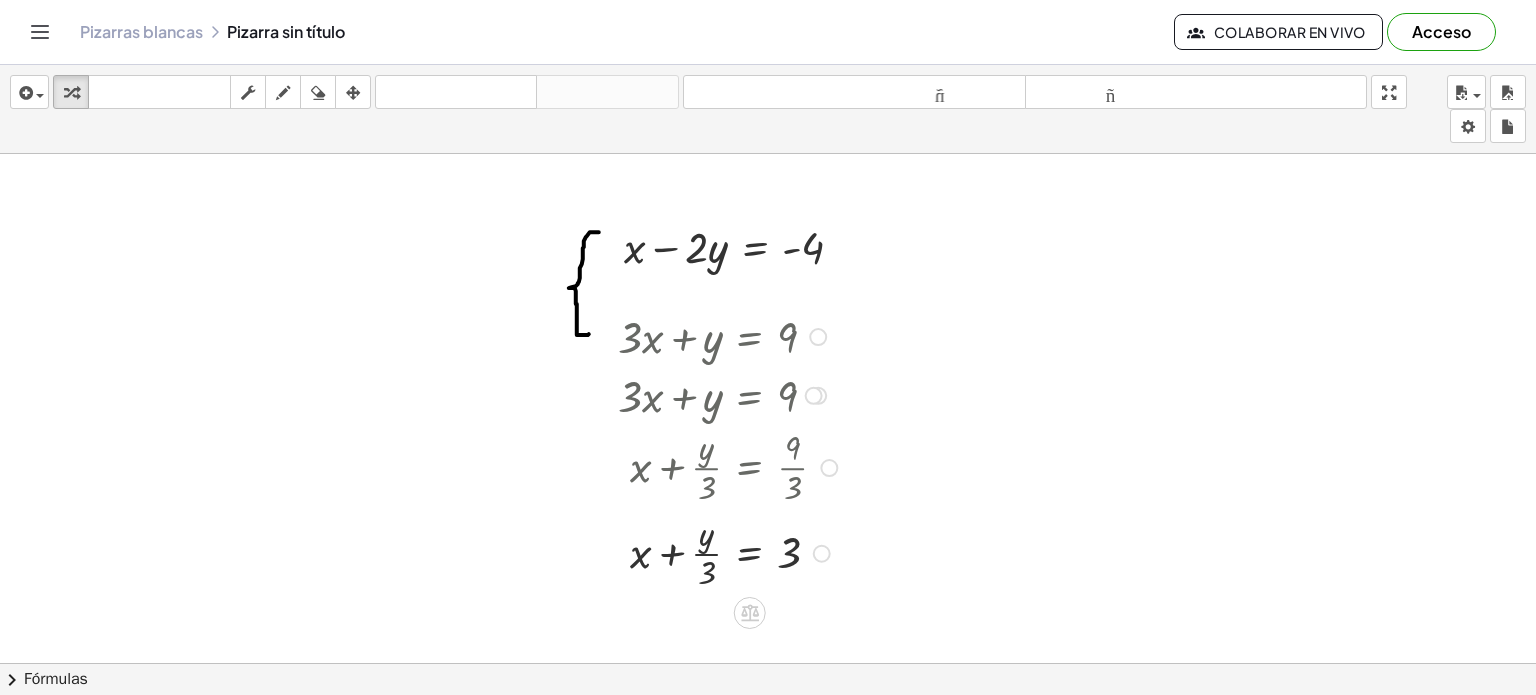click at bounding box center (731, 552) 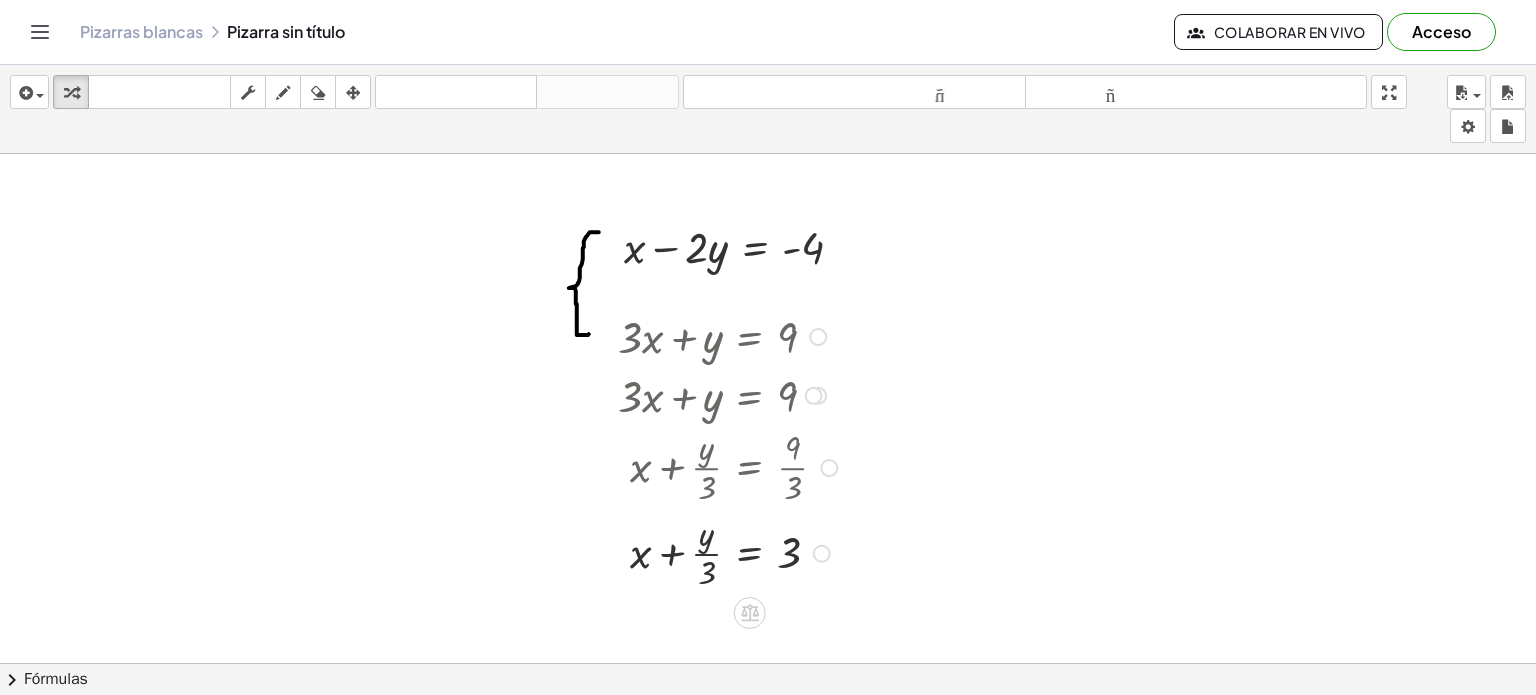 click at bounding box center [731, 552] 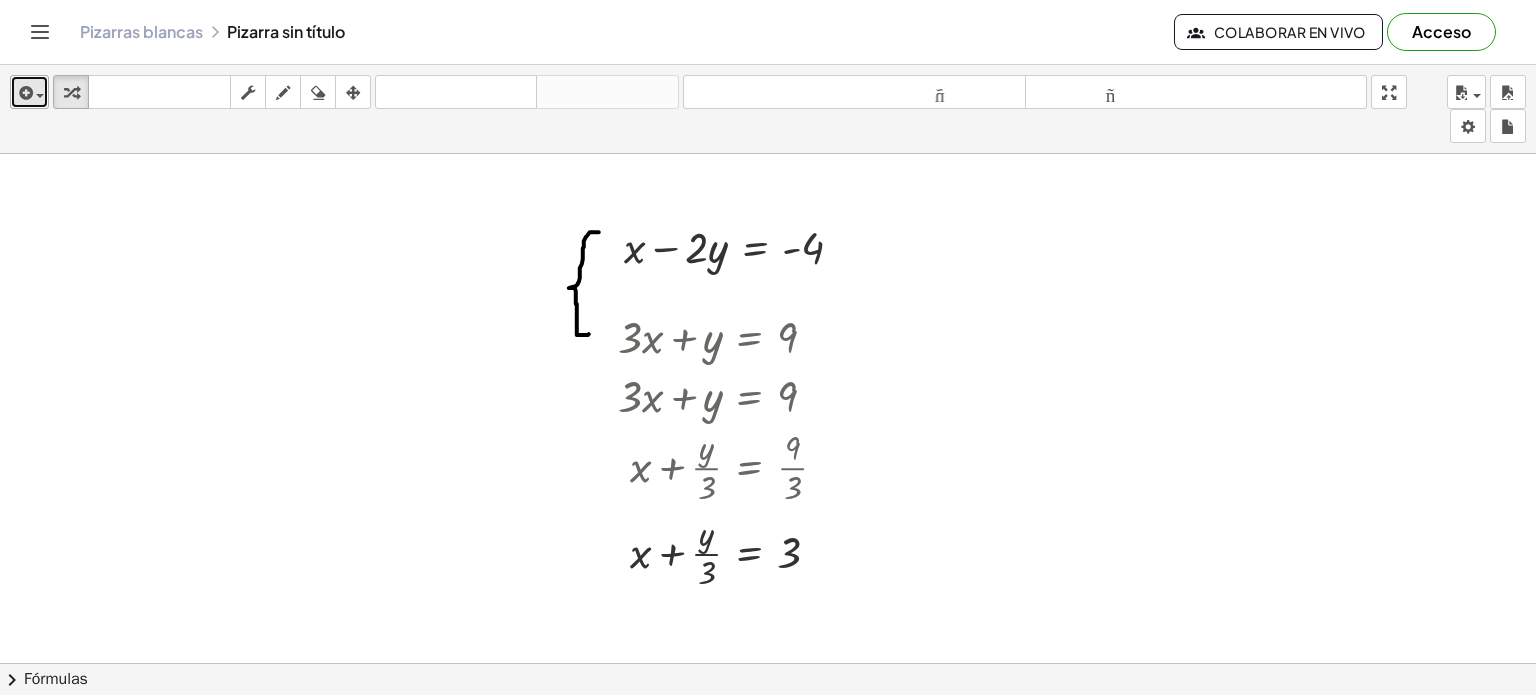 click at bounding box center [40, 96] 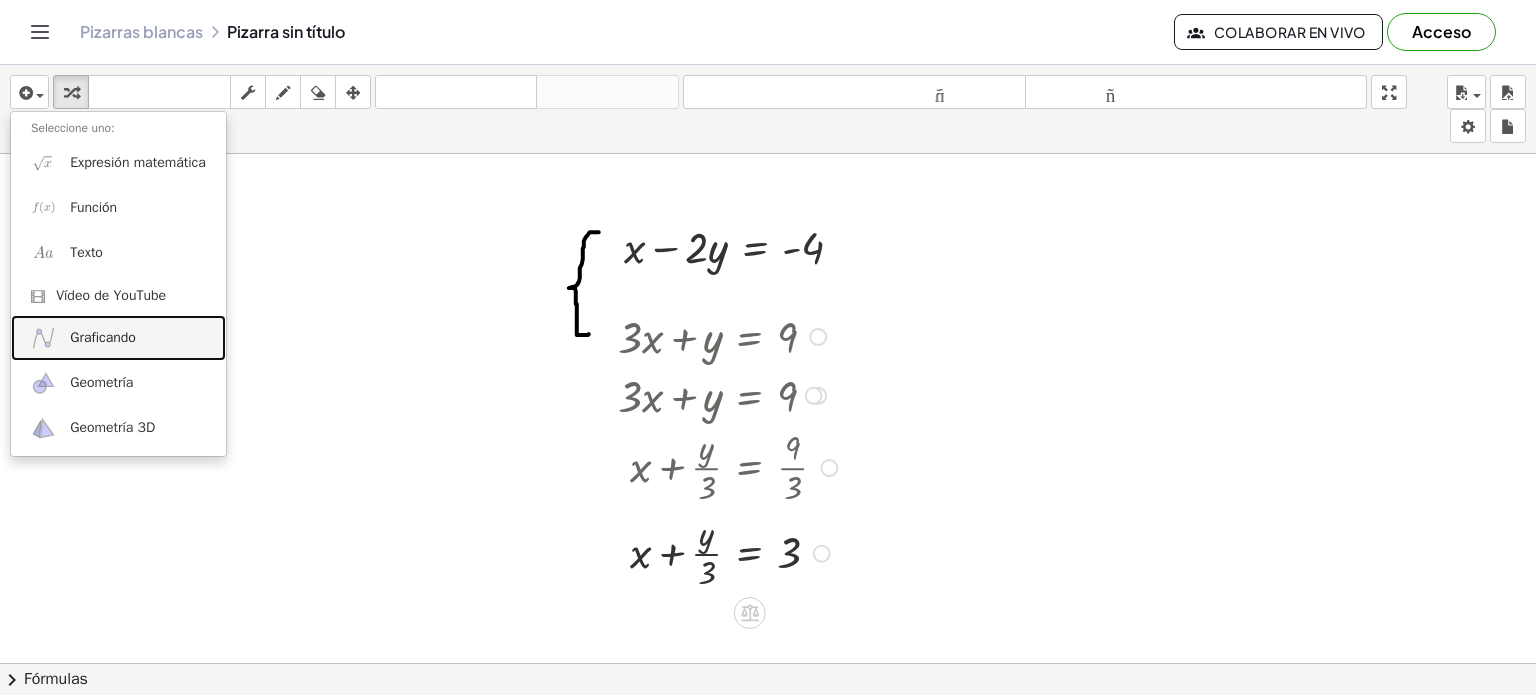 click at bounding box center [731, 552] 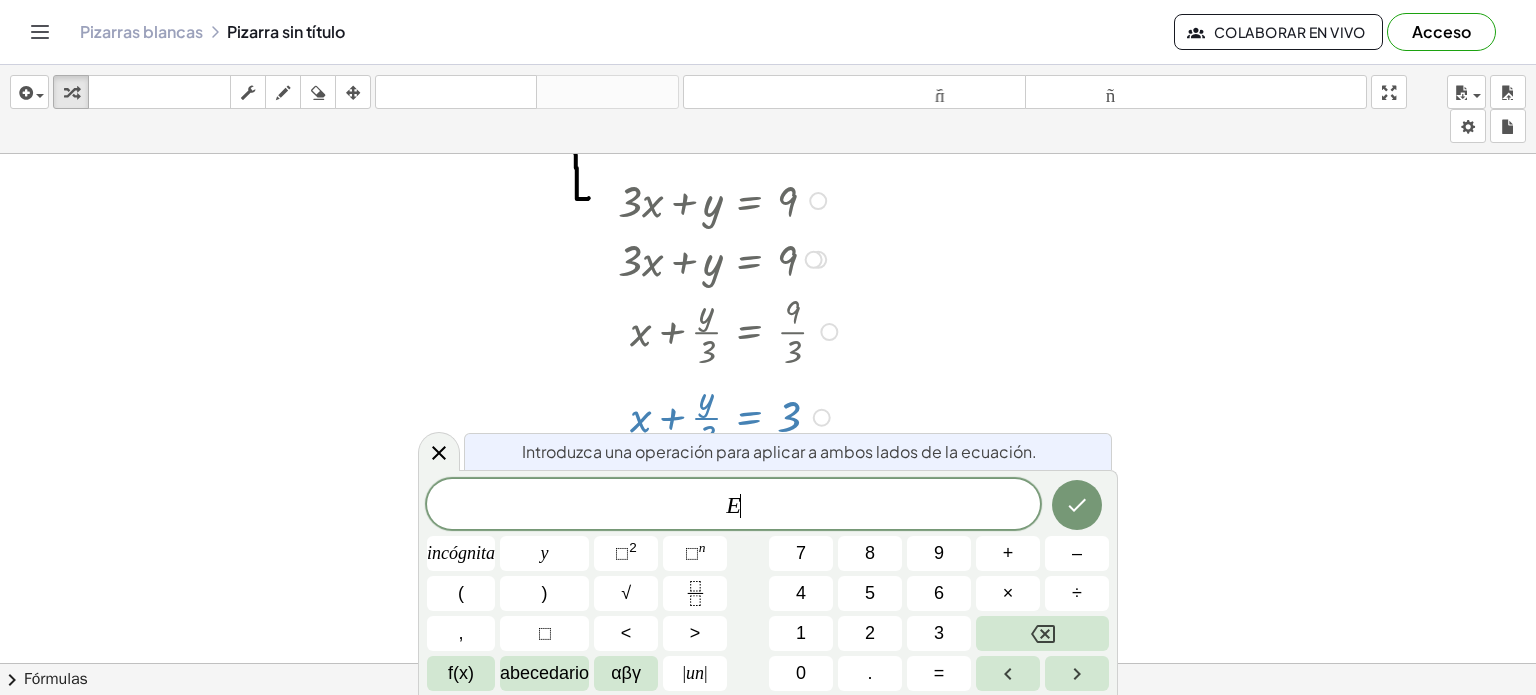 scroll, scrollTop: 236, scrollLeft: 0, axis: vertical 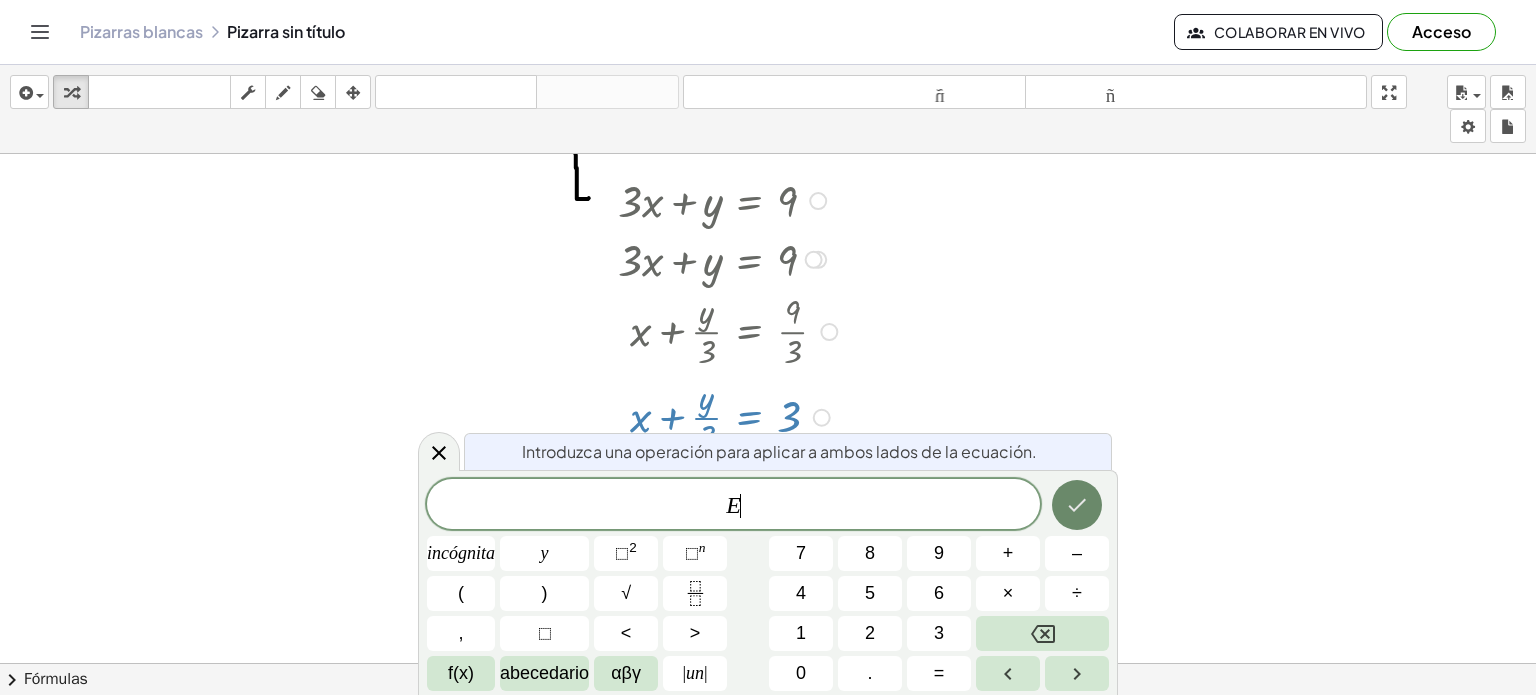 click at bounding box center [1077, 505] 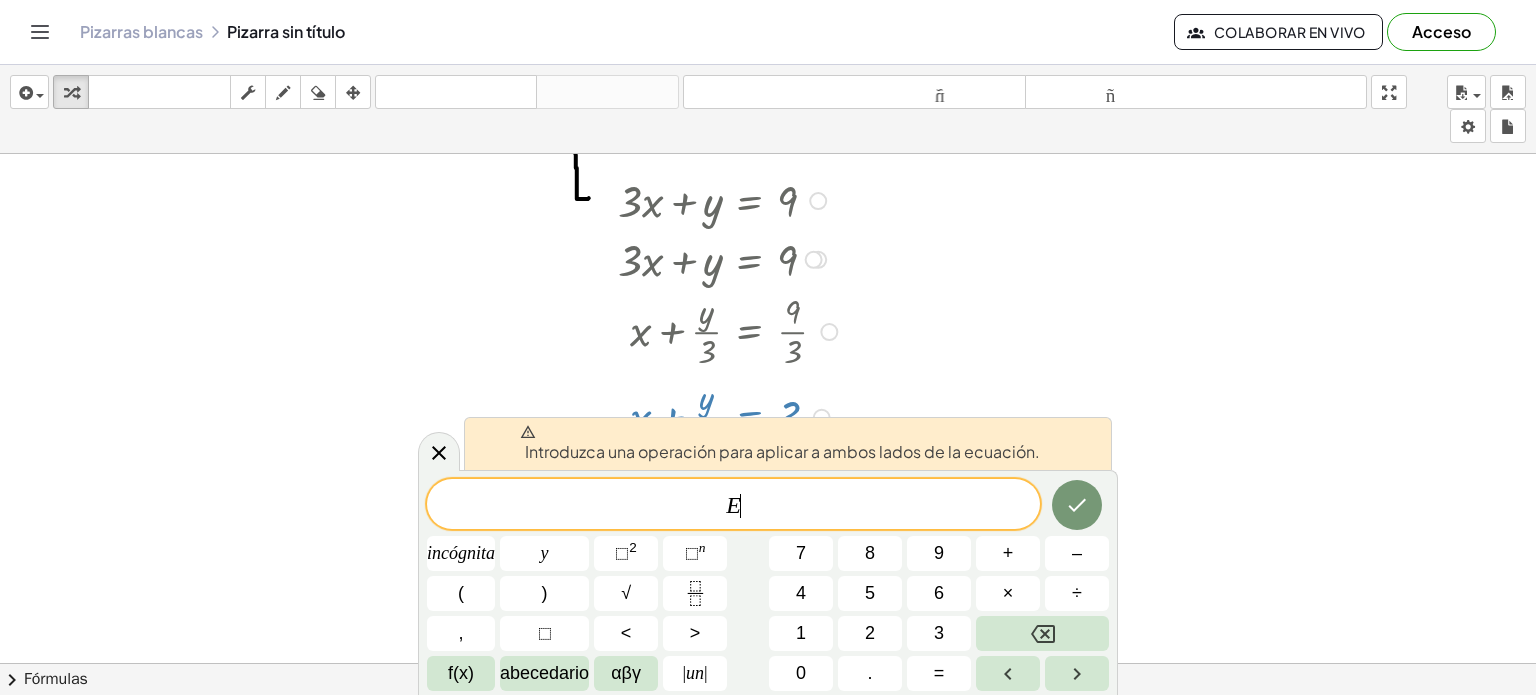 click at bounding box center [768, 507] 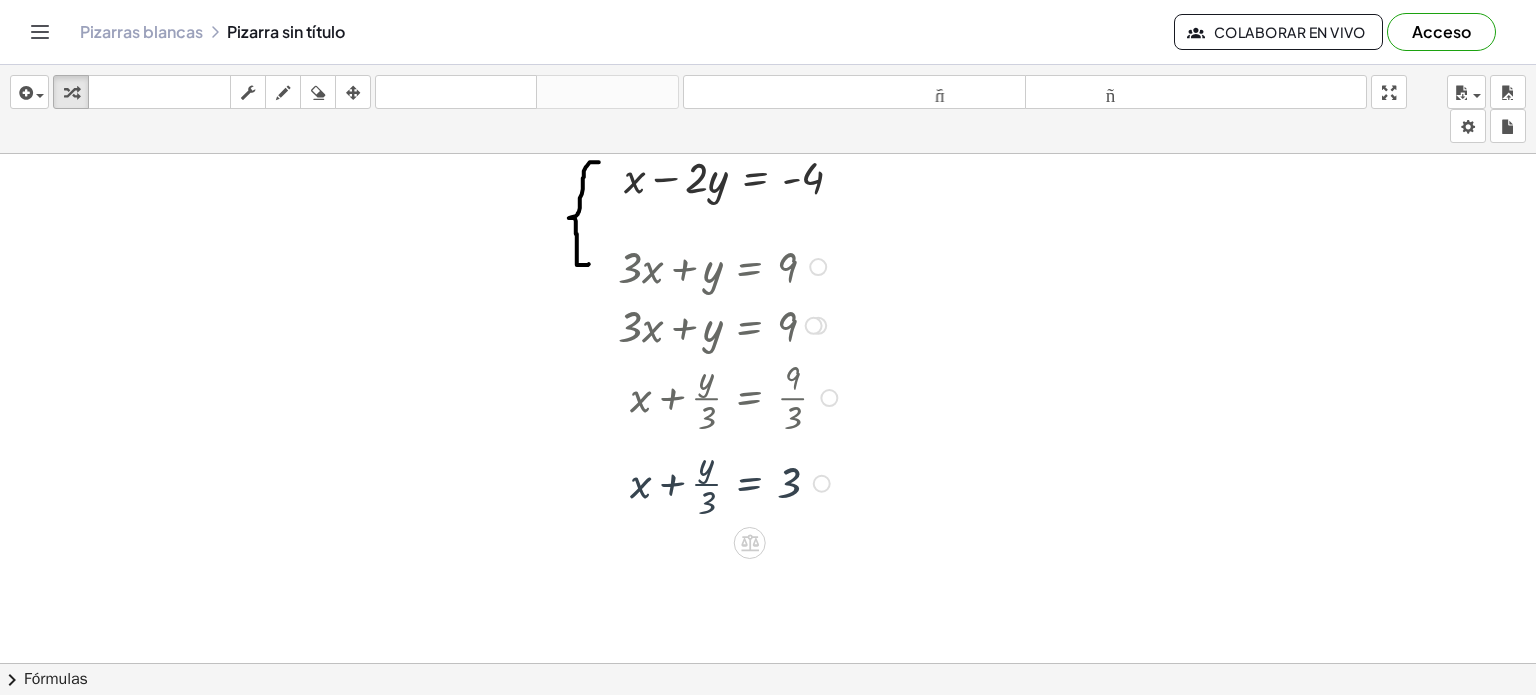 scroll, scrollTop: 100, scrollLeft: 0, axis: vertical 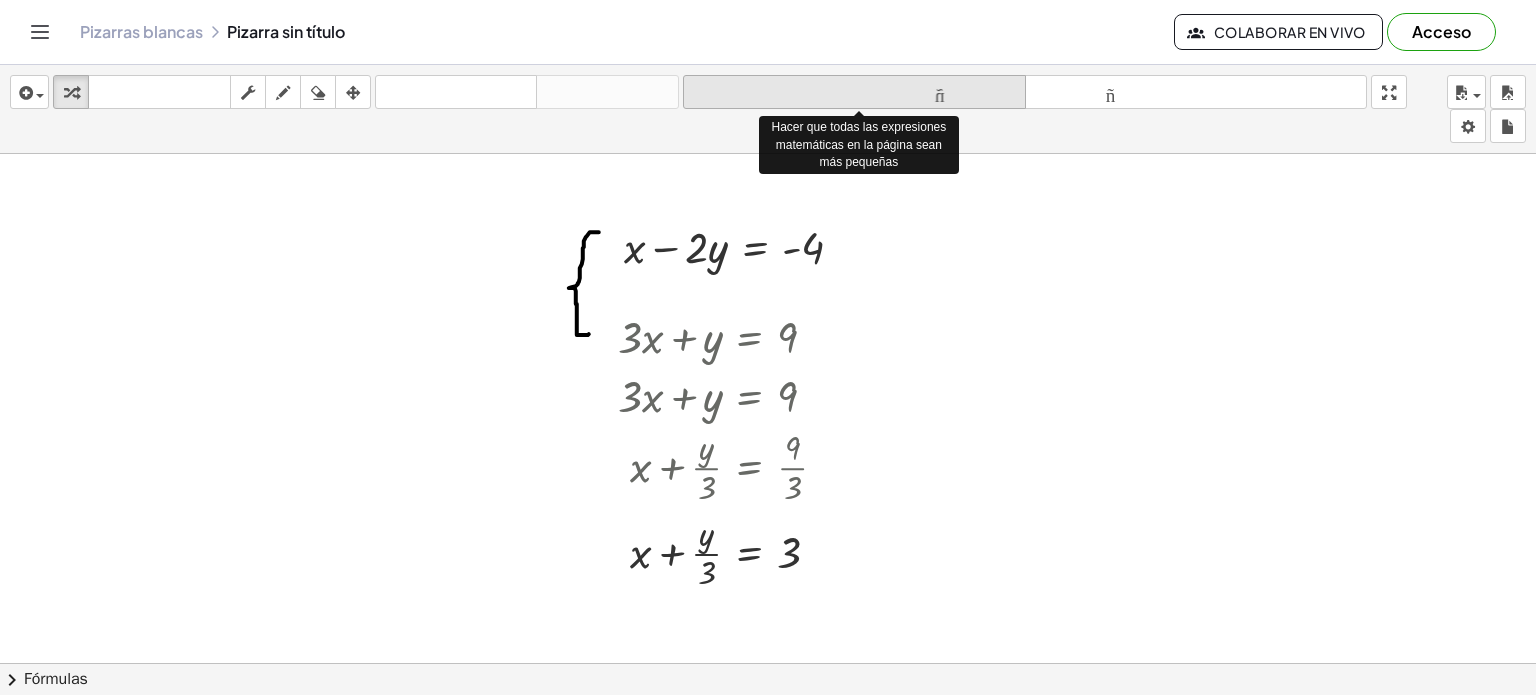 click on "tamaño_del_formato" at bounding box center [854, 92] 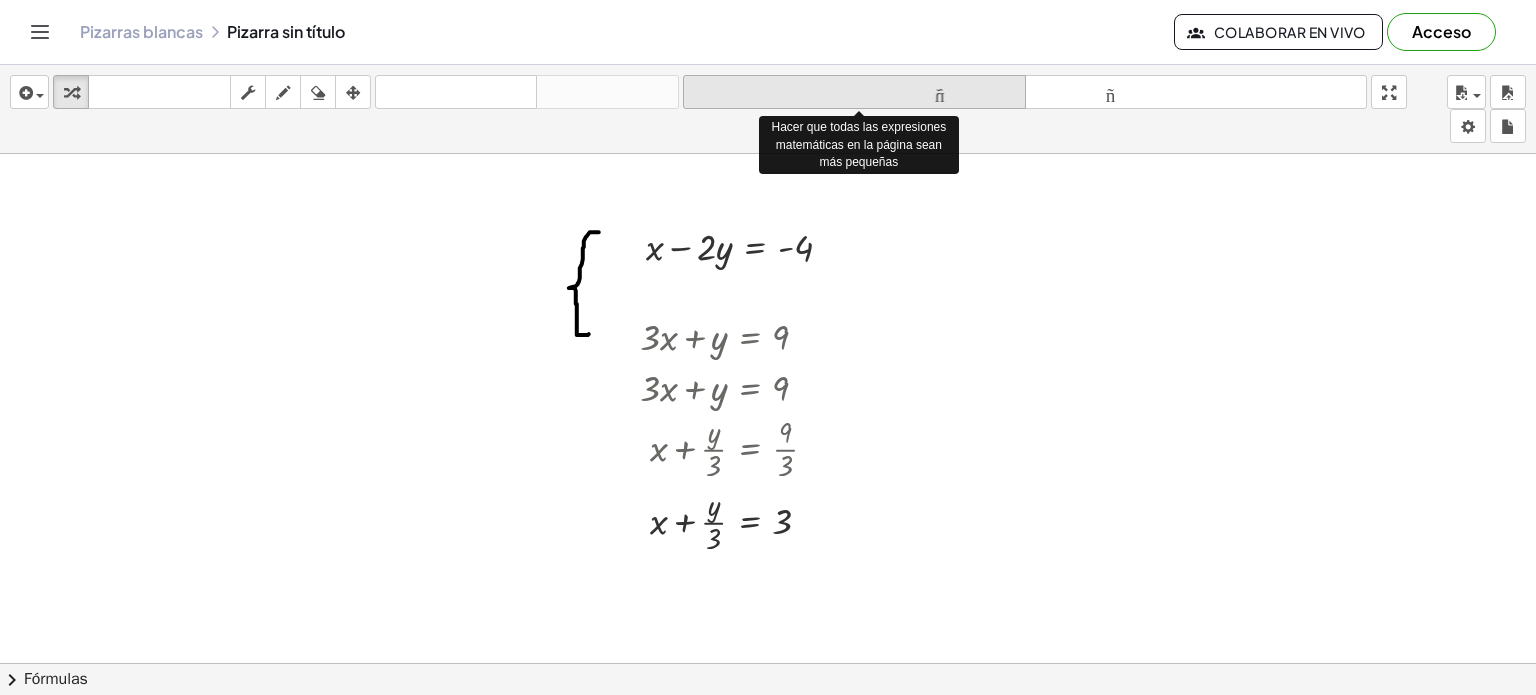 click on "tamaño_del_formato" at bounding box center (854, 92) 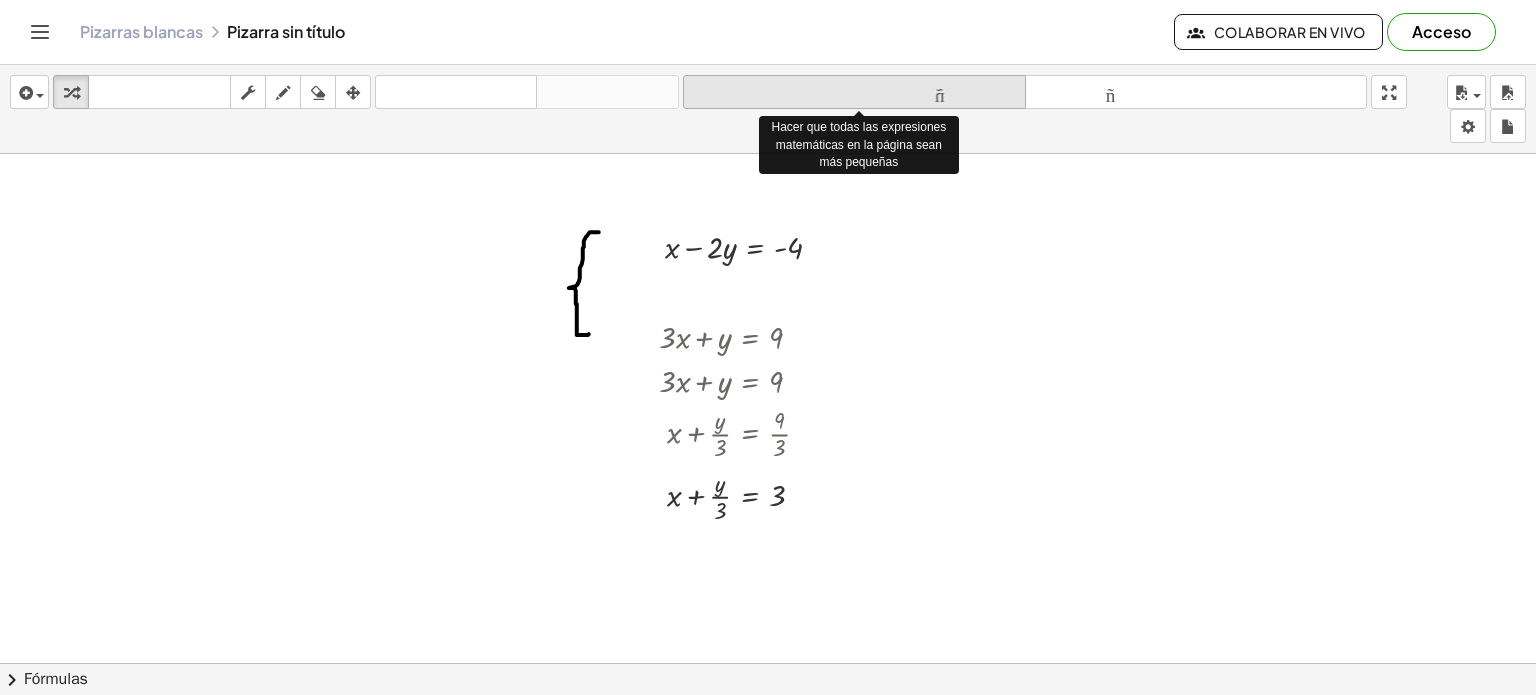 click on "tamaño_del_formato" at bounding box center [854, 92] 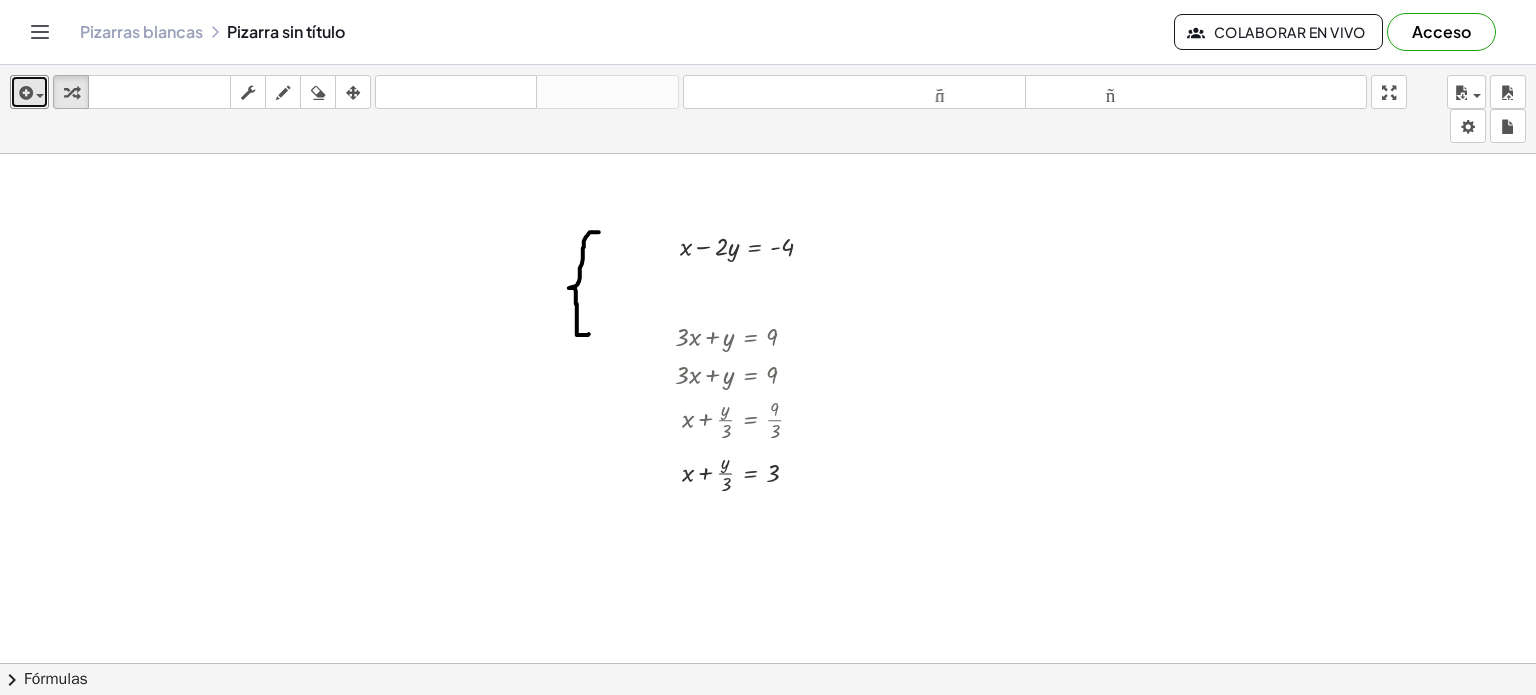 drag, startPoint x: 38, startPoint y: 104, endPoint x: 416, endPoint y: 71, distance: 379.43774 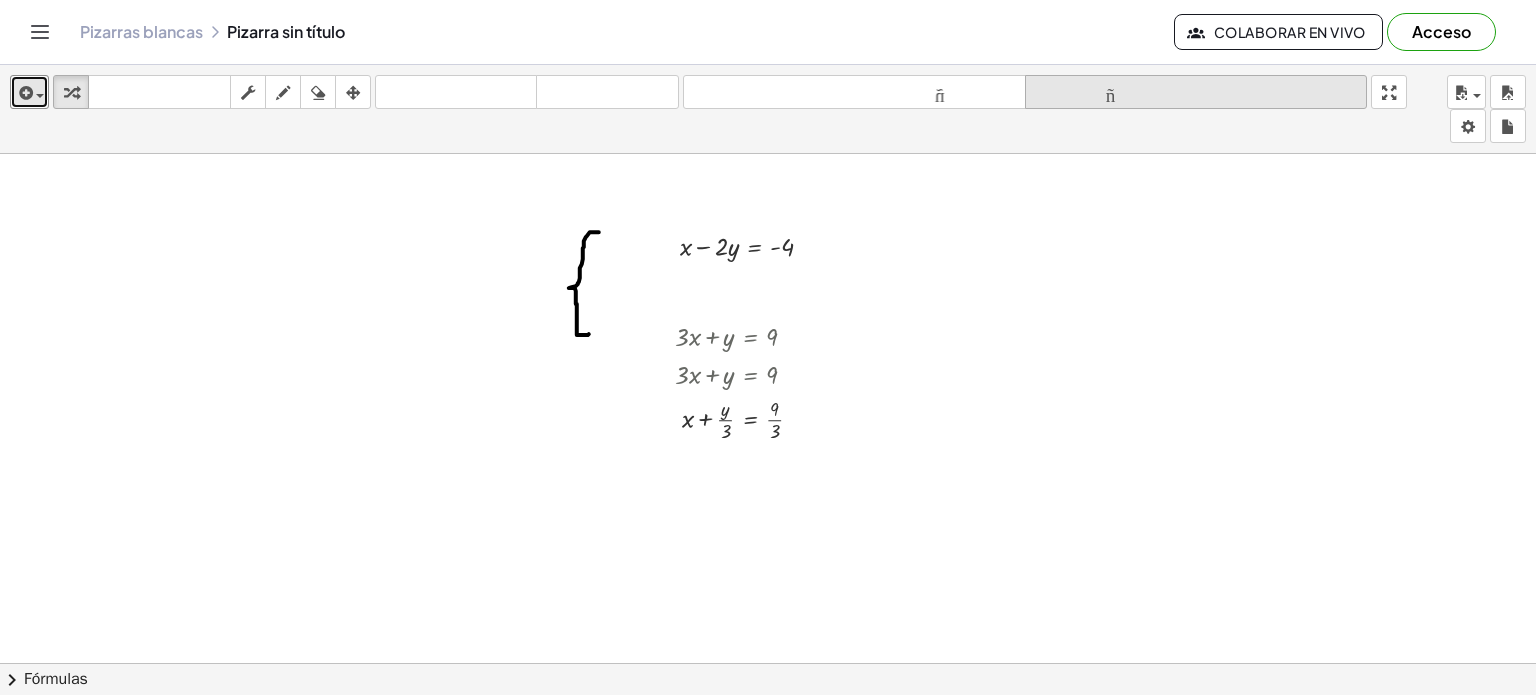 drag, startPoint x: 427, startPoint y: 99, endPoint x: 1054, endPoint y: 81, distance: 627.2583 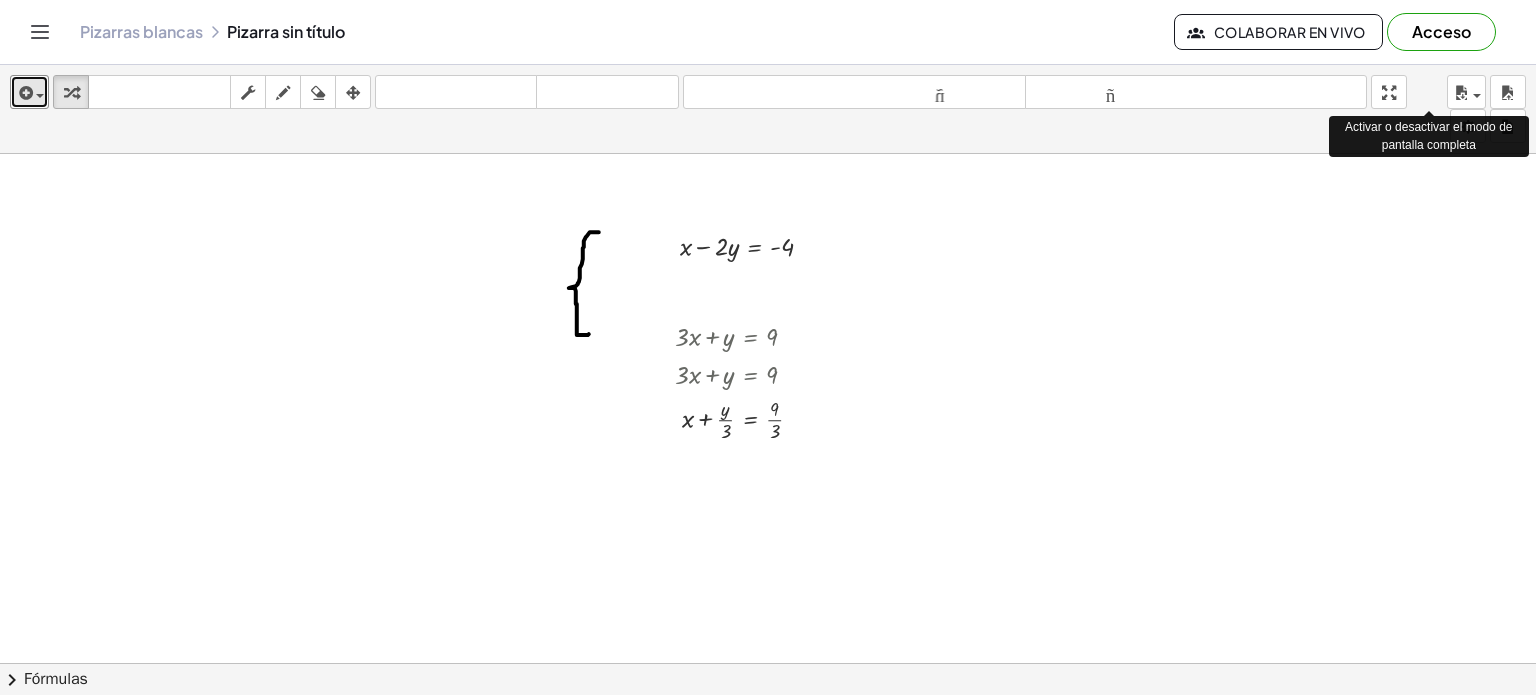 drag, startPoint x: 1404, startPoint y: 89, endPoint x: 1405, endPoint y: 212, distance: 123.00407 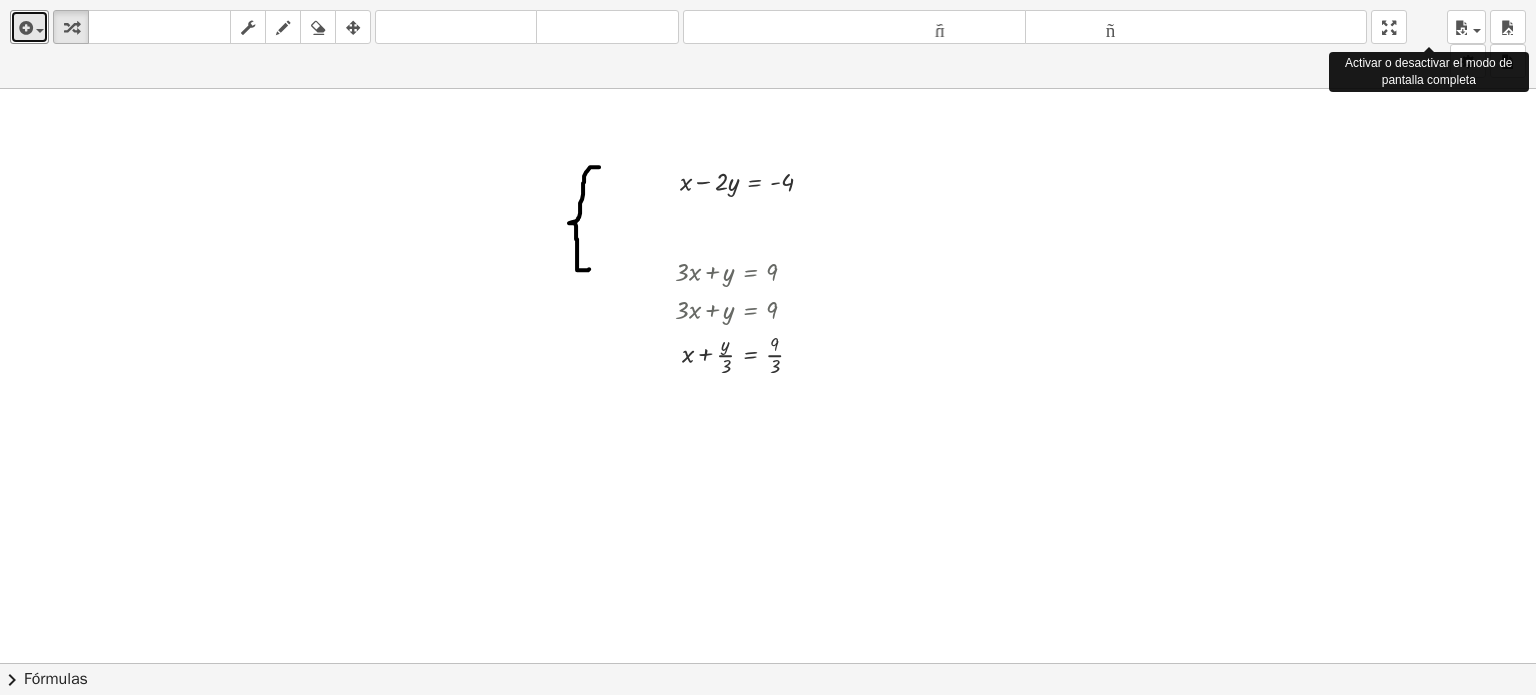 click on "insertar Seleccione uno: Expresión matemática Función Texto Vídeo de YouTube Graficando Geometría Geometría 3D transformar teclado teclado fregar dibujar borrar arreglar deshacer deshacer rehacer rehacer tamaño_del_formato menor tamaño_del_formato más grande pantalla completa carga   ahorrar nuevo ajustes Activar o desactivar el modo de pantalla completa + x − · 2 · y = - 4 + · 3 · x + y = 9 · 3 · x = + 9 − y + · 3 · x + y = 9 Regresa a esta línea Copiar línea como LaTeX Derivación de copia como LaTeX + x + · y · 3 = · 9 · 3 - + ** × chevron_right Fórmulas
Arrastre un lado de una fórmula sobre una expresión resaltada en el lienzo para aplicarla.
Fórmula cuadrática
+ · a · x 2 + · b · x + c = 0
⇔
x = · ( − b ± 2 √ ( + b 2 − · 4 · a · c ) ) · 2 · a
+ x 2 + · p · x +" at bounding box center [768, 347] 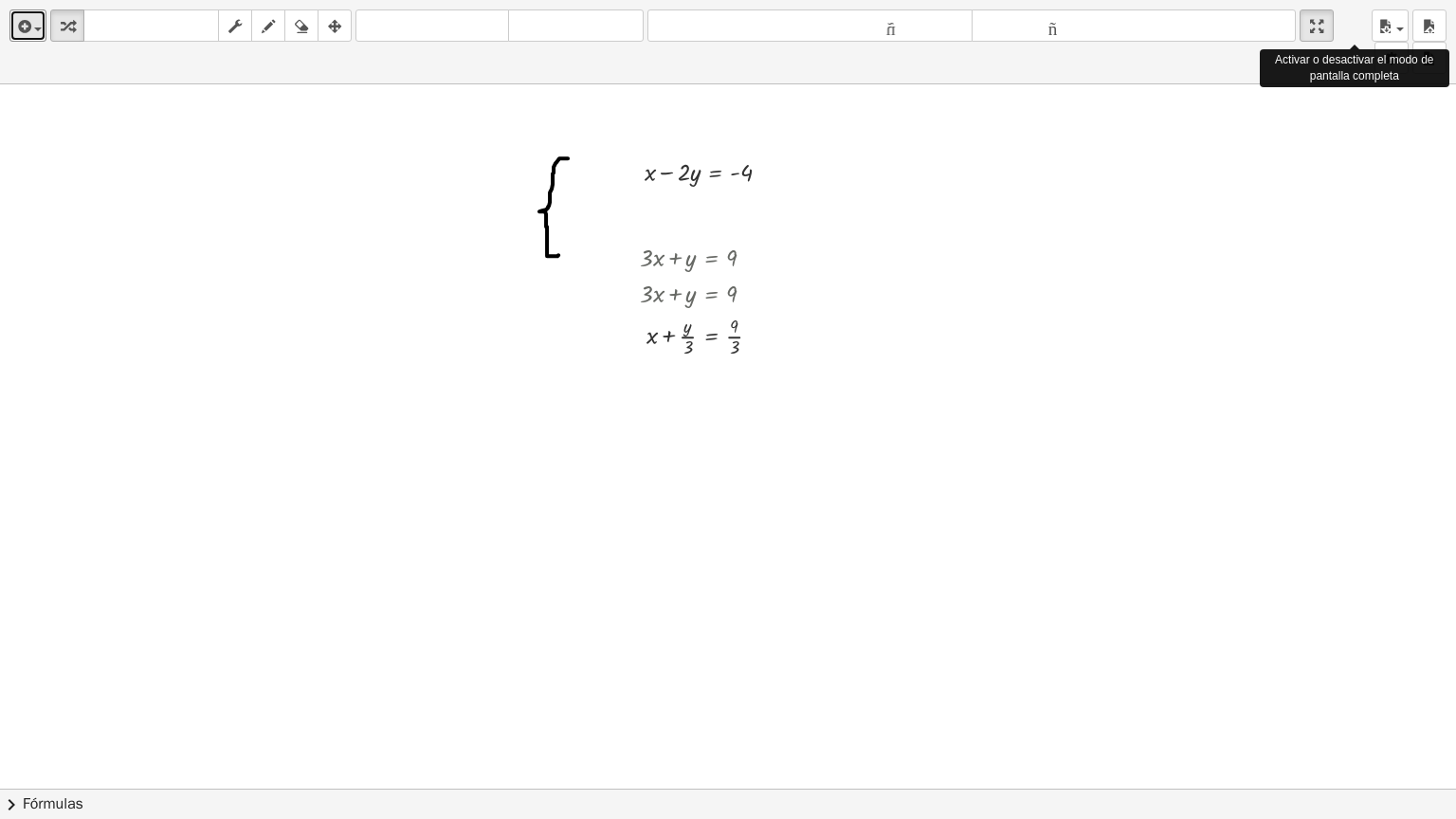 click at bounding box center (728, 694) 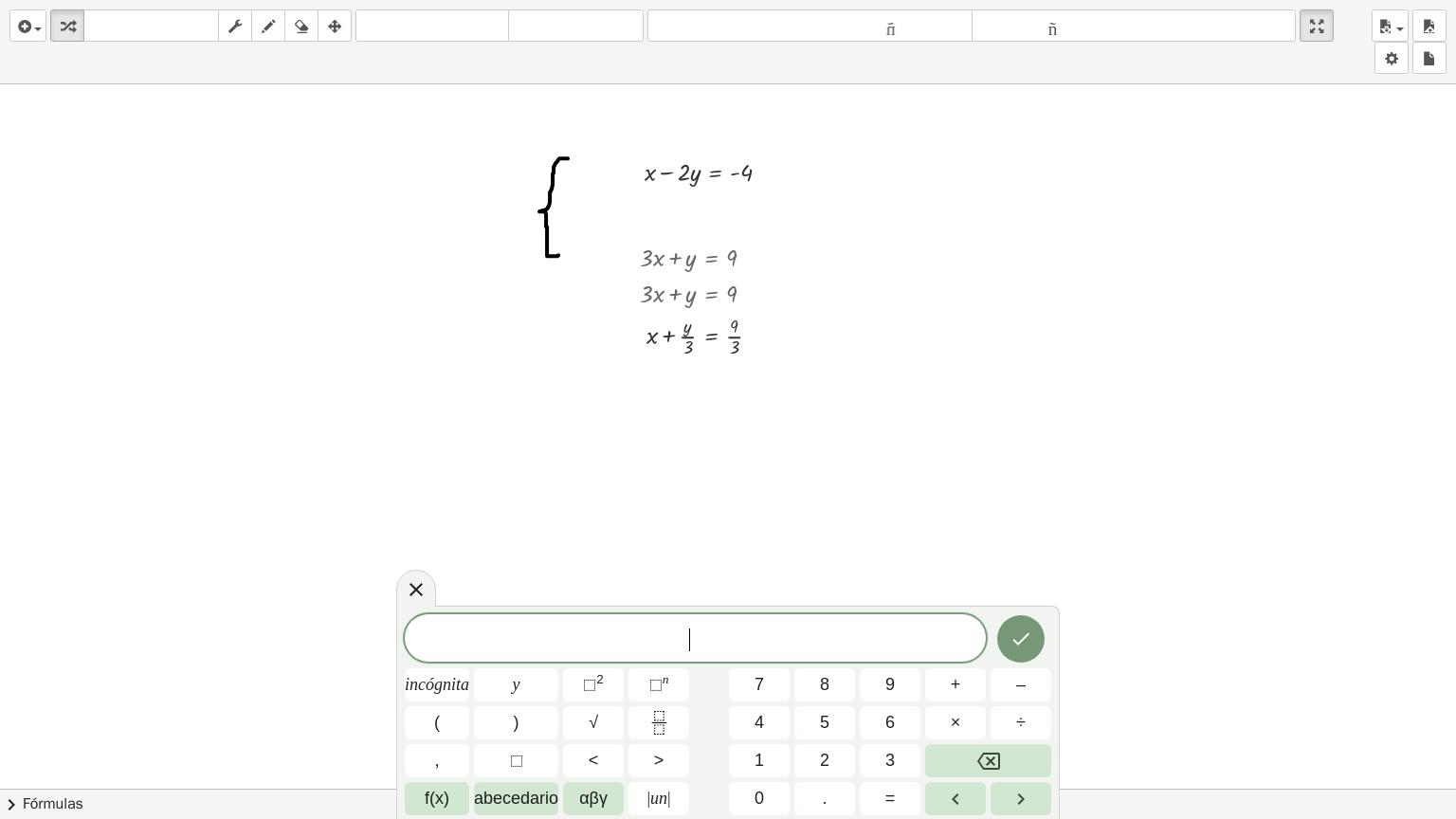 click at bounding box center [728, 694] 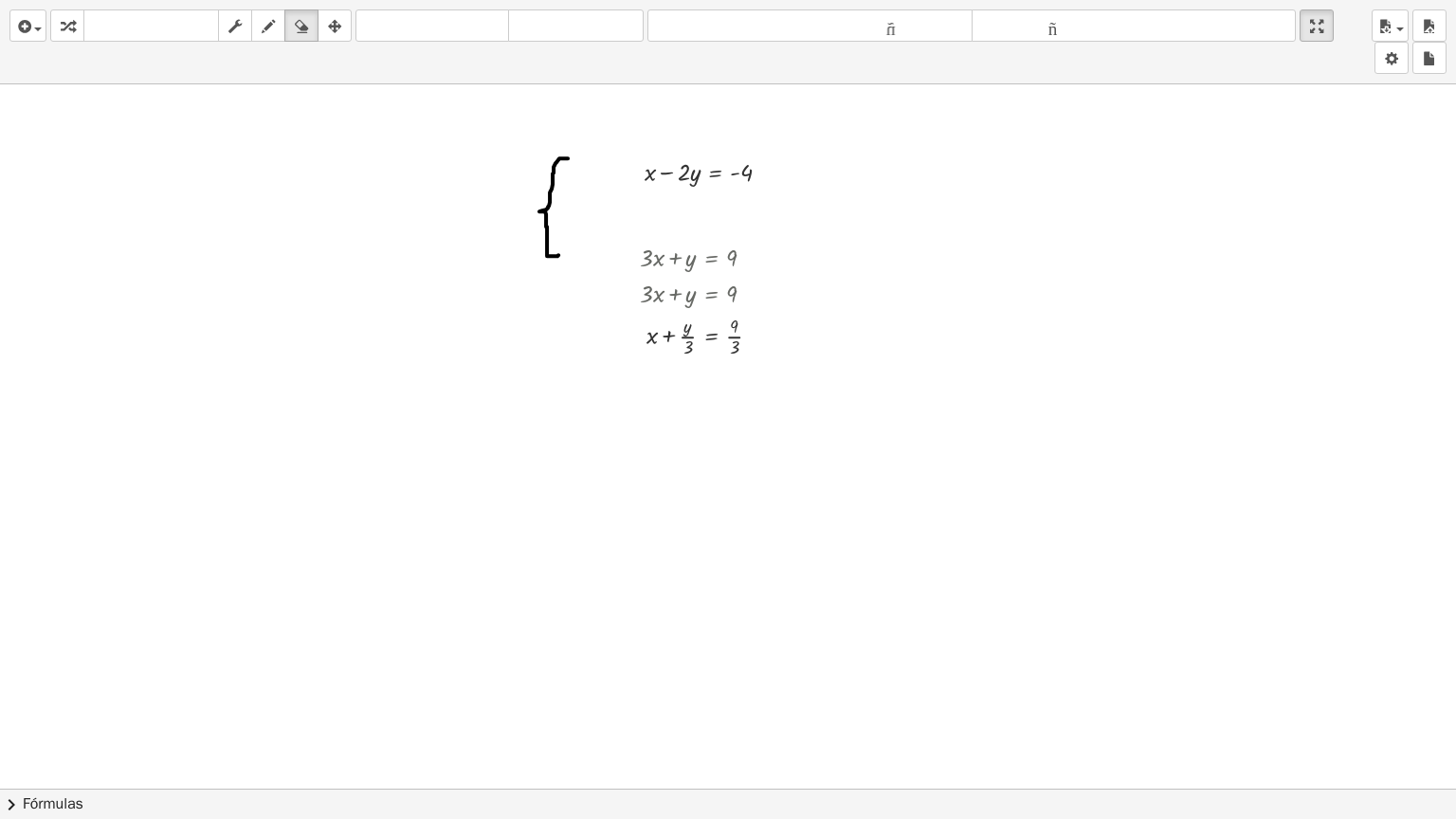 drag, startPoint x: 311, startPoint y: 44, endPoint x: 351, endPoint y: 66, distance: 45.650849 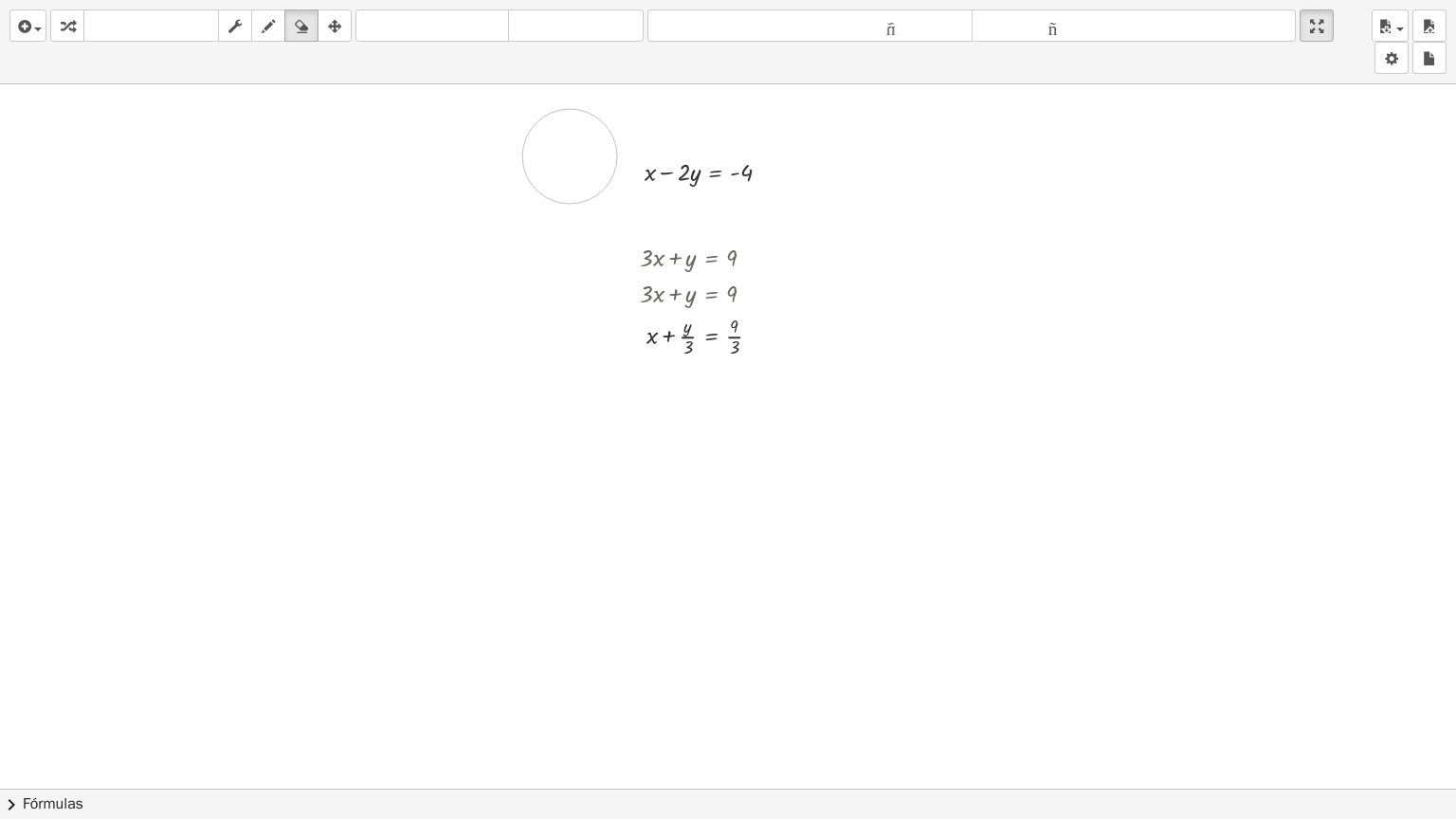 drag, startPoint x: 535, startPoint y: 212, endPoint x: 570, endPoint y: 155, distance: 66.887966 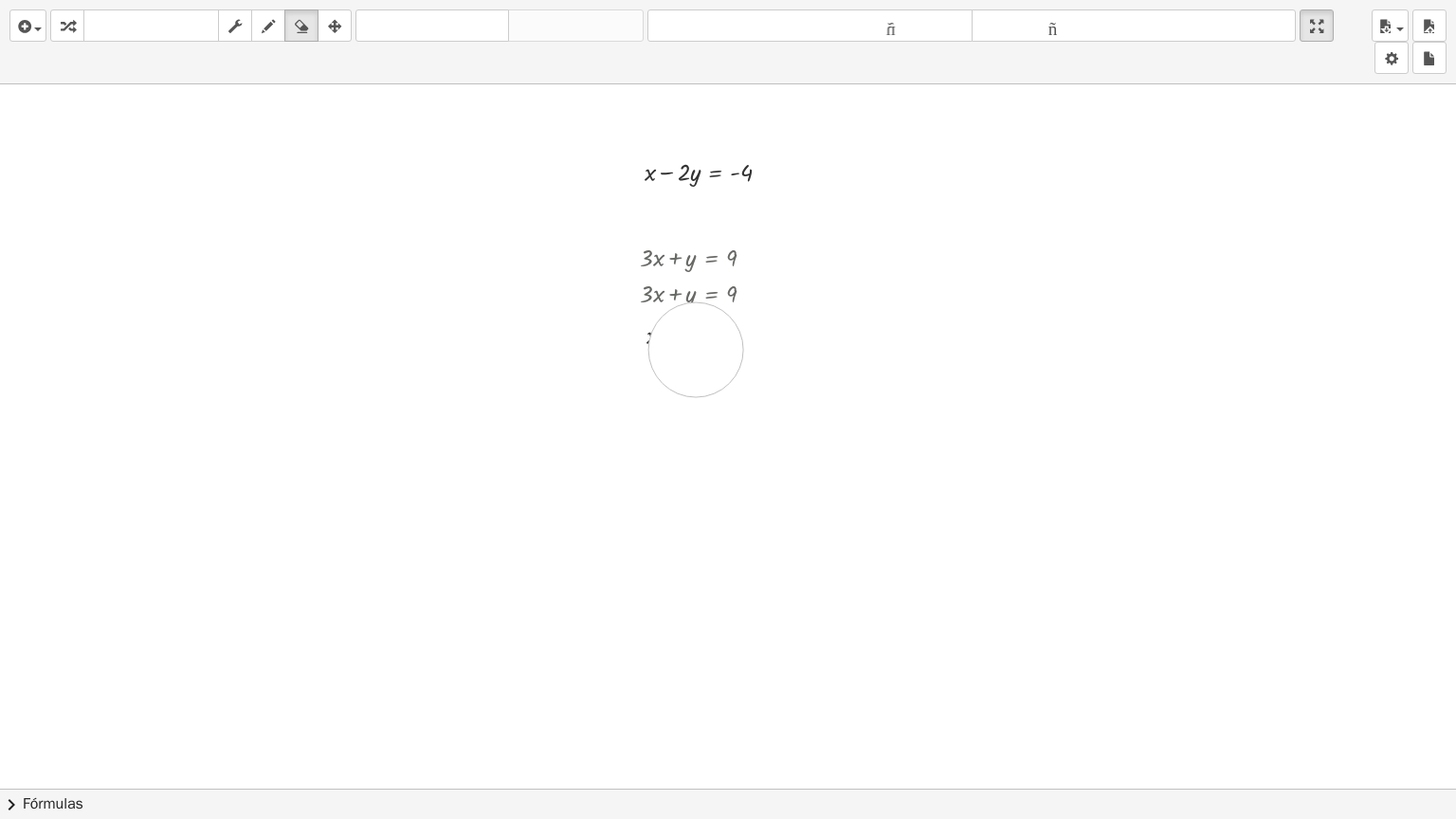 drag, startPoint x: 832, startPoint y: 372, endPoint x: 696, endPoint y: 349, distance: 137.9311 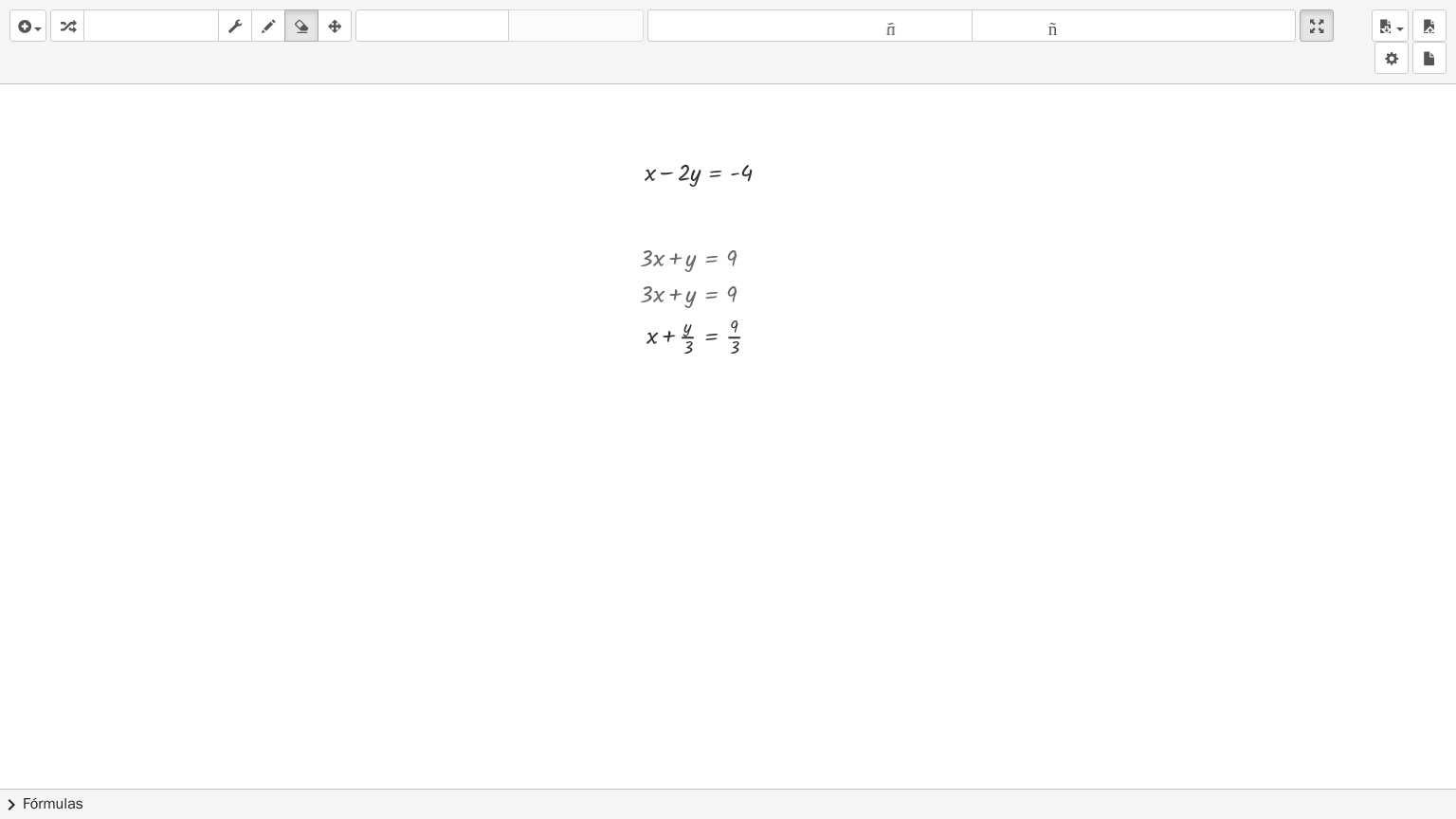 click at bounding box center [728, 694] 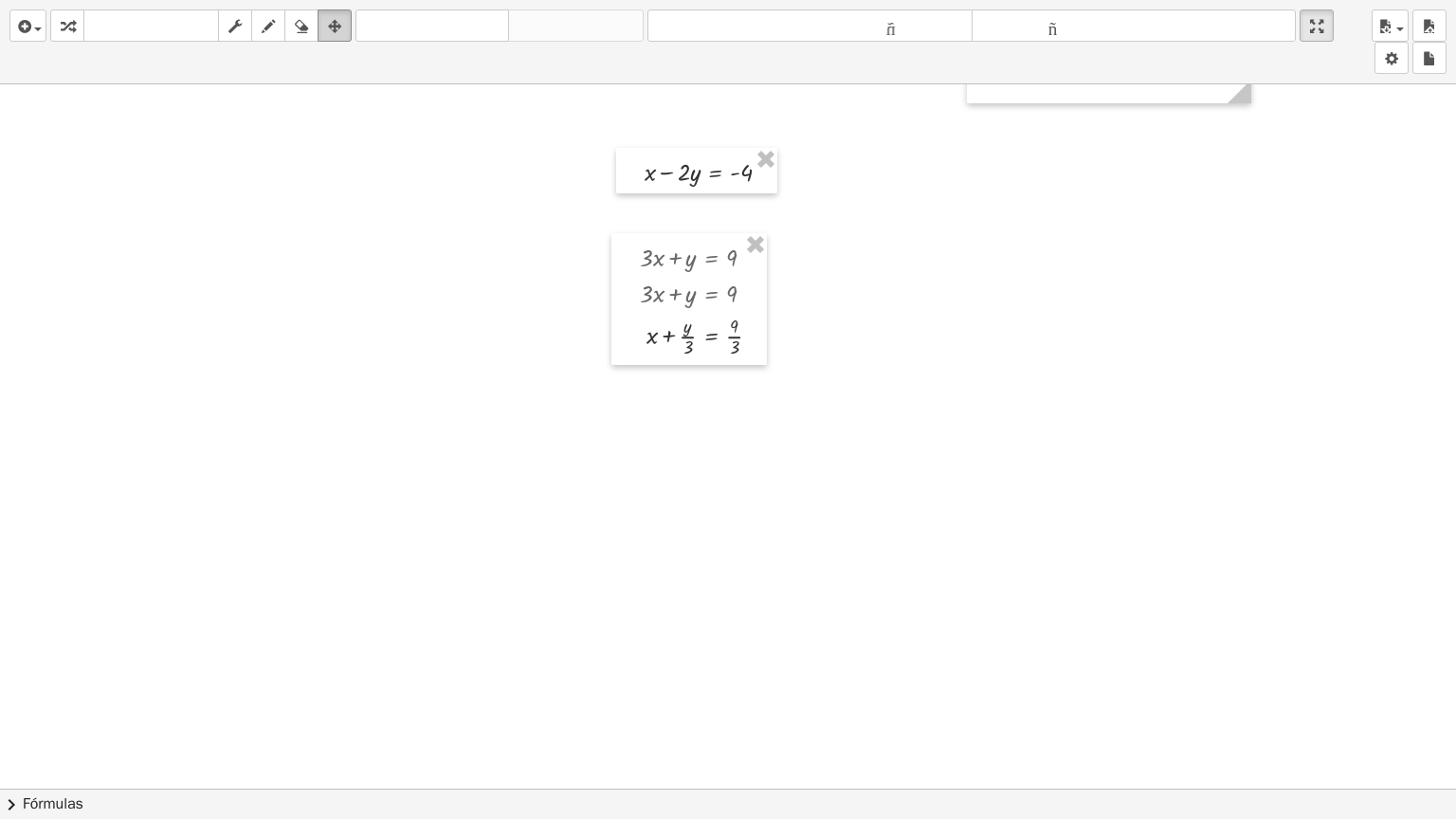 click at bounding box center [335, 26] 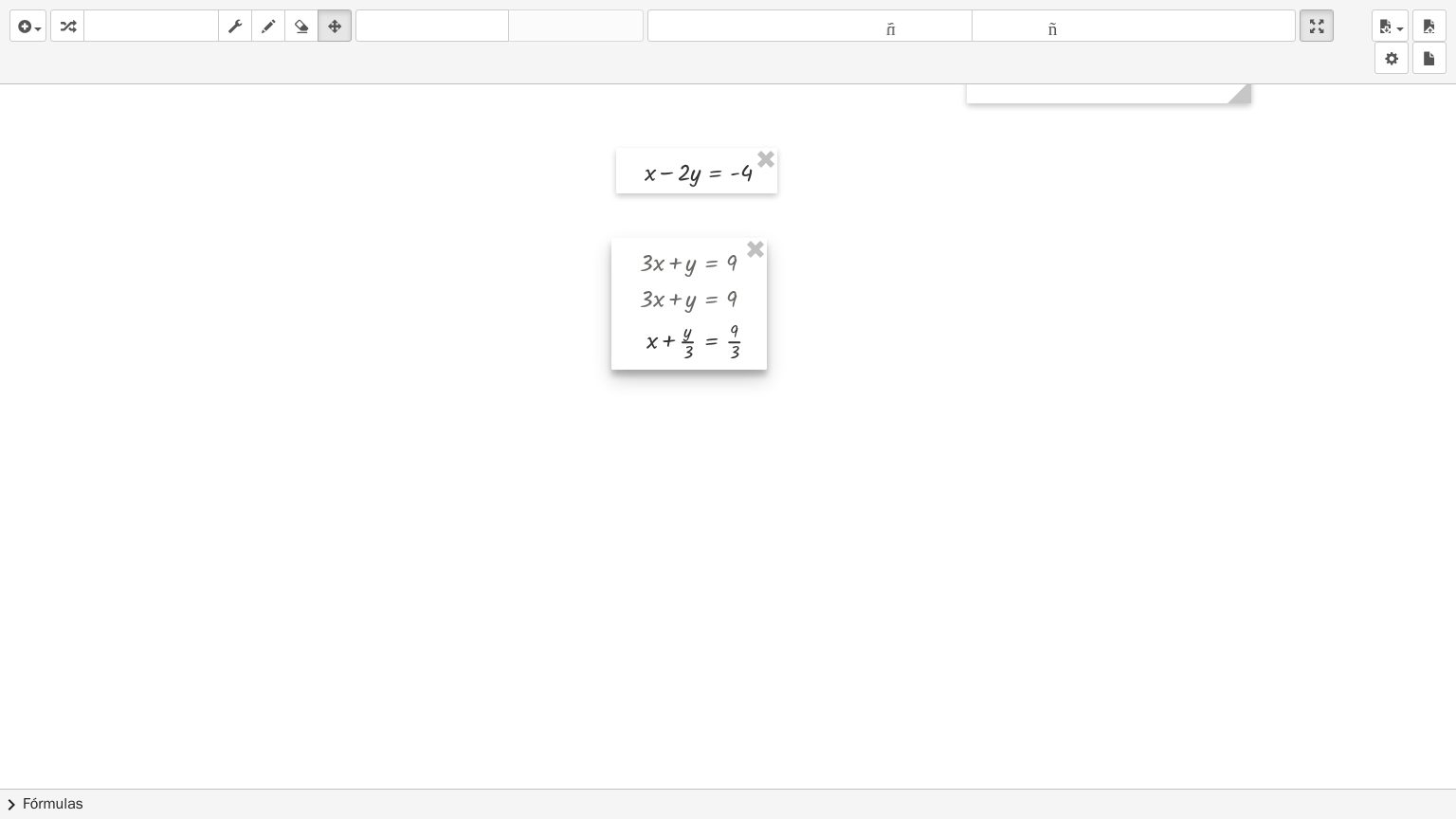click at bounding box center (689, 303) 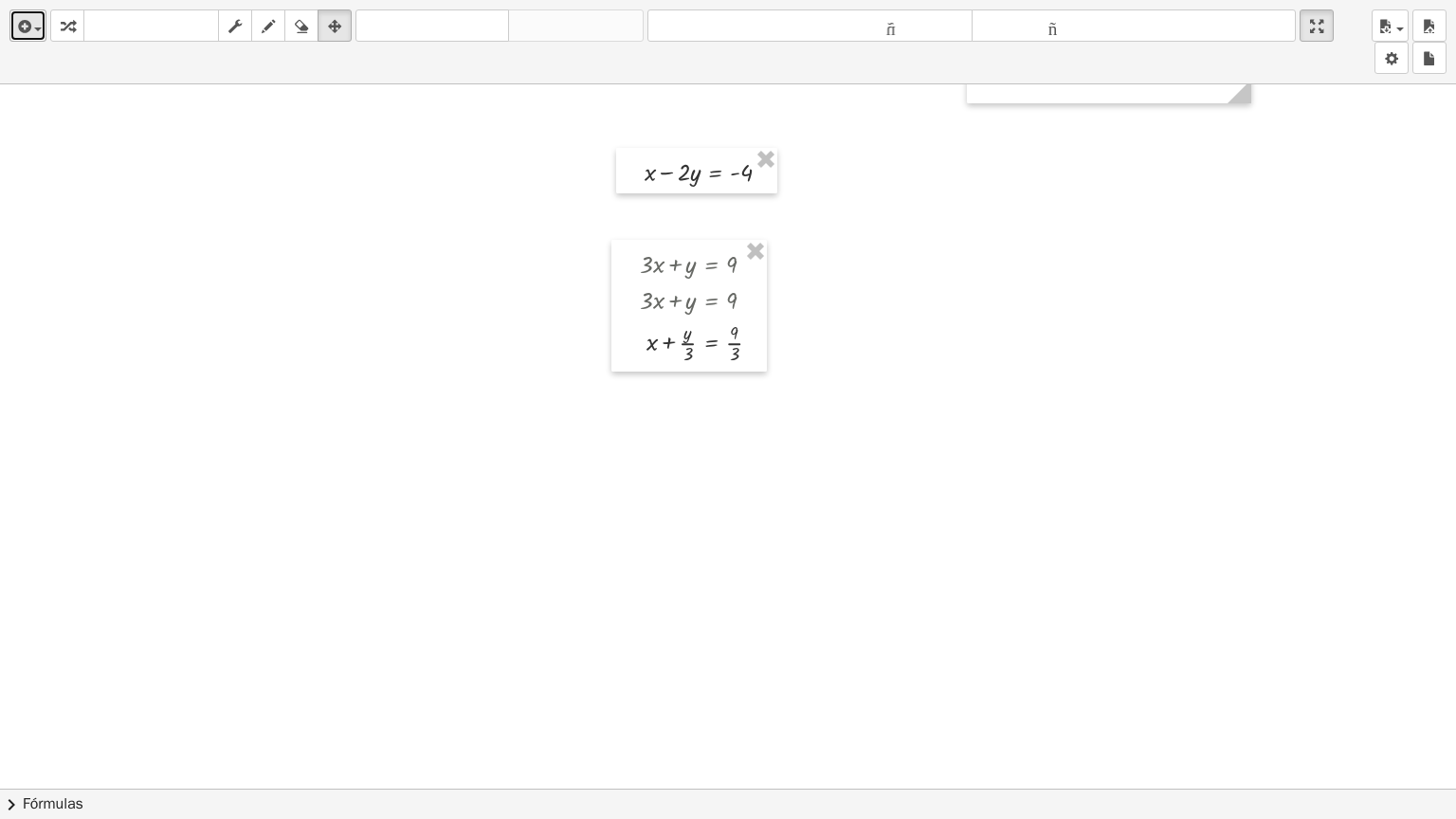 click at bounding box center (27, 26) 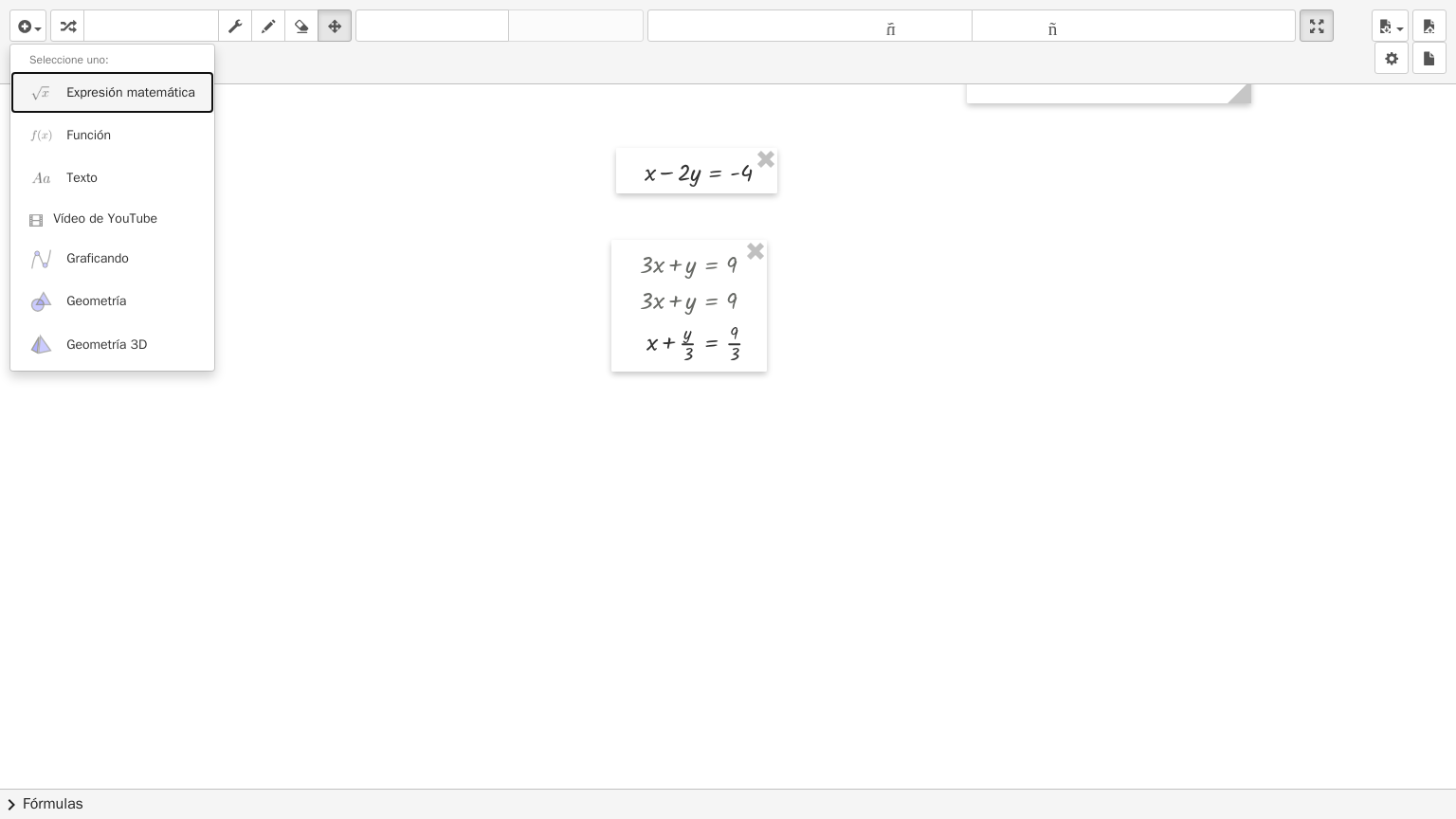 click on "Expresión matemática" at bounding box center [131, 92] 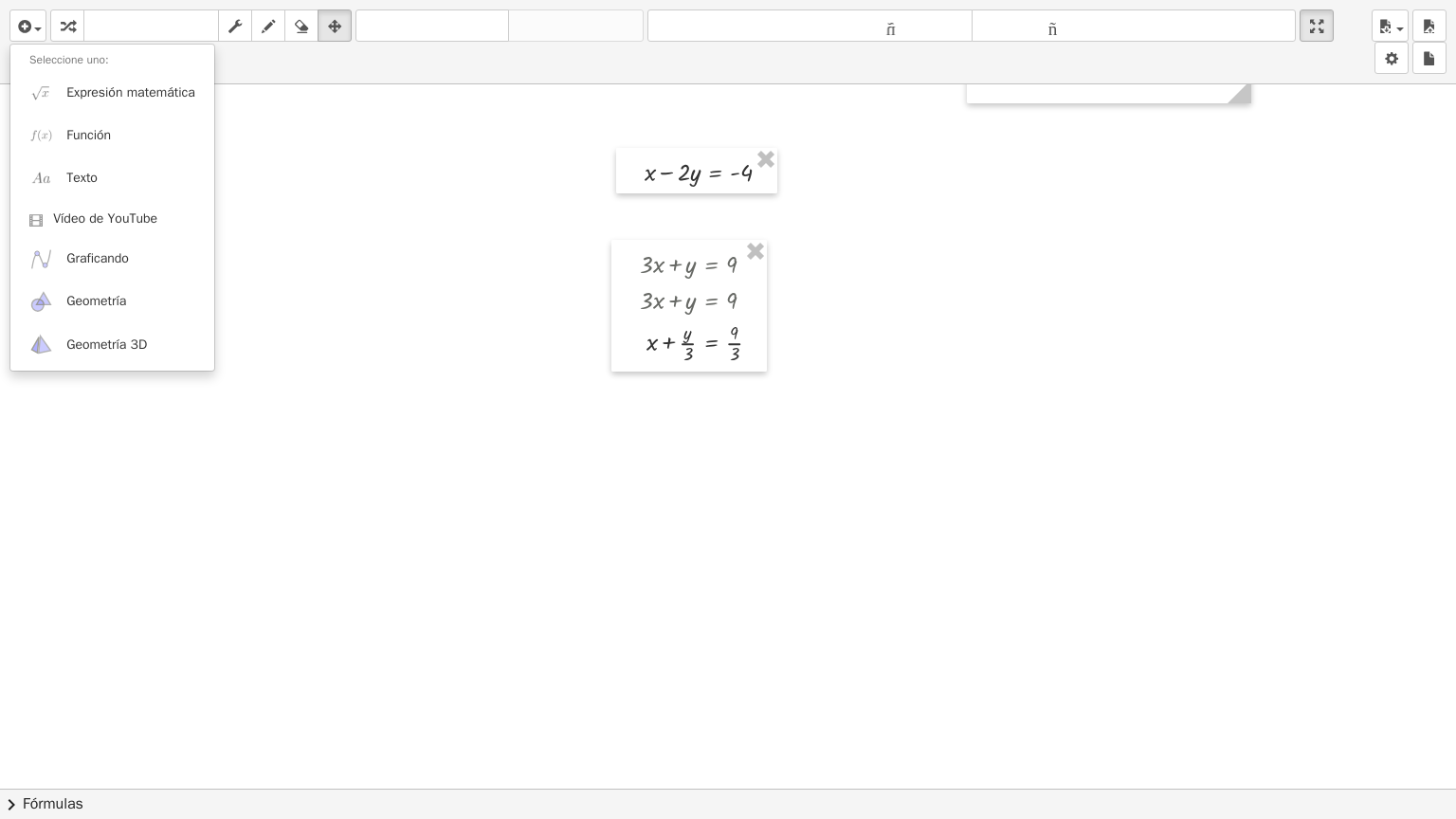 click at bounding box center [728, 694] 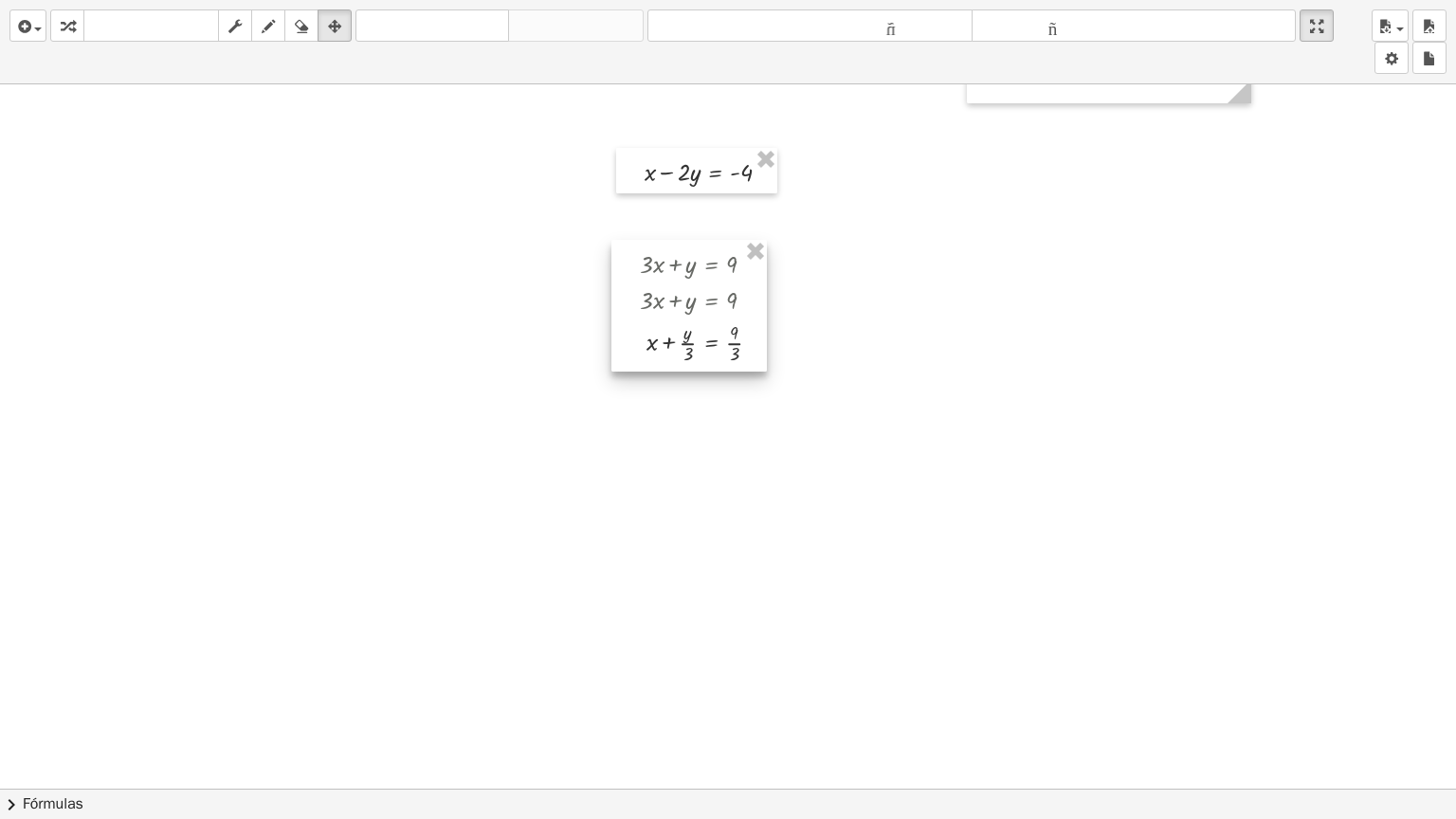 click at bounding box center [689, 305] 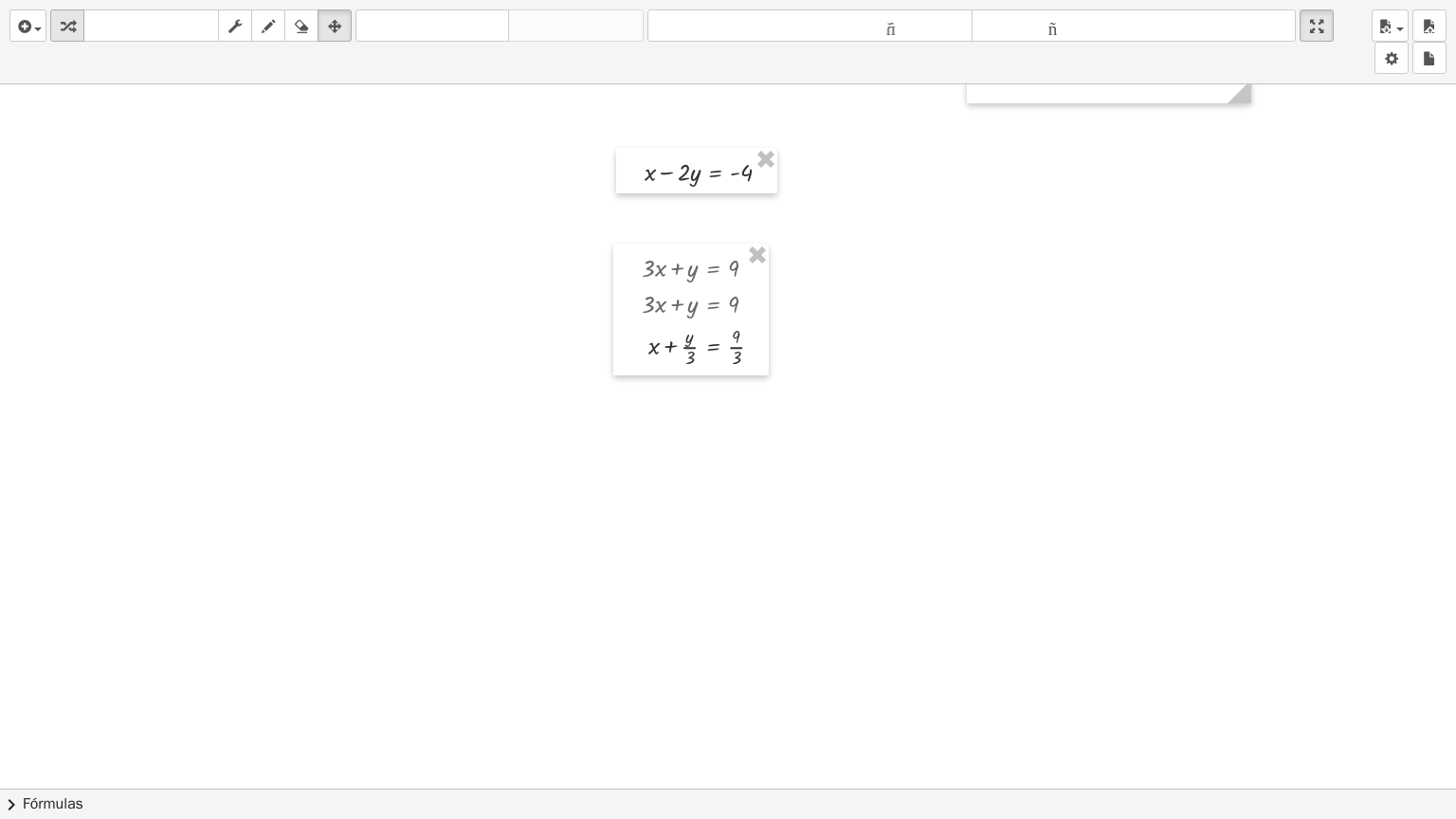 click on "transformar" at bounding box center (67, 26) 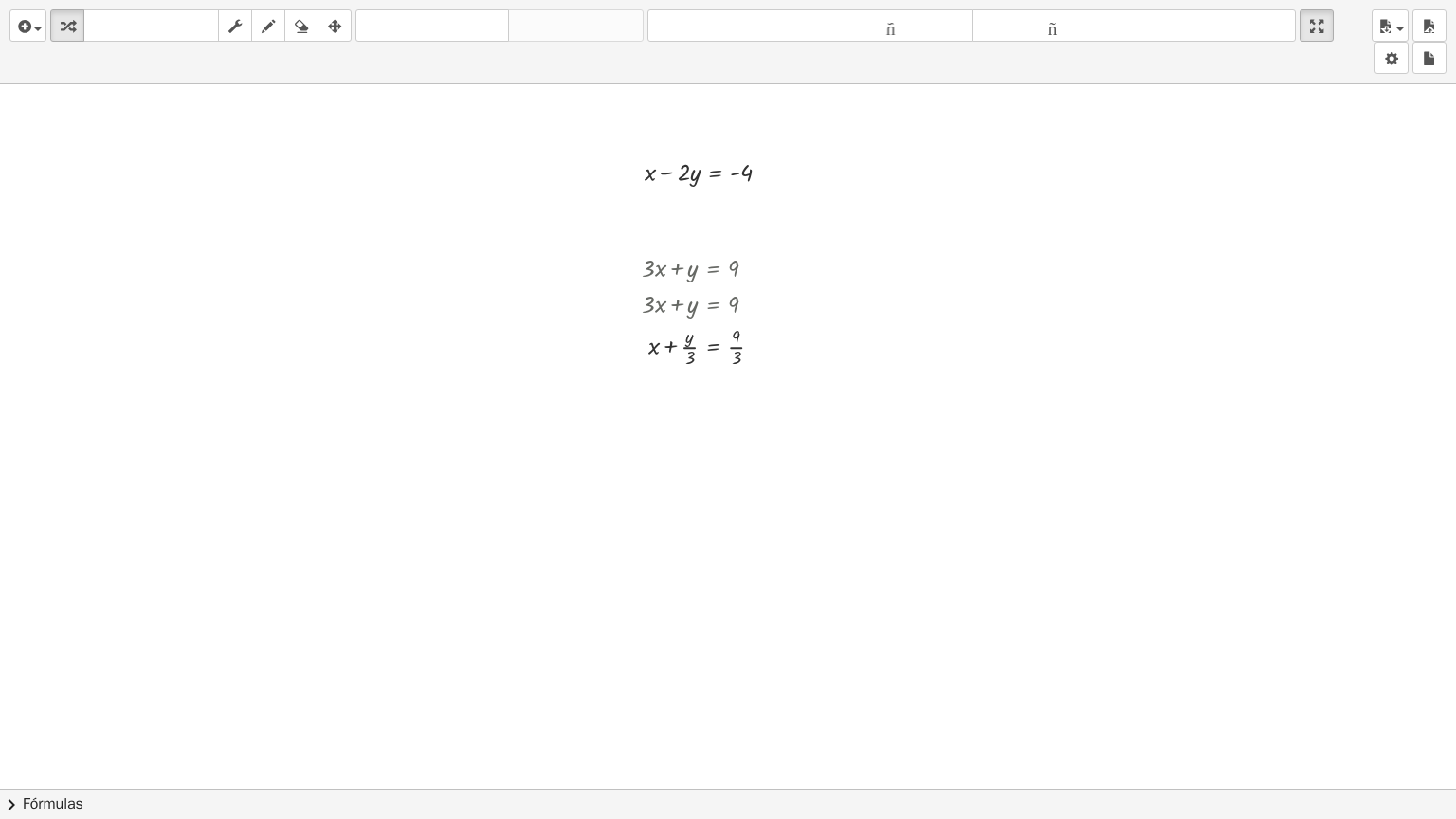 drag, startPoint x: 710, startPoint y: 391, endPoint x: 679, endPoint y: 482, distance: 96.13532 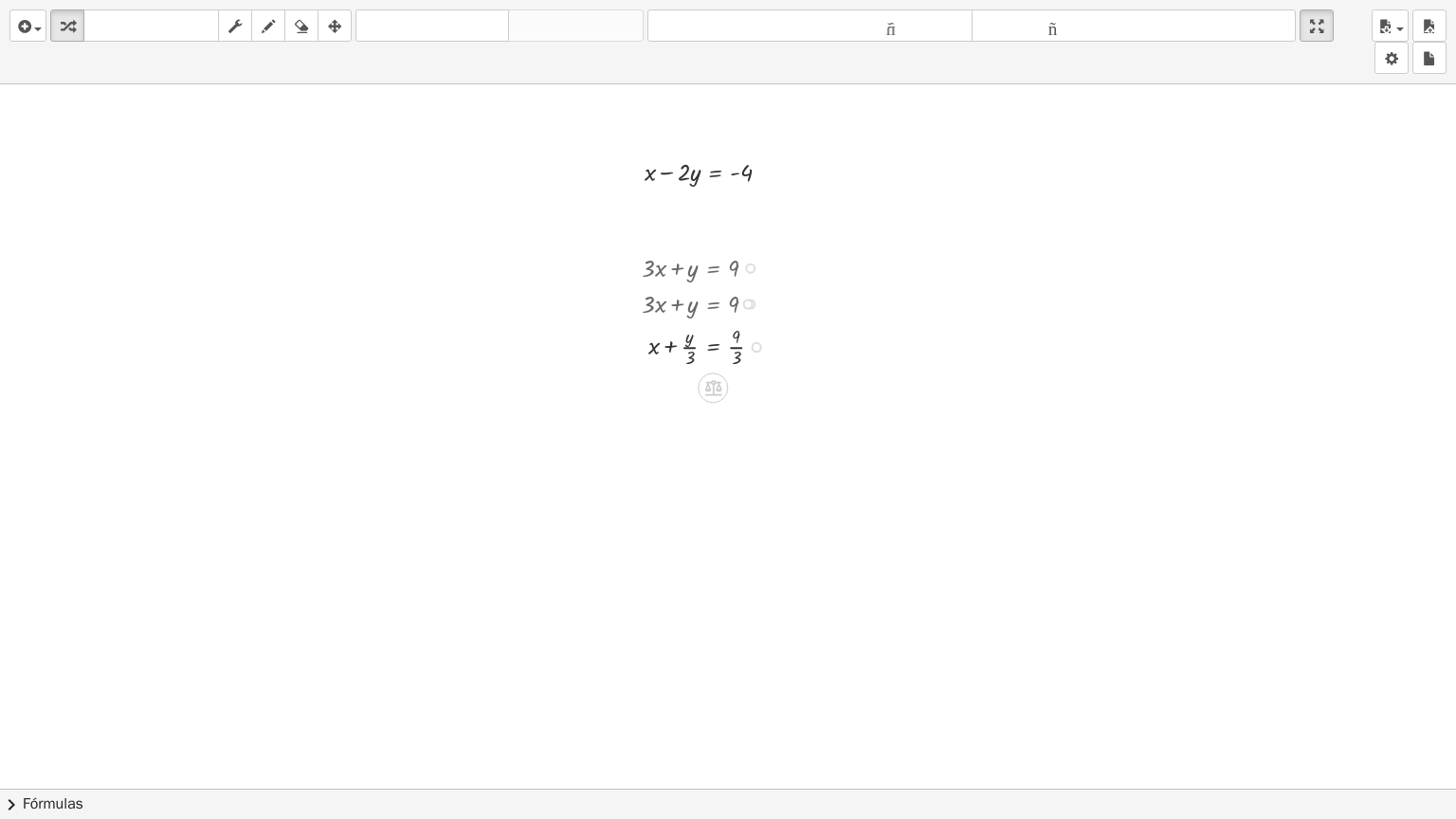 click at bounding box center [756, 347] 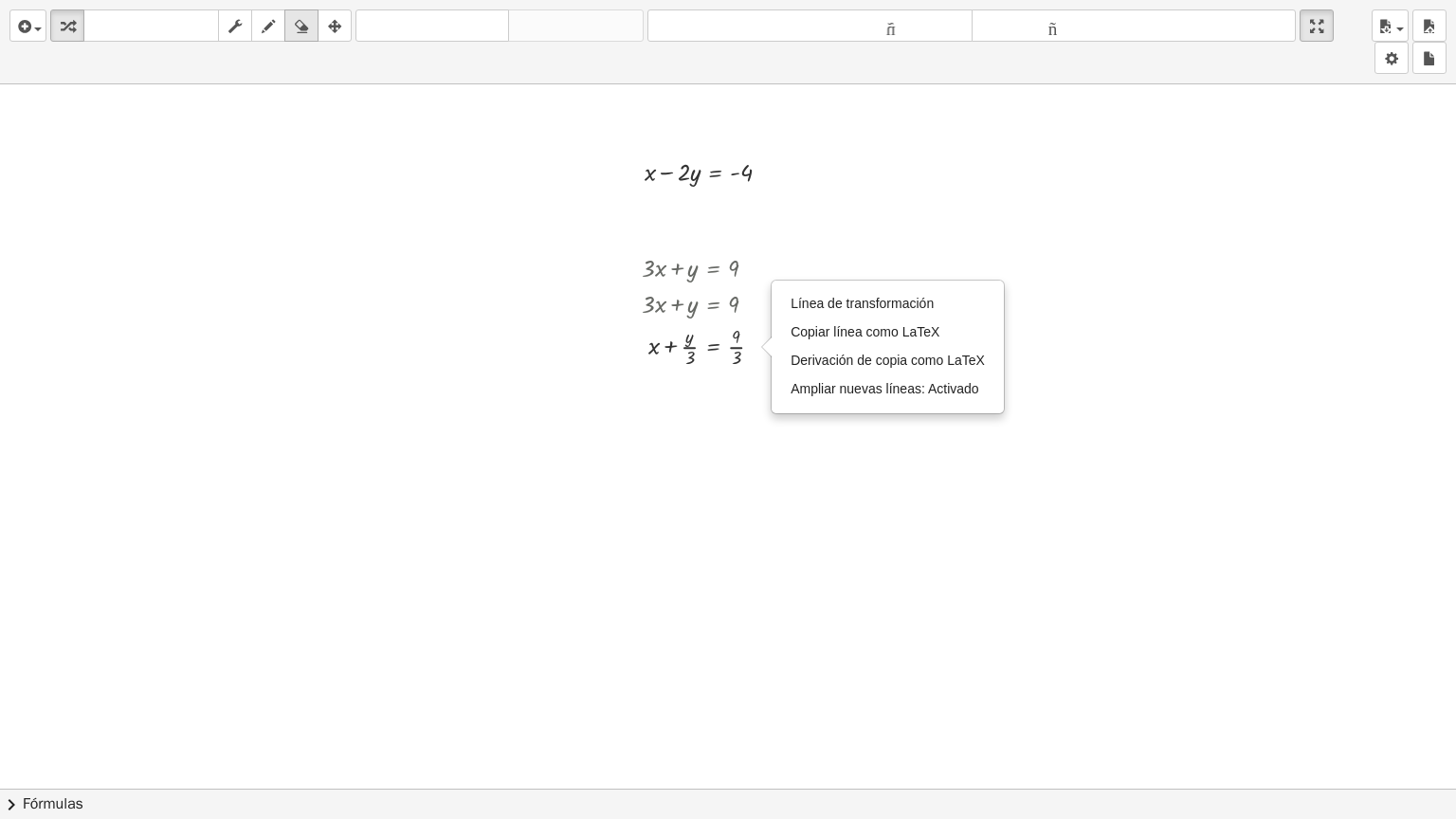 click at bounding box center (301, 27) 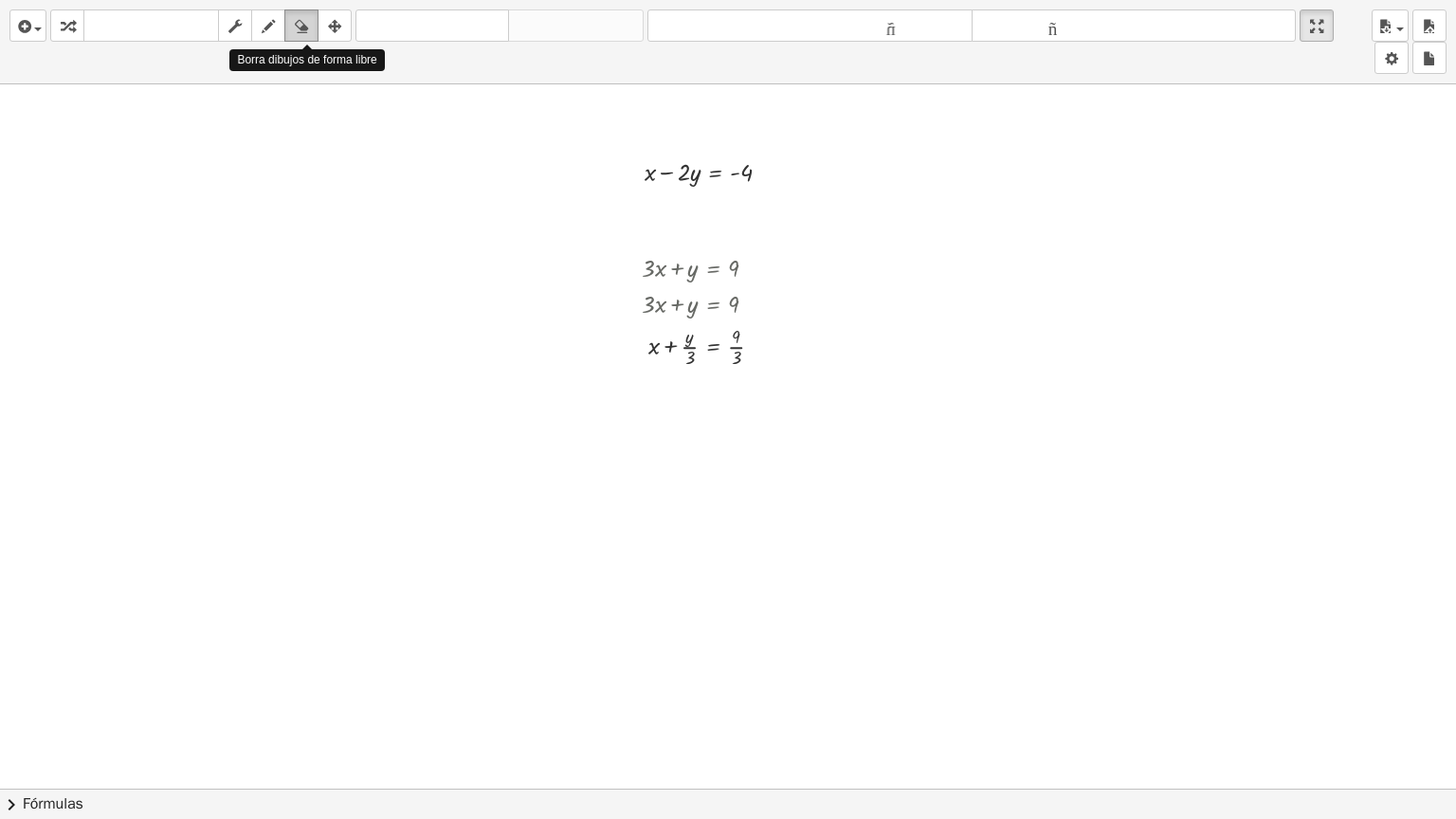 click at bounding box center (301, 27) 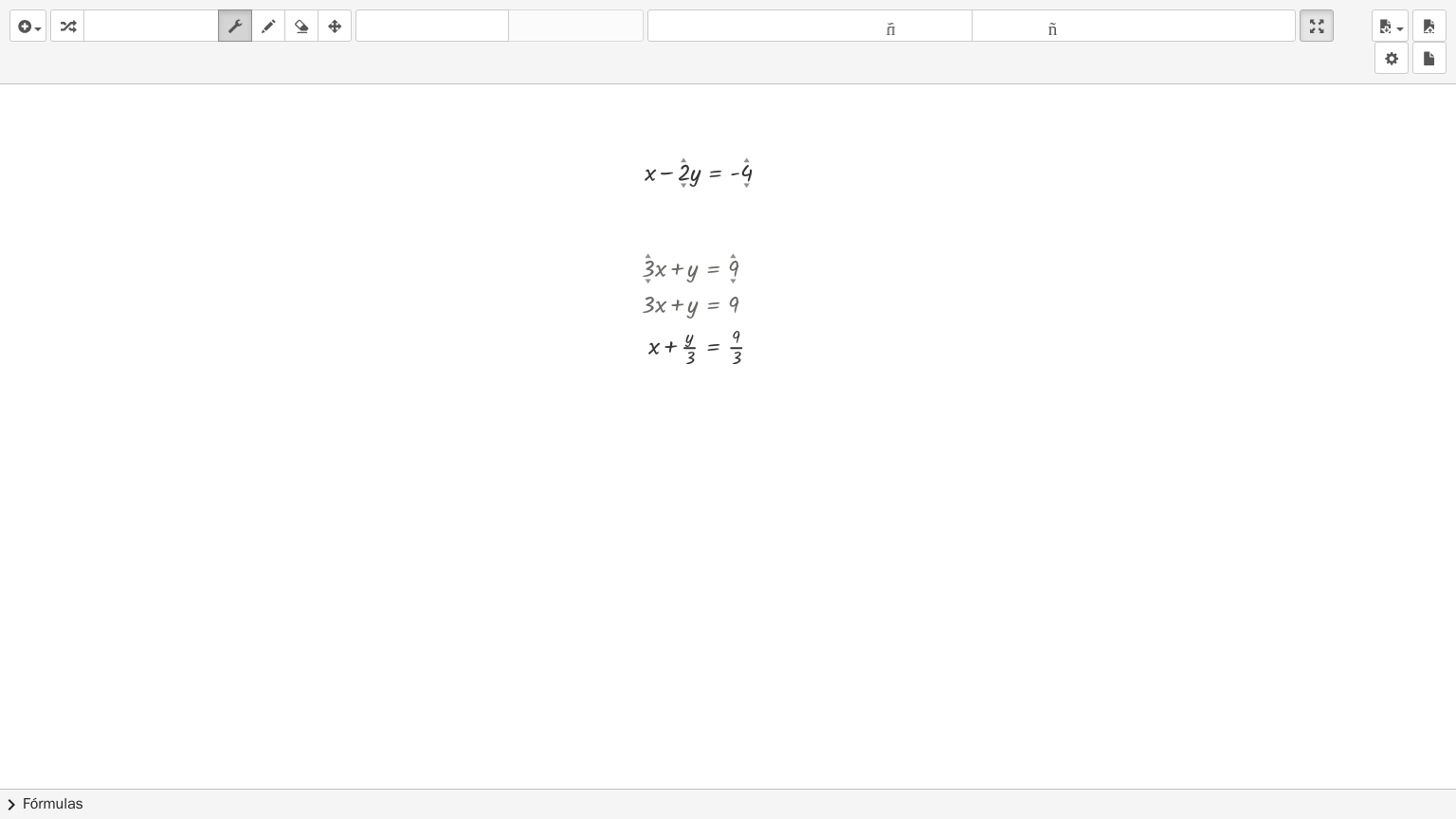 click at bounding box center [235, 26] 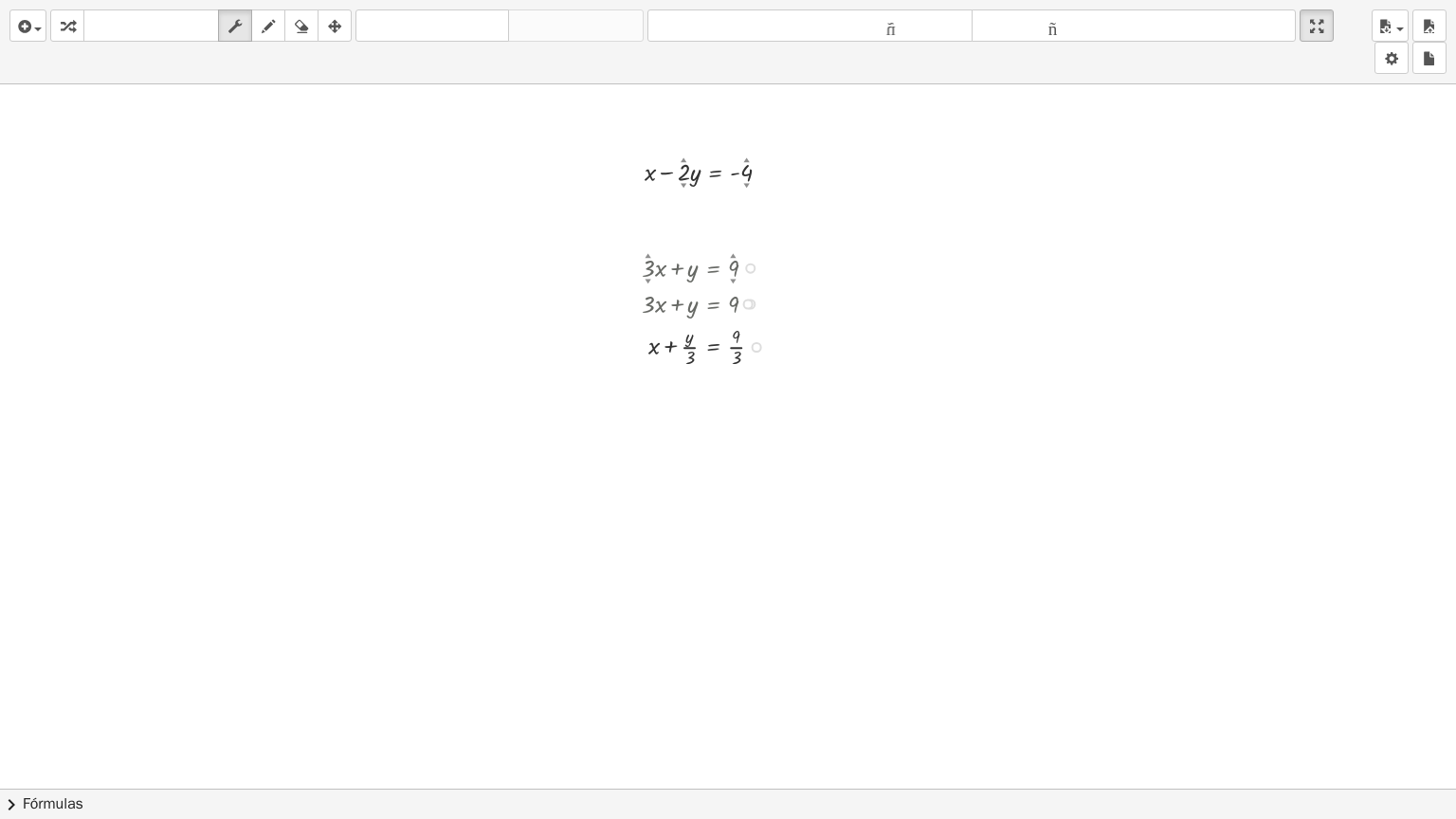 click on "Línea de transformación Copiar línea como LaTeX Derivación de copia como LaTeX Ampliar nuevas líneas: Activado" at bounding box center [756, 347] 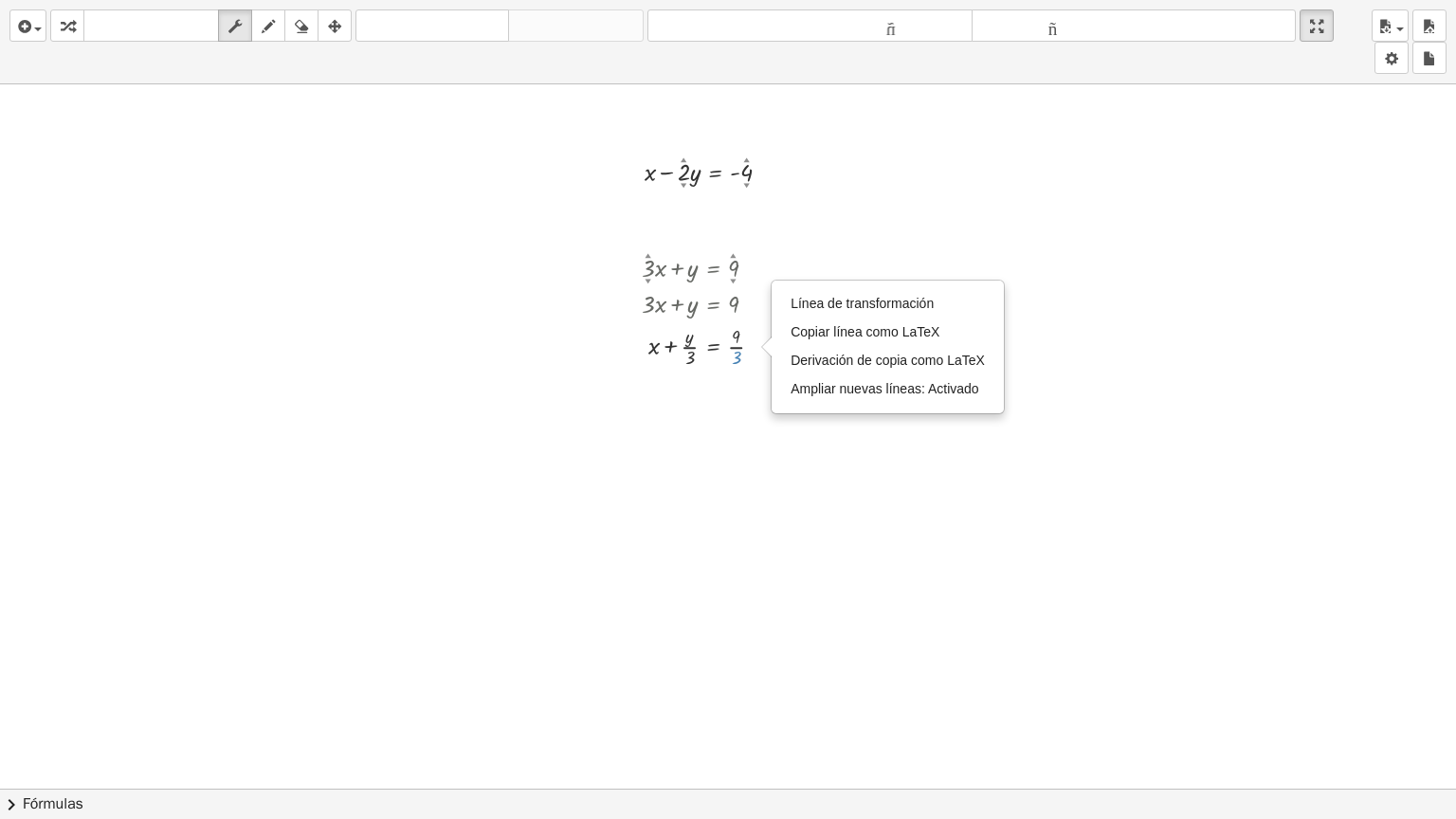 drag, startPoint x: 737, startPoint y: 355, endPoint x: 682, endPoint y: 341, distance: 56.753854 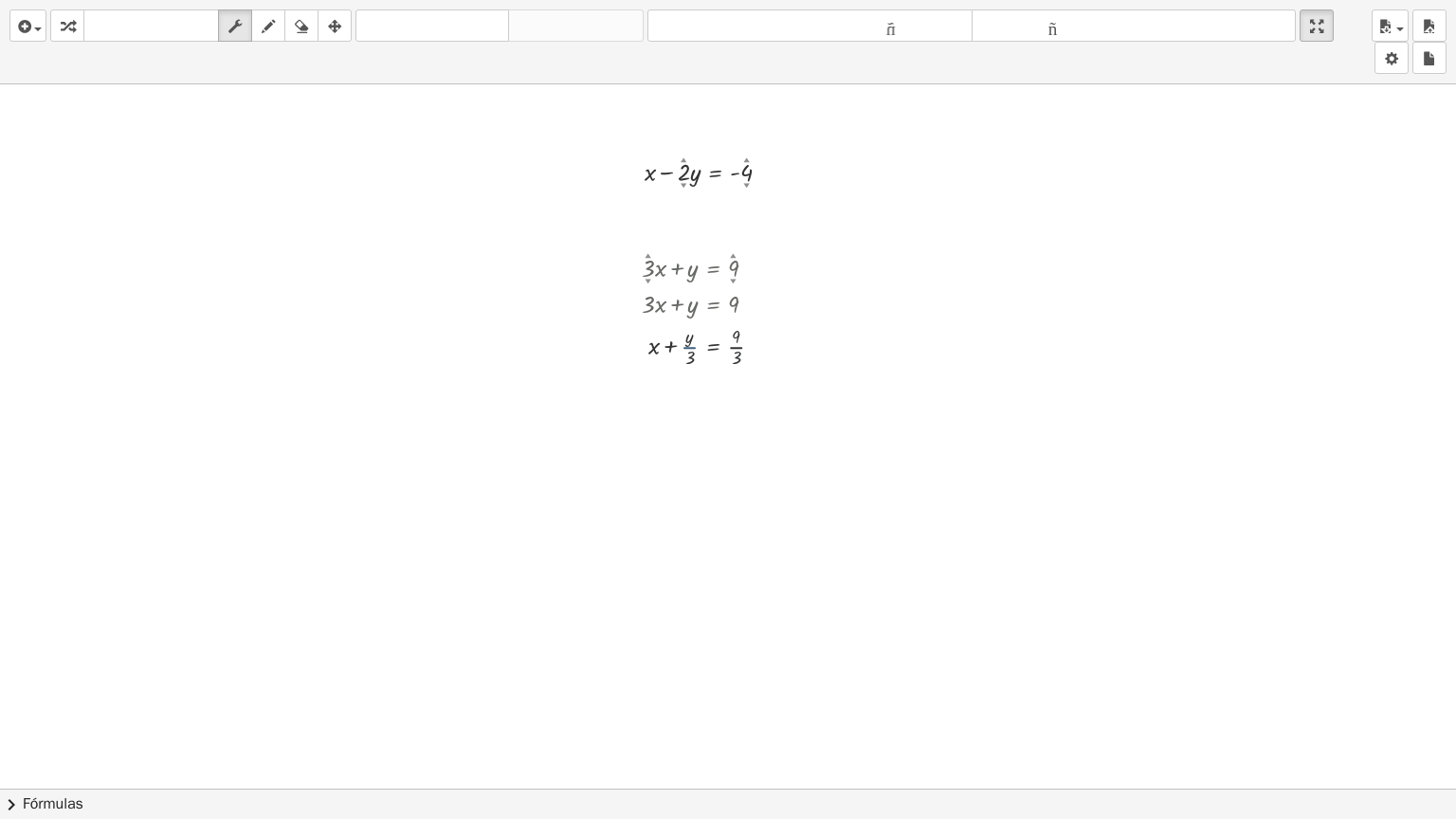 click at bounding box center [710, 345] 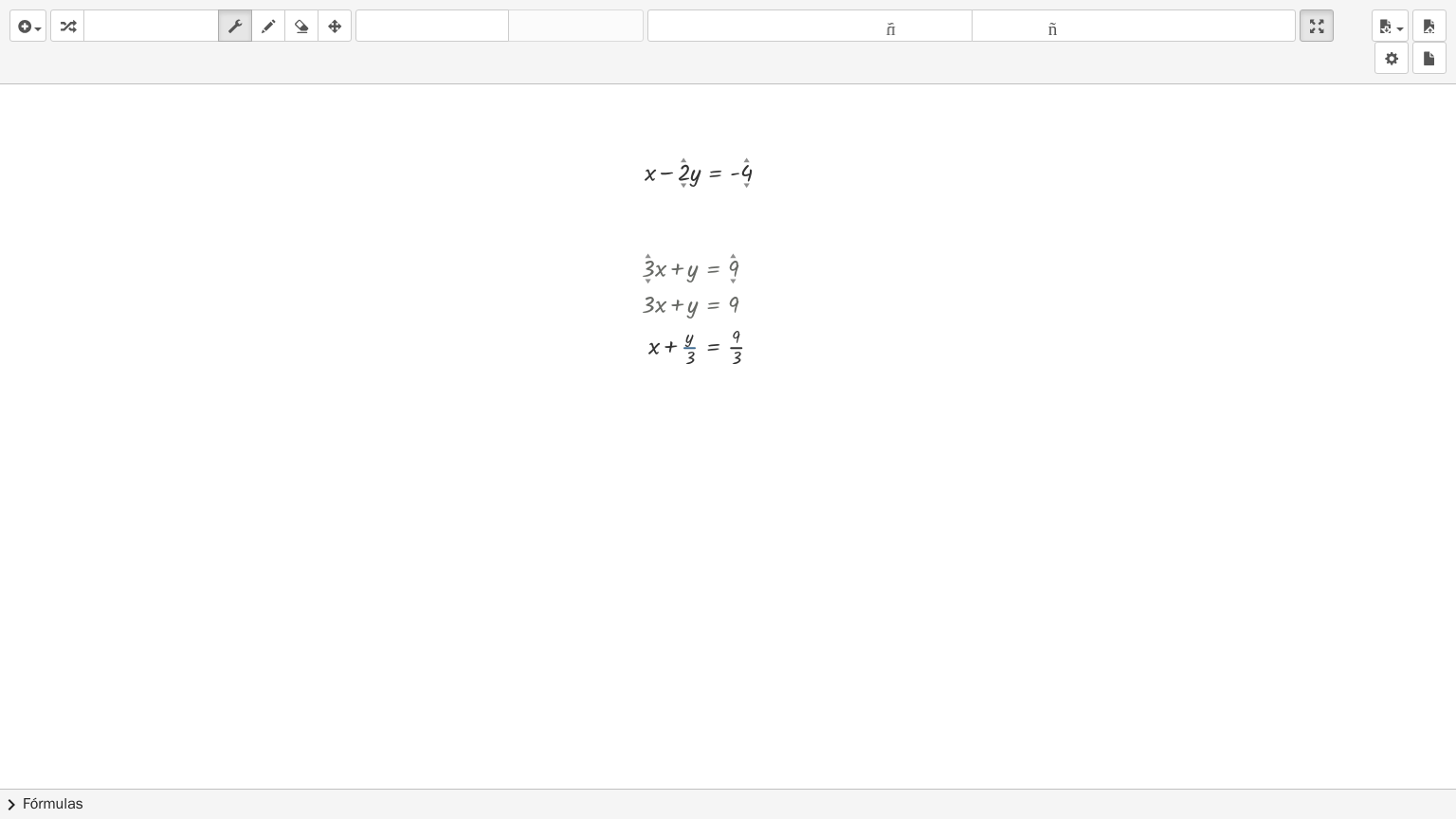 drag, startPoint x: 686, startPoint y: 341, endPoint x: 718, endPoint y: 354, distance: 34.539832 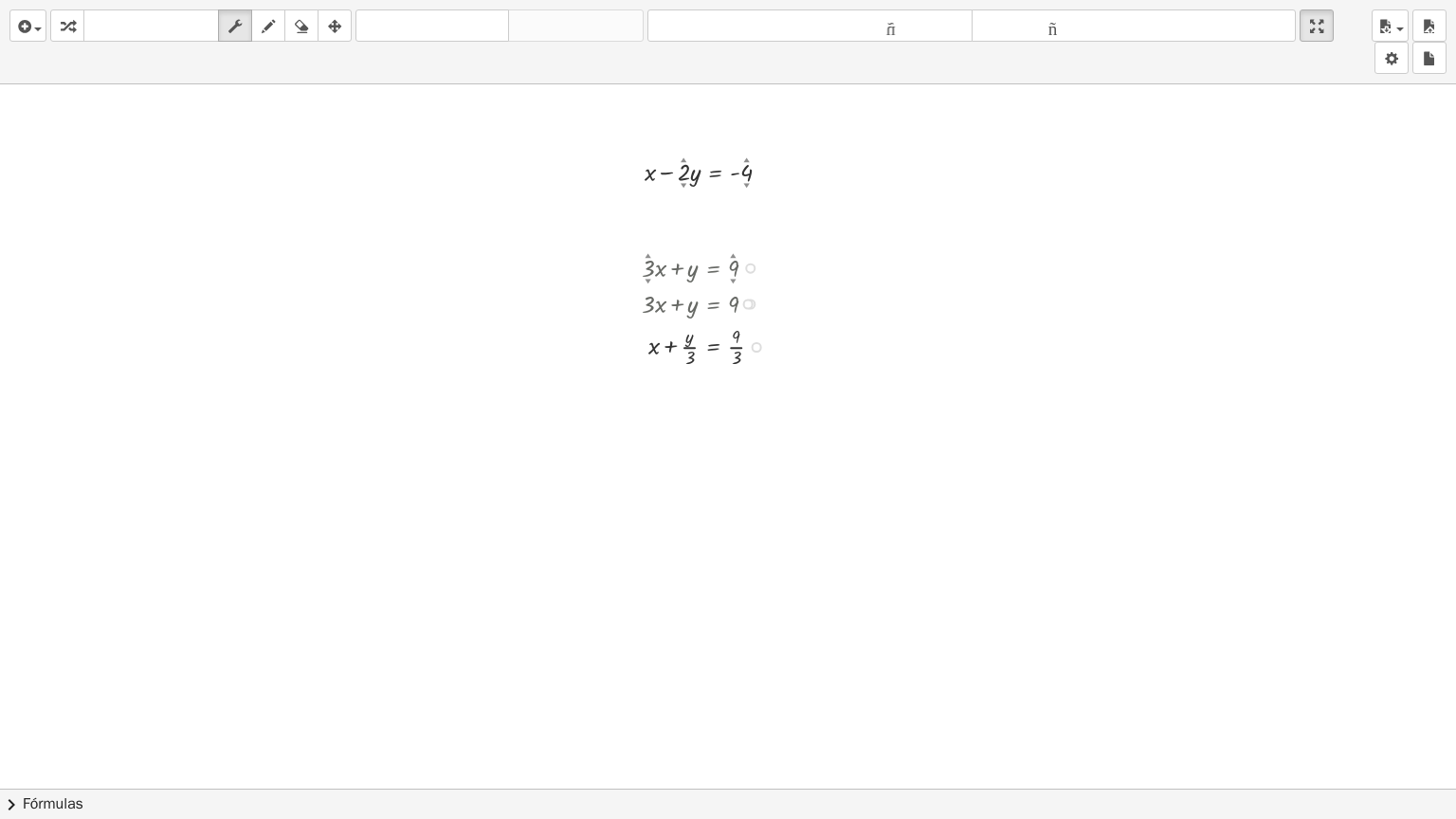 click at bounding box center (710, 302) 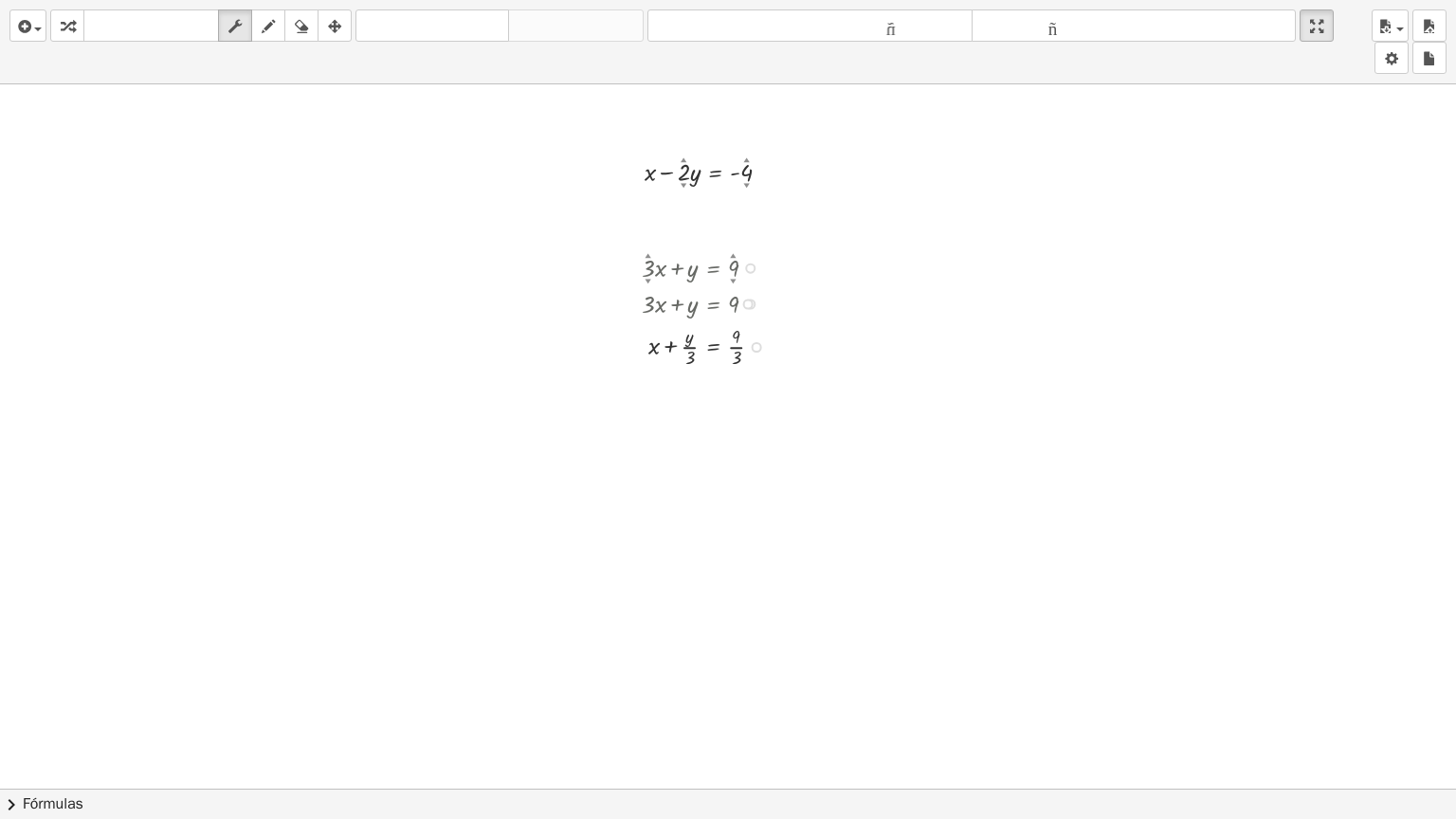 click at bounding box center [710, 302] 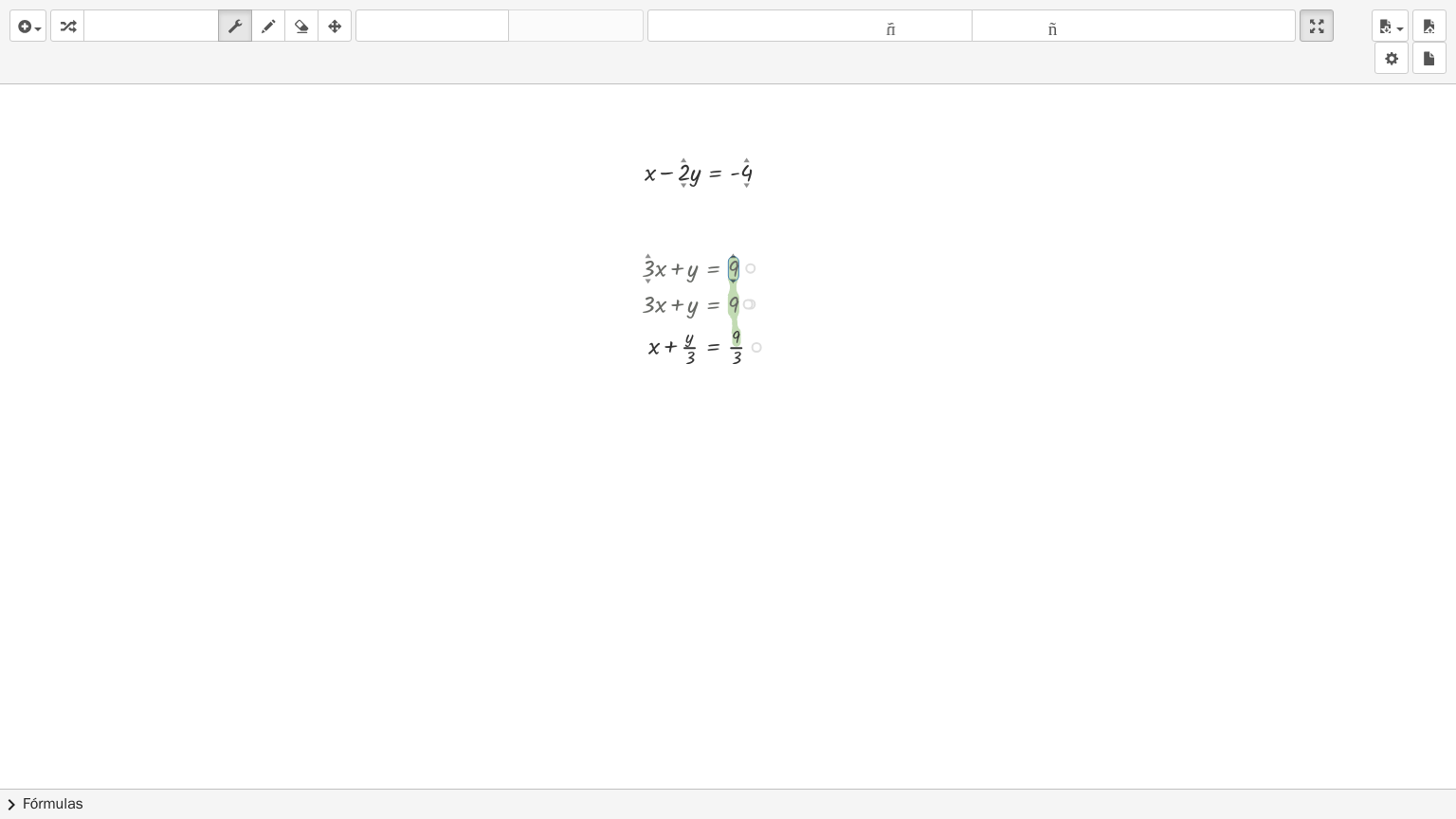 click on "▼" at bounding box center (734, 282) 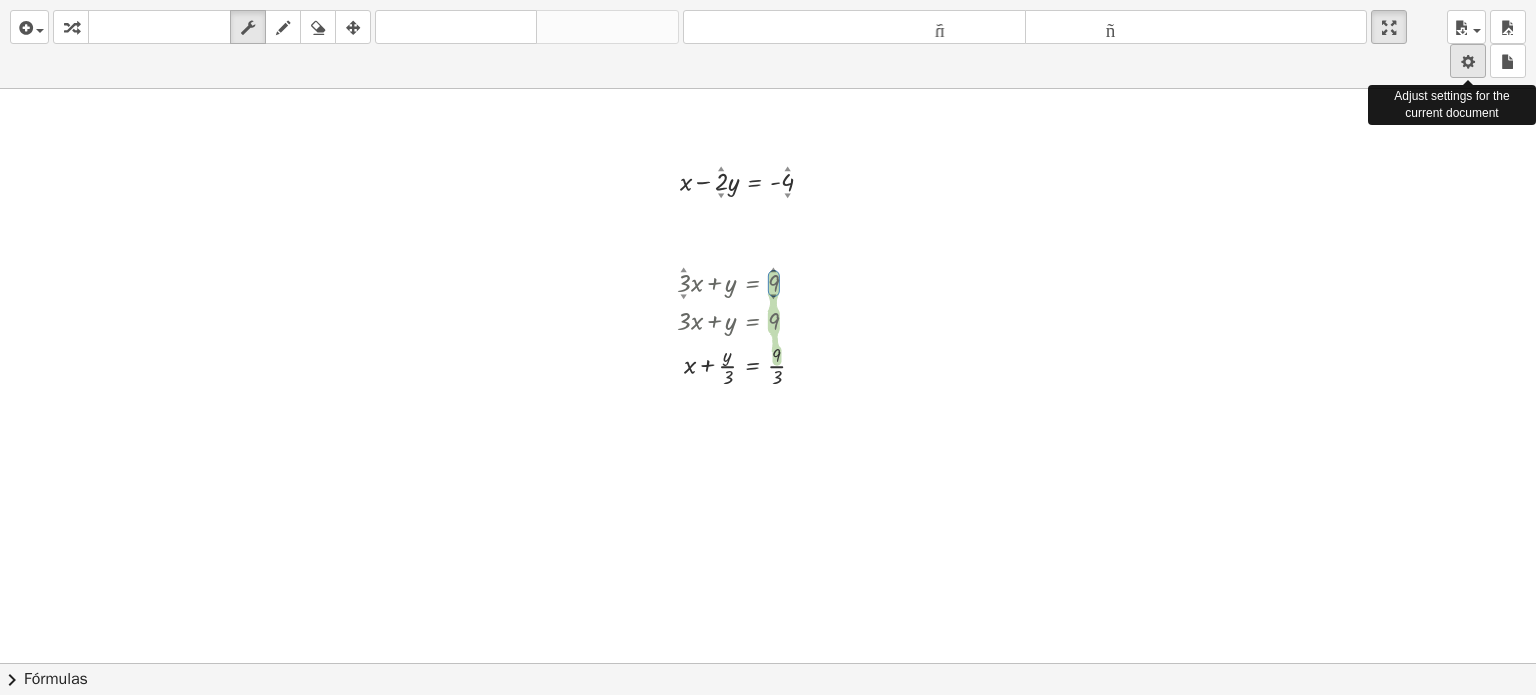 click on "Actividades  matemáticas fáciles de comprender Empezar Banco de actividades Trabajo asignado Clases Pizarras blancas Referencia versión 1.28.3 | Política de privacidad © 2025 | Graspable, Inc. Pizarras blancas Pizarra sin título Colaborar en vivo Acceso   insertar Seleccione uno: Expresión matemática Función Texto Vídeo de YouTube Graficando Geometría Geometría 3D transformar teclado teclado fregar dibujar borrar arreglar deshacer deshacer rehacer rehacer tamaño_del_formato menor tamaño_del_formato más grande pantalla completa carga   ahorrar nuevo ajustes Adjust settings for the current document + x − · 2 ▲ ▼ · y = - 4 ▲ ▼ + · 3 ▲ ▼ · x + y = 9 ▲ ▼ · 3 · x = + 9 − y + · 3 · x + y = 9 Regresa a esta línea Copiar línea como LaTeX Derivación de copia como LaTeX + x + · y · 3 = · 9 · 3 Línea de transformación Copiar línea como LaTeX Derivación de copia como LaTeX Ampliar nuevas líneas: Activado - + ** × chevron_right Fórmulas
+" at bounding box center [768, 347] 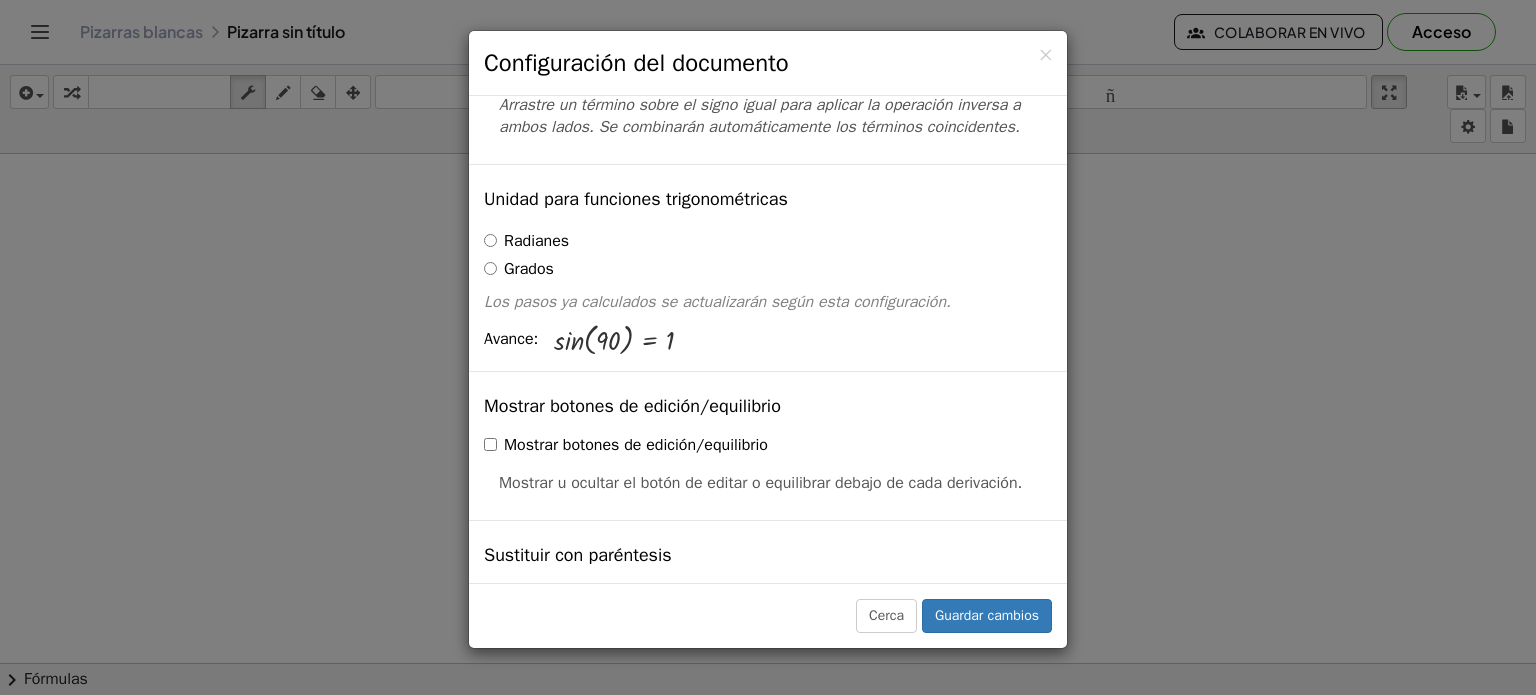 scroll, scrollTop: 0, scrollLeft: 0, axis: both 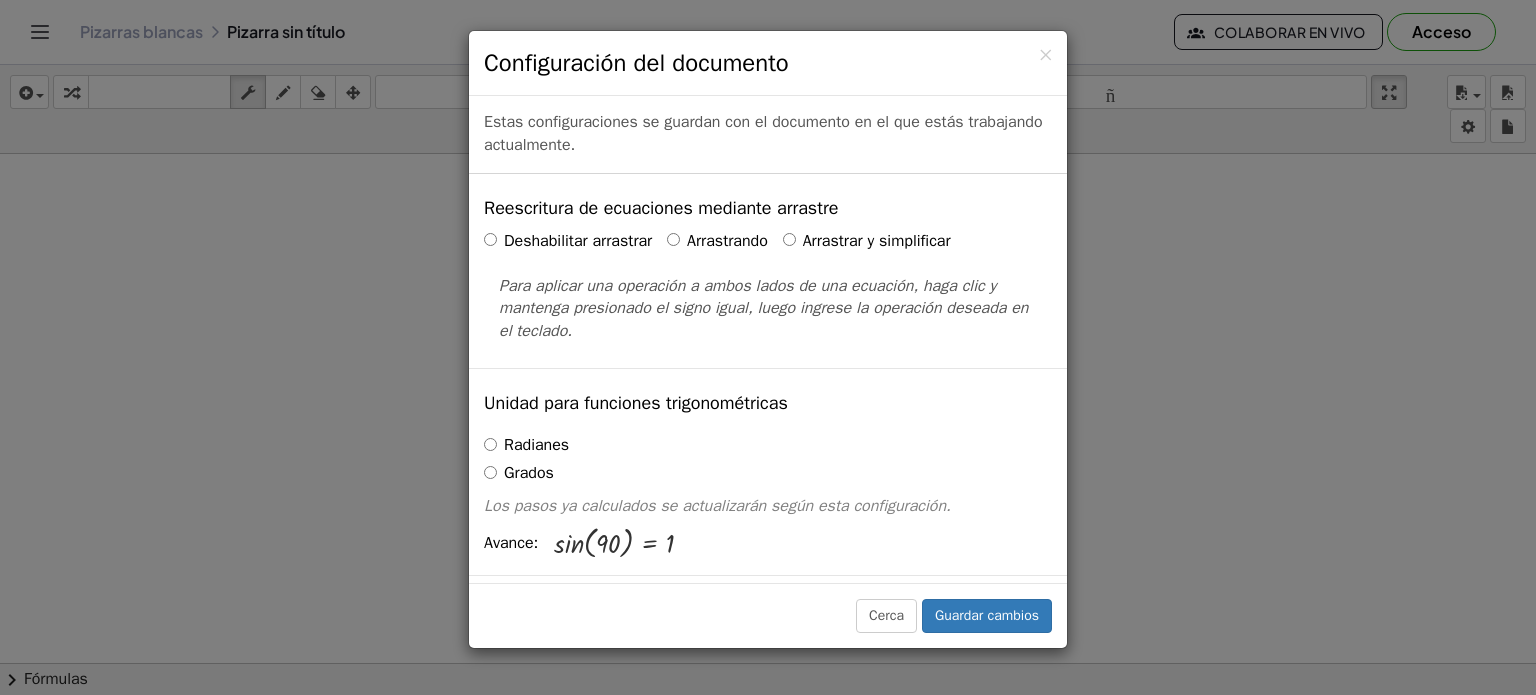 click on "Arrastrar y simplificar" at bounding box center (877, 241) 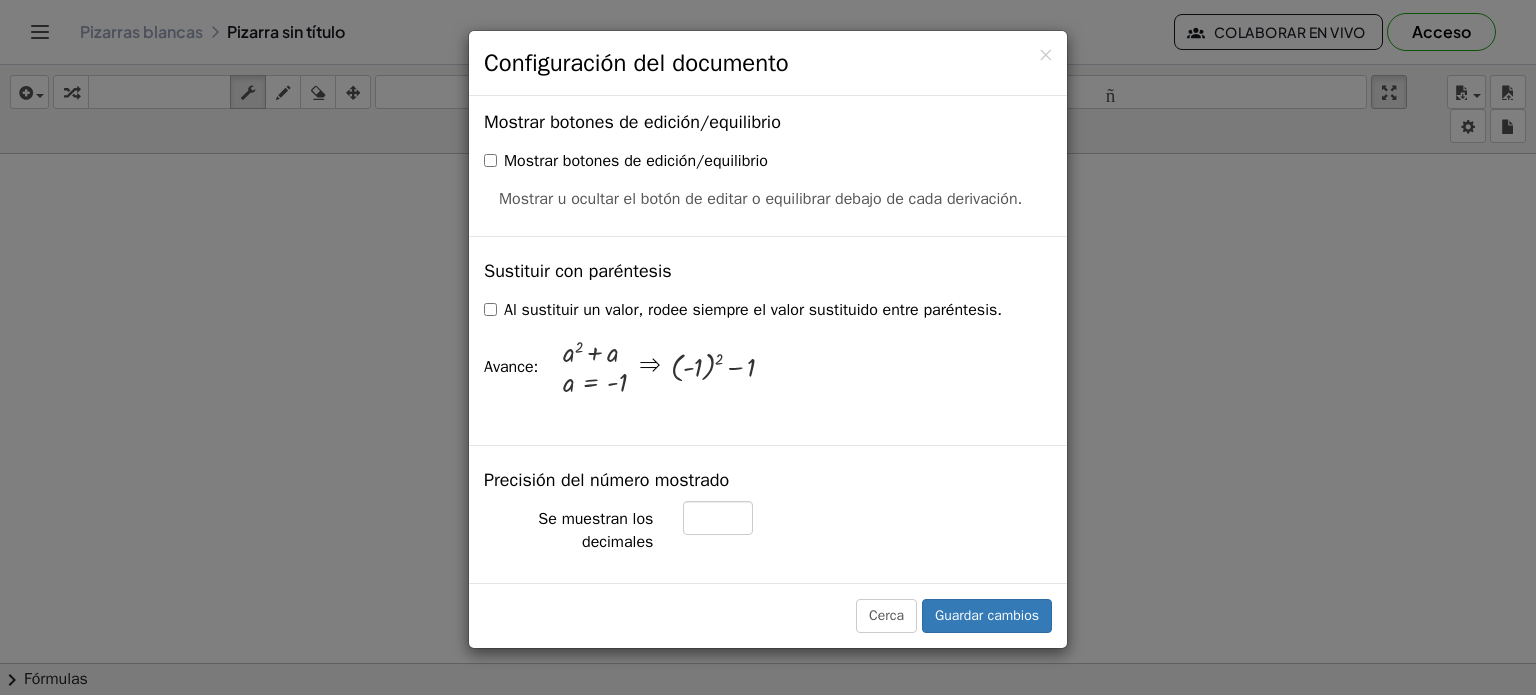 scroll, scrollTop: 500, scrollLeft: 0, axis: vertical 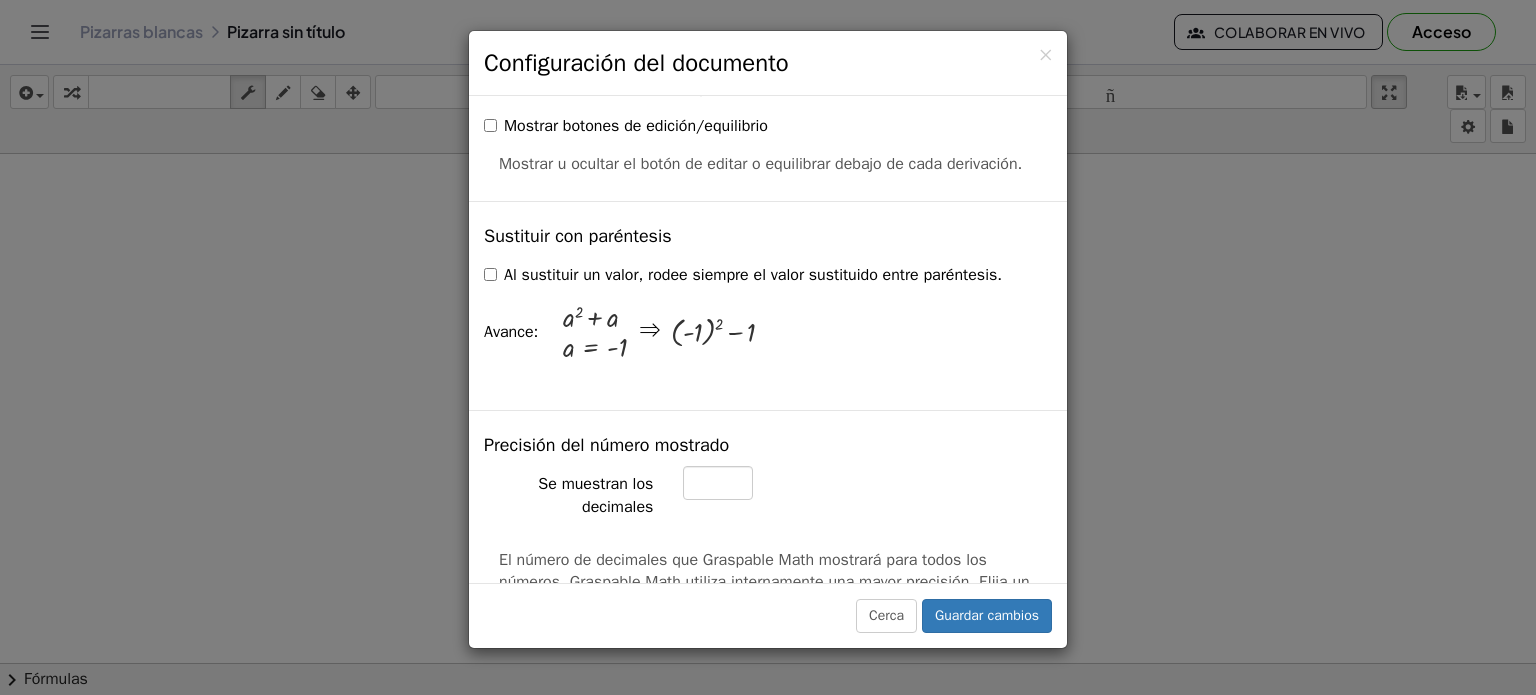 click on "Al sustituir un valor, rodee siempre el valor sustituido entre paréntesis." at bounding box center [743, 275] 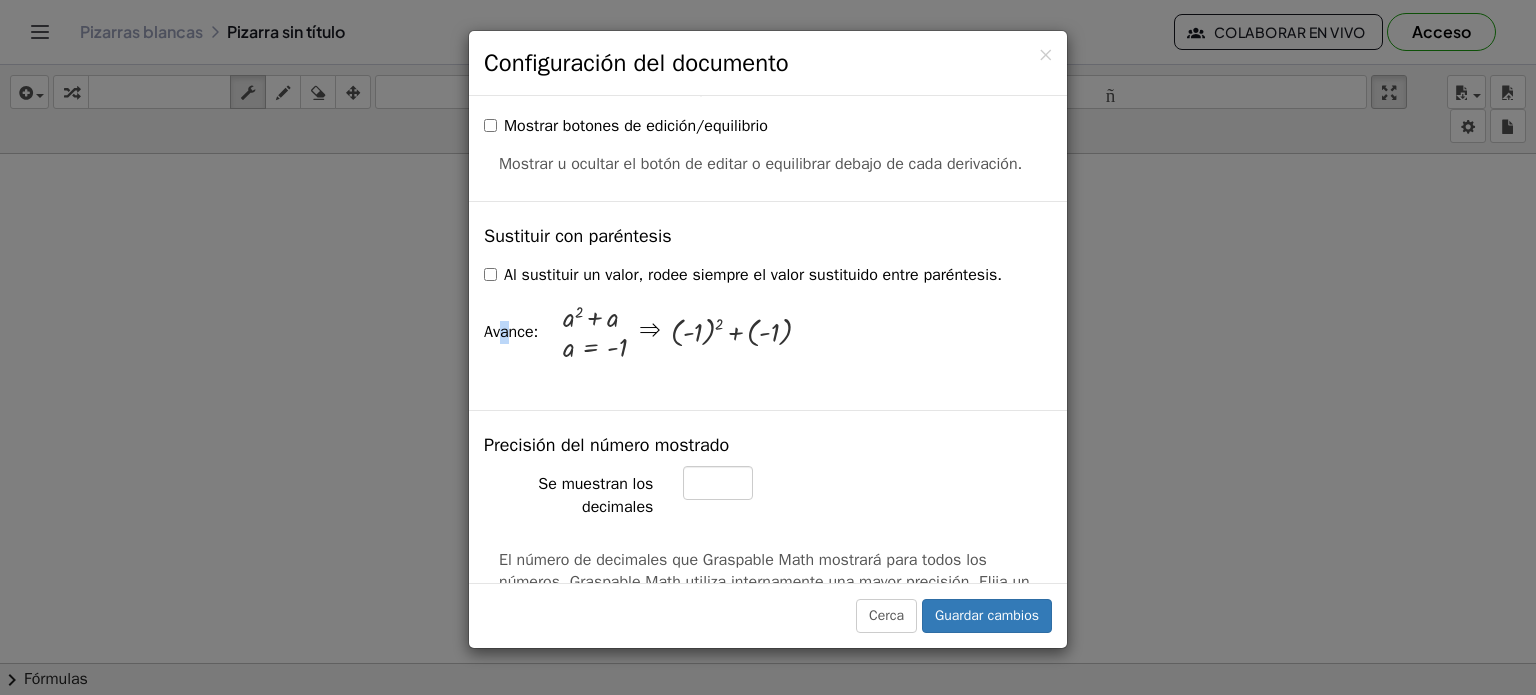 click on "Avance:
+ a 2 + a
a = - 1
⇒
+ ( - 1 ) 2 + ( - 1 )" at bounding box center (768, 332) 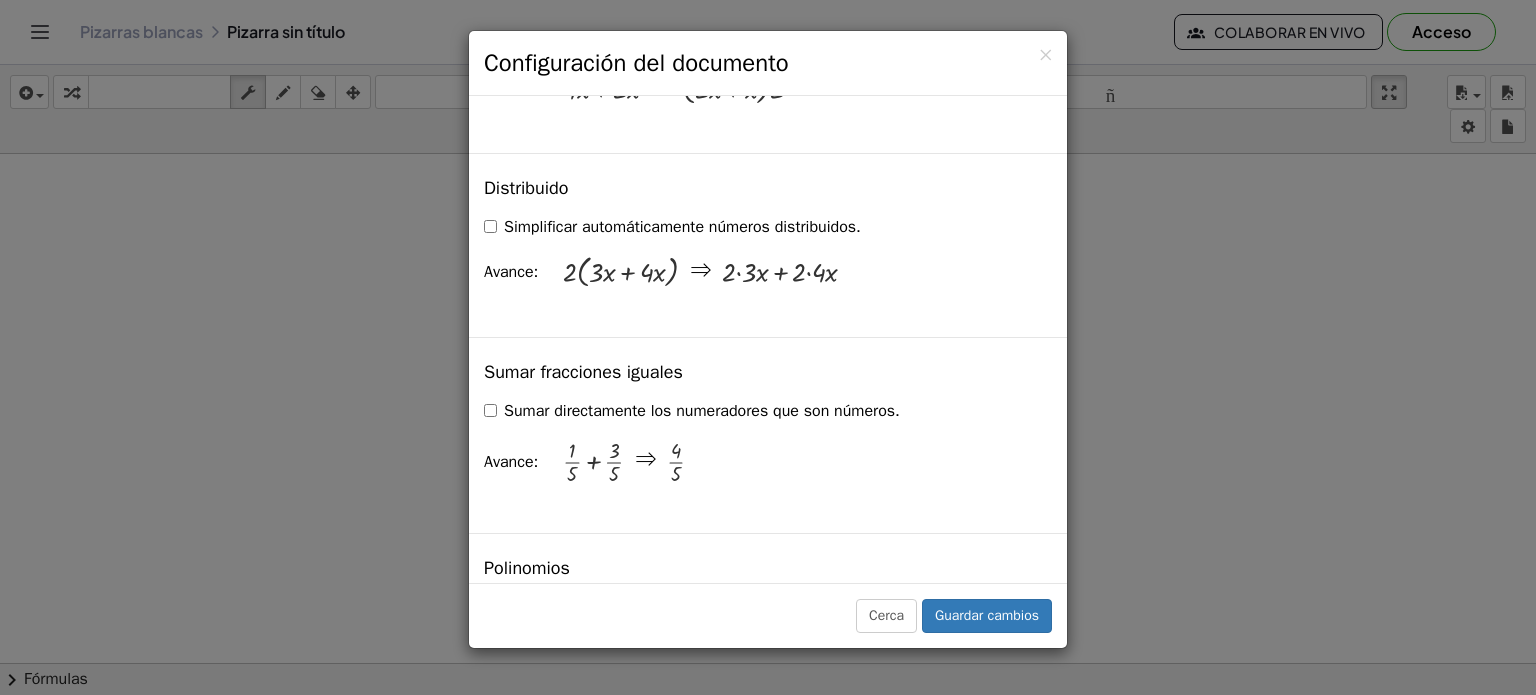 scroll, scrollTop: 1500, scrollLeft: 0, axis: vertical 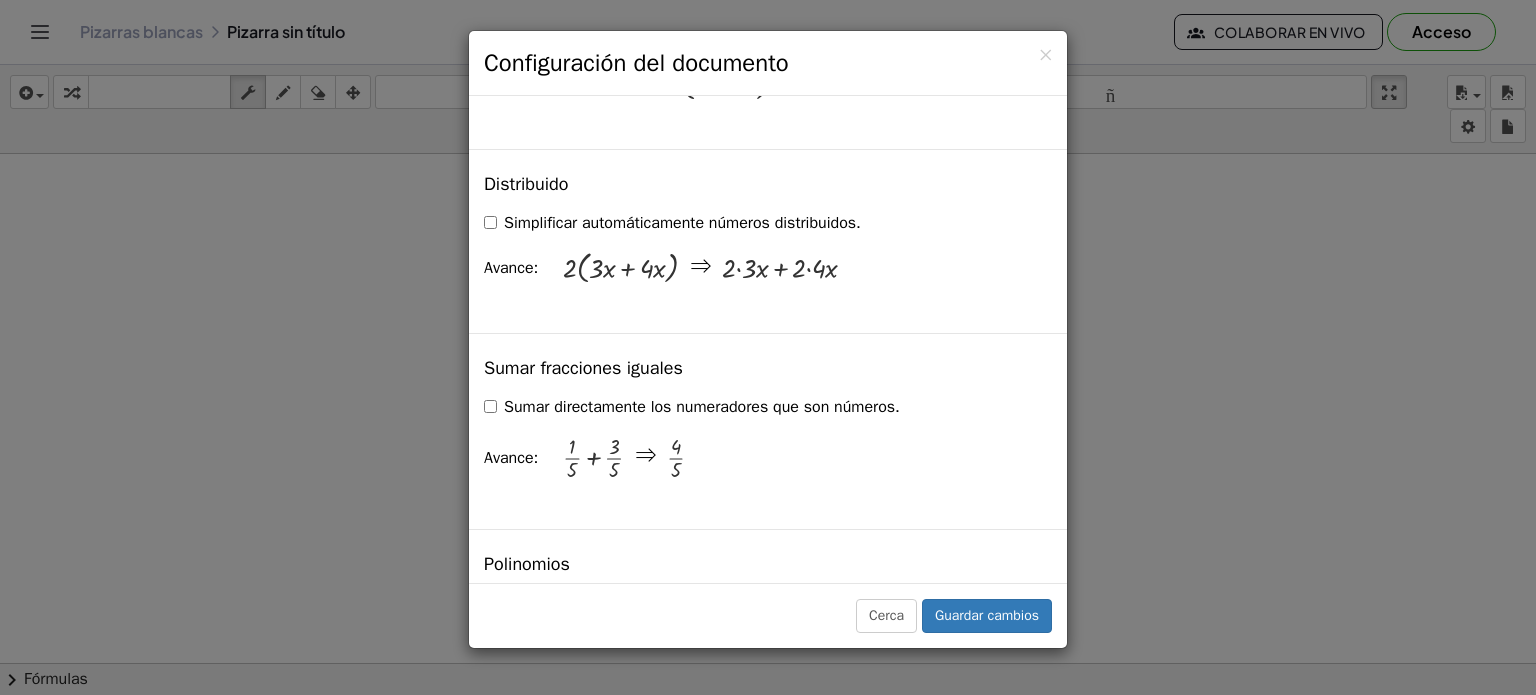 click on "Simplificar automáticamente números distribuidos." at bounding box center (672, 223) 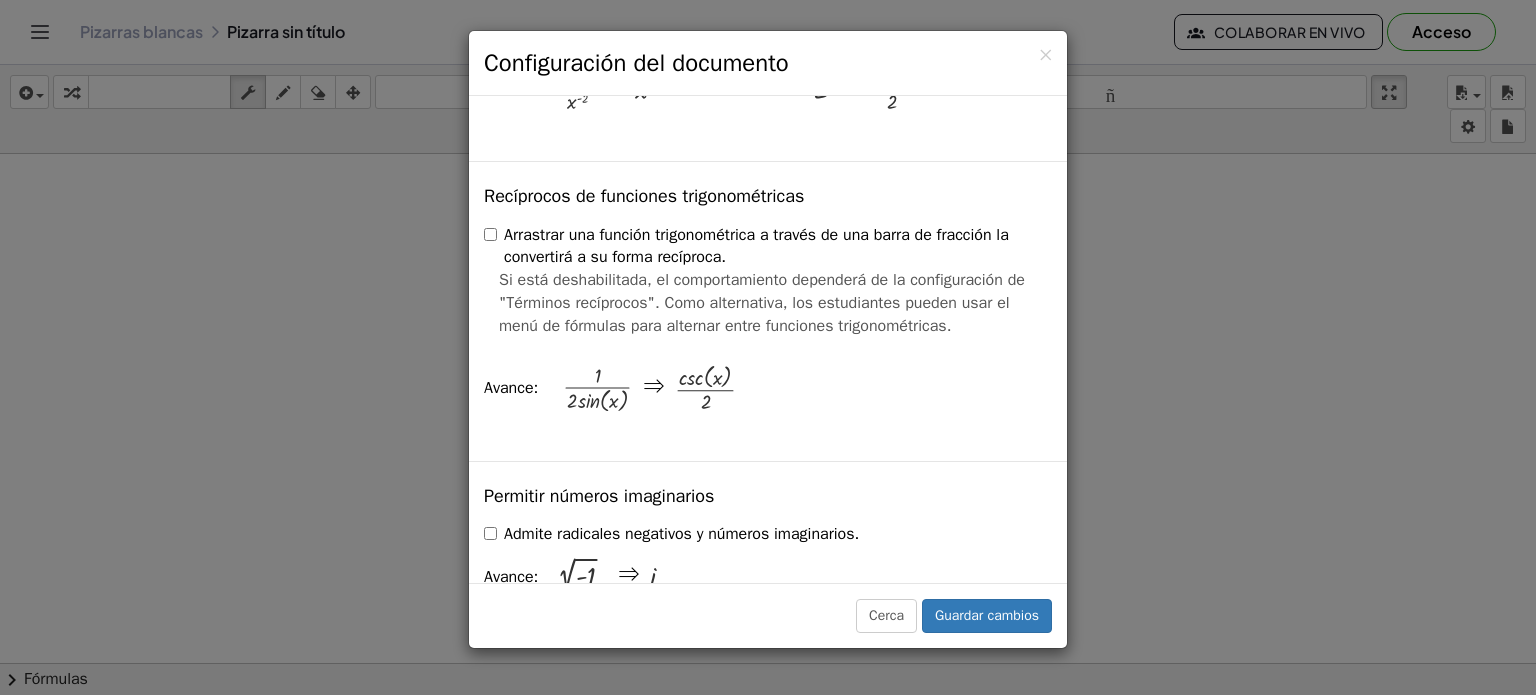 scroll, scrollTop: 3400, scrollLeft: 0, axis: vertical 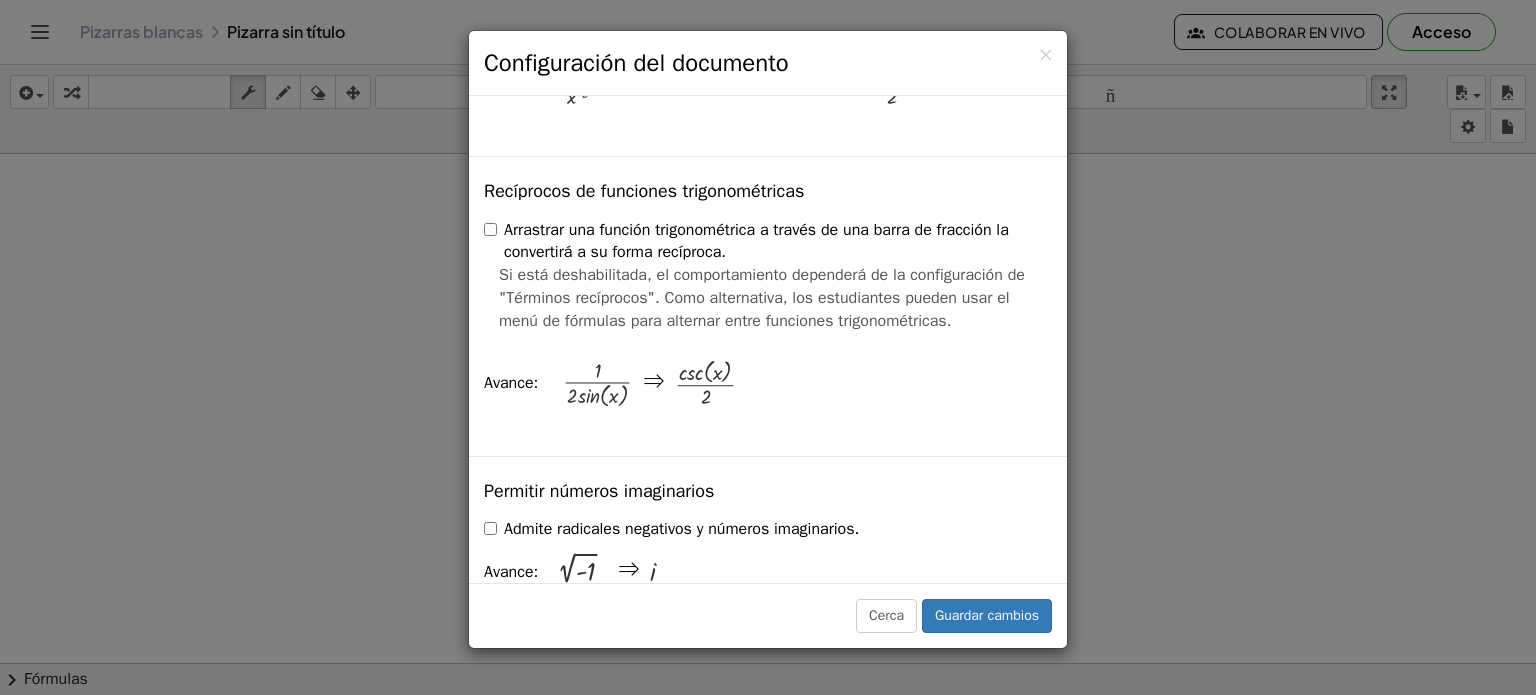 click on "Arrastrar una función trigonométrica a través de una barra de fracción la convertirá a su forma recíproca." at bounding box center (768, 242) 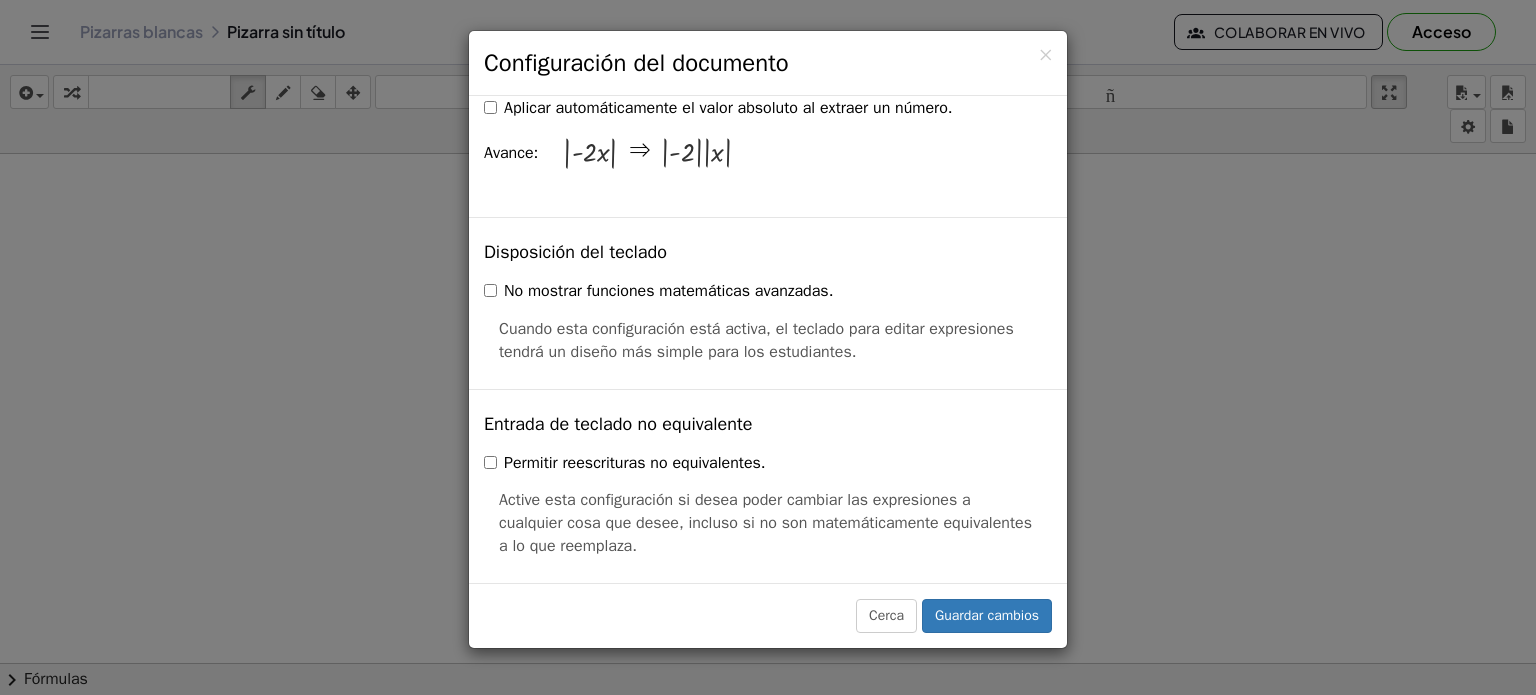 scroll, scrollTop: 4000, scrollLeft: 0, axis: vertical 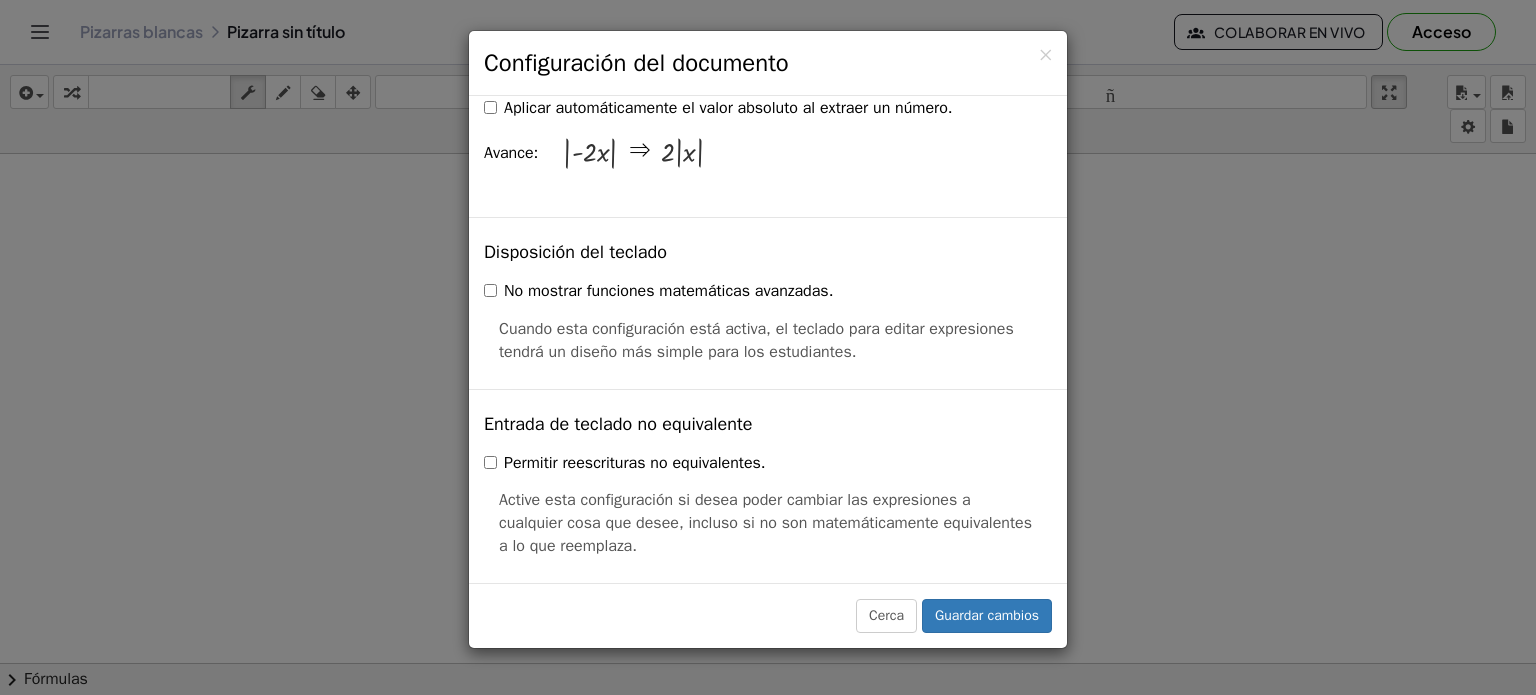 click on "No mostrar funciones matemáticas avanzadas." at bounding box center [658, 291] 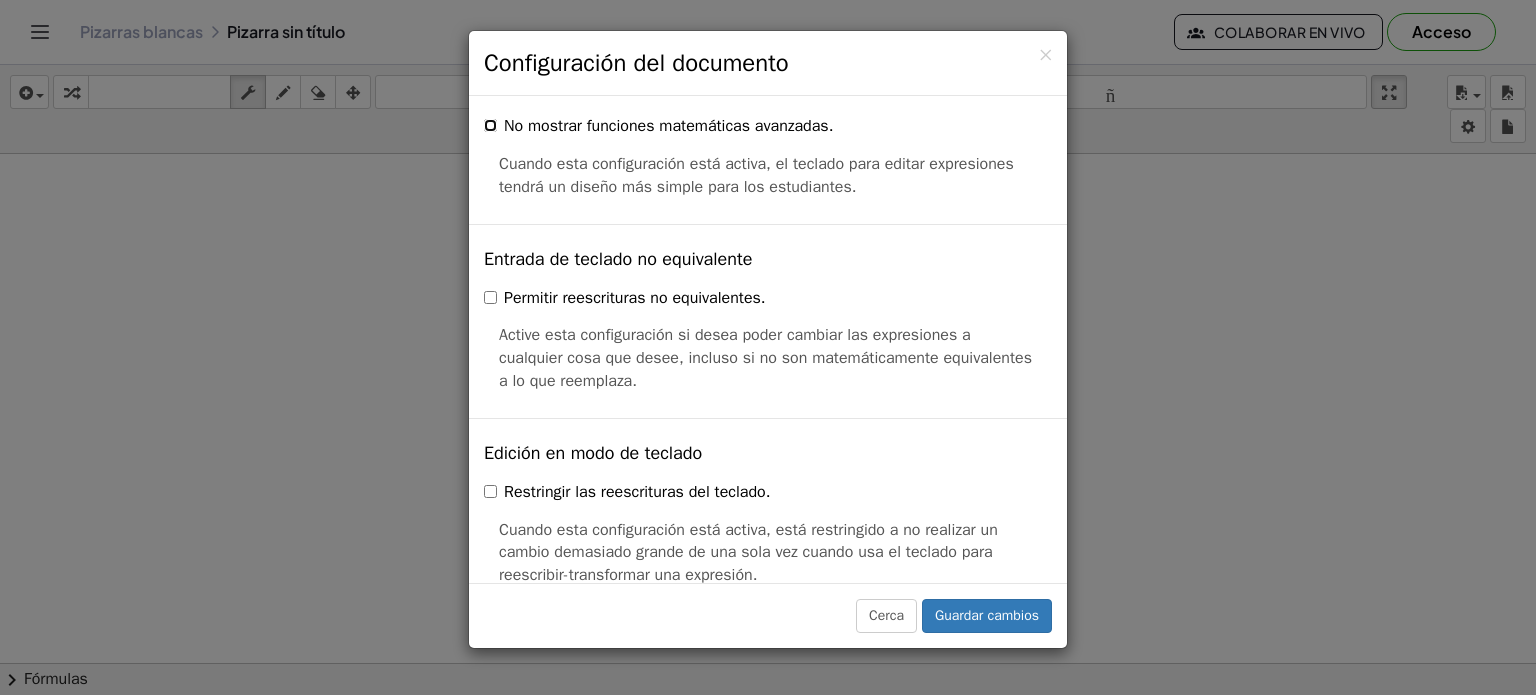 scroll, scrollTop: 4200, scrollLeft: 0, axis: vertical 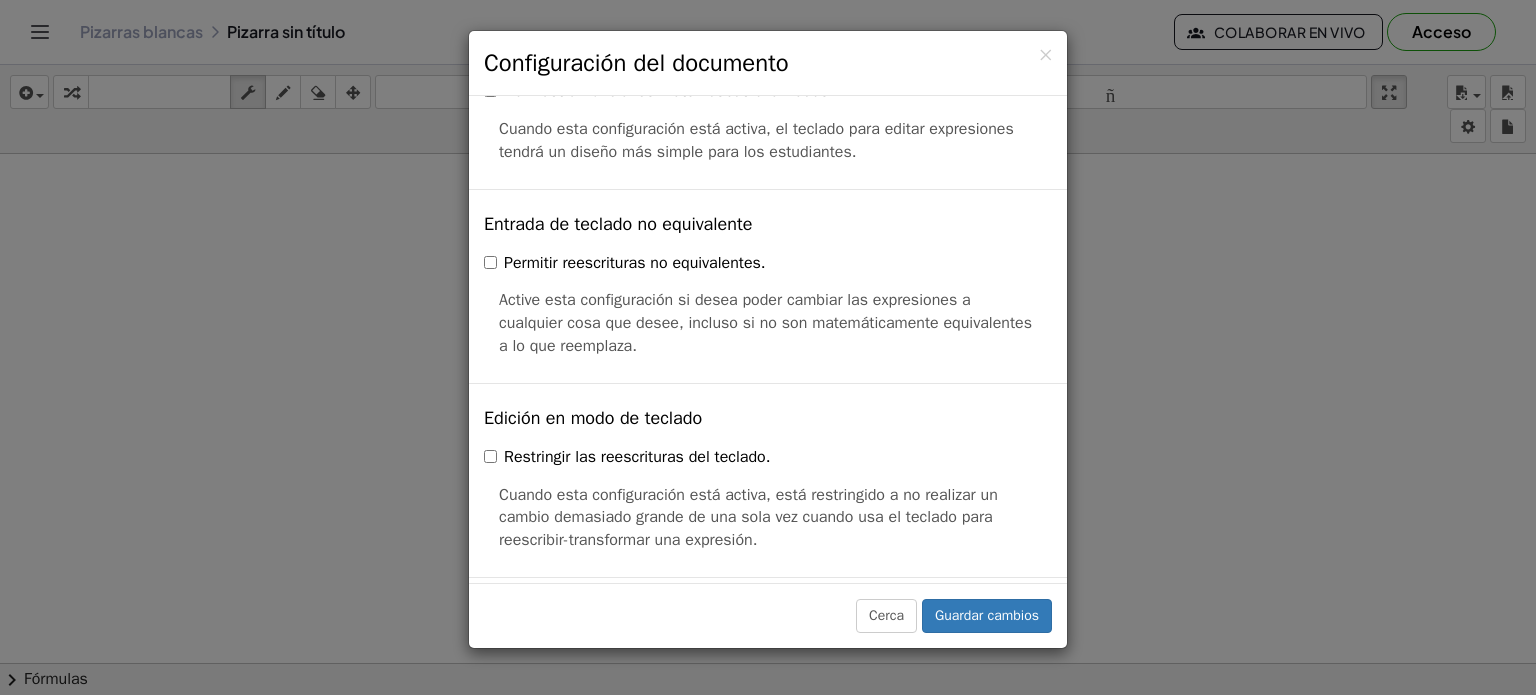 click on "Restringir las reescrituras del teclado." at bounding box center (627, 457) 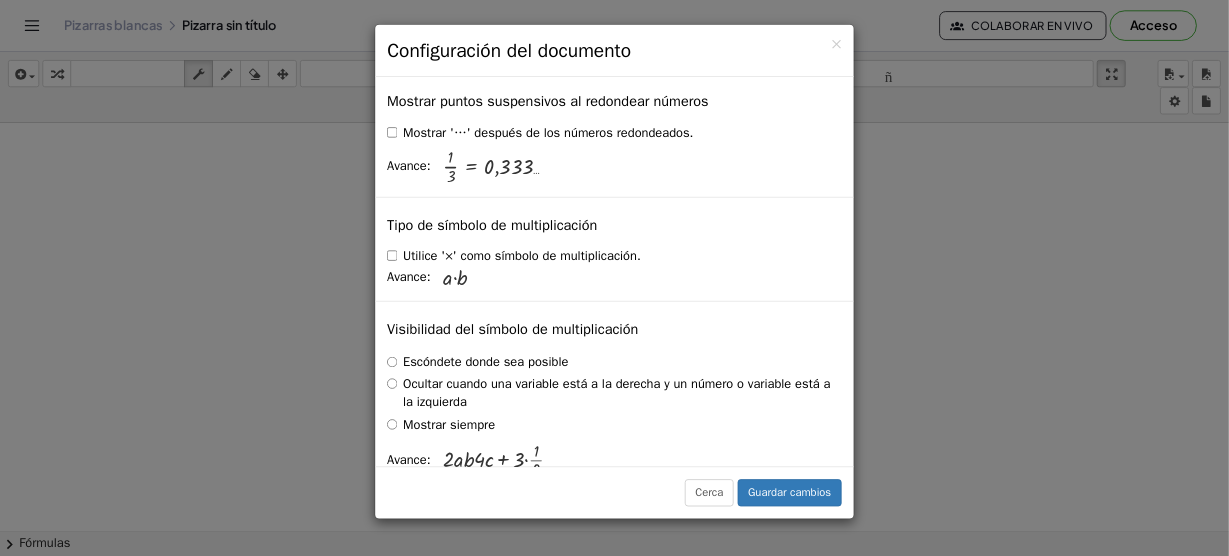scroll, scrollTop: 4910, scrollLeft: 0, axis: vertical 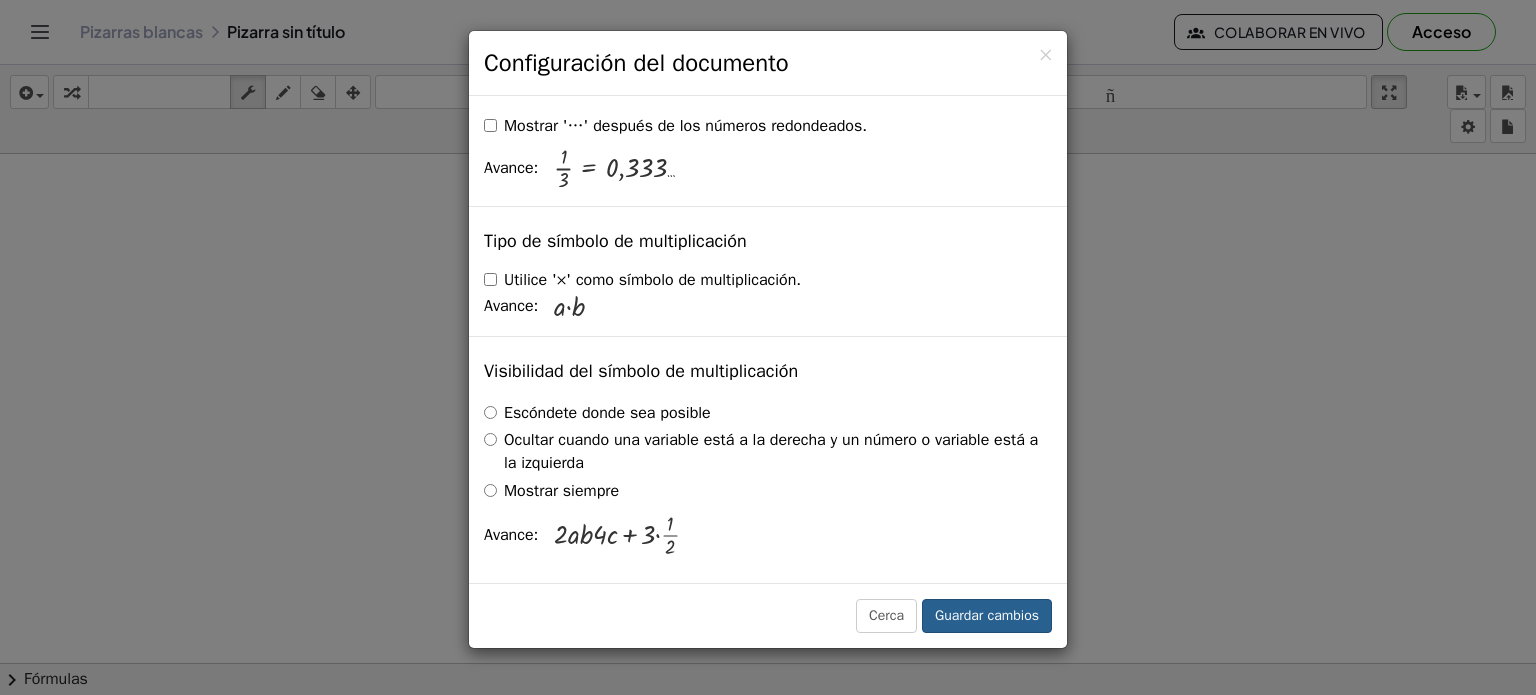 click on "Cerca Guardar cambios" at bounding box center [768, 616] 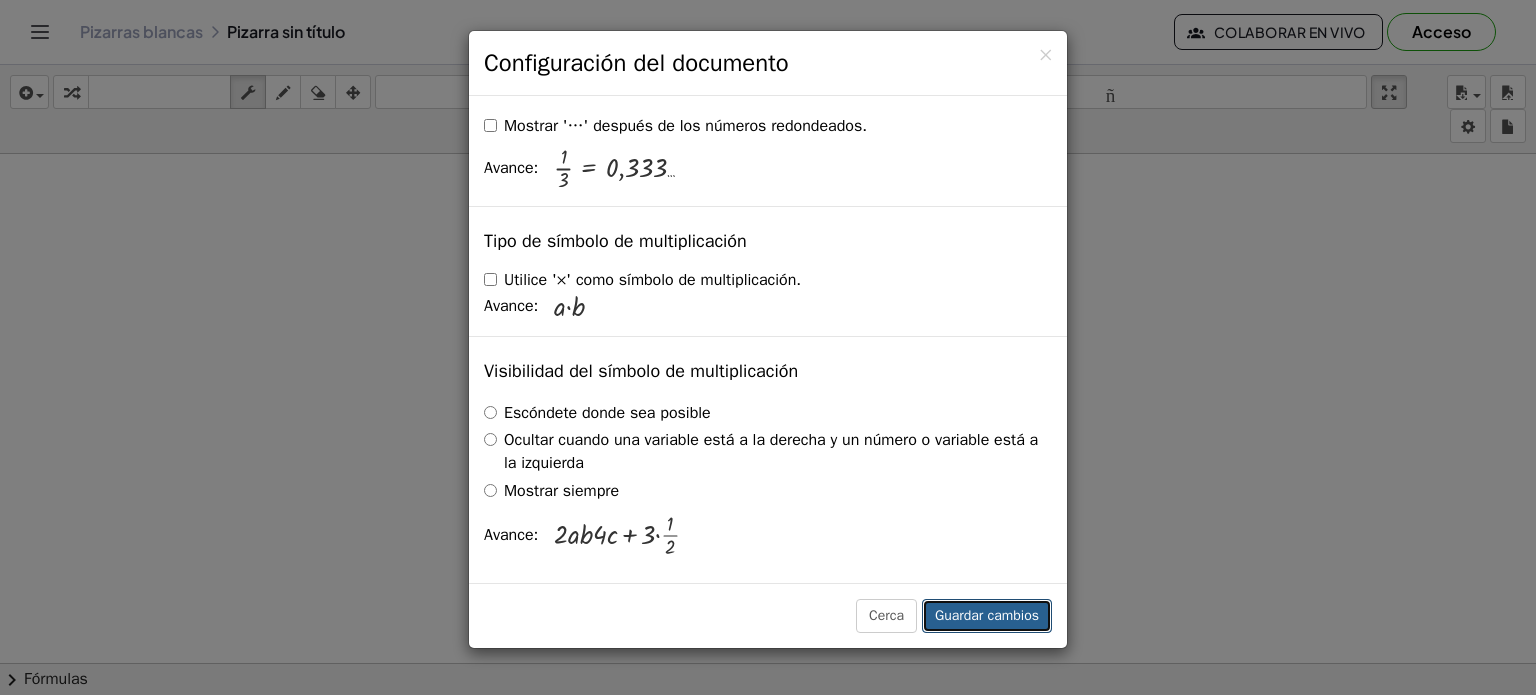 click on "Cerca Guardar cambios" at bounding box center (768, 616) 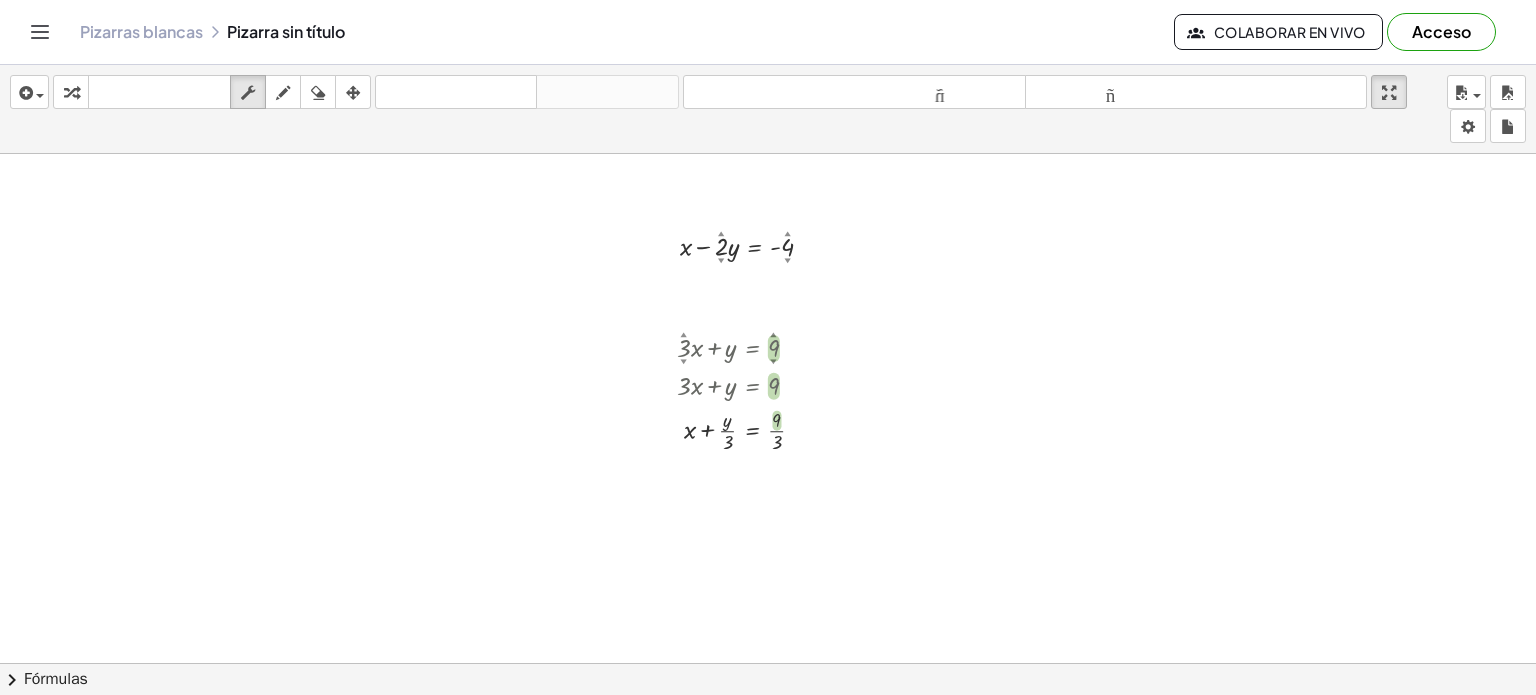 click at bounding box center (0, 0) 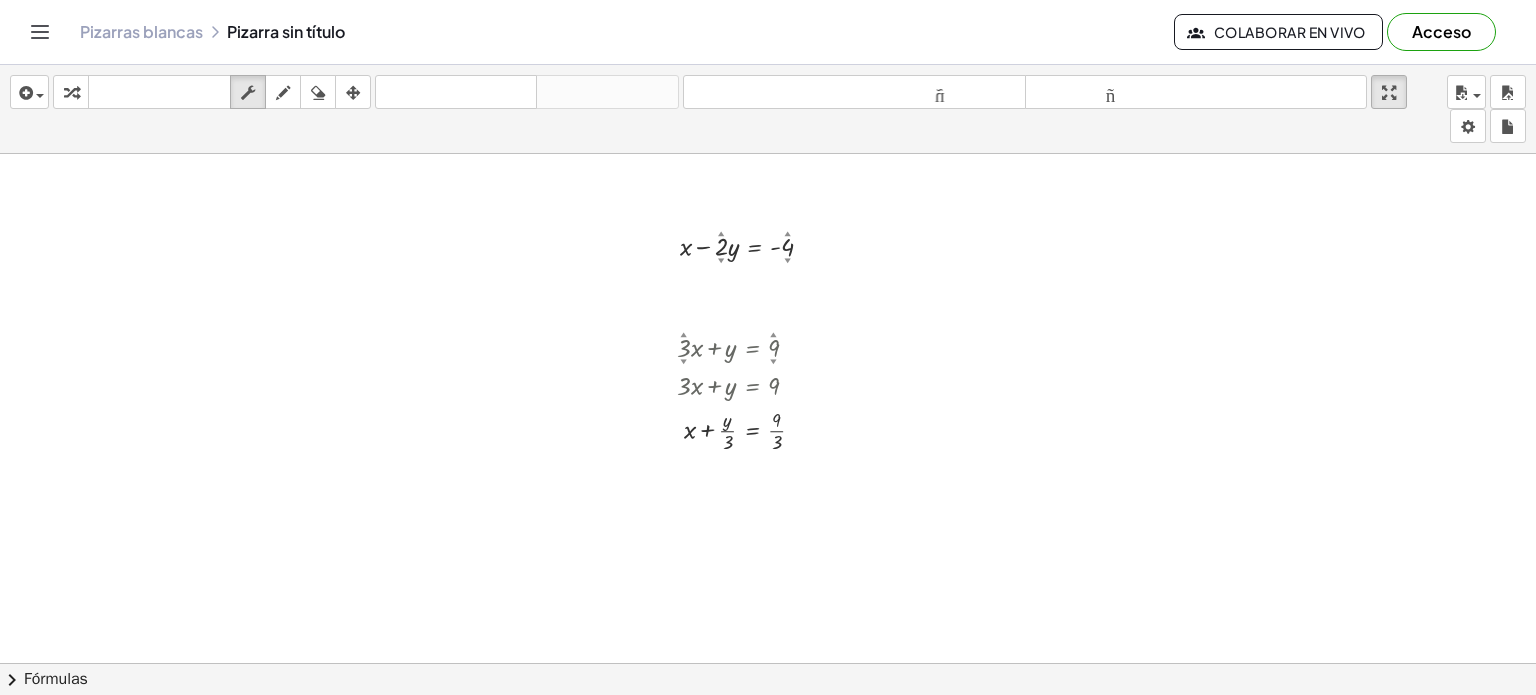 click at bounding box center [768, 643] 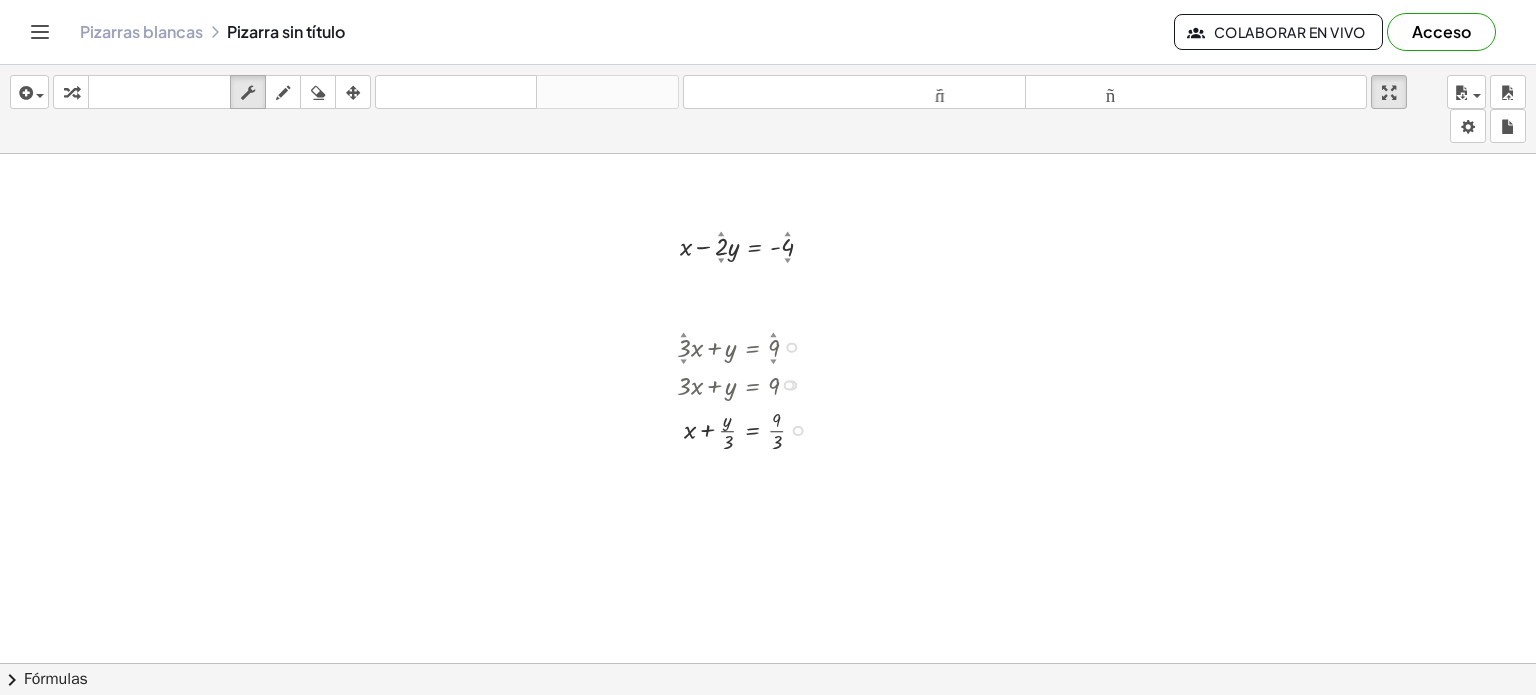 click on "+ x + · y · 3 = · 9 · 3 Línea de transformación Copiar línea como LaTeX Derivación de copia como LaTeX Ampliar nuevas líneas: Activado" at bounding box center [752, 431] 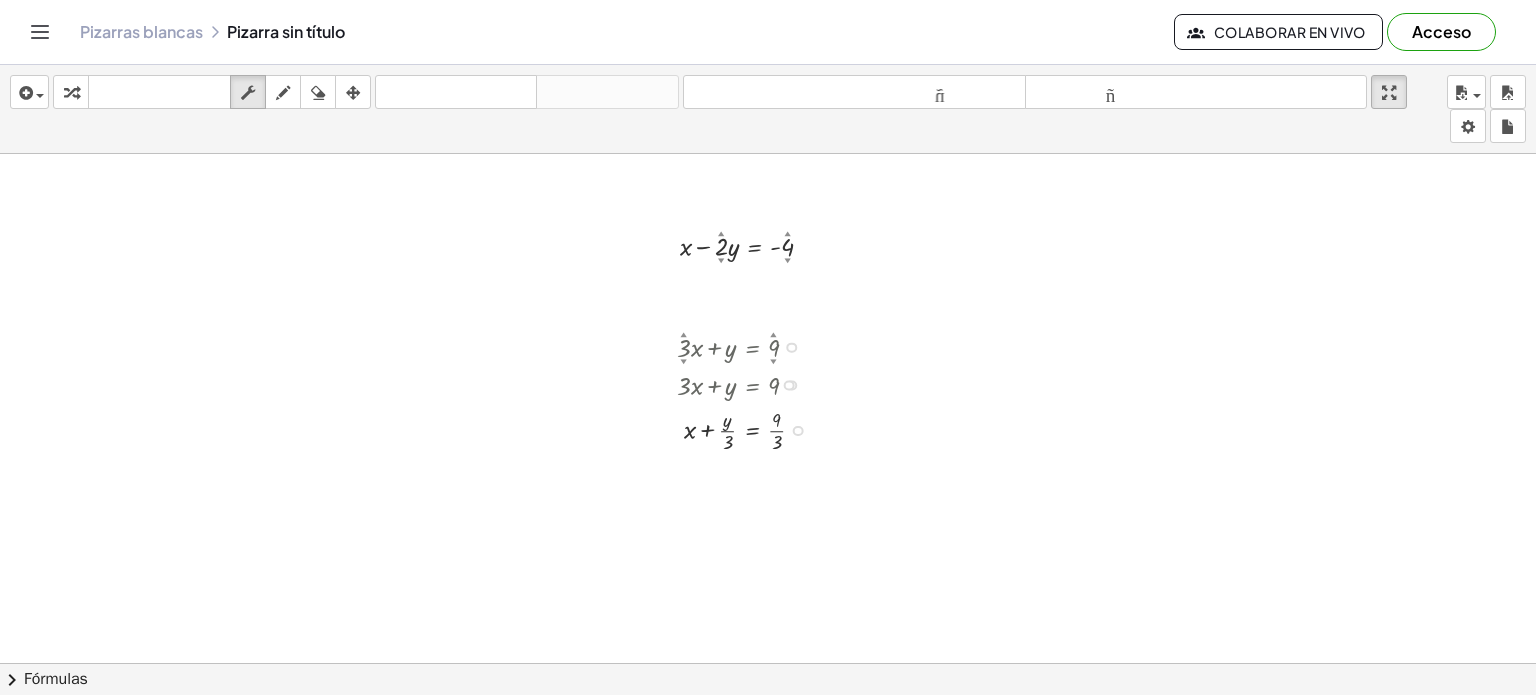 click on "Línea de transformación Copiar línea como LaTeX Derivación de copia como LaTeX Ampliar nuevas líneas: Activado" at bounding box center [798, 431] 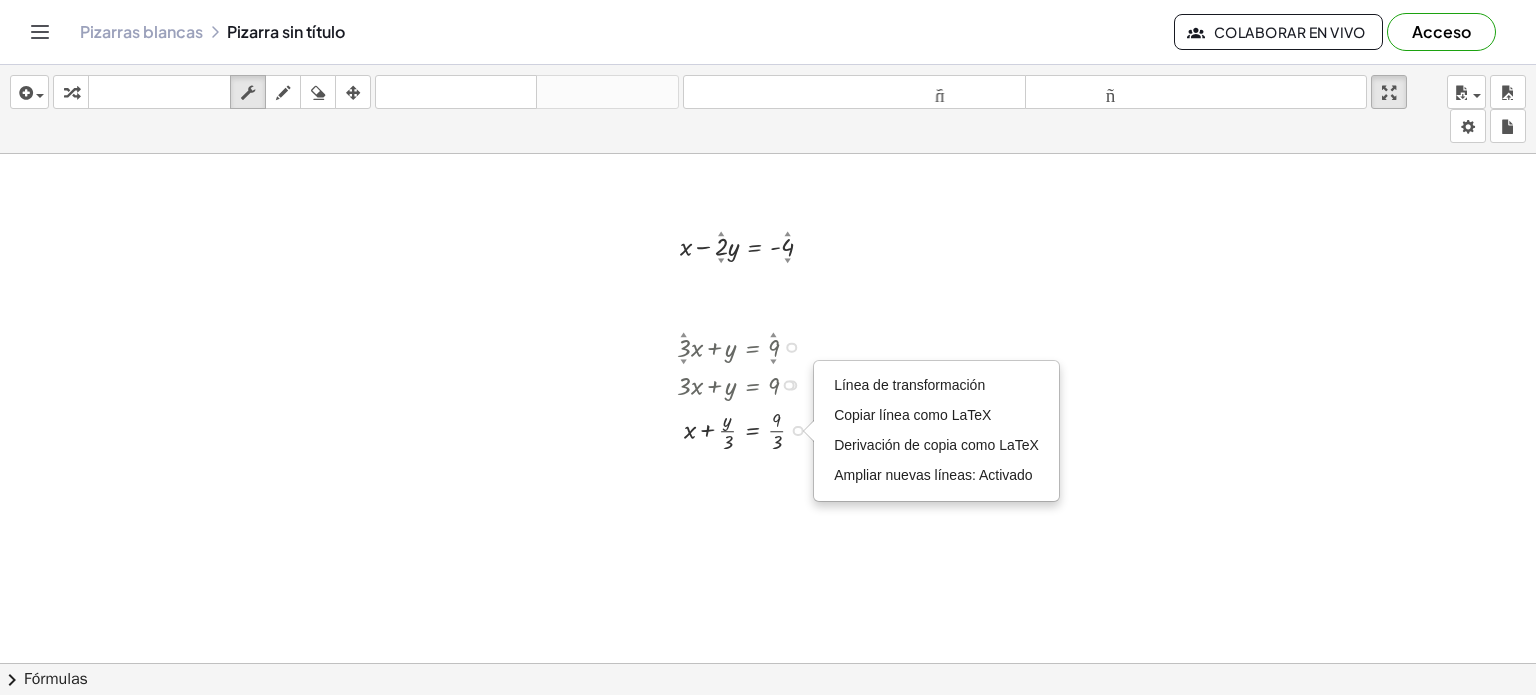drag, startPoint x: 796, startPoint y: 429, endPoint x: 788, endPoint y: 439, distance: 12.806249 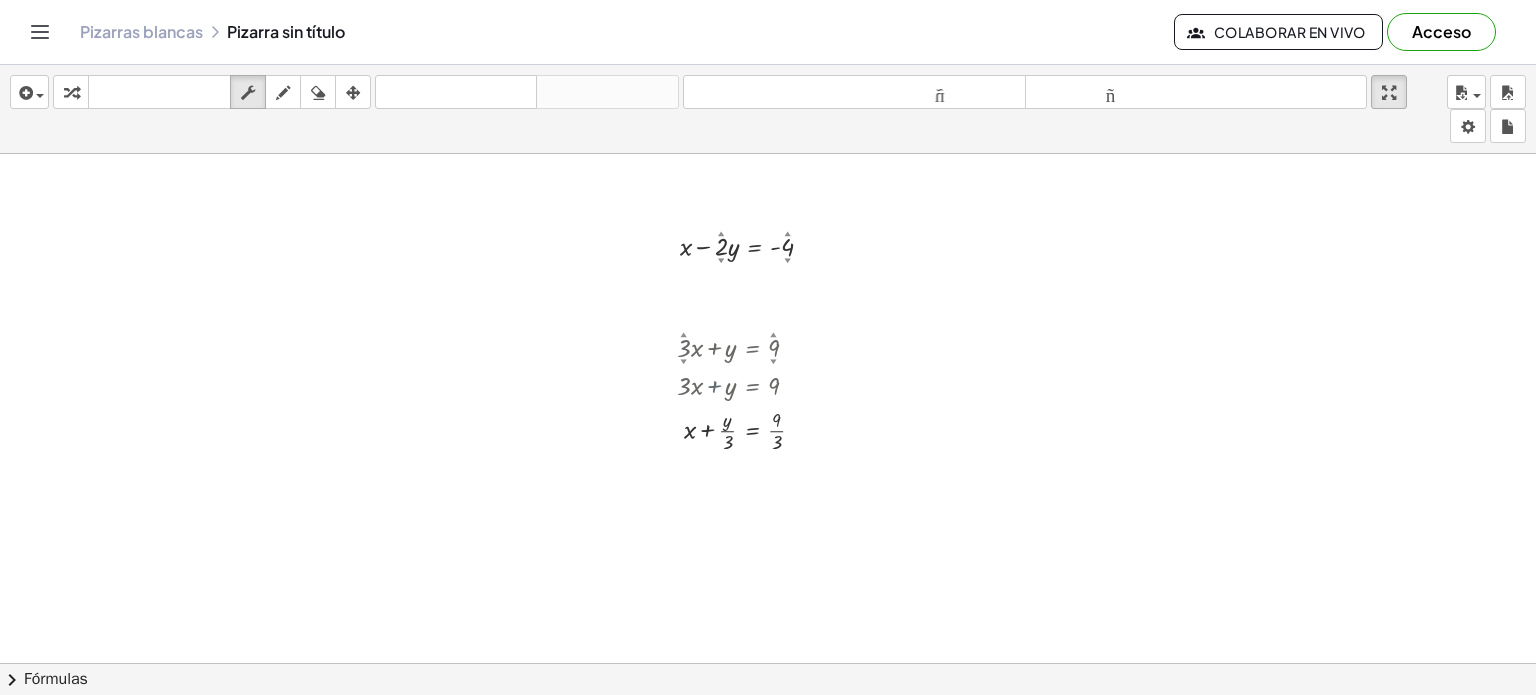 drag, startPoint x: 718, startPoint y: 399, endPoint x: 707, endPoint y: 403, distance: 11.7046995 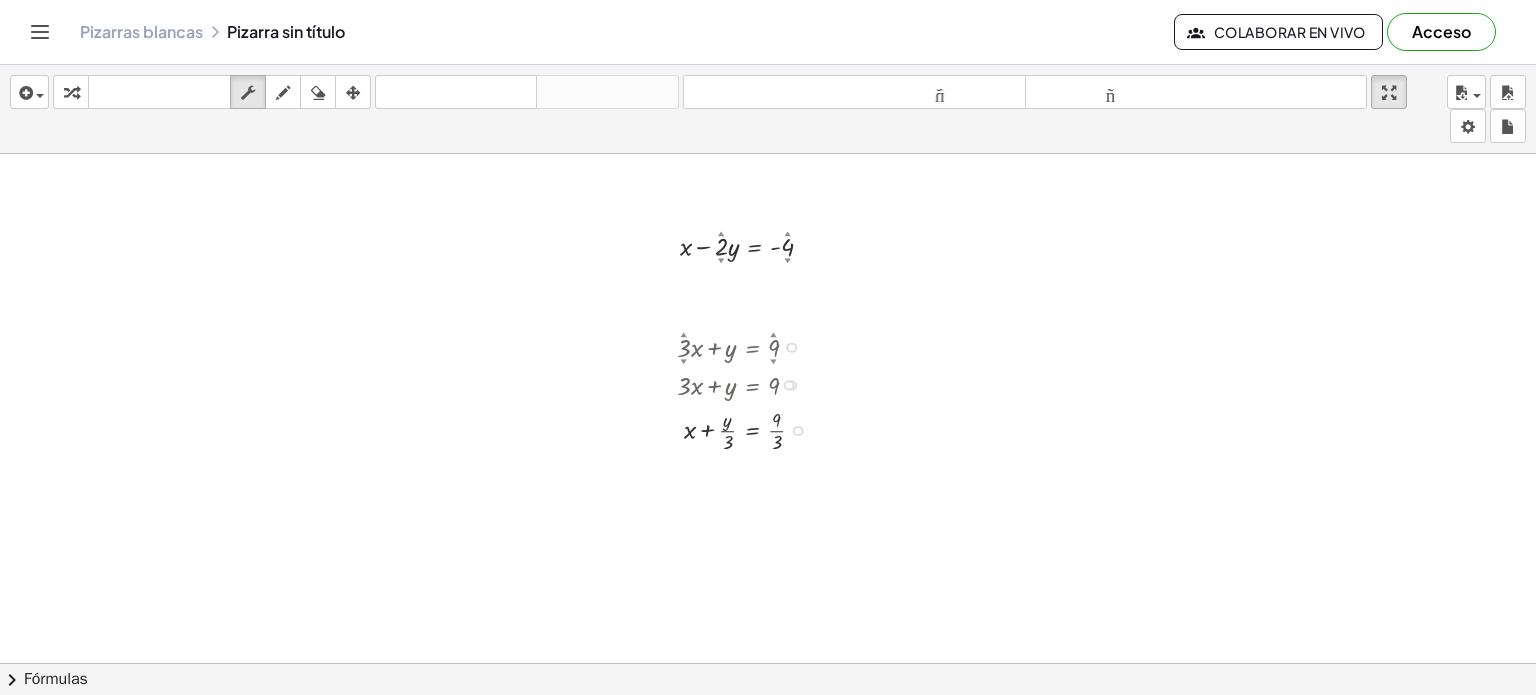 click at bounding box center (749, 346) 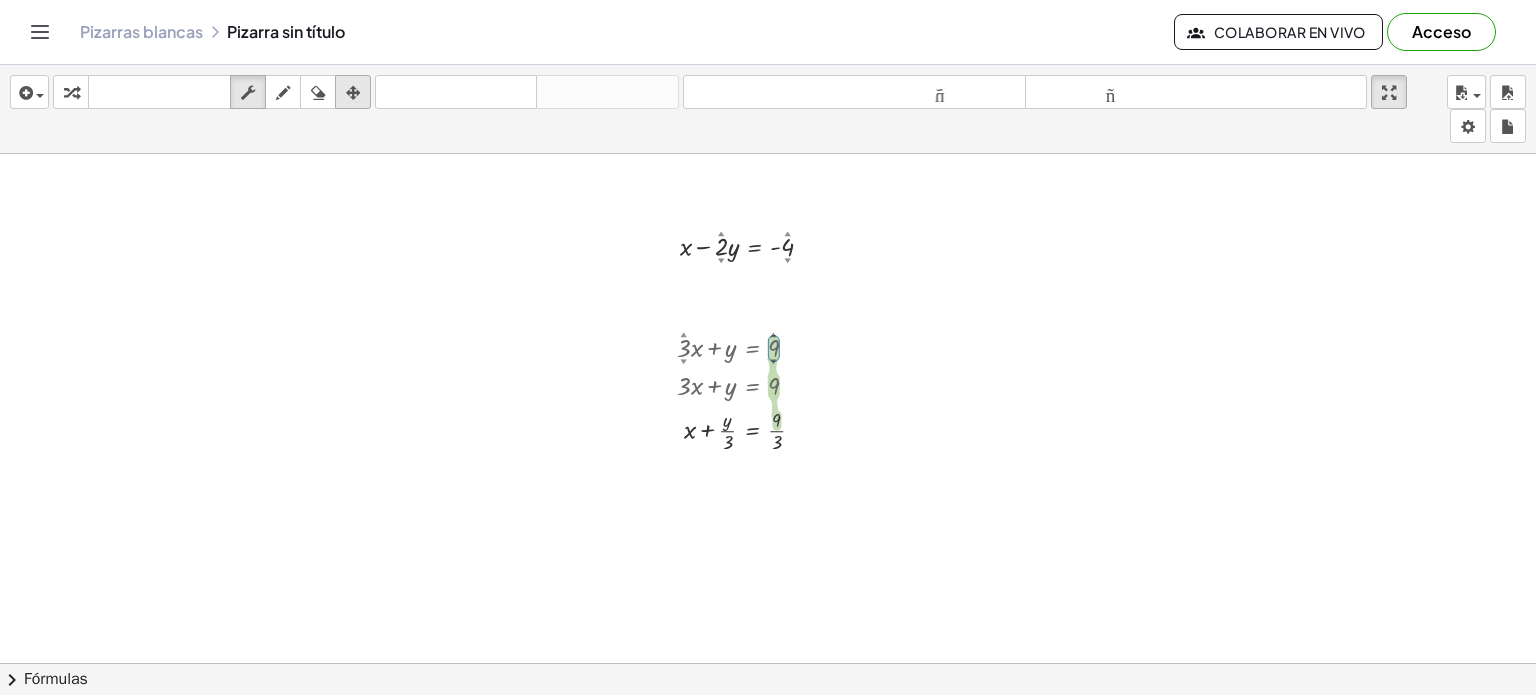click at bounding box center (353, 93) 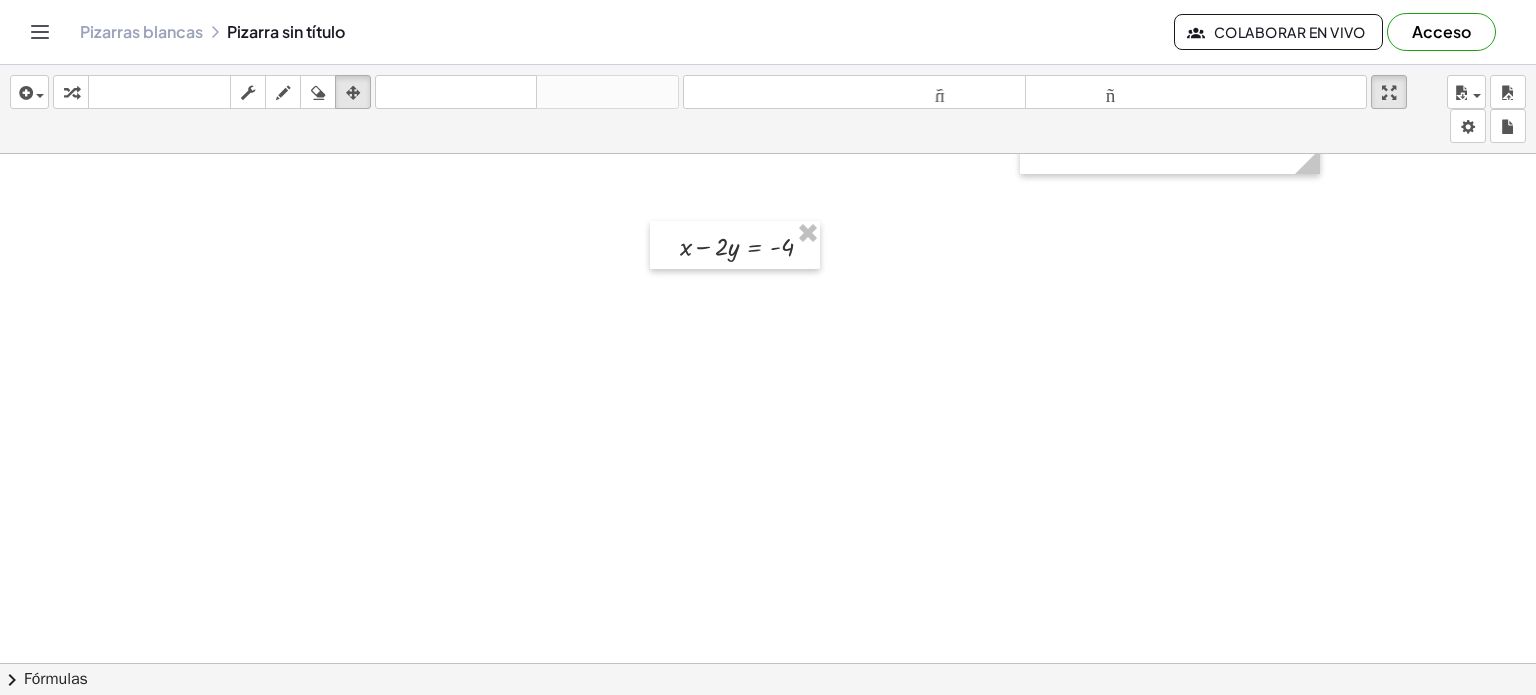 click at bounding box center [768, 643] 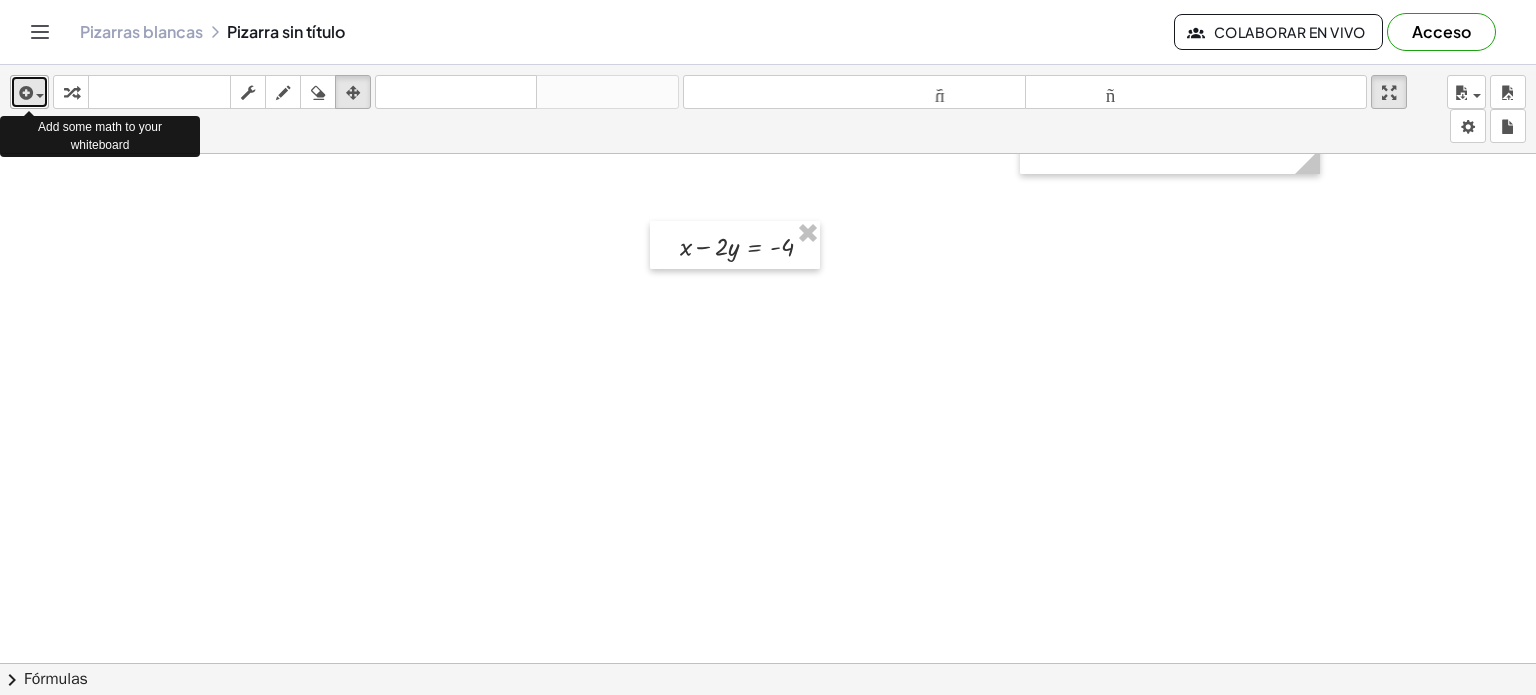 click on "insertar" at bounding box center (29, 92) 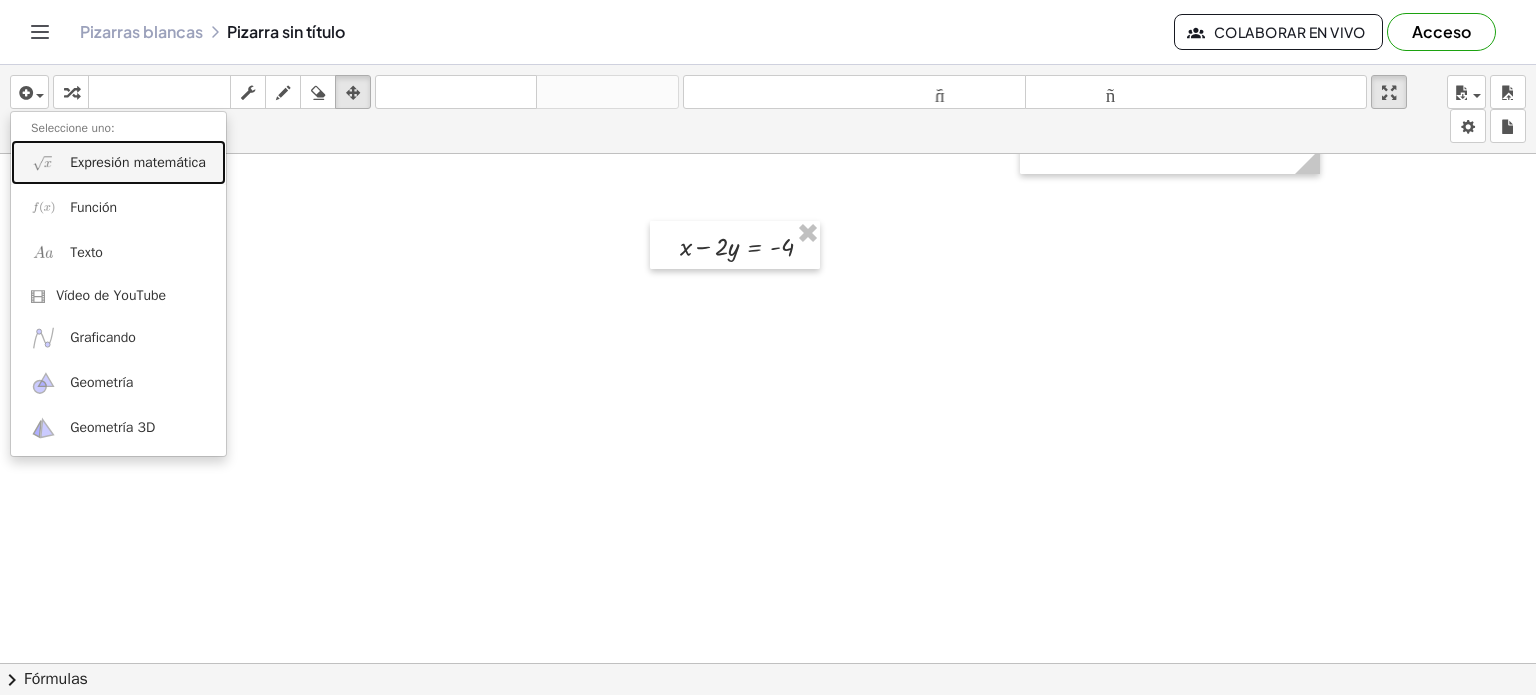 click on "Expresión matemática" at bounding box center [138, 162] 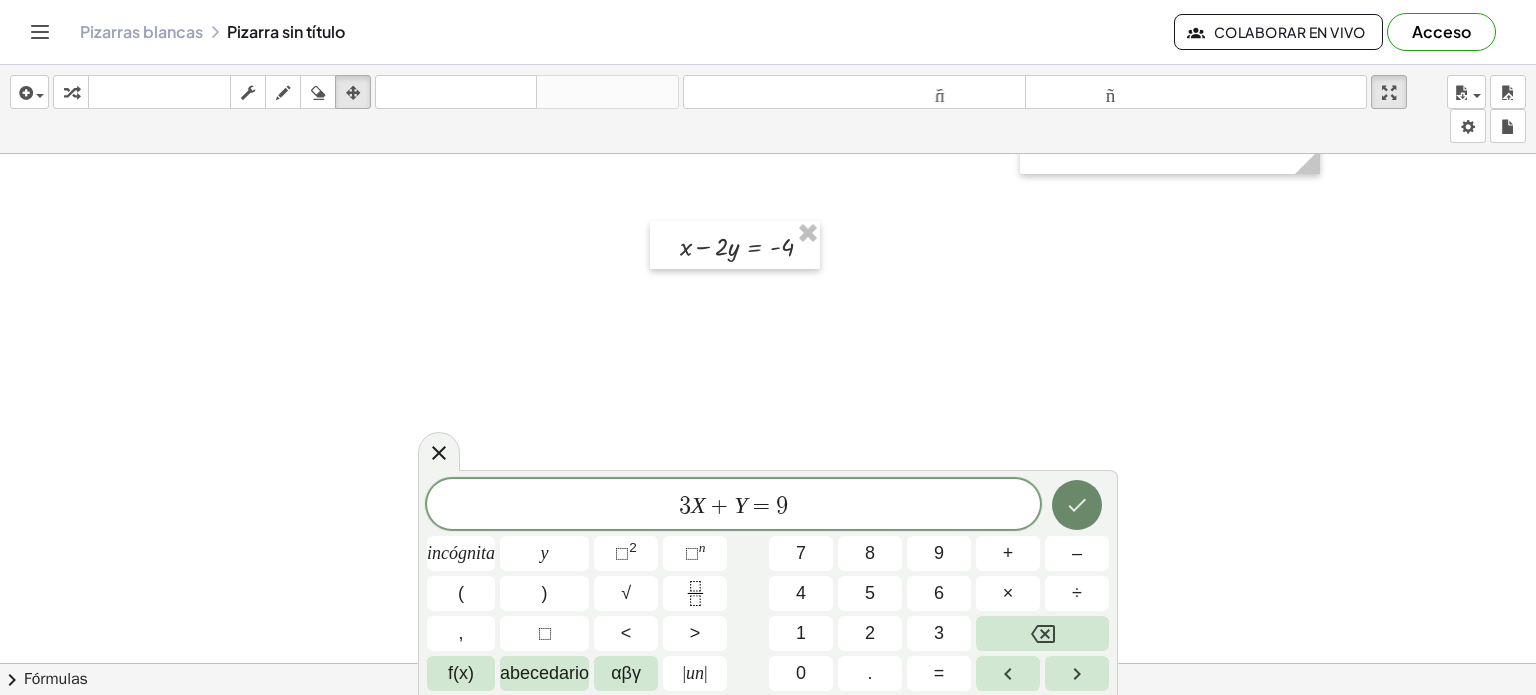 click 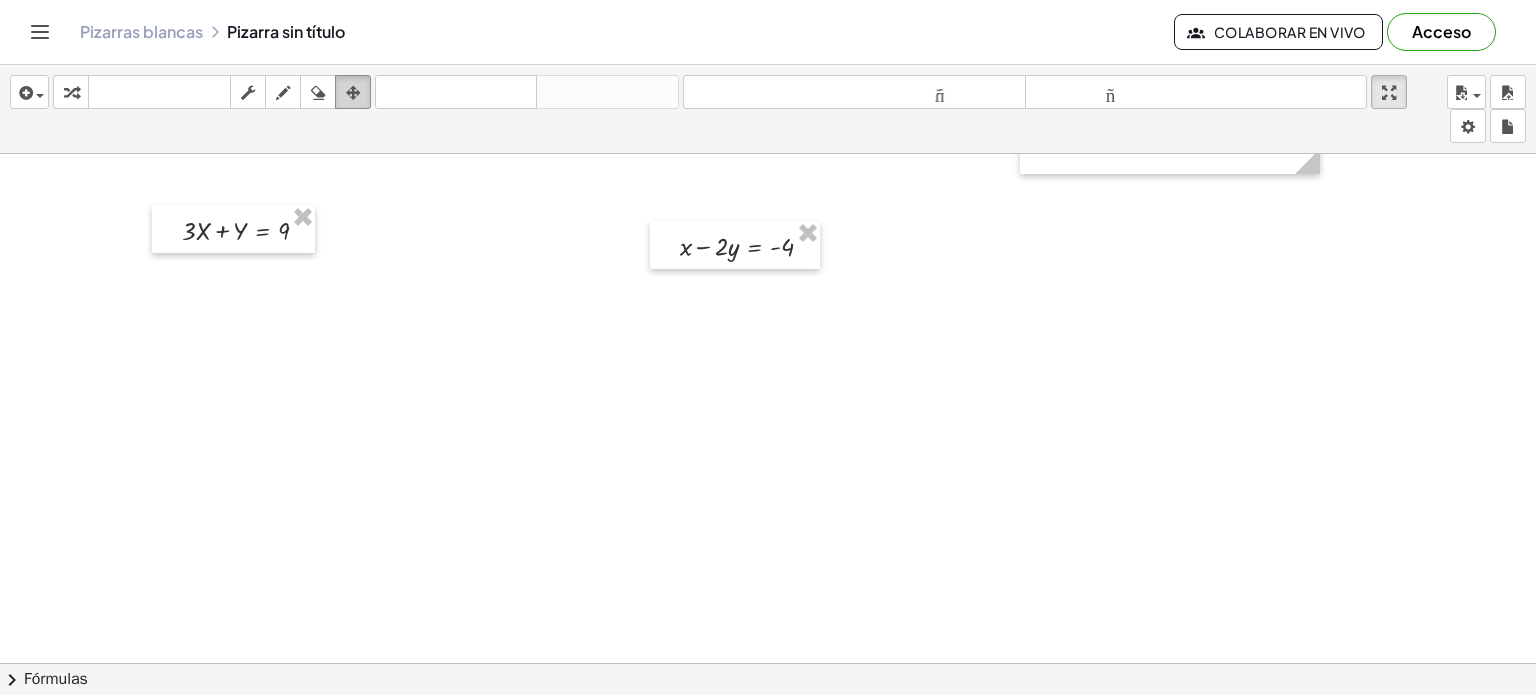 click on "arreglar" at bounding box center [353, 92] 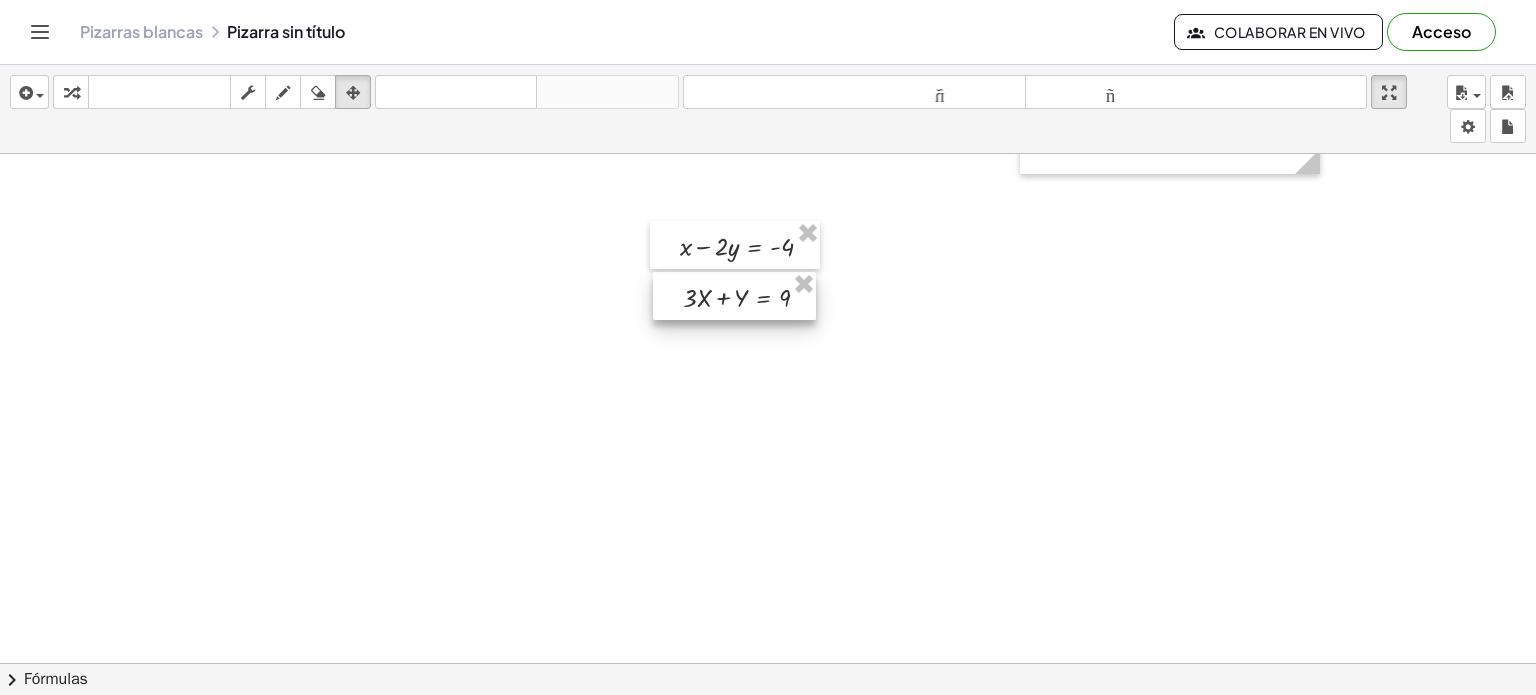 drag, startPoint x: 265, startPoint y: 245, endPoint x: 754, endPoint y: 289, distance: 490.97556 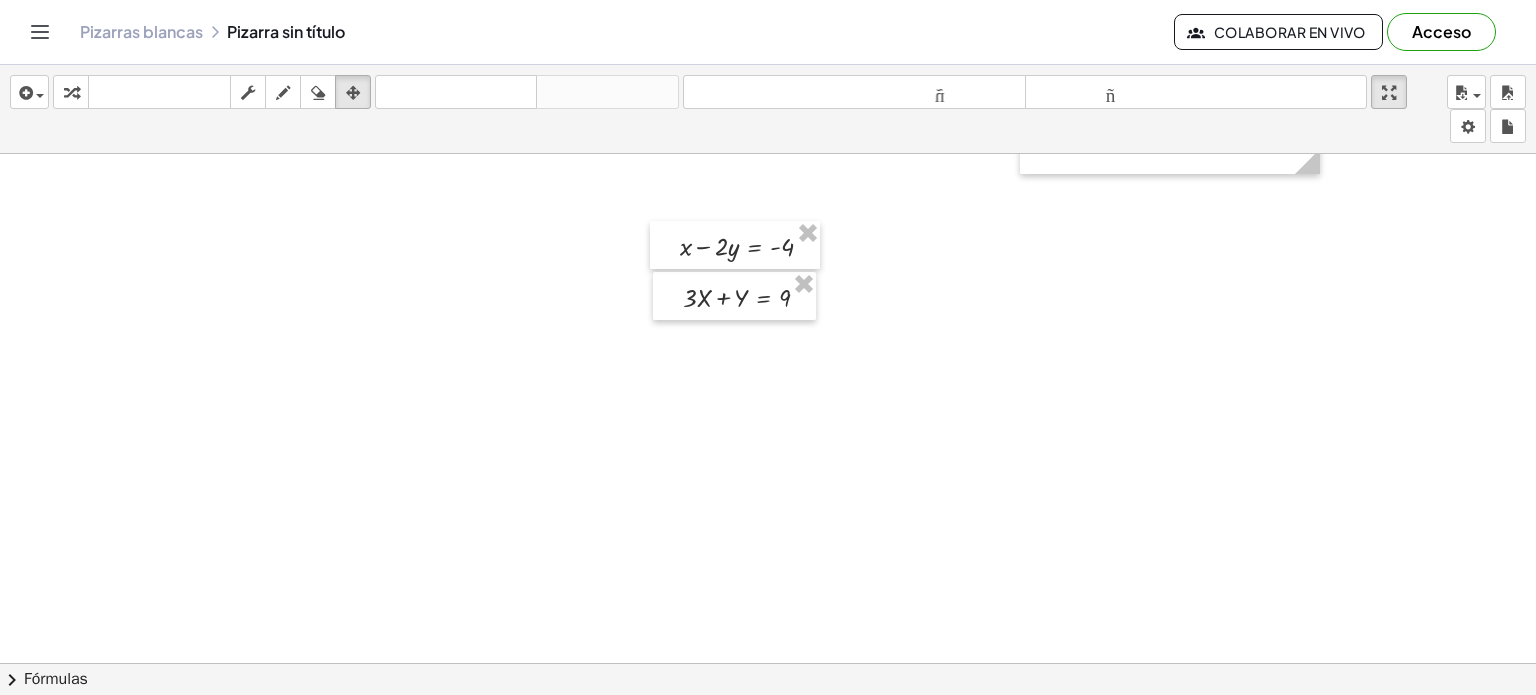 click at bounding box center [768, 643] 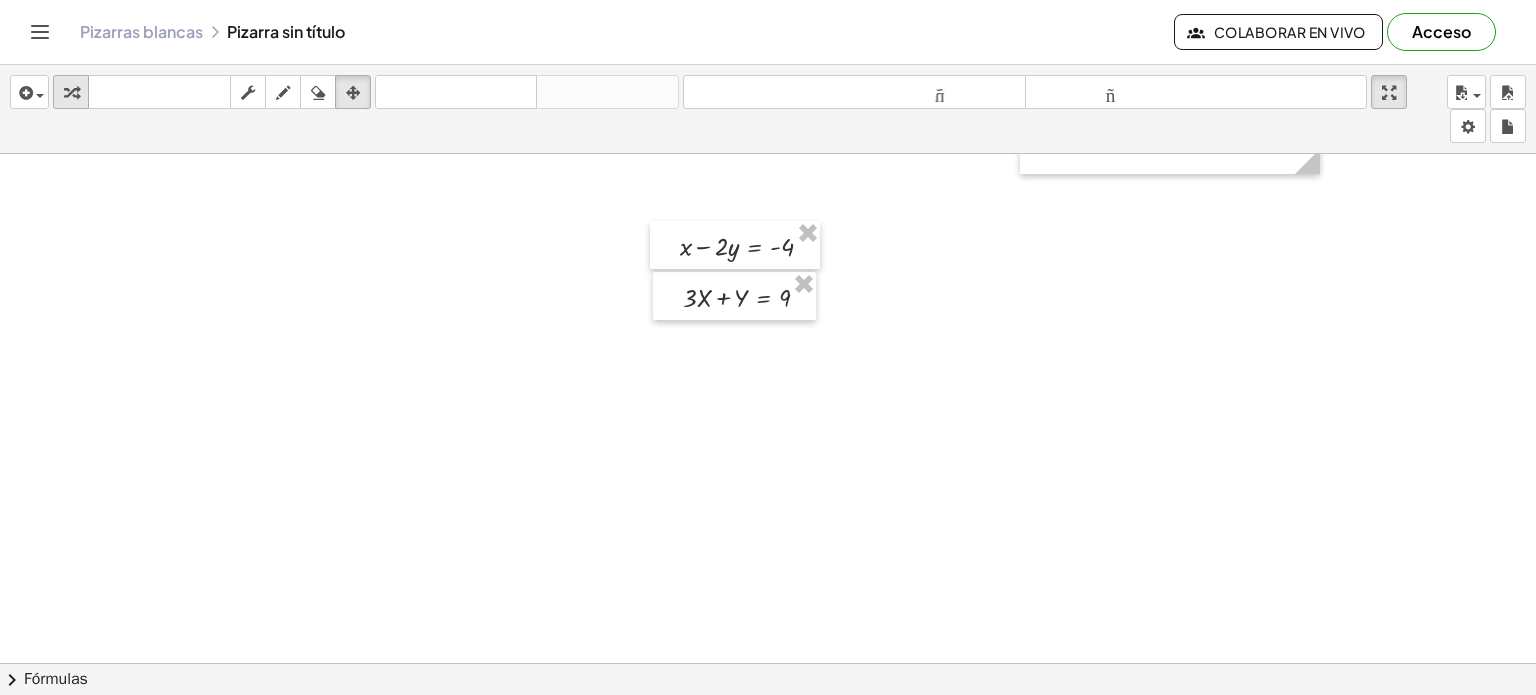 click at bounding box center [71, 93] 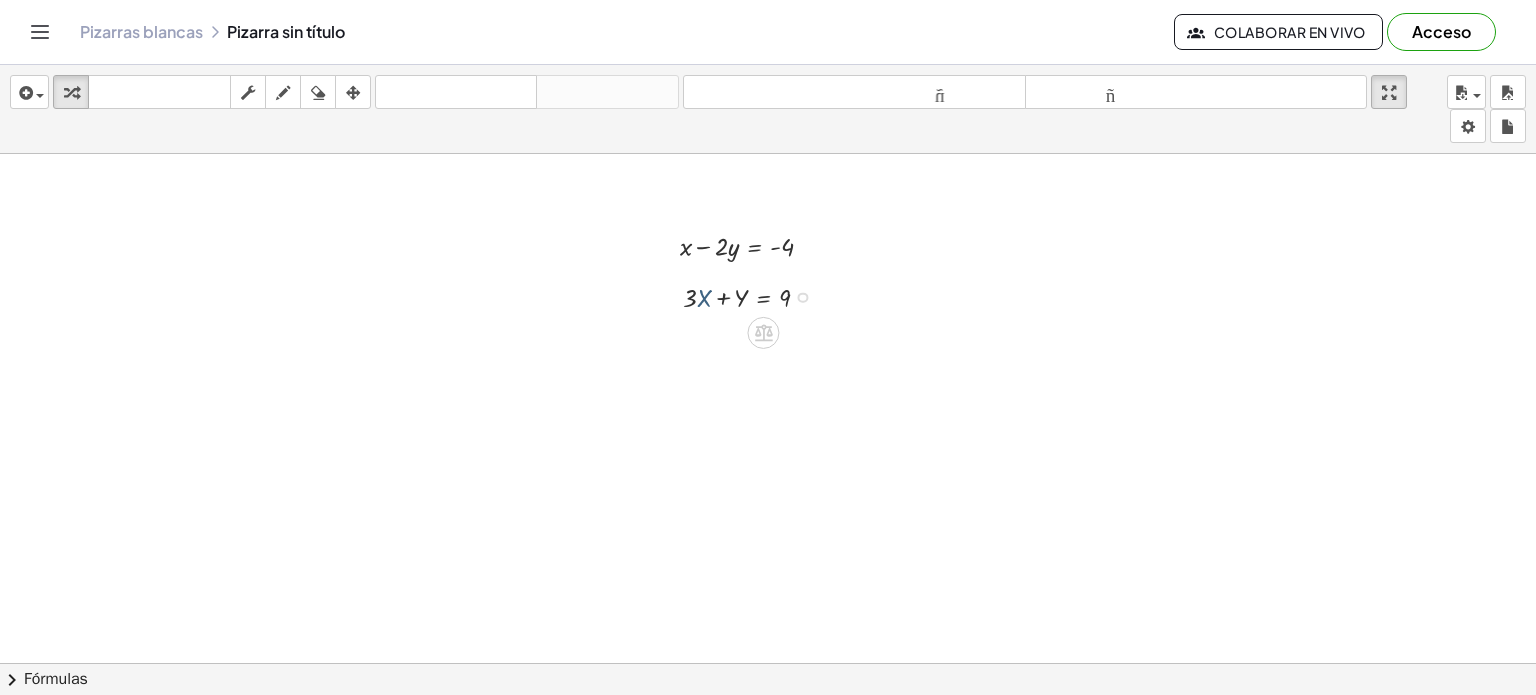 click at bounding box center (754, 296) 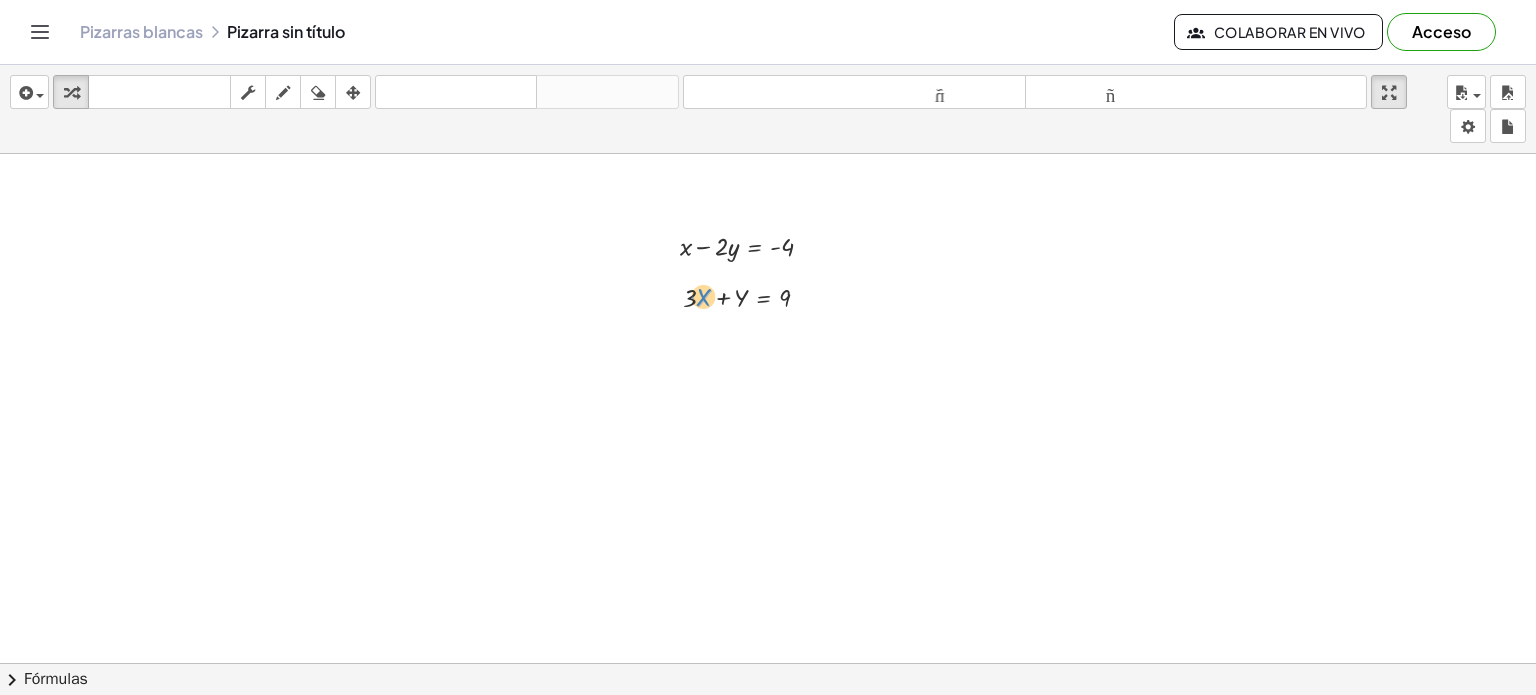 click at bounding box center (754, 296) 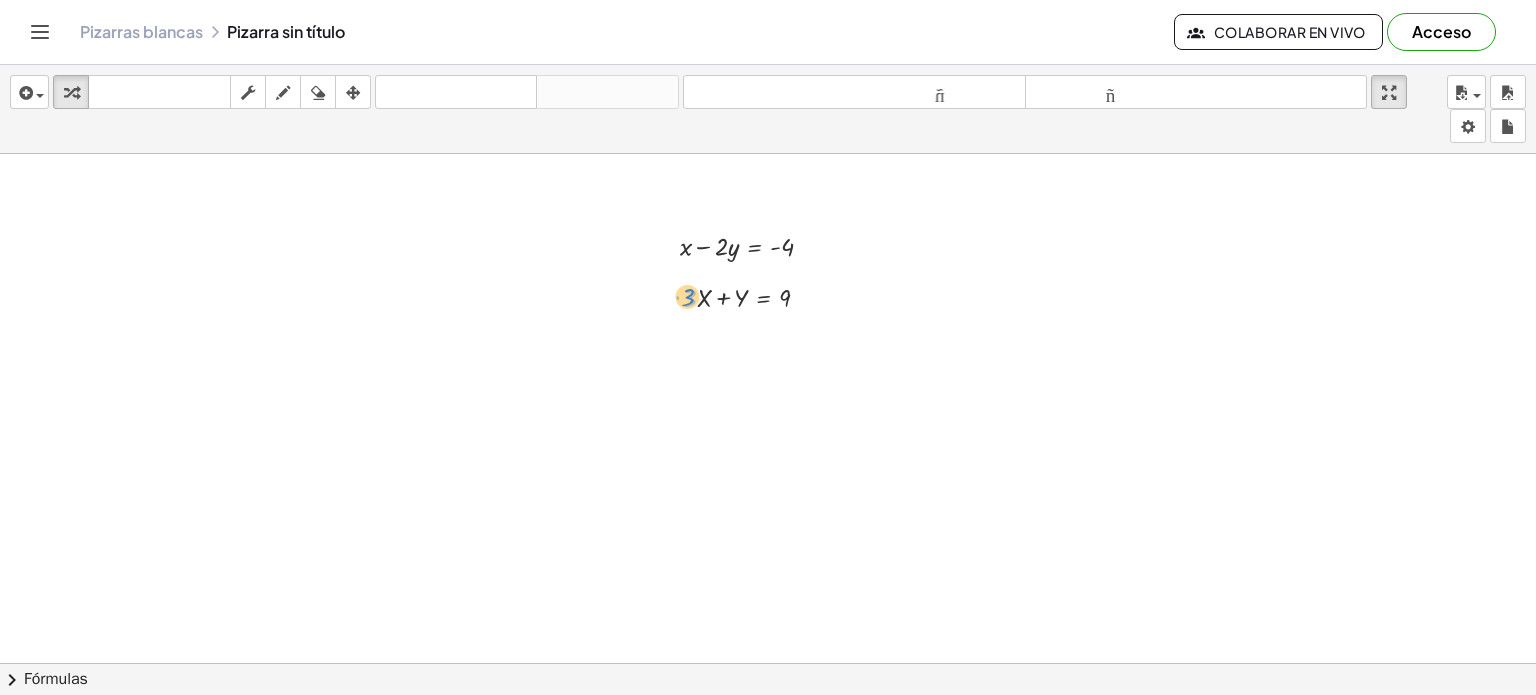 click at bounding box center (754, 296) 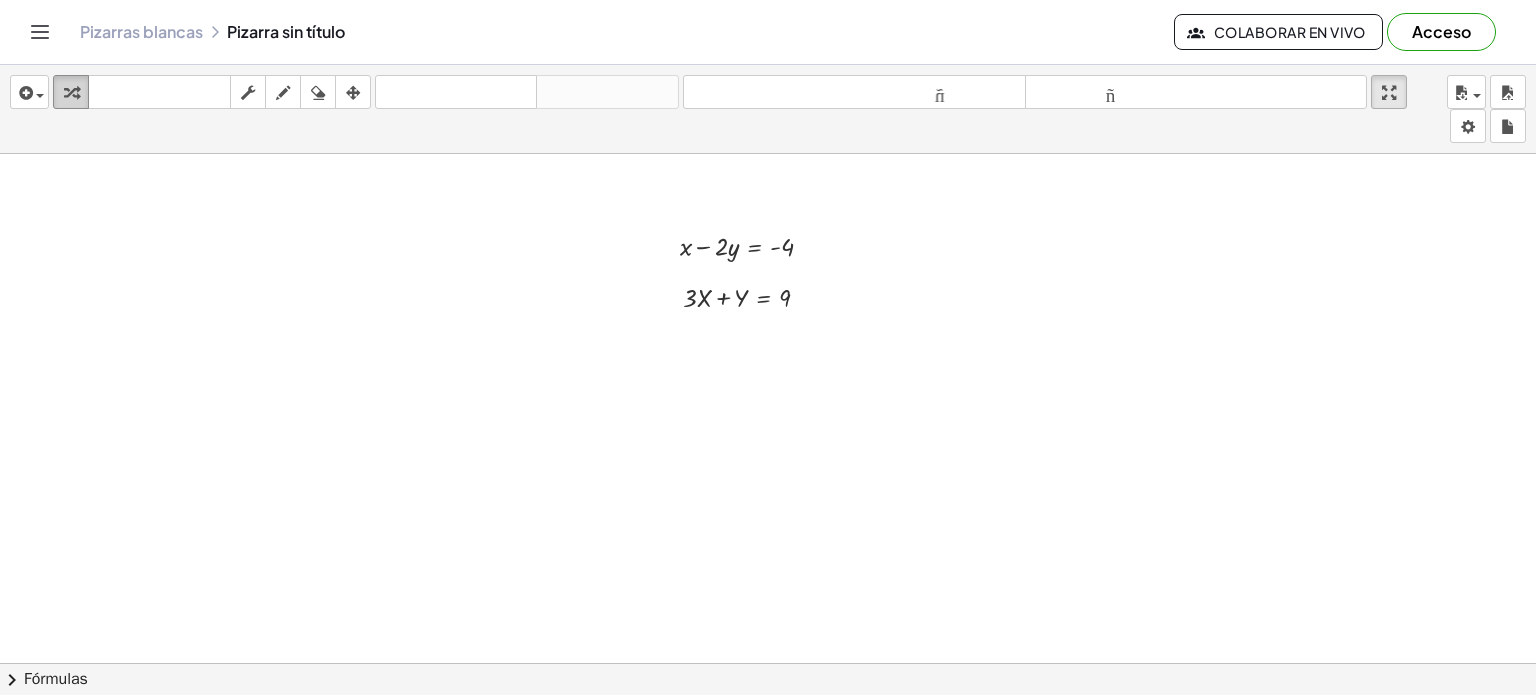 click at bounding box center (71, 93) 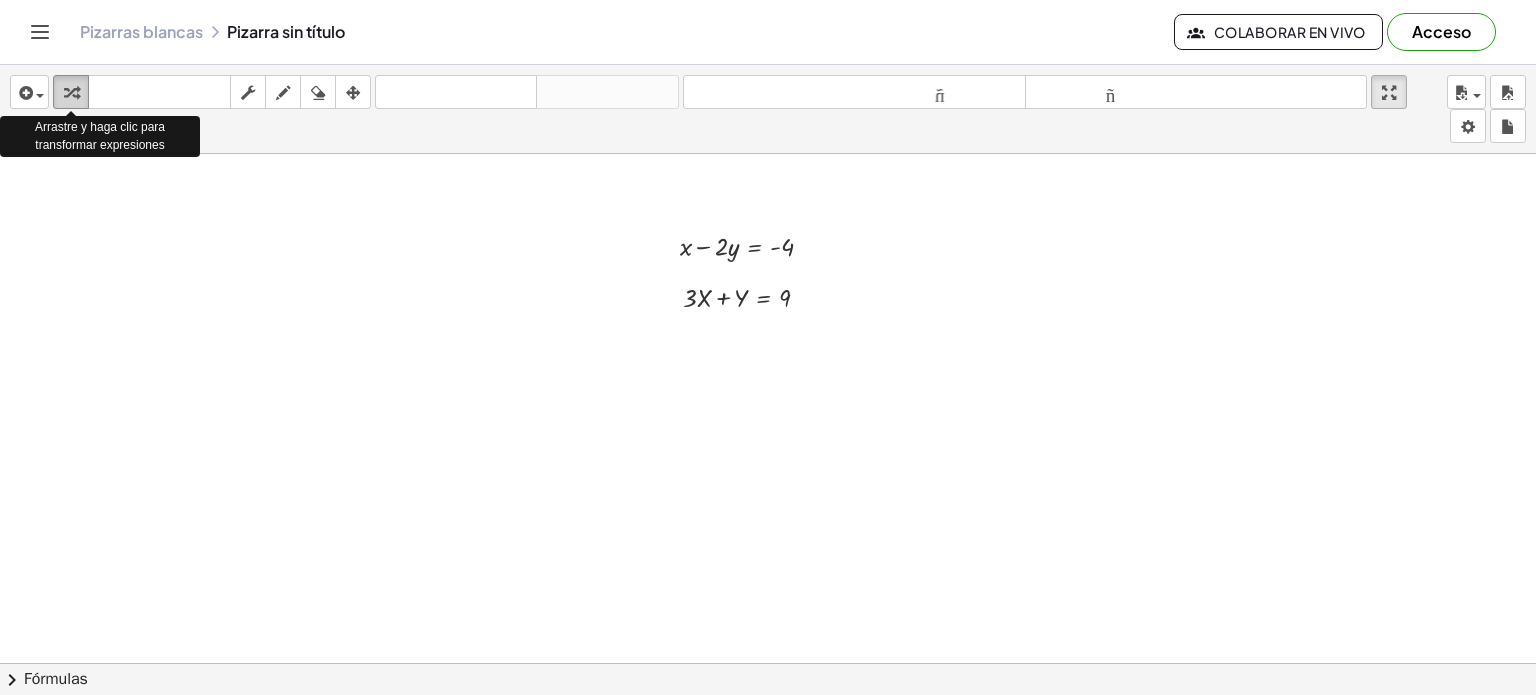 click at bounding box center [71, 93] 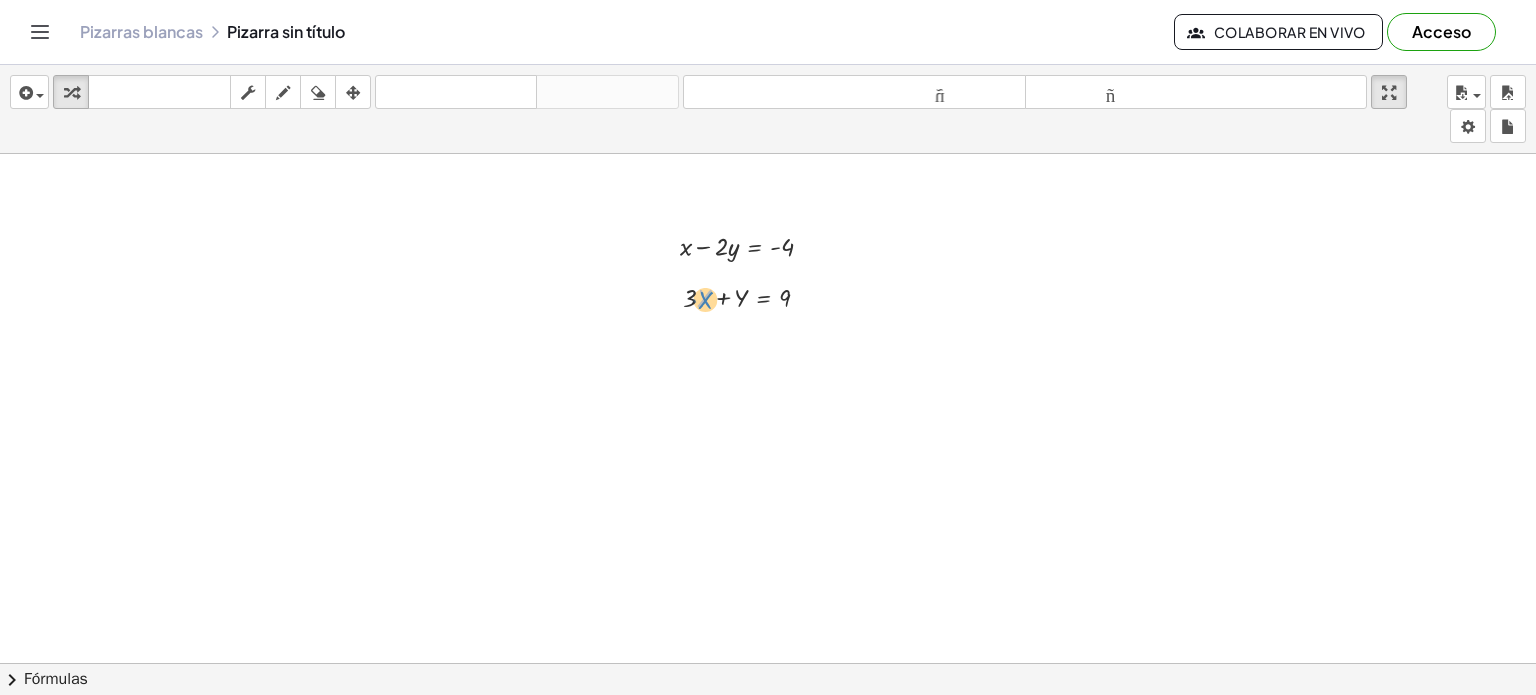 click at bounding box center [754, 296] 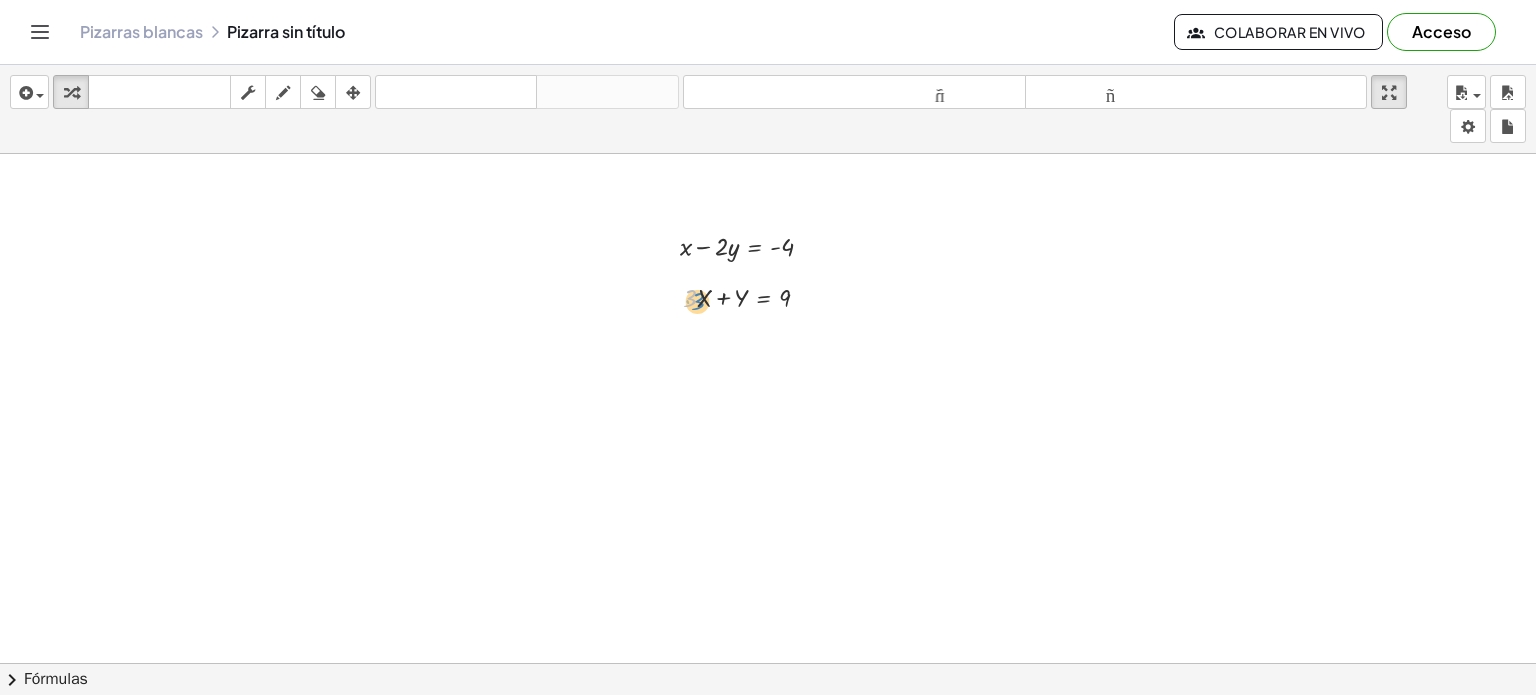 click at bounding box center (754, 296) 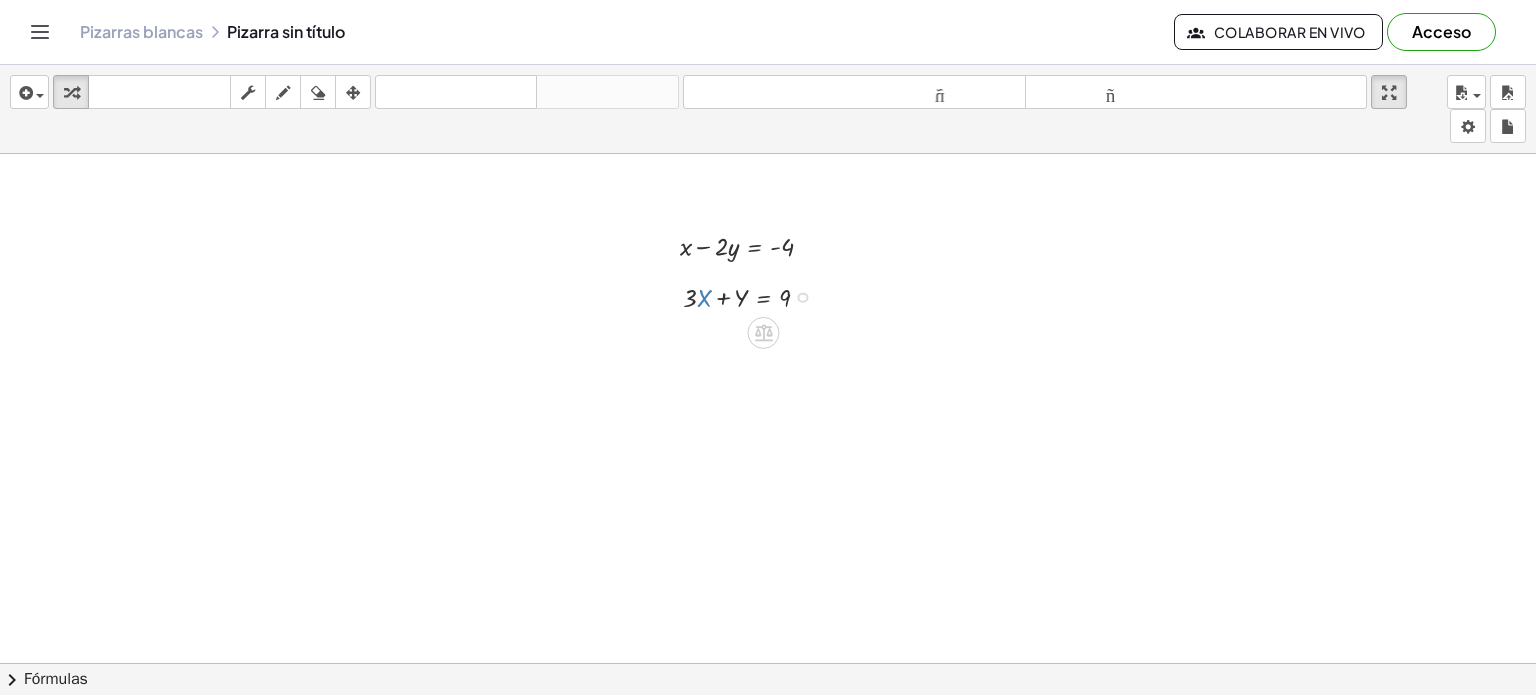 click at bounding box center (754, 296) 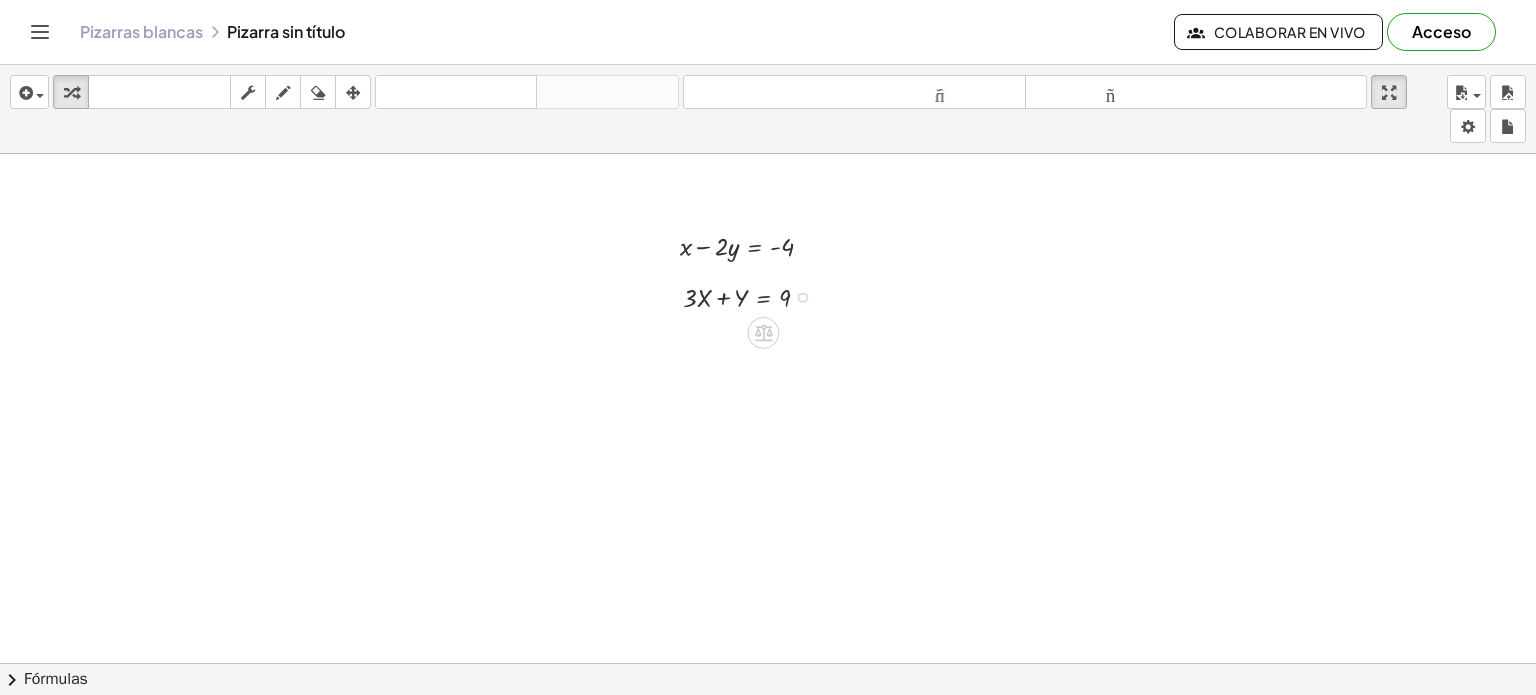 click at bounding box center [754, 296] 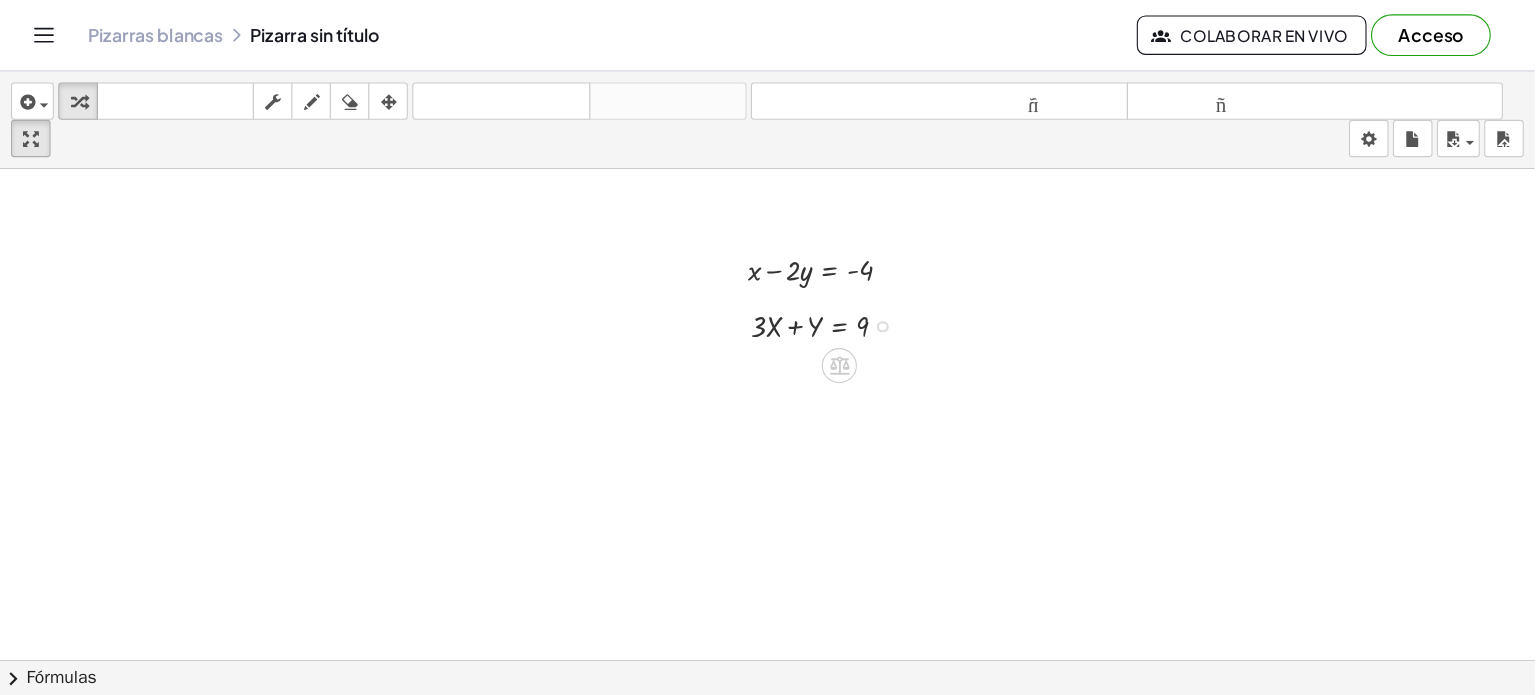 scroll, scrollTop: 100, scrollLeft: 0, axis: vertical 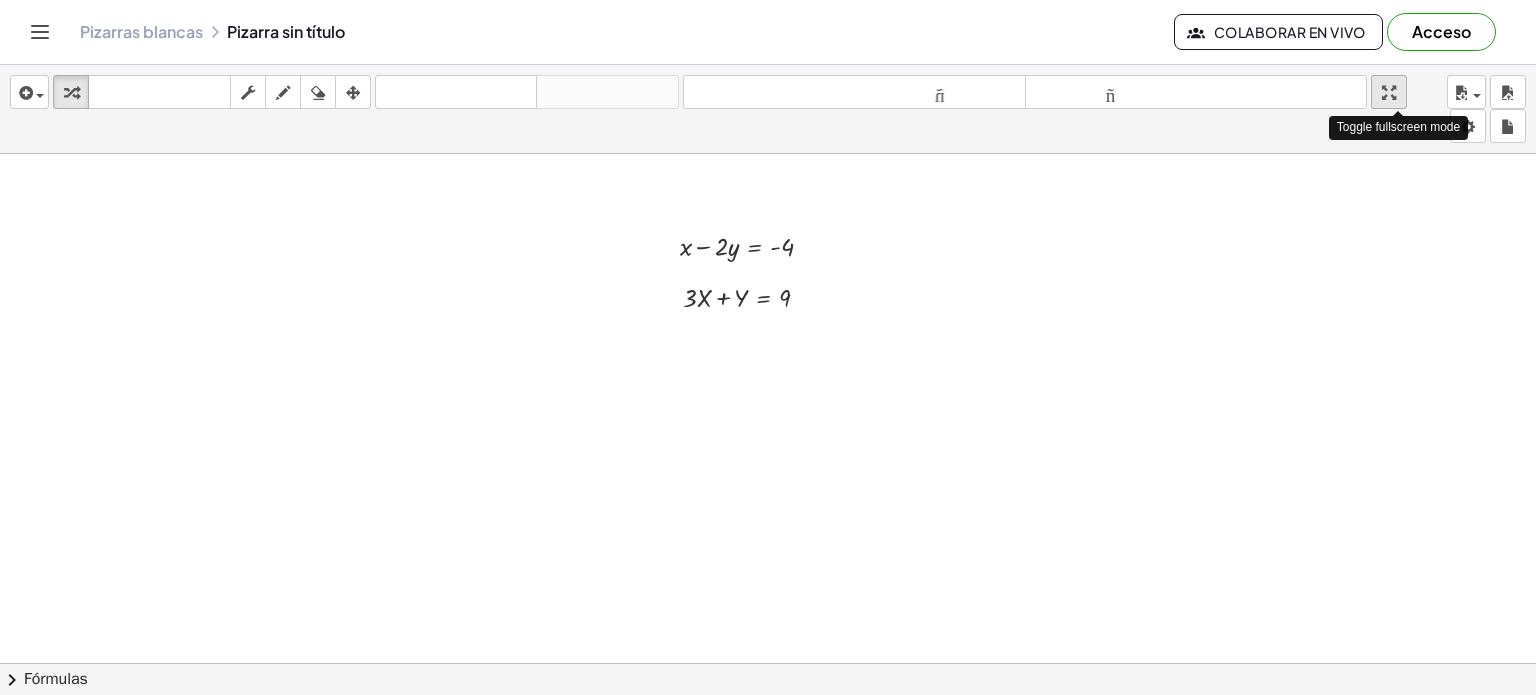 click at bounding box center (1389, 92) 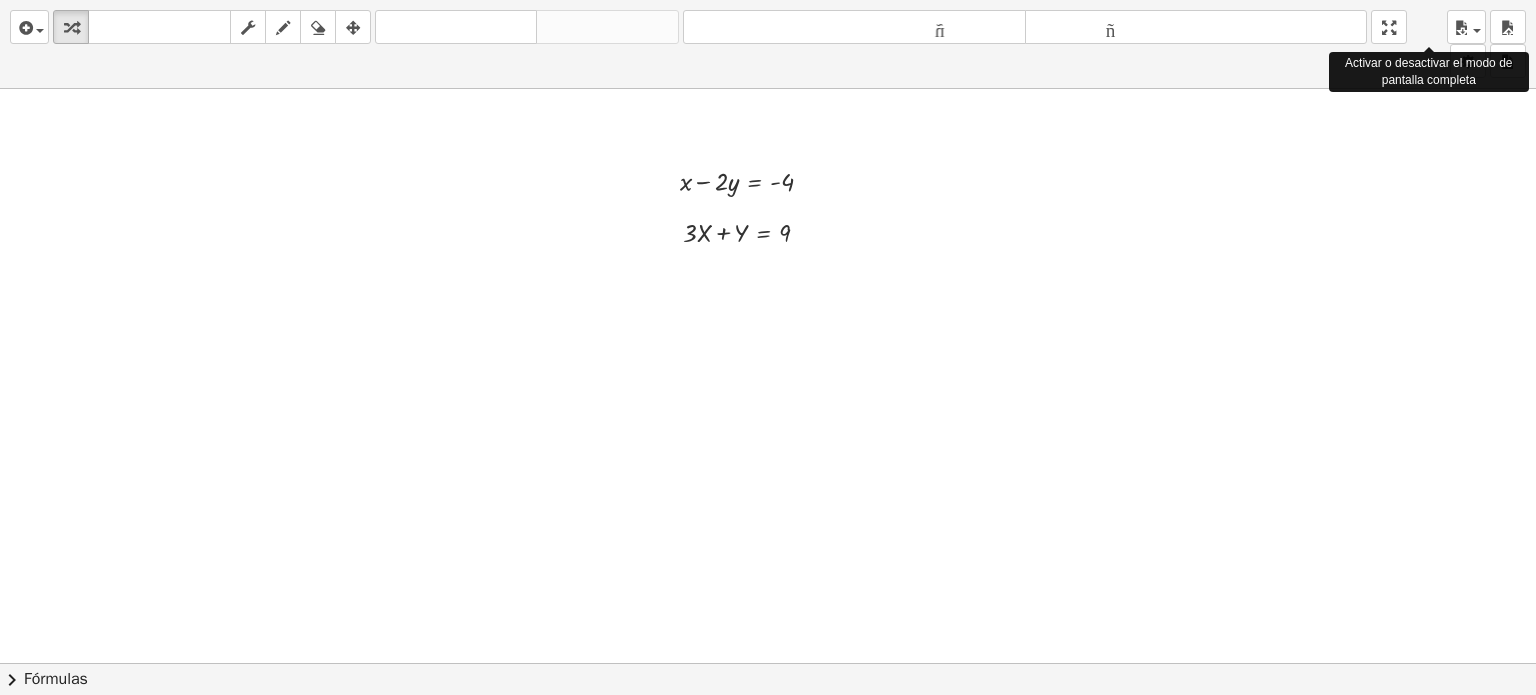 click on "insertar Seleccione uno: Expresión matemática Función Texto Vídeo de YouTube Graficando Geometría Geometría 3D transformar teclado teclado fregar dibujar borrar arreglar deshacer deshacer rehacer rehacer tamaño_del_formato menor tamaño_del_formato más grande pantalla completa carga   ahorrar nuevo ajustes Activar o desactivar el modo de pantalla completa + x − · 2 · y = - 4 - + ** + · 3 · X + Y = 9 × chevron_right Fórmulas
Arrastre un lado de una fórmula sobre una expresión resaltada en el lienzo para aplicarla.
Fórmula cuadrática
+ · a · x 2 + · b · x + c = 0
⇔
x = · ( − b ± 2 √ ( + b 2 − · 4 · a · c ) ) · 2 · a
+ x 2 + · p · x + q = 0
⇔
x = − · p · 2 ± 2 √ ( + ( · p ·" at bounding box center (768, 347) 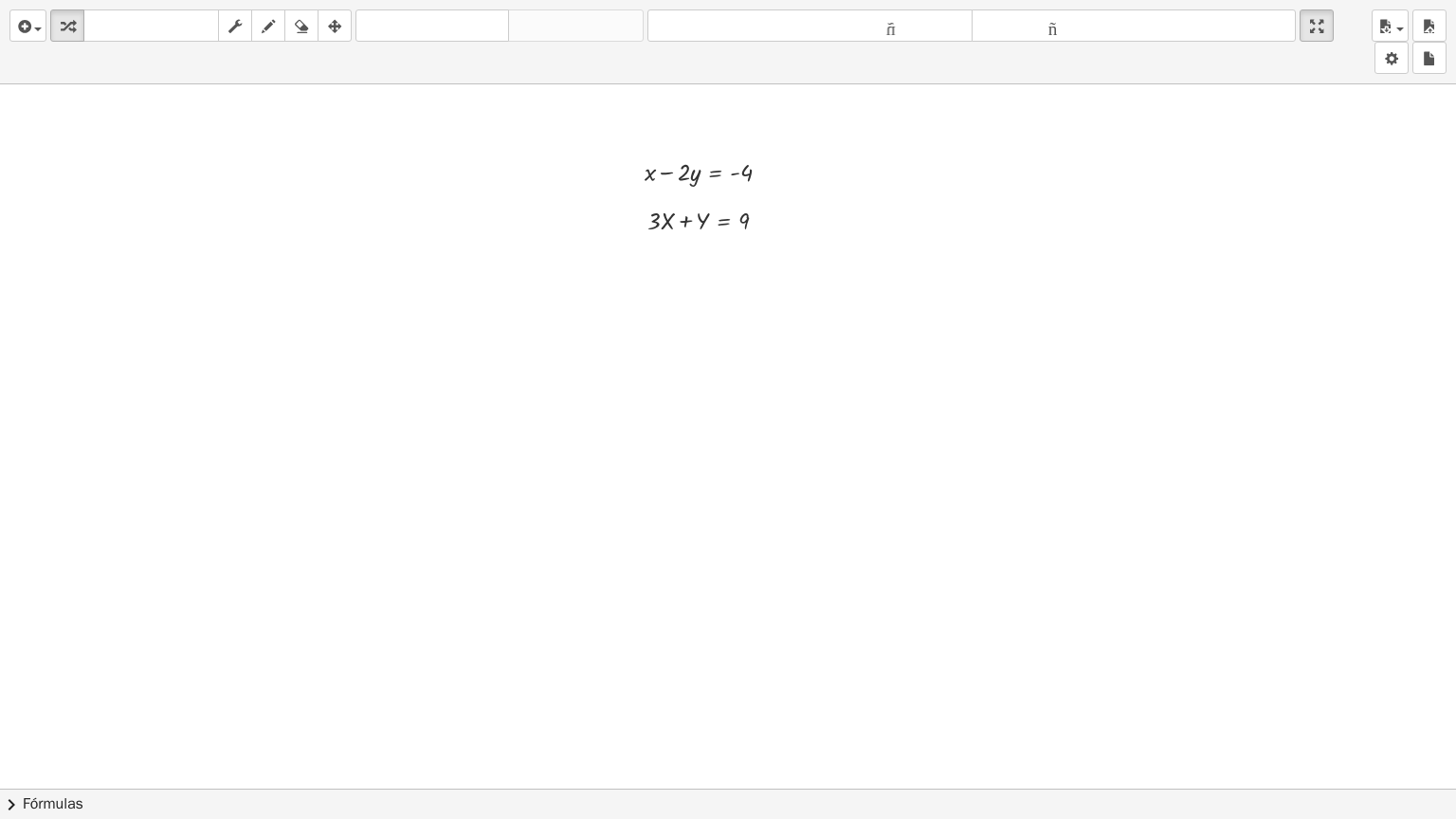 click on "insertar Seleccione uno: Expresión matemática Función Texto Vídeo de YouTube Graficando Geometría Geometría 3D transformar teclado teclado fregar dibujar borrar arreglar deshacer deshacer rehacer rehacer tamaño_del_formato menor tamaño_del_formato más grande pantalla completa carga   ahorrar nuevo ajustes" at bounding box center (728, 42) 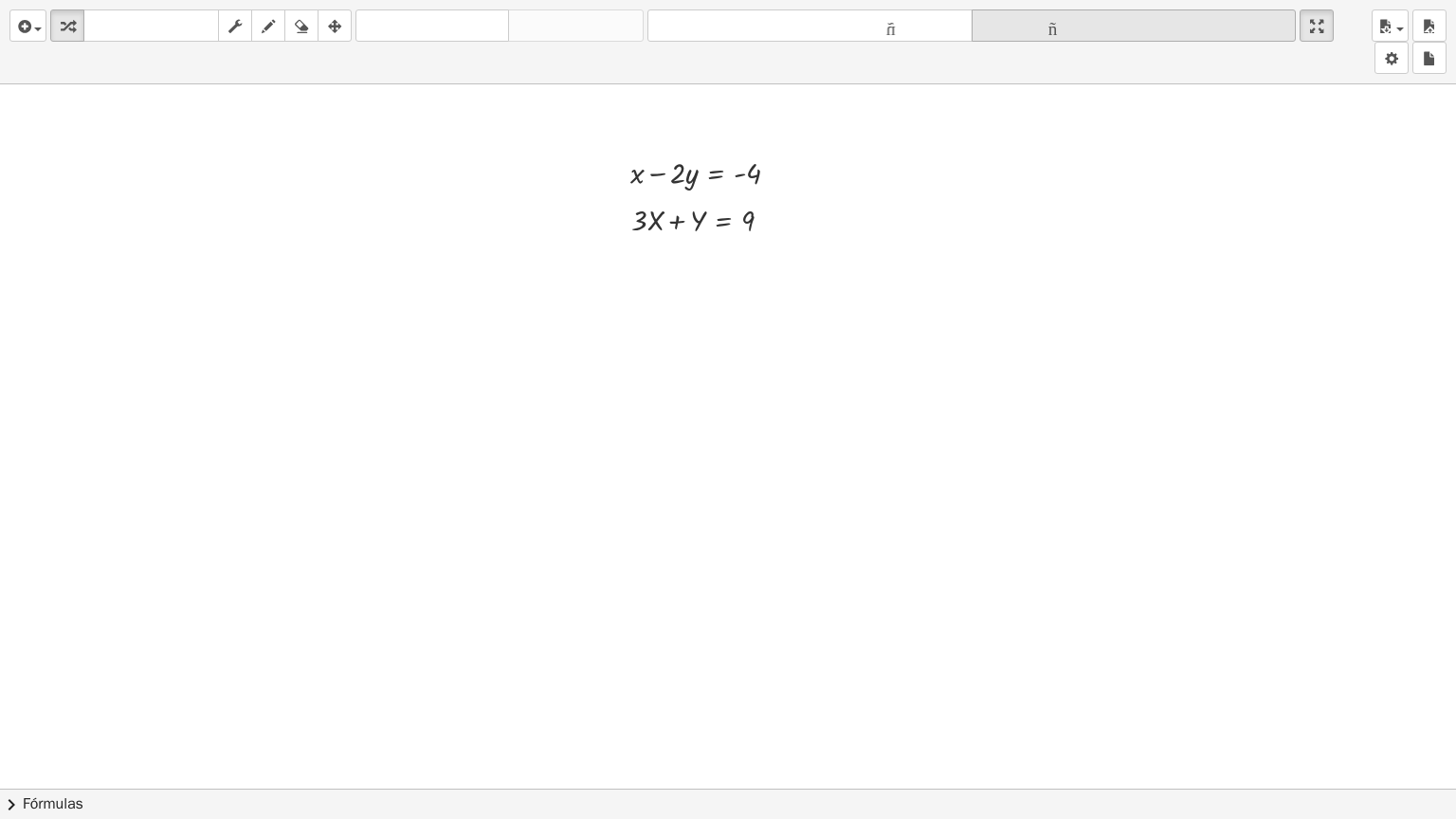click on "insertar Seleccione uno: Expresión matemática Función Texto Vídeo de YouTube Graficando Geometría Geometría 3D transformar teclado teclado fregar dibujar borrar arreglar deshacer deshacer rehacer rehacer tamaño_del_formato menor tamaño_del_formato más grande pantalla completa carga   ahorrar nuevo ajustes" at bounding box center [728, 42] 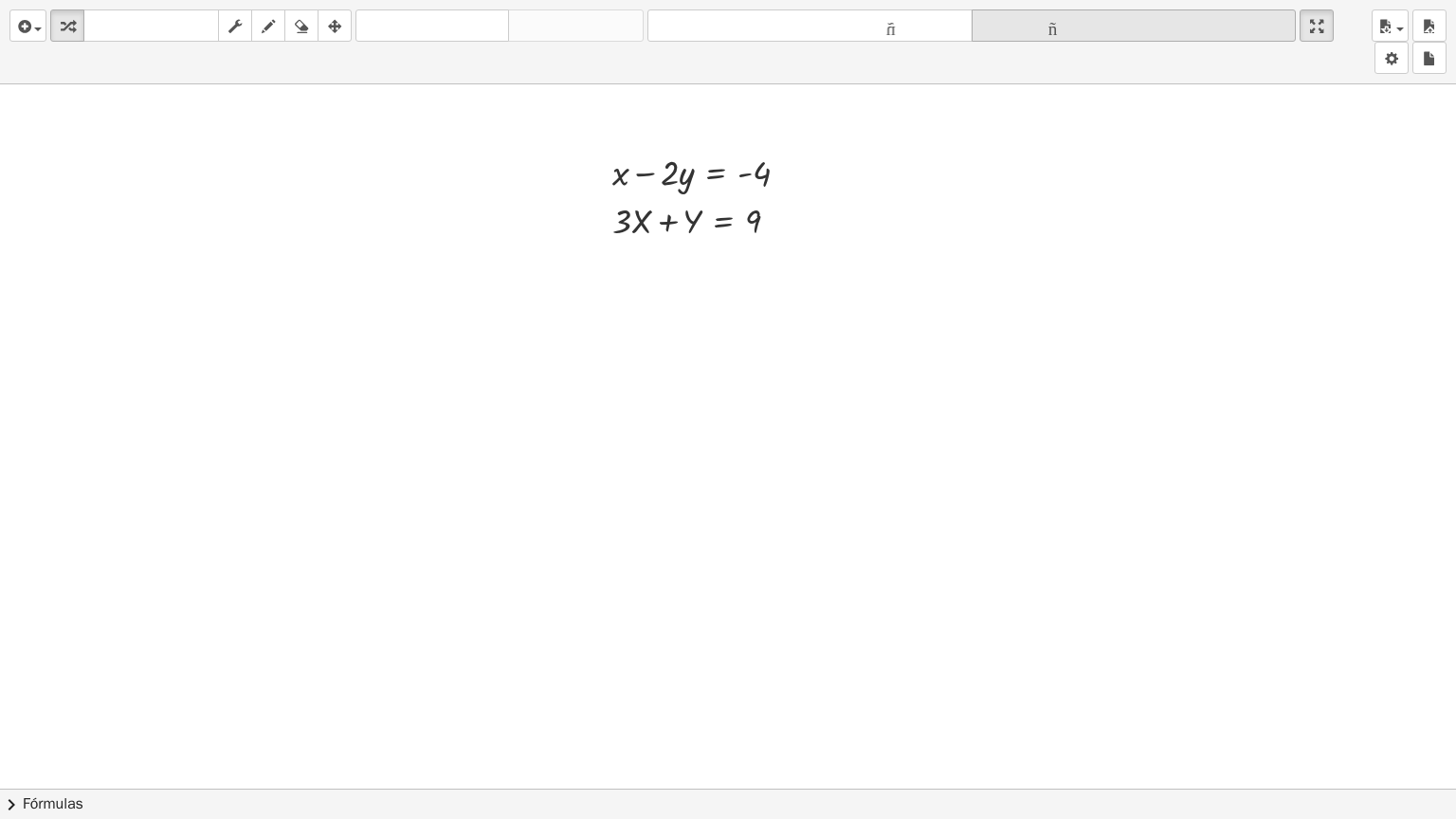 click on "insertar Seleccione uno: Expresión matemática Función Texto Vídeo de YouTube Graficando Geometría Geometría 3D transformar teclado teclado fregar dibujar borrar arreglar deshacer deshacer rehacer rehacer tamaño_del_formato menor tamaño_del_formato más grande pantalla completa carga   ahorrar nuevo ajustes" at bounding box center (728, 42) 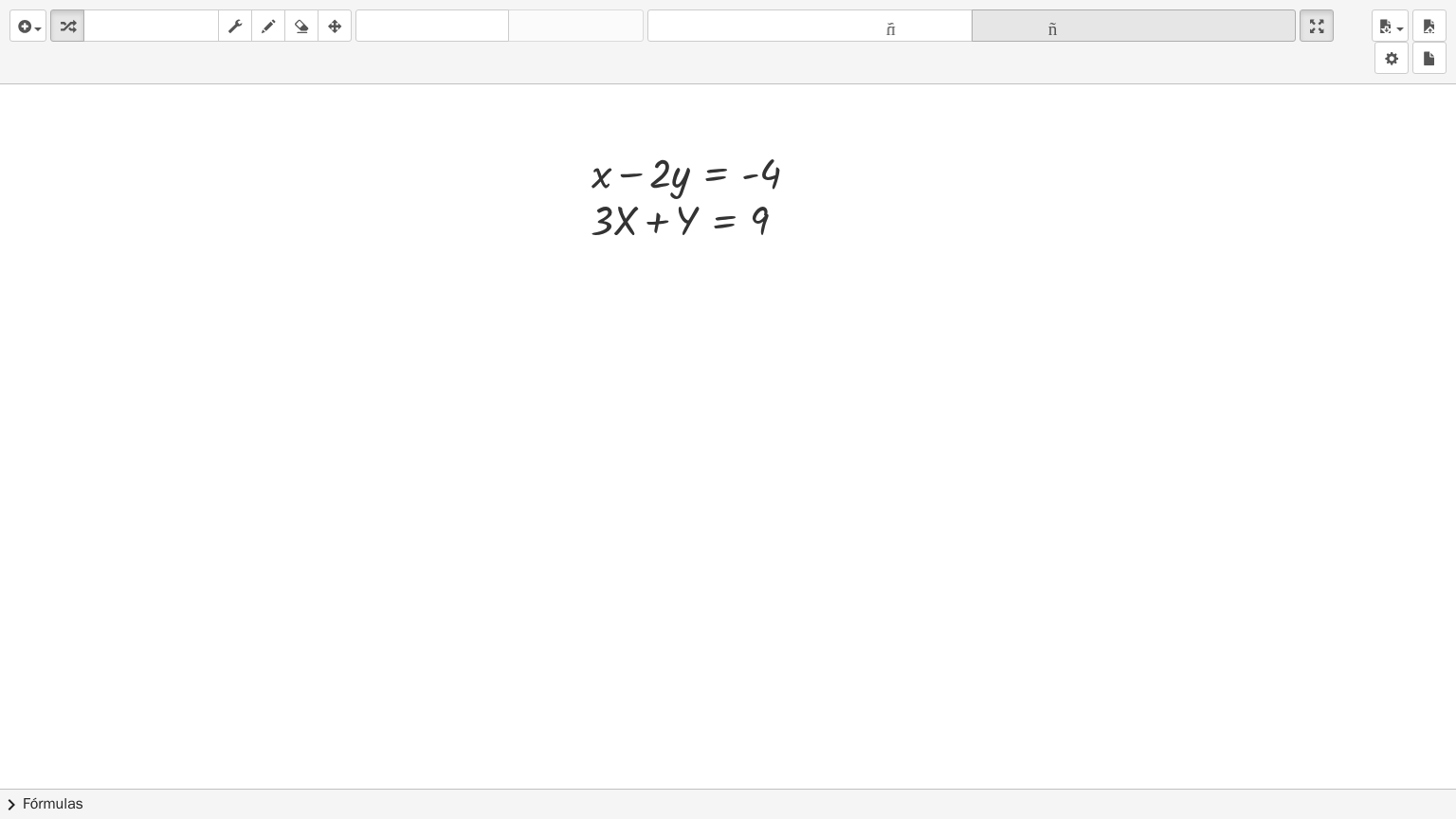 click on "tamaño_del_formato más grande" at bounding box center [1134, 26] 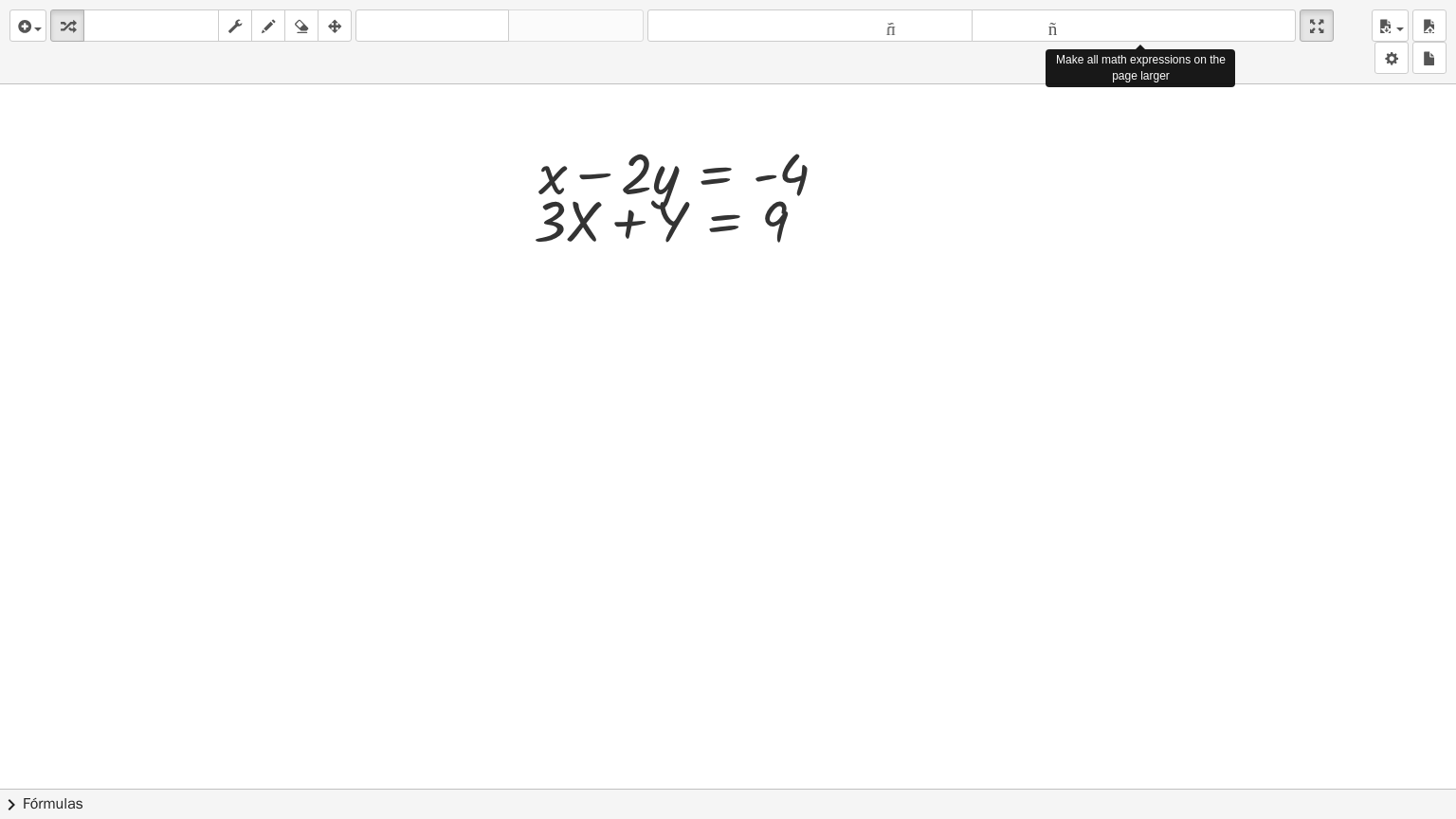 click on "insertar Seleccione uno: Expresión matemática Función Texto Vídeo de YouTube Graficando Geometría Geometría 3D transformar teclado teclado fregar dibujar borrar arreglar deshacer deshacer rehacer rehacer tamaño_del_formato menor tamaño_del_formato más grande pantalla completa carga   ahorrar nuevo ajustes Make all math expressions on the page larger" at bounding box center [728, 42] 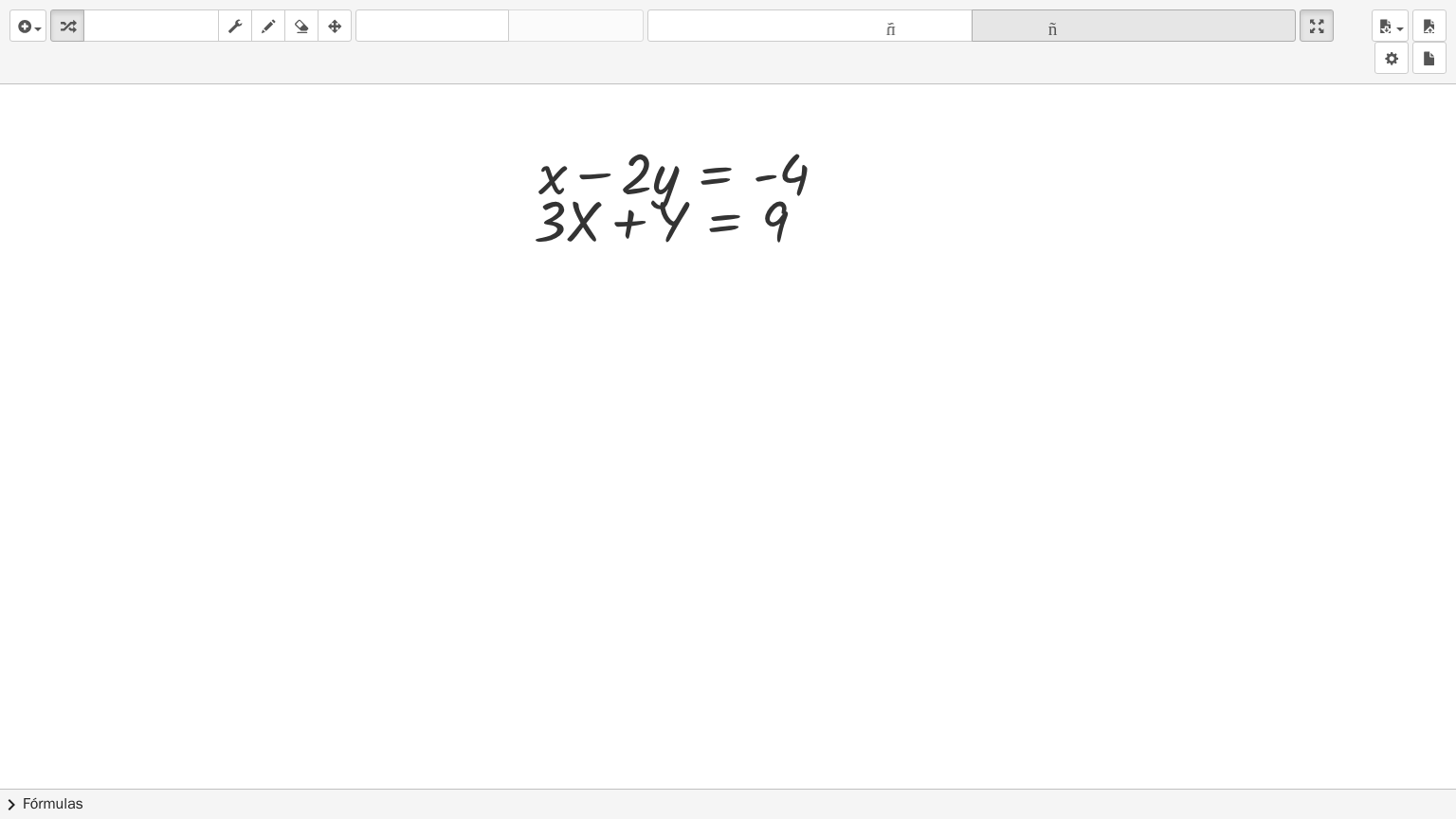 click on "insertar Seleccione uno: Expresión matemática Función Texto Vídeo de YouTube Graficando Geometría Geometría 3D transformar teclado teclado fregar dibujar borrar arreglar deshacer deshacer rehacer rehacer tamaño_del_formato menor tamaño_del_formato más grande pantalla completa carga   ahorrar nuevo ajustes Make all math expressions on the page larger" at bounding box center (728, 42) 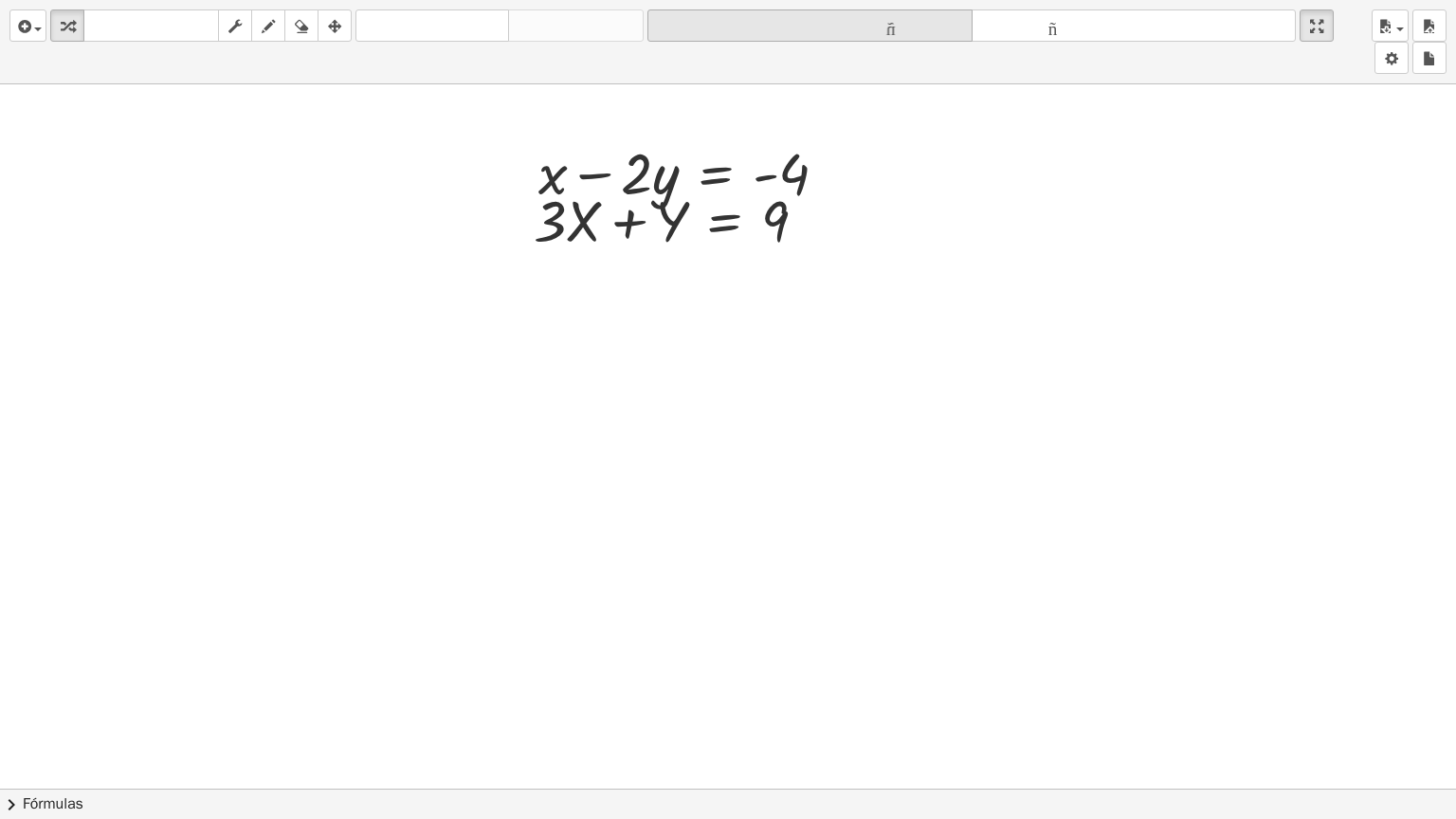 click on "tamaño_del_formato" at bounding box center (810, 26) 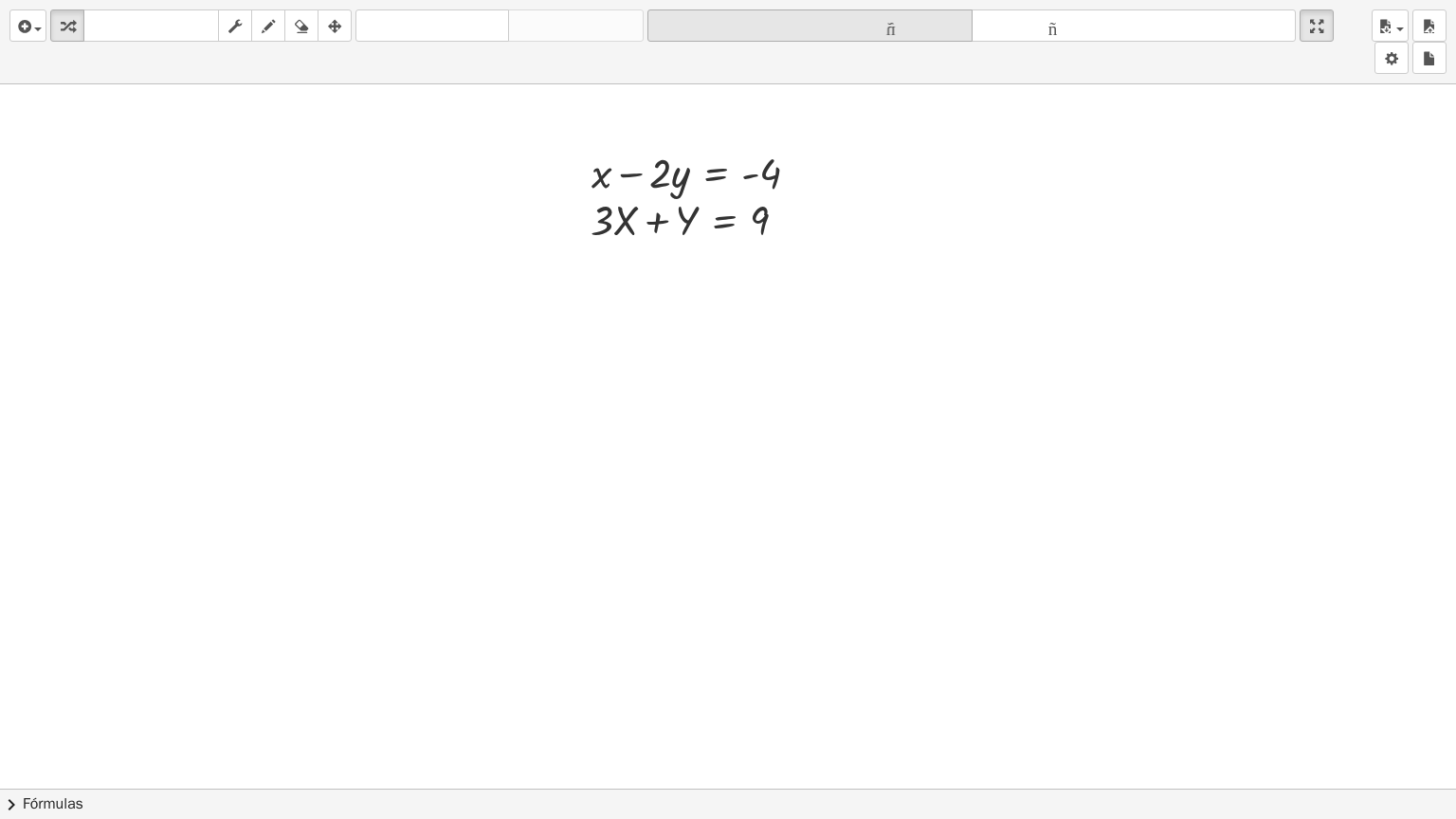 click on "tamaño_del_formato" at bounding box center [810, 26] 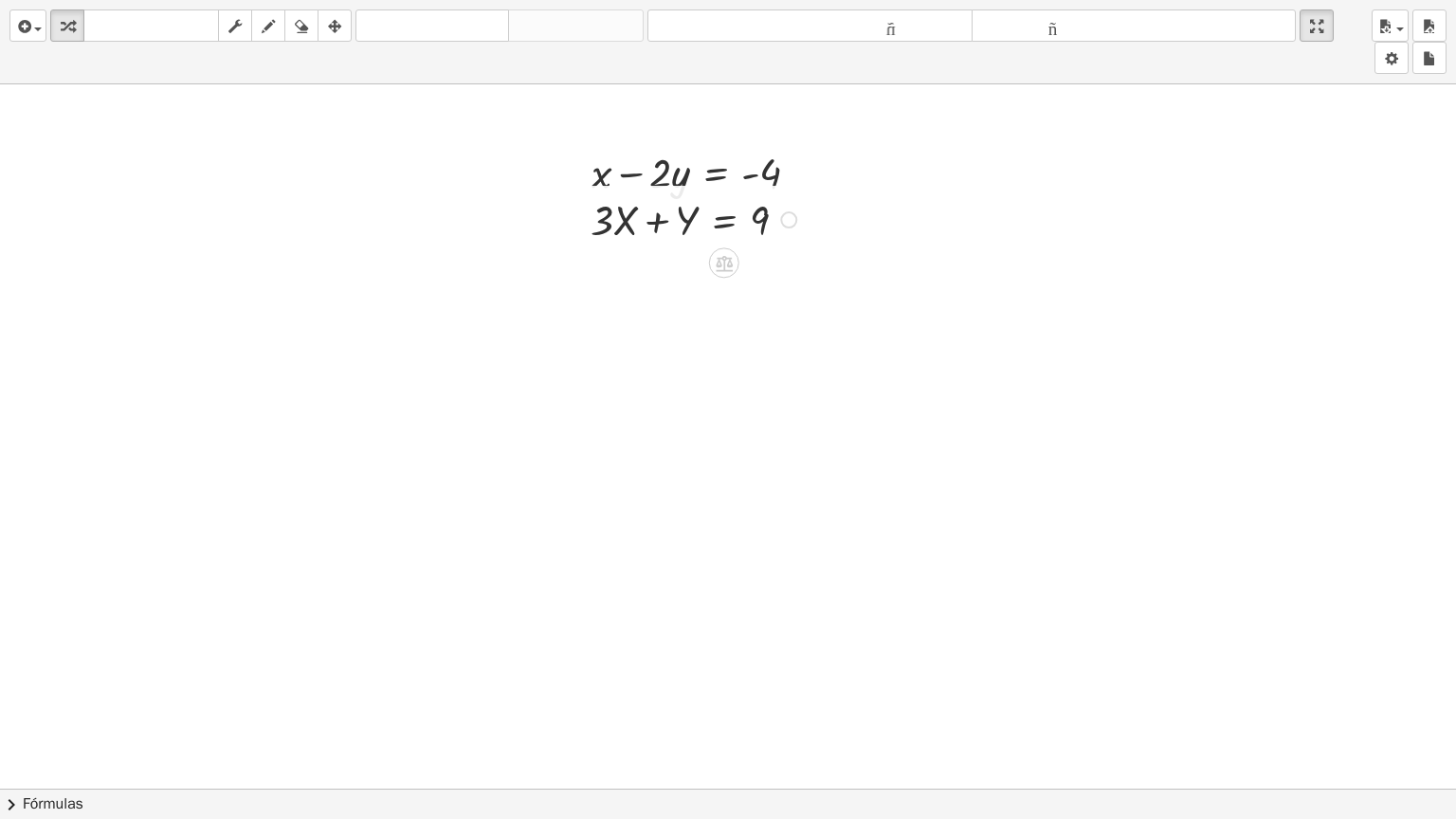 click at bounding box center (697, 218) 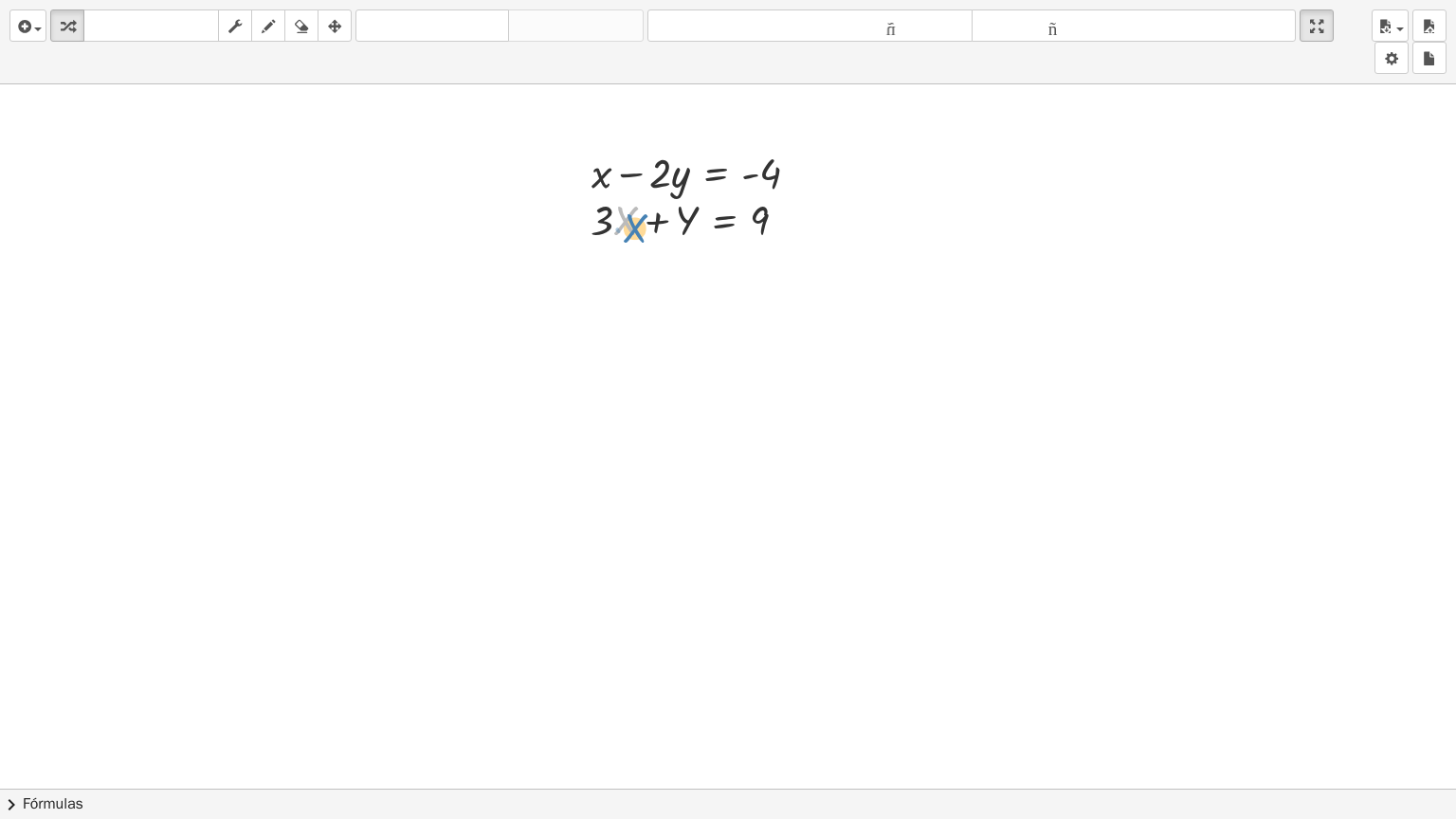 click at bounding box center (697, 218) 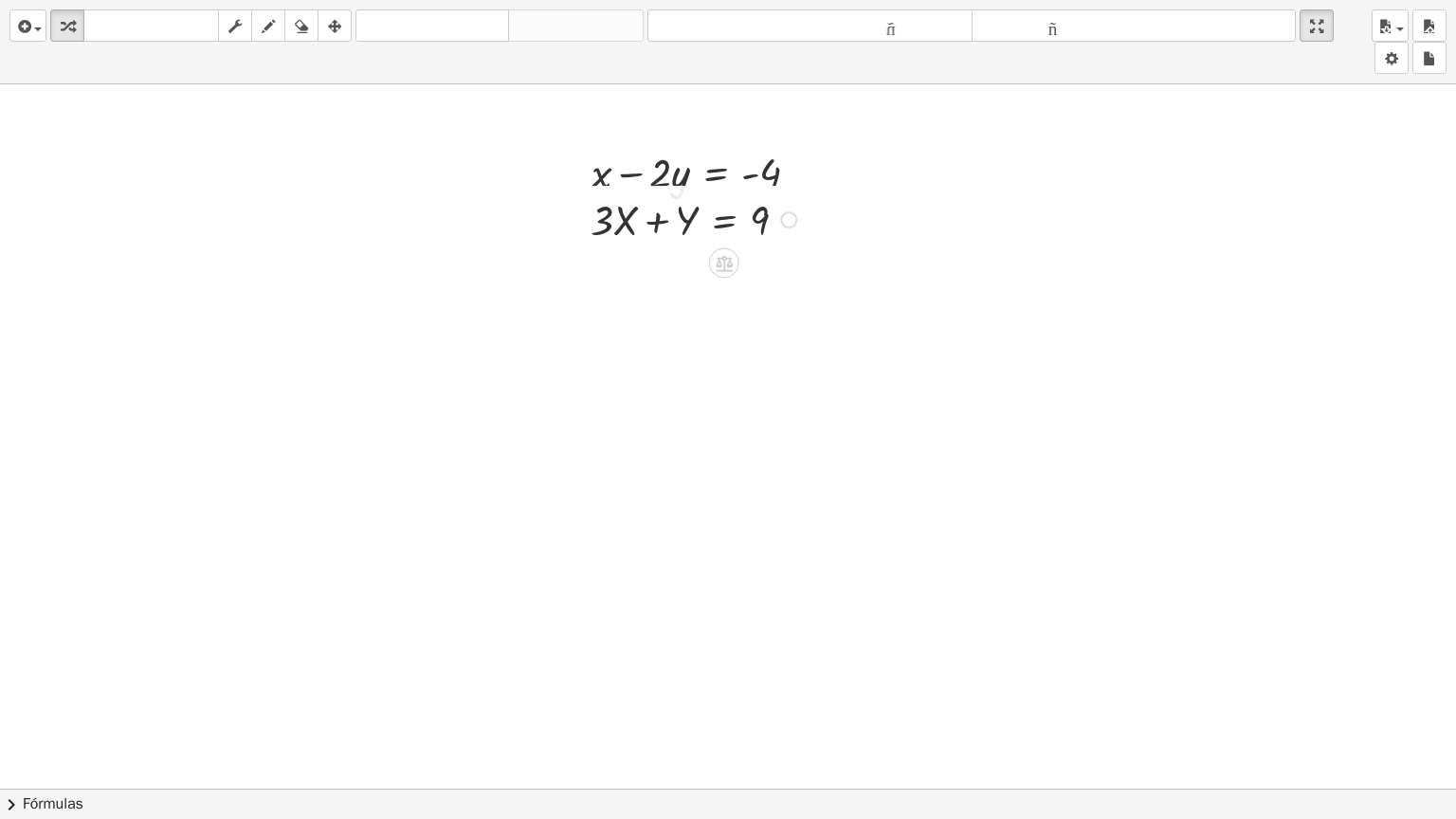click at bounding box center [697, 218] 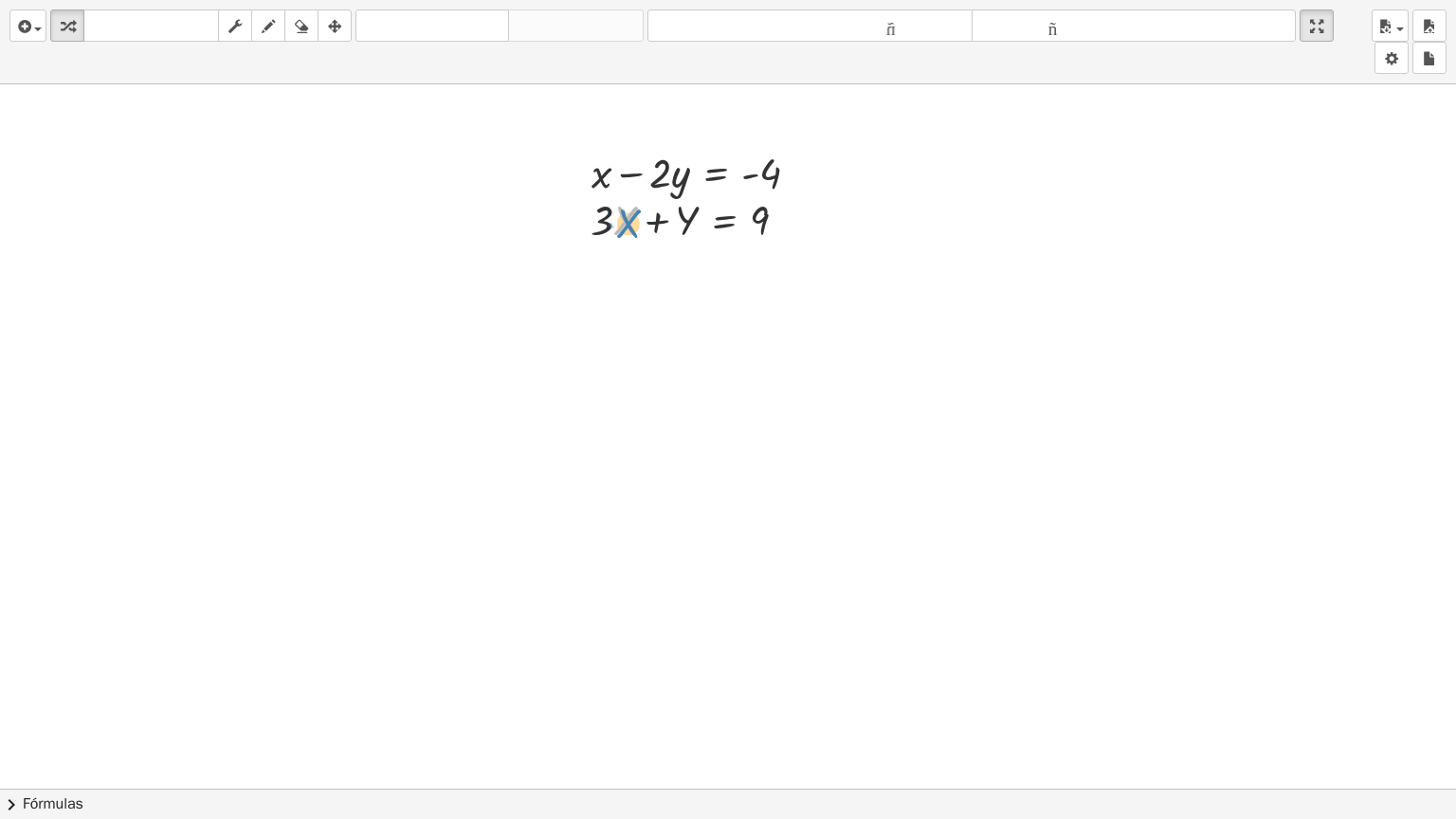 click at bounding box center (697, 218) 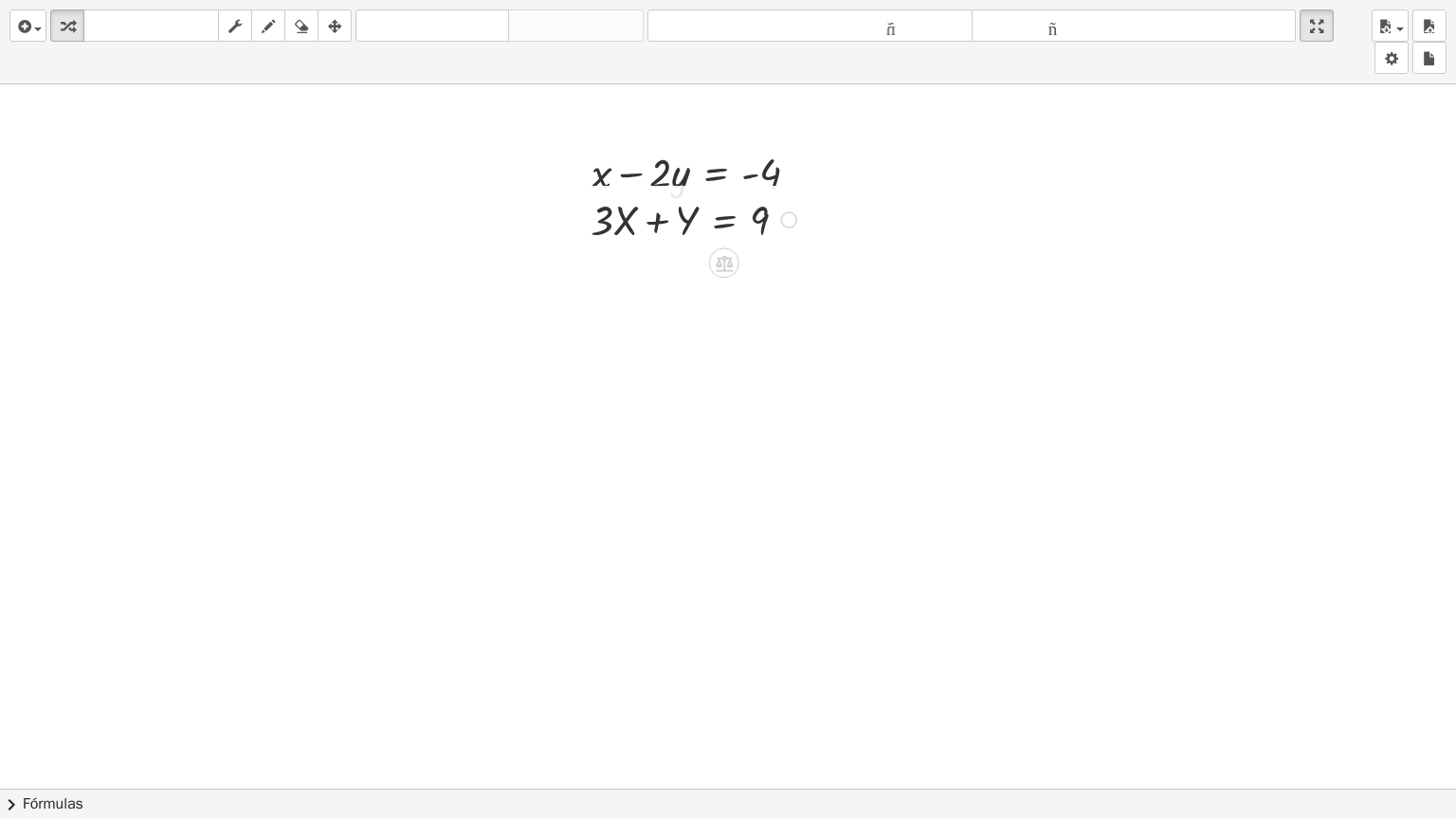 click at bounding box center (697, 218) 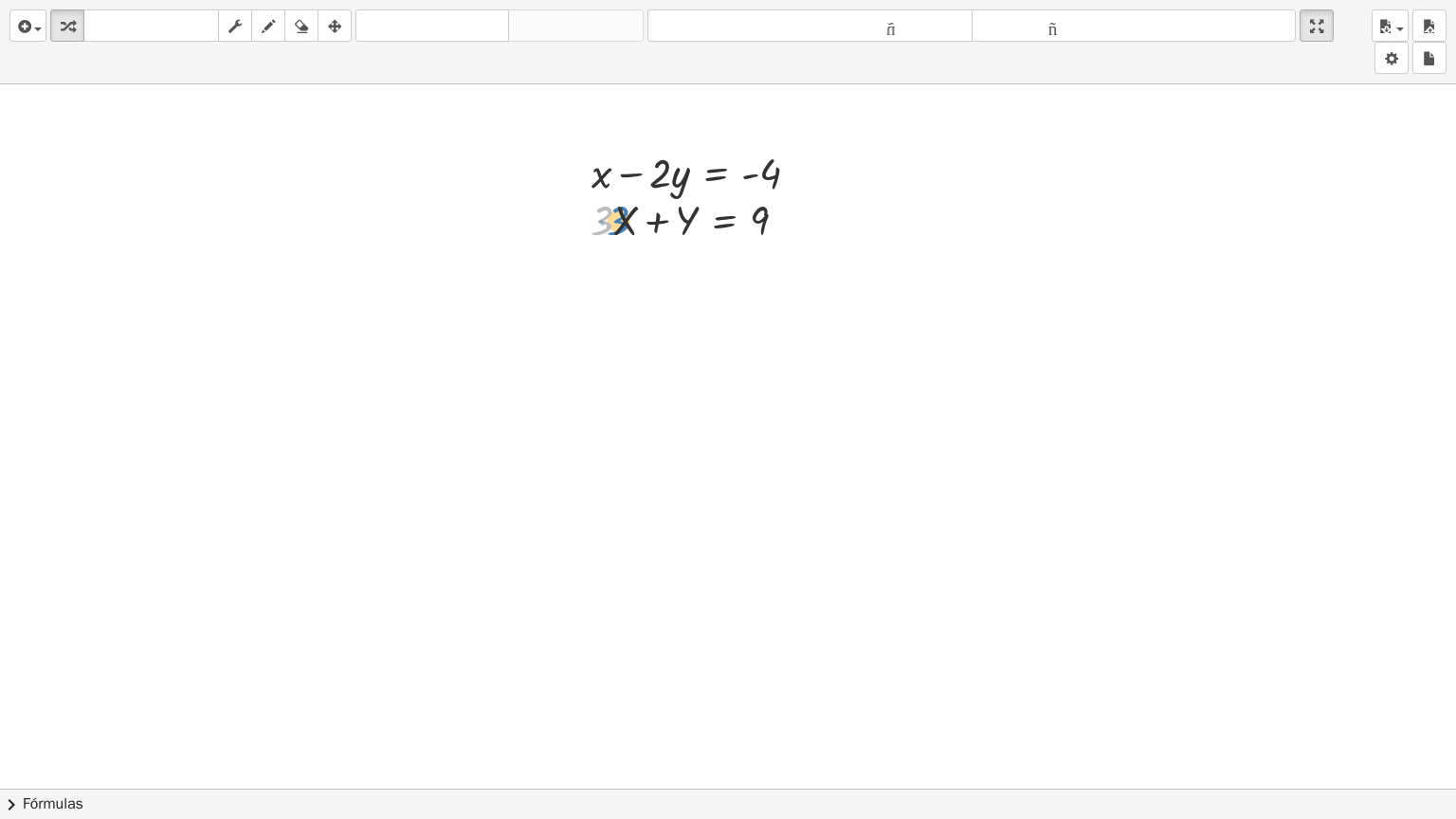 click at bounding box center [697, 218] 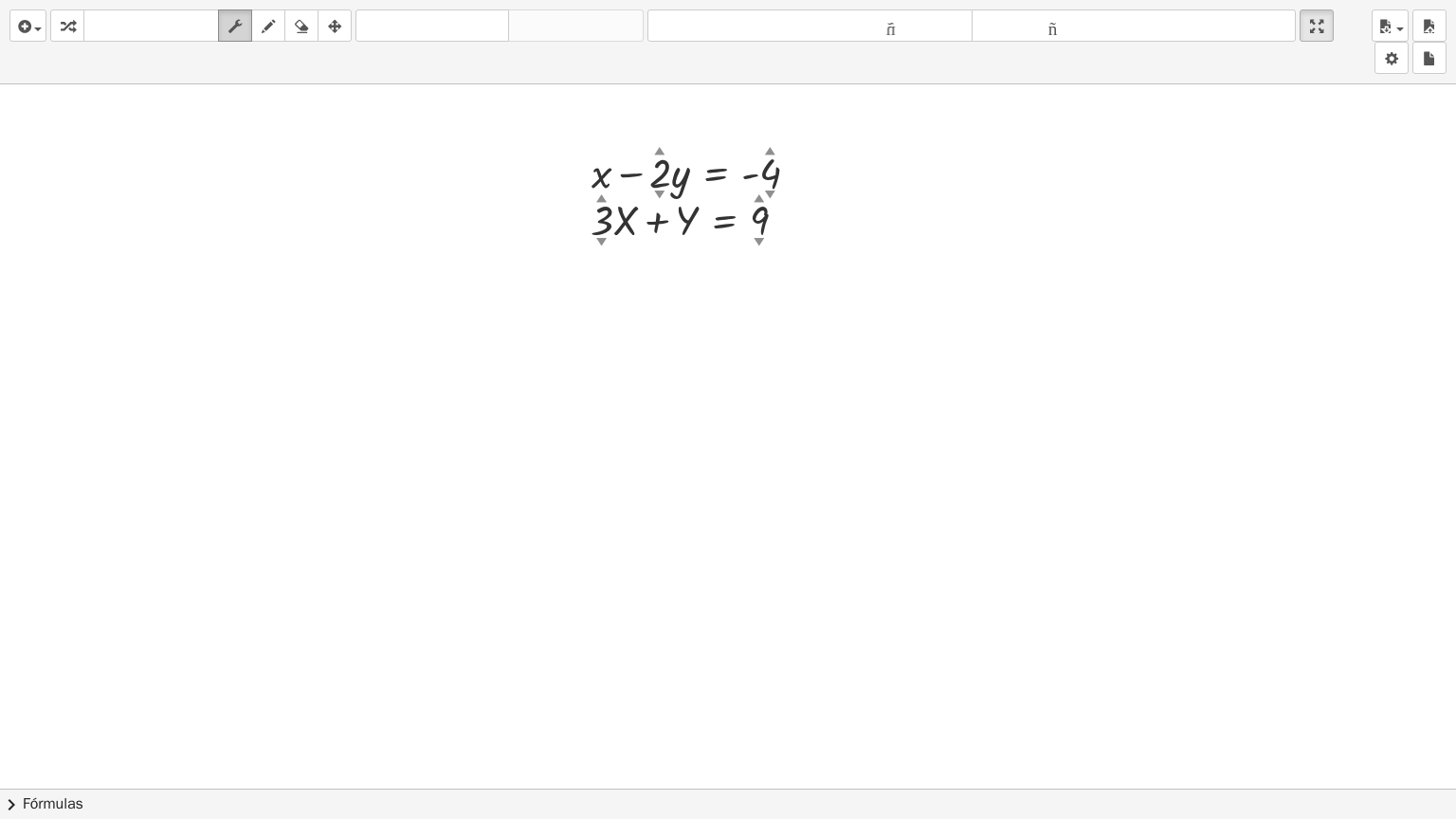 click on "fregar" at bounding box center (235, 26) 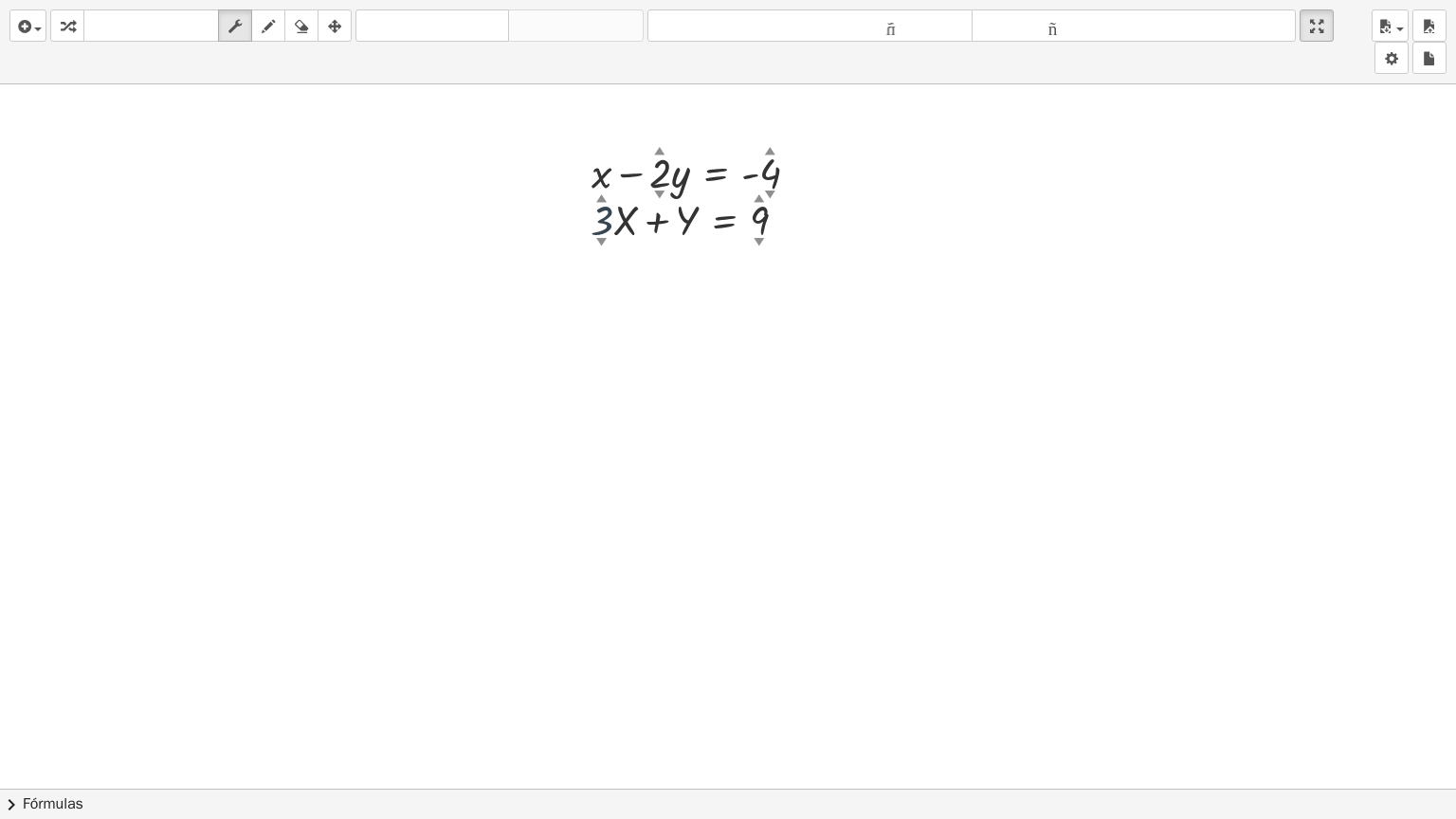 drag, startPoint x: 614, startPoint y: 234, endPoint x: 633, endPoint y: 235, distance: 19.026298 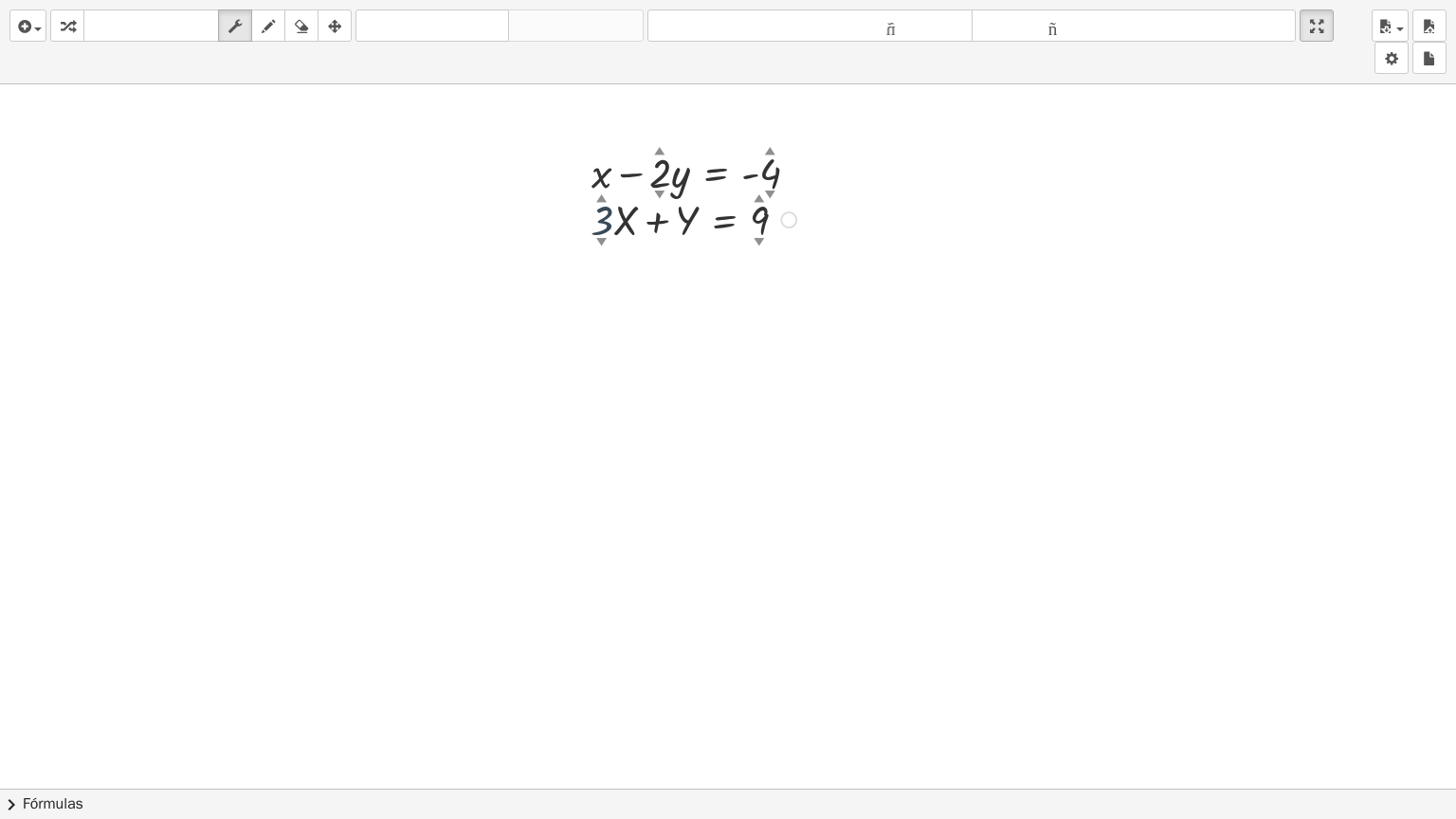 click at bounding box center (697, 218) 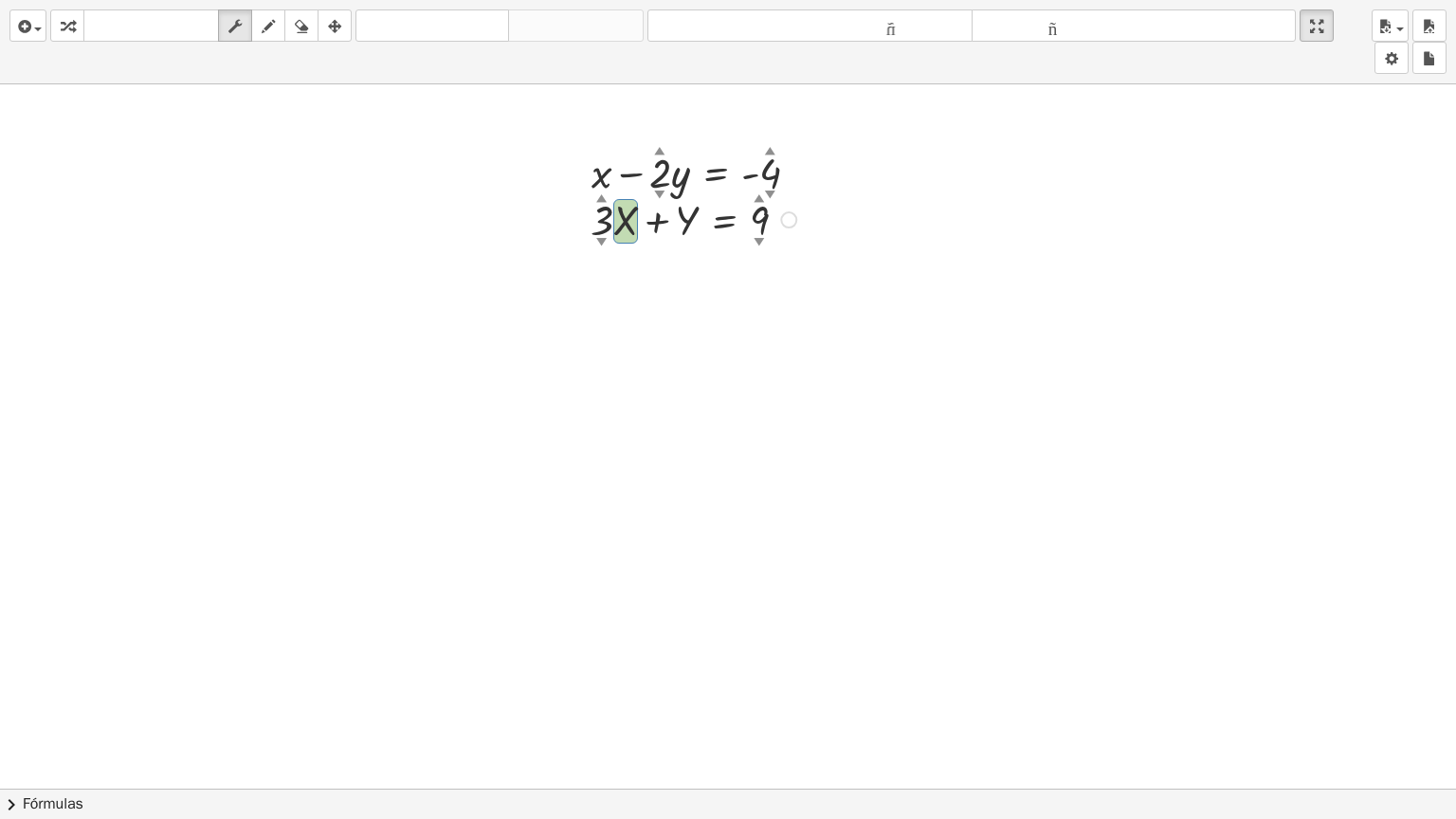 click at bounding box center [697, 218] 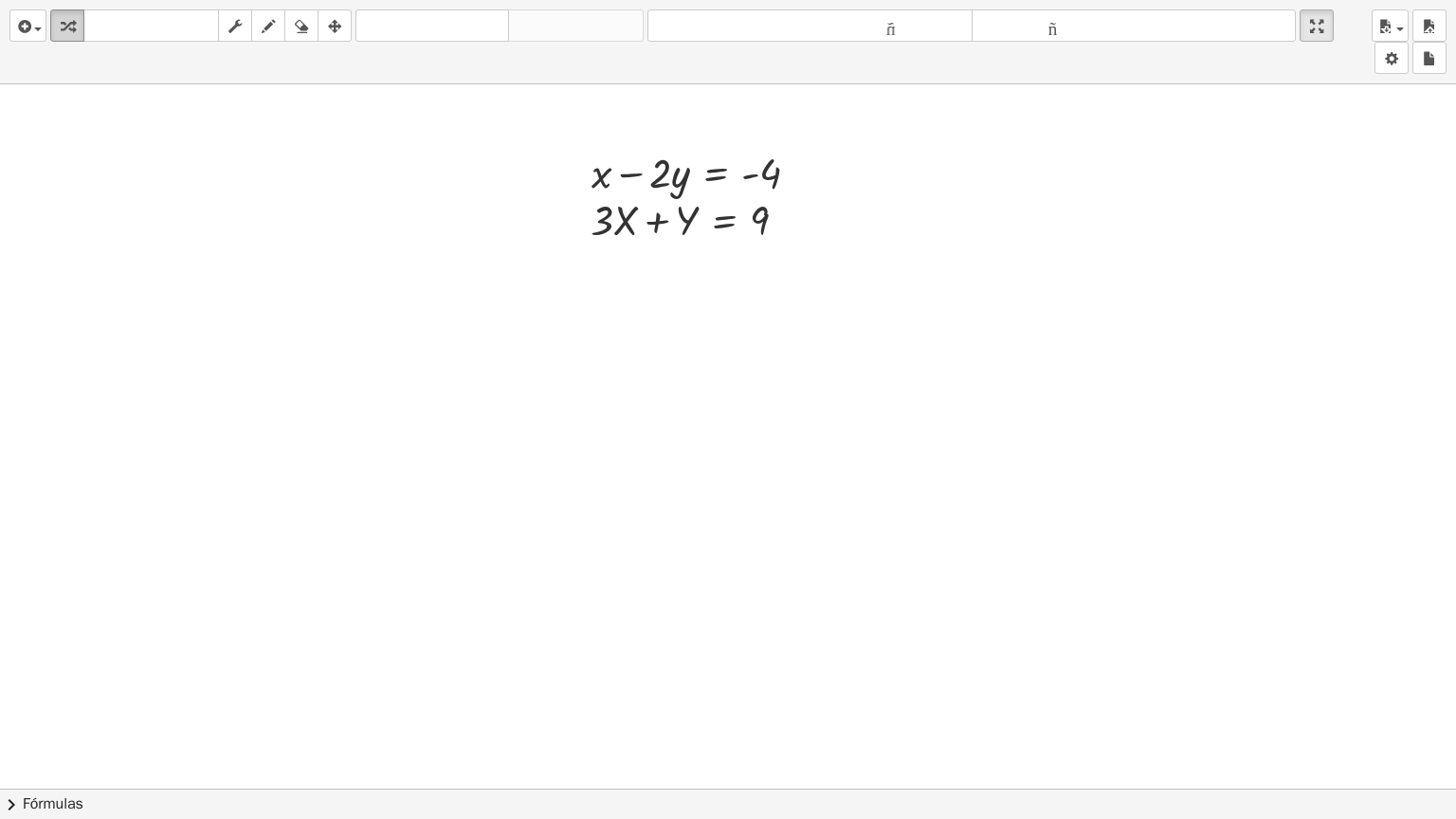 click at bounding box center (67, 26) 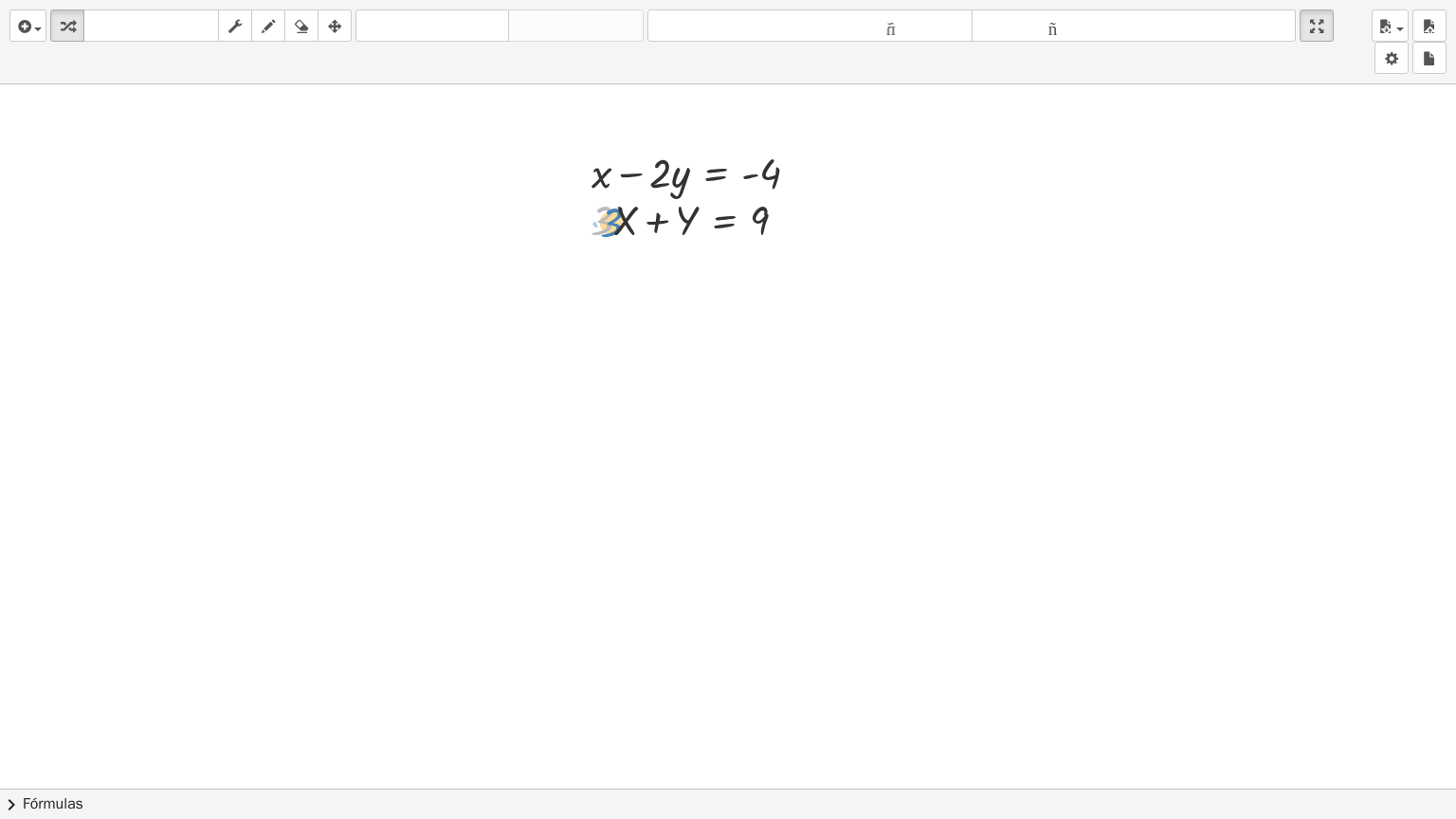 drag, startPoint x: 609, startPoint y: 228, endPoint x: 618, endPoint y: 222, distance: 10.816654 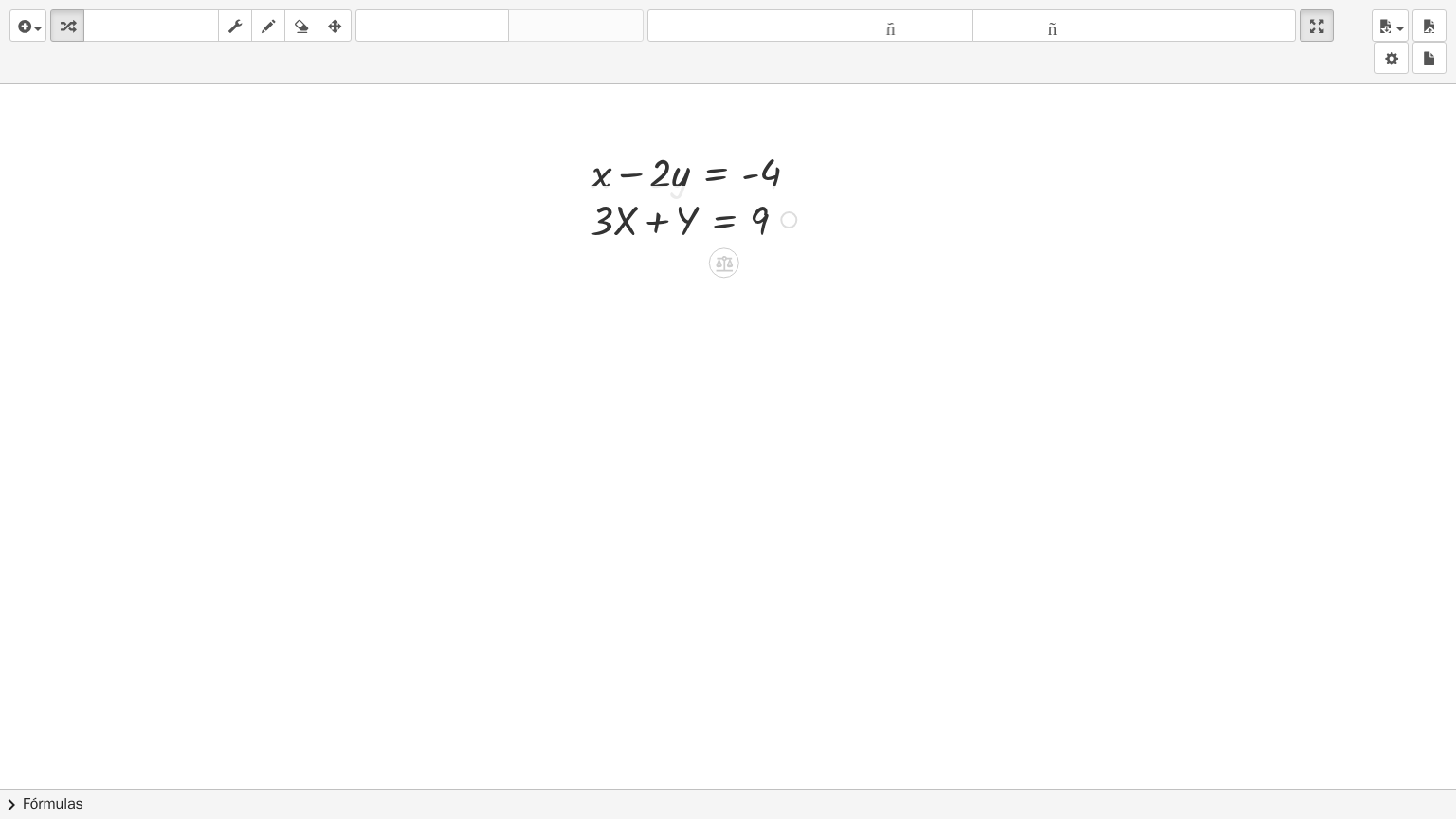 click at bounding box center [697, 218] 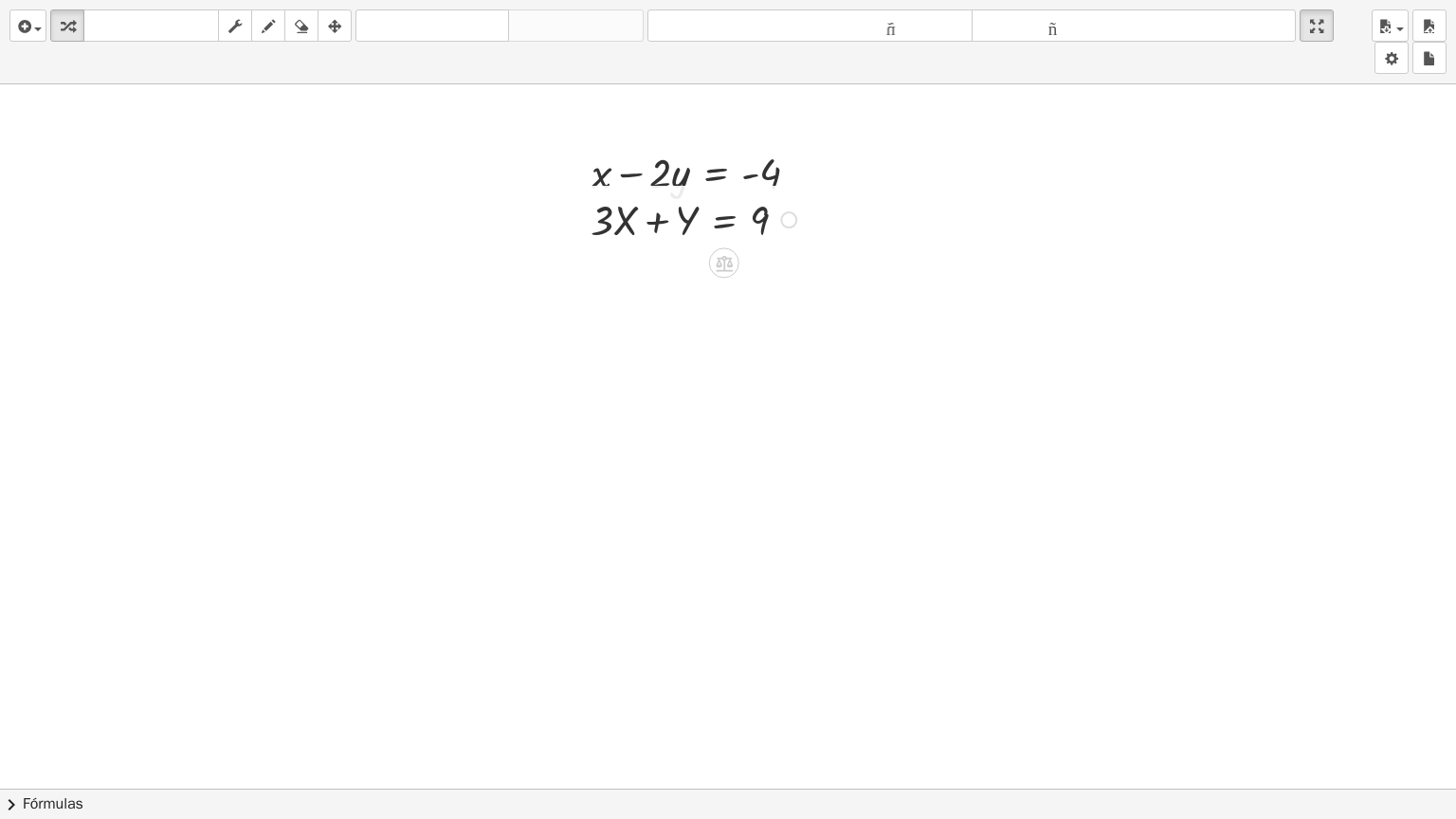 click at bounding box center [697, 218] 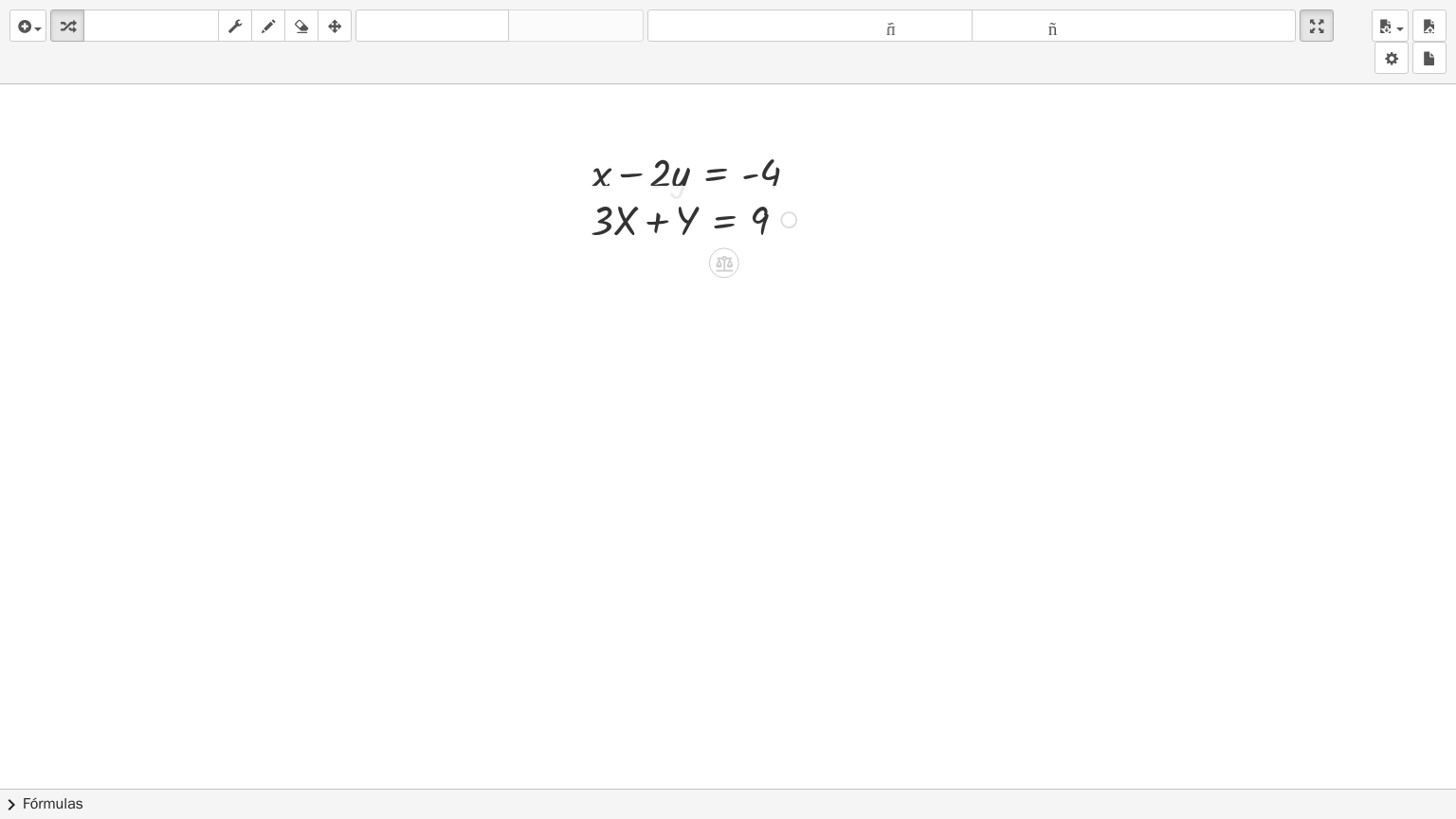 click at bounding box center (697, 218) 